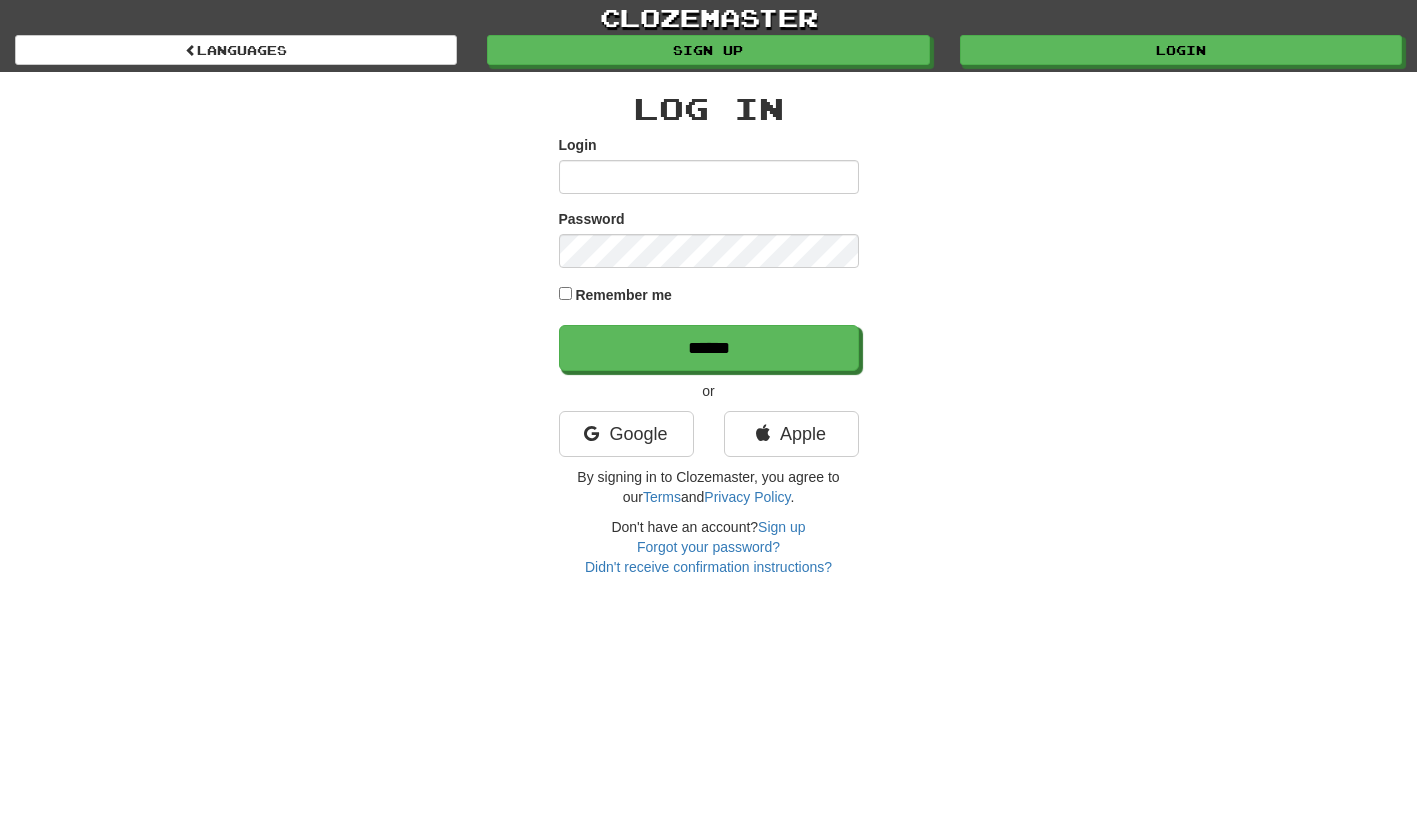scroll, scrollTop: 0, scrollLeft: 0, axis: both 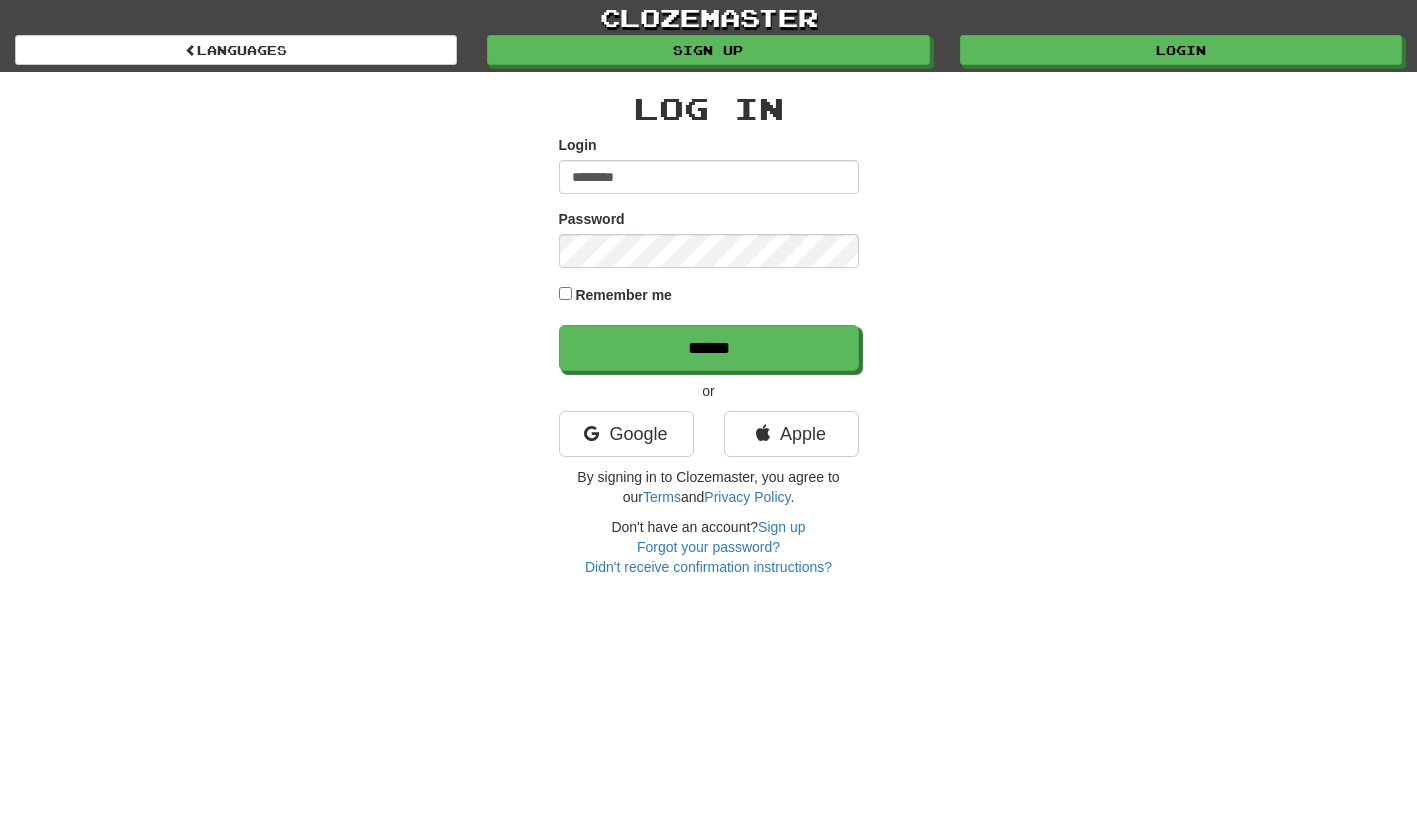 type on "*********" 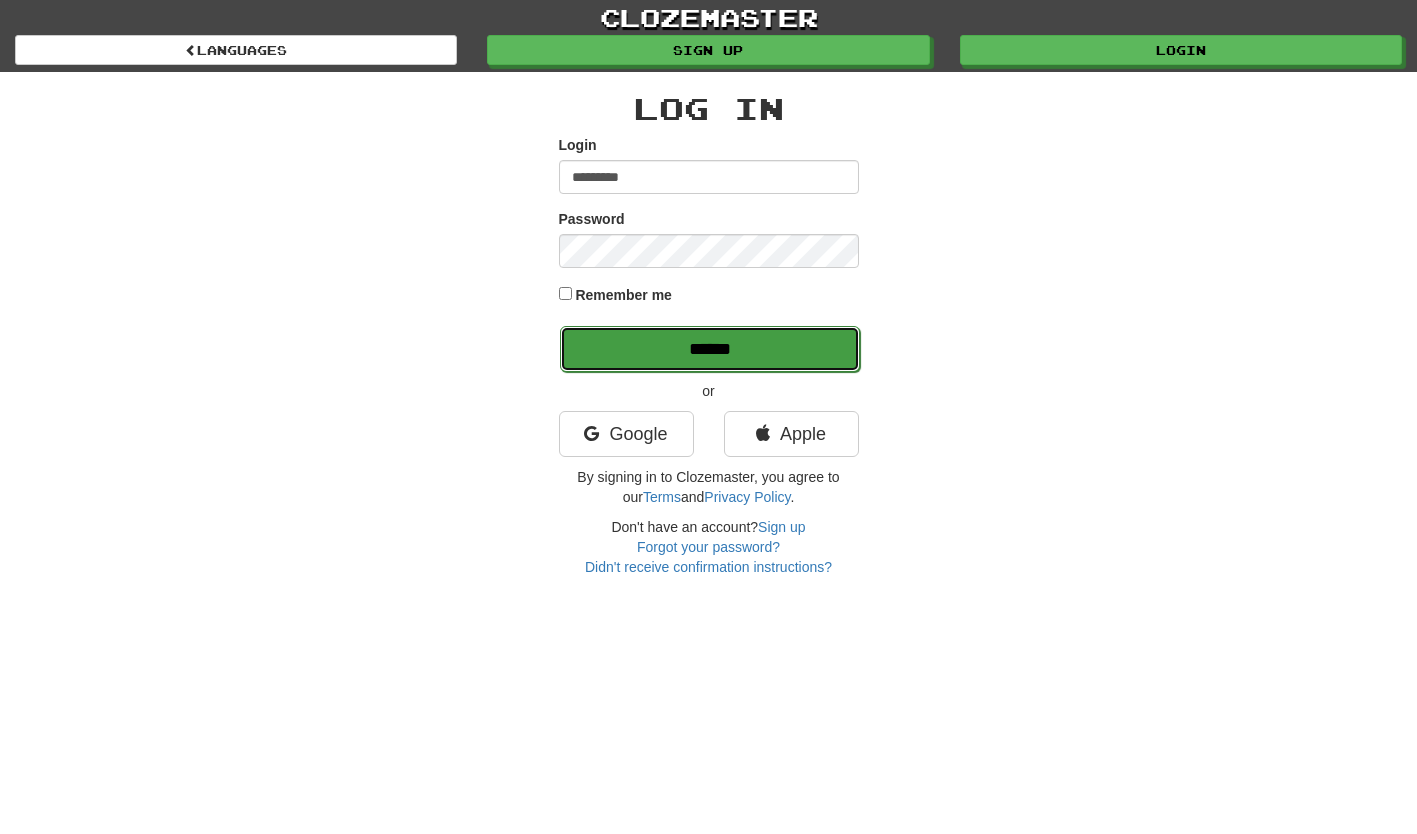 click on "******" 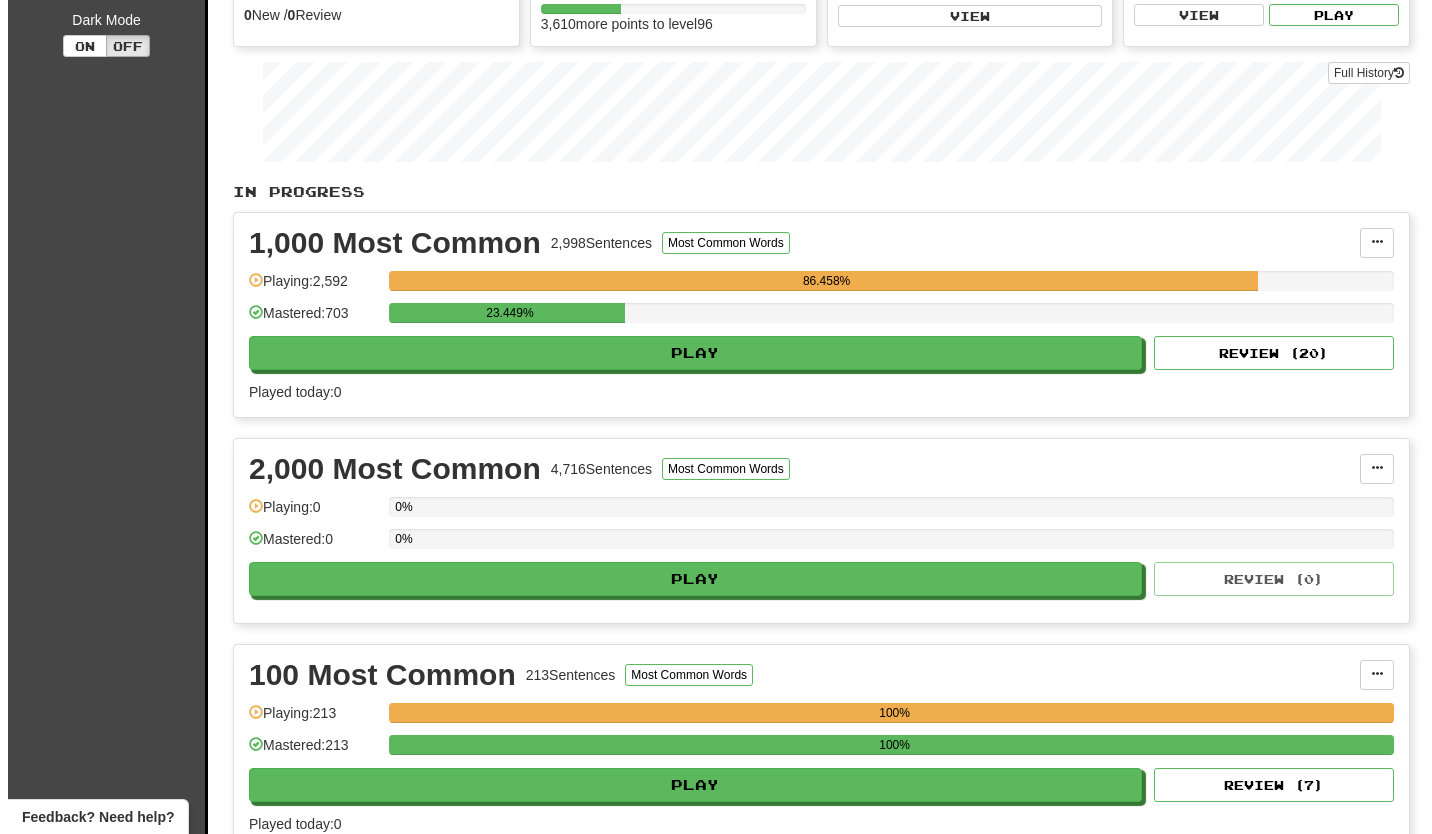 scroll, scrollTop: 400, scrollLeft: 0, axis: vertical 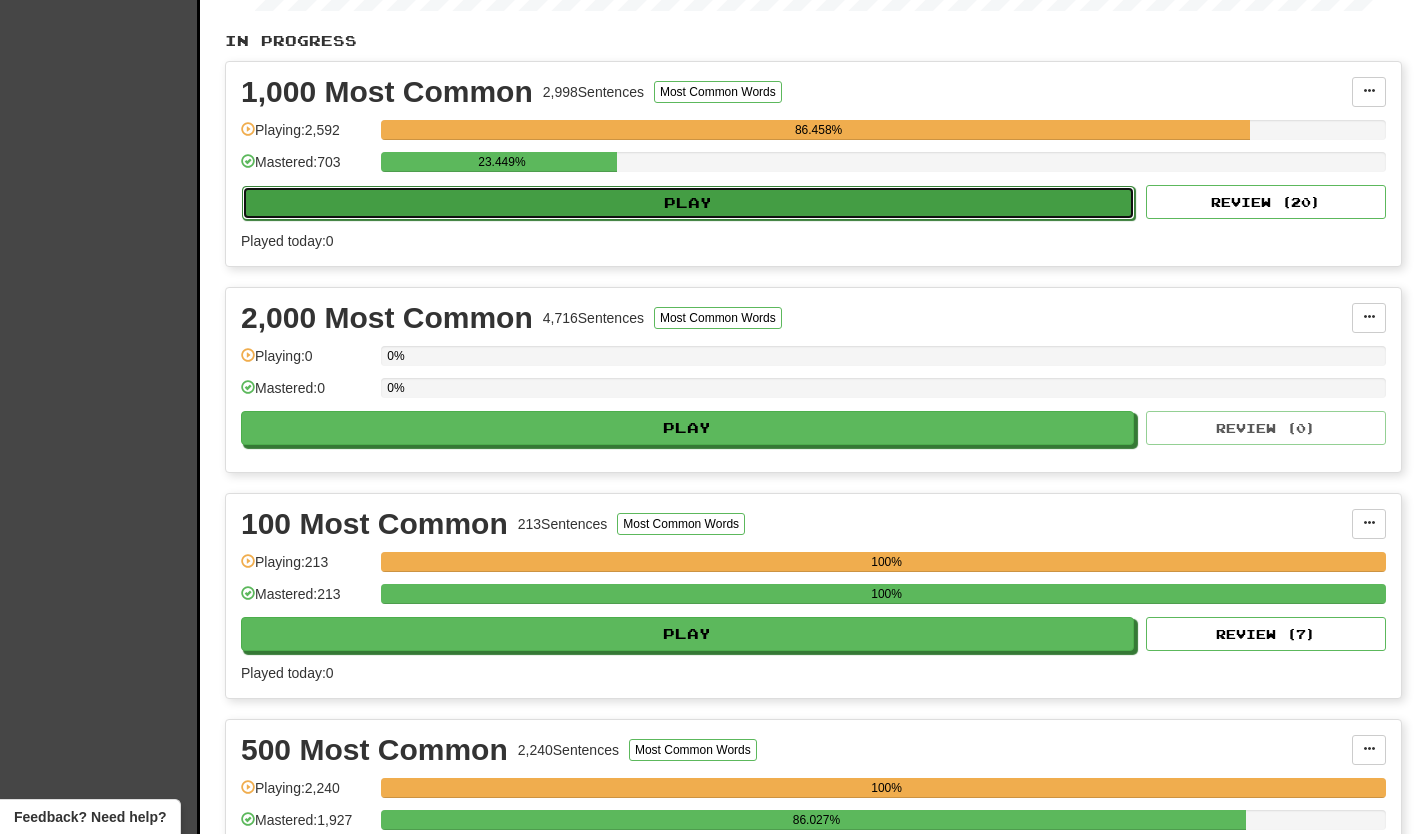 click on "Play" at bounding box center (688, 203) 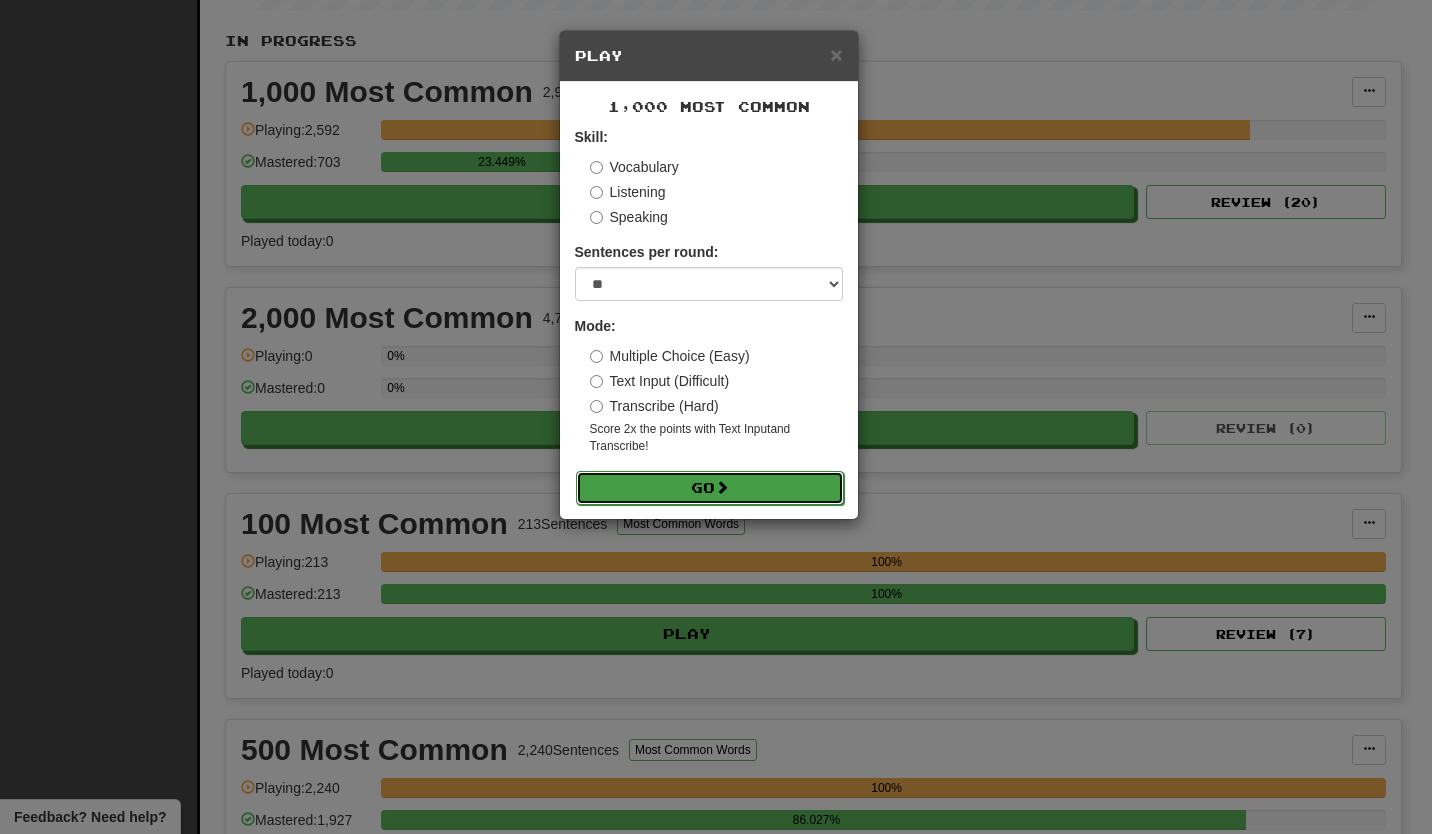 click on "Go" at bounding box center (710, 488) 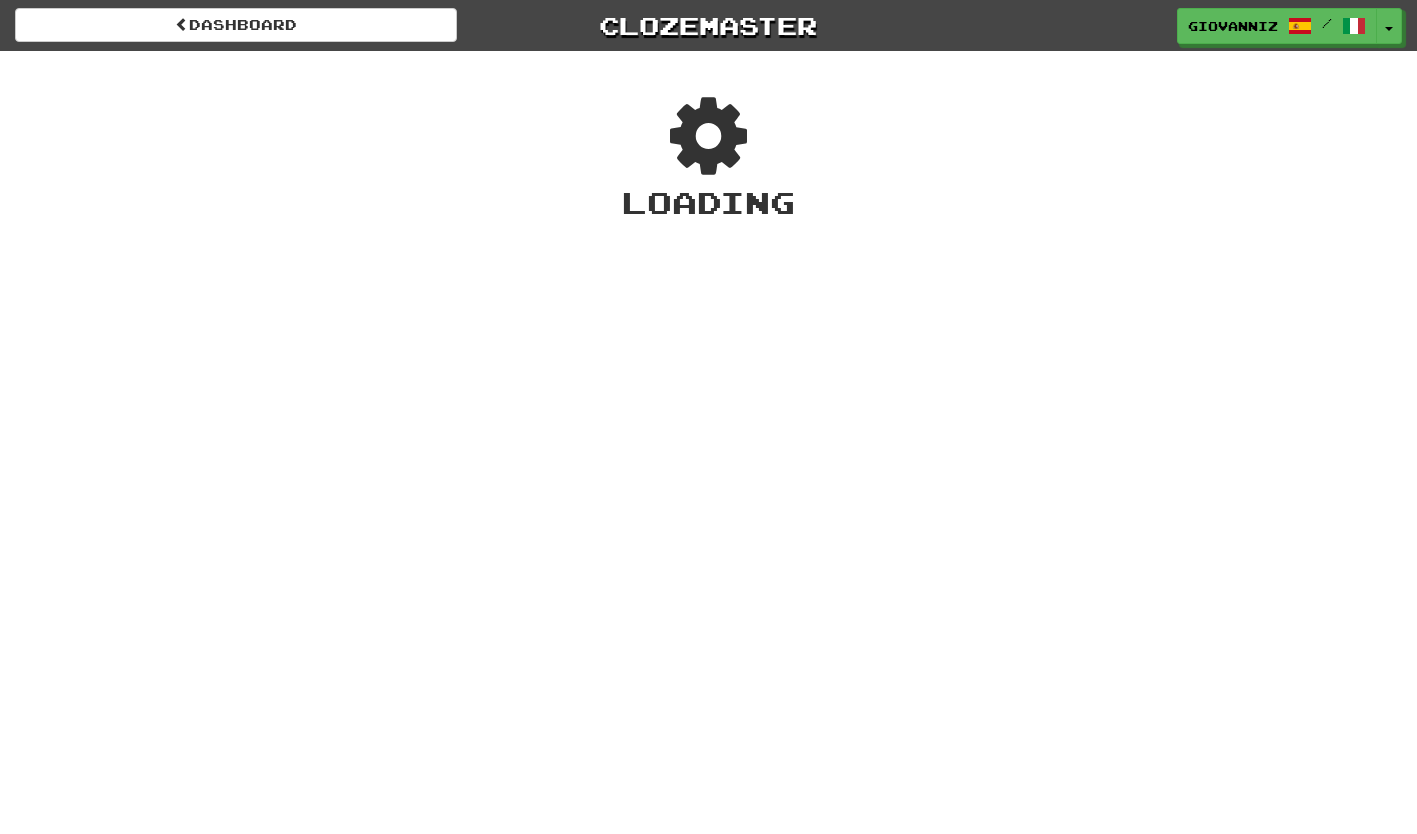 scroll, scrollTop: 0, scrollLeft: 0, axis: both 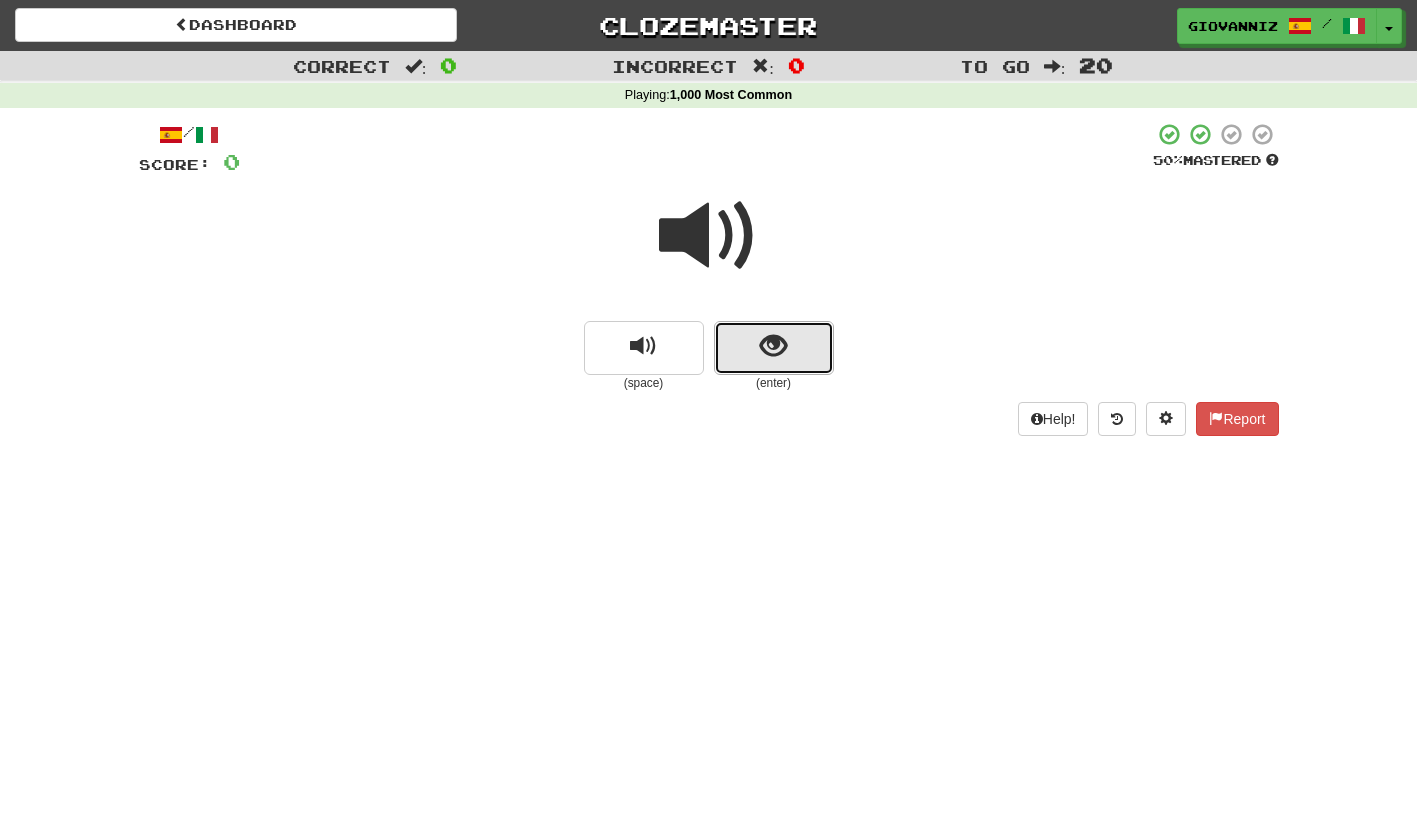 click at bounding box center [774, 348] 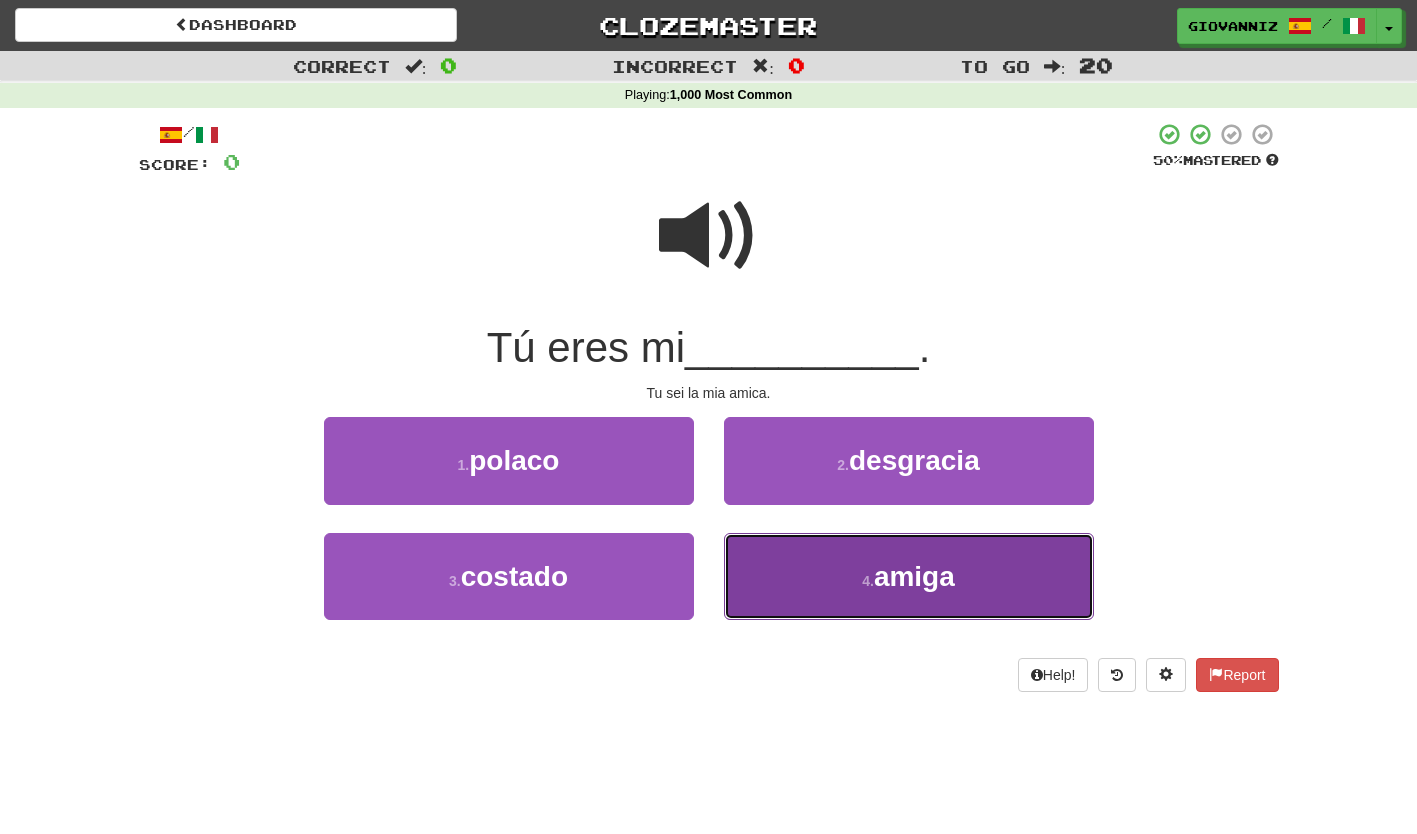 click on "4 .  amiga" at bounding box center [909, 576] 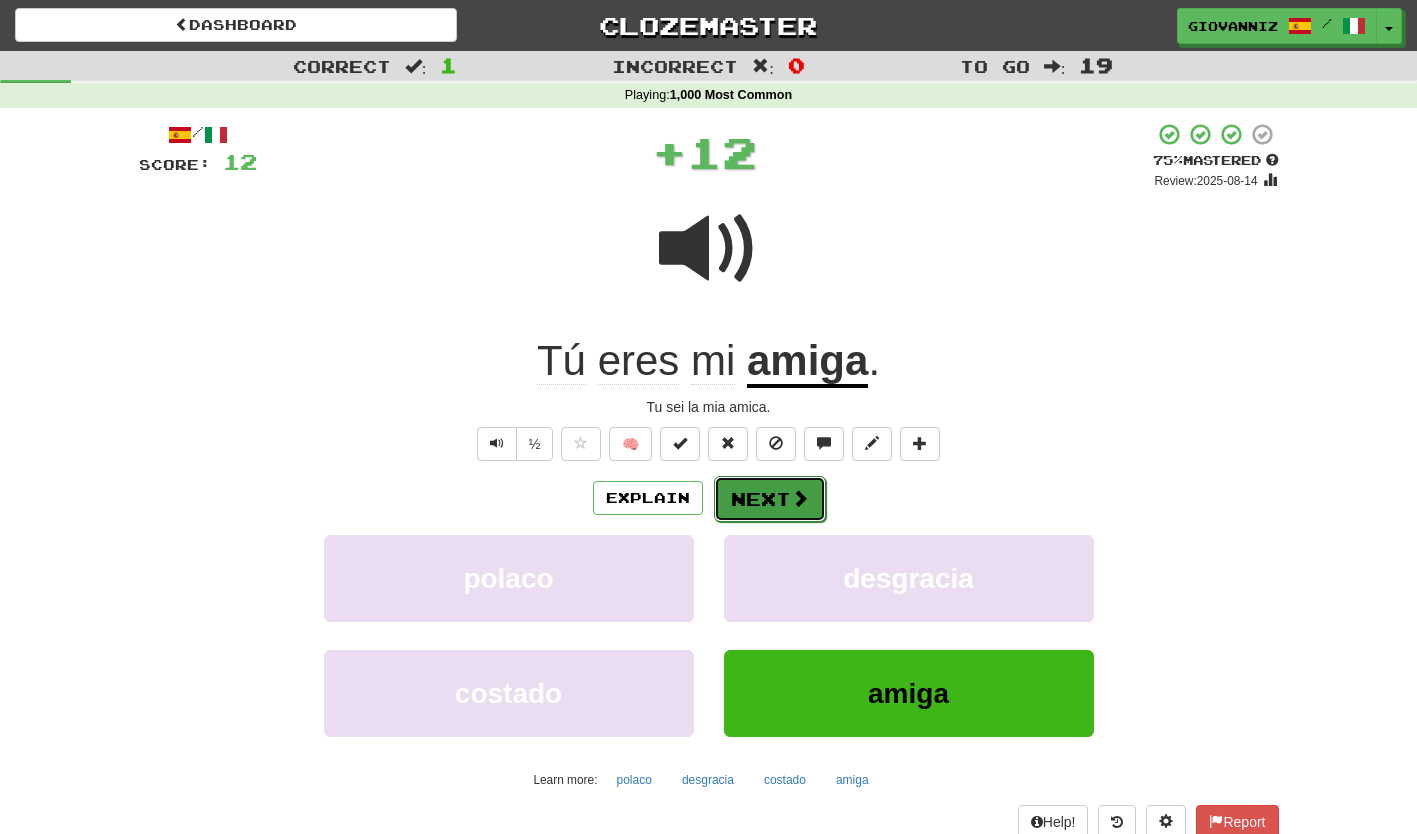 click on "Next" at bounding box center (770, 499) 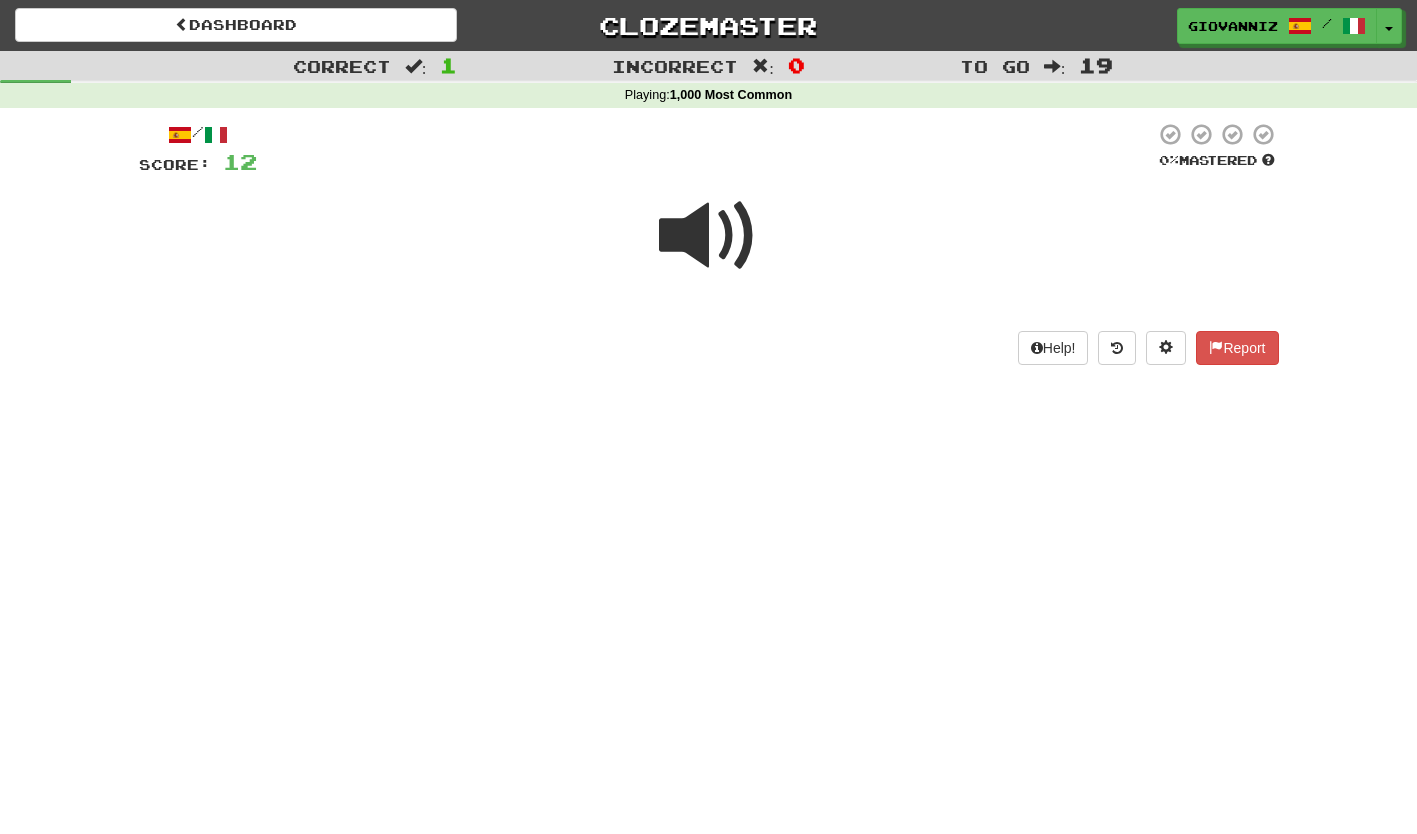 click on "Dashboard
Clozemaster
GiovanniZ
/
Toggle Dropdown
Dashboard
Leaderboard
Activity Feed
Notifications
Profile
Discussions
Español
/
Italiano
Streak:
1
Review:
47
Points Today: 0
Español
/
English
Streak:
1
Review:
10
Points Today: 0
Italiano
/
English
Streak:
1
Review:
120
Daily Goal:  0 /50
Languages
Account
Logout
GiovanniZ
/
Toggle Dropdown
Dashboard
Leaderboard
Activity Feed
Notifications
Profile
Discussions
Español
/
Italiano
Streak:
1
Review:
47
Points Today: 0
Español
/
English
Streak:
1
Review:
10
Points Today: 0" at bounding box center (708, 417) 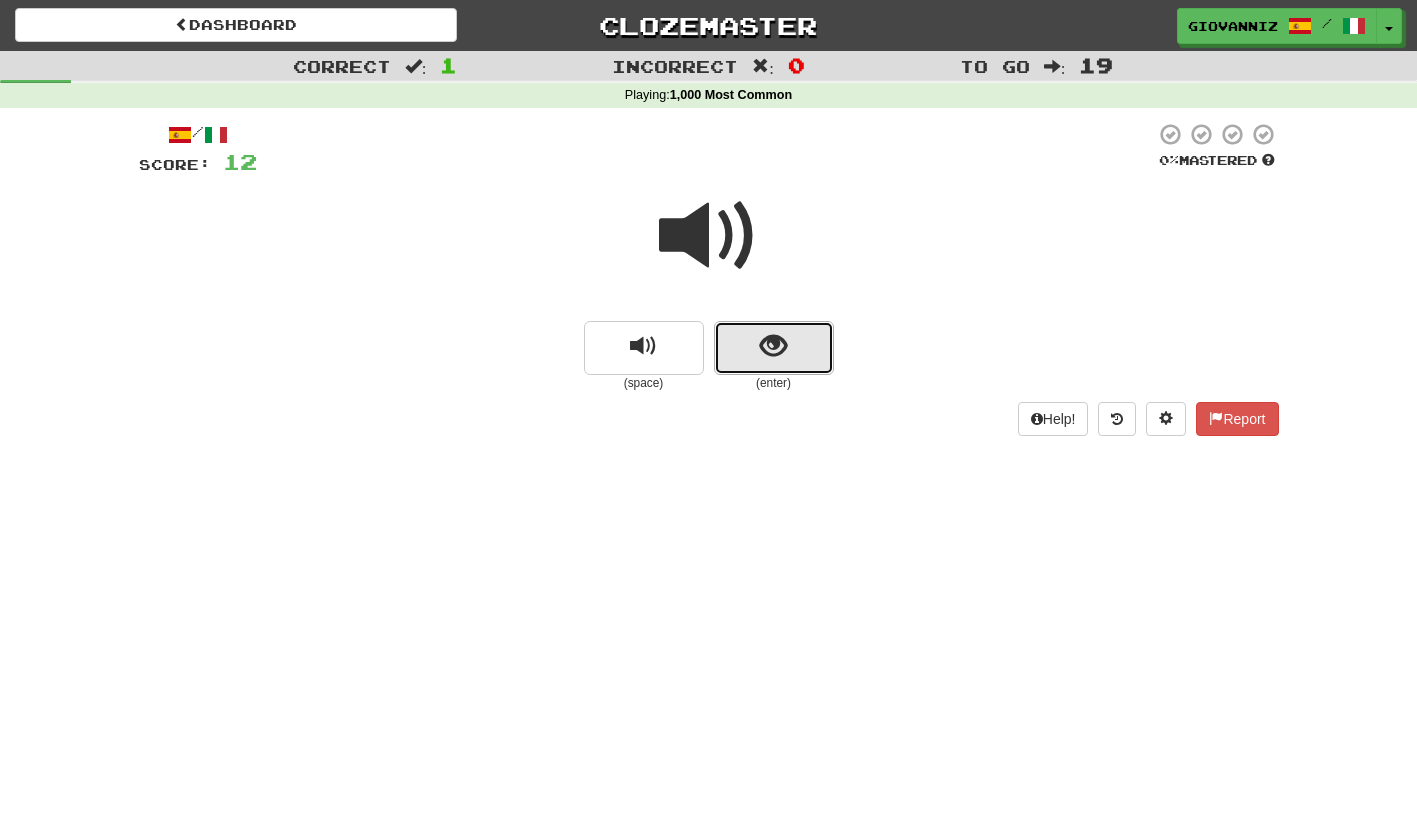 drag, startPoint x: 765, startPoint y: 496, endPoint x: 730, endPoint y: 340, distance: 159.87808 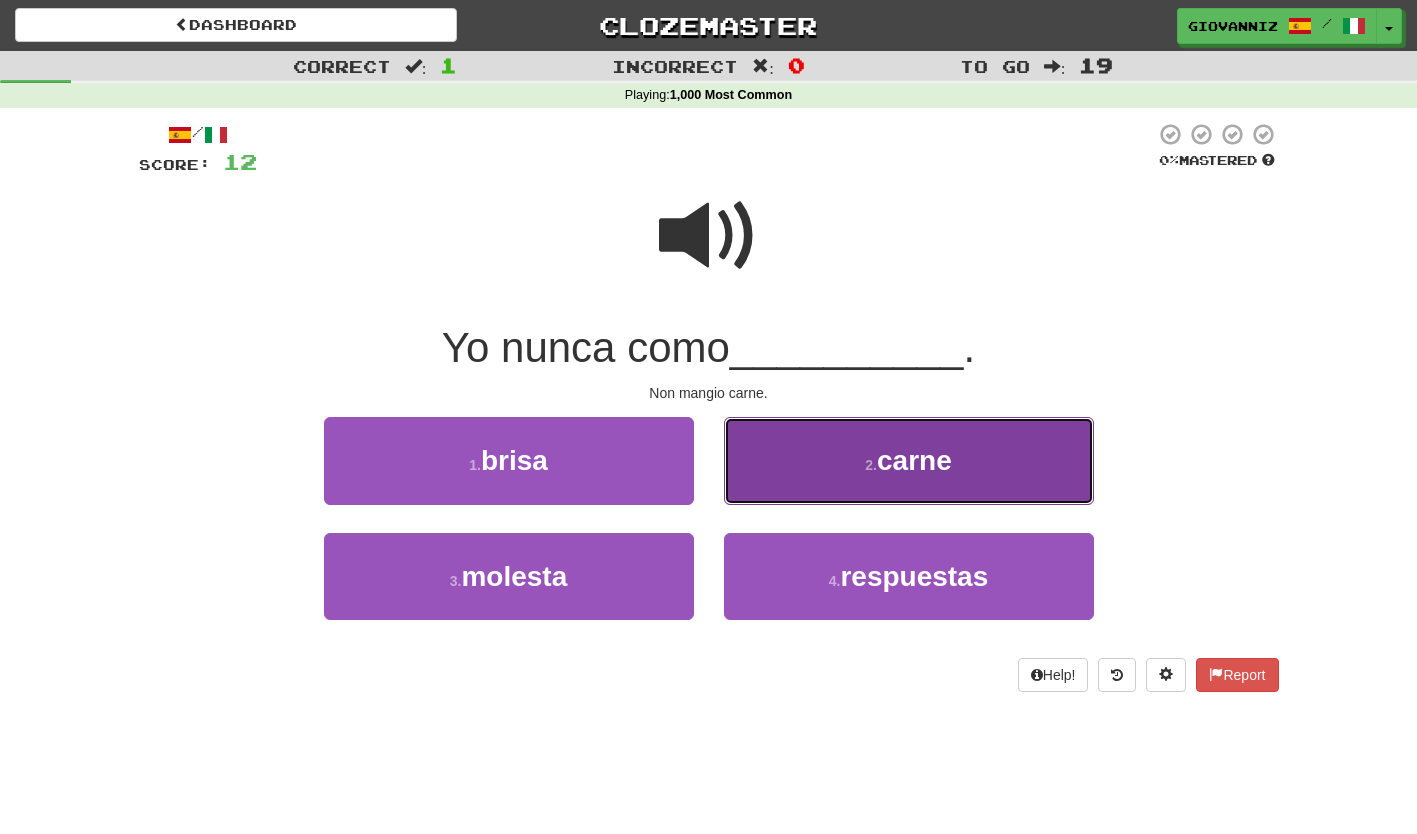 click on "2 .  carne" at bounding box center (909, 460) 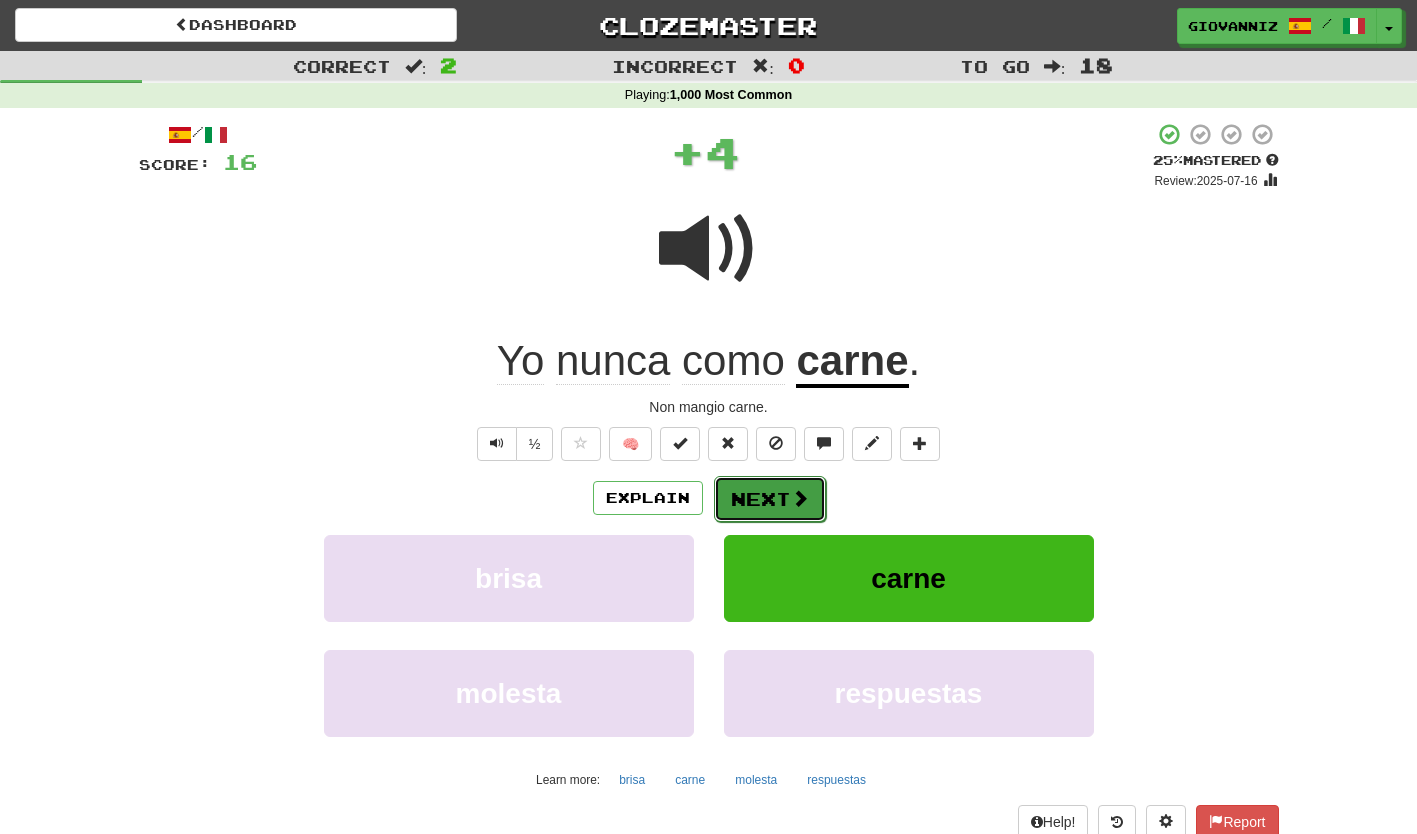 drag, startPoint x: 829, startPoint y: 475, endPoint x: 745, endPoint y: 491, distance: 85.51023 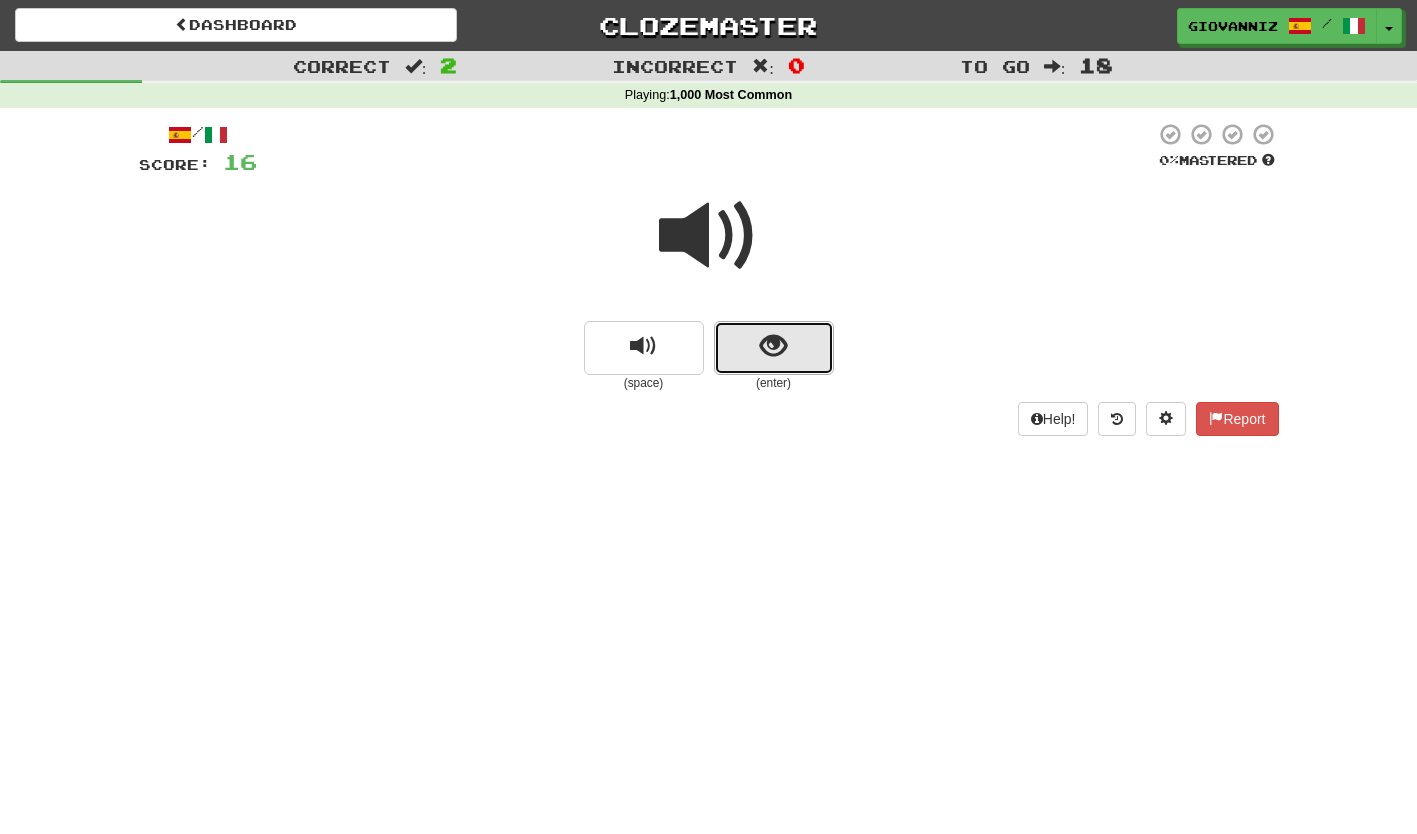 click at bounding box center (774, 348) 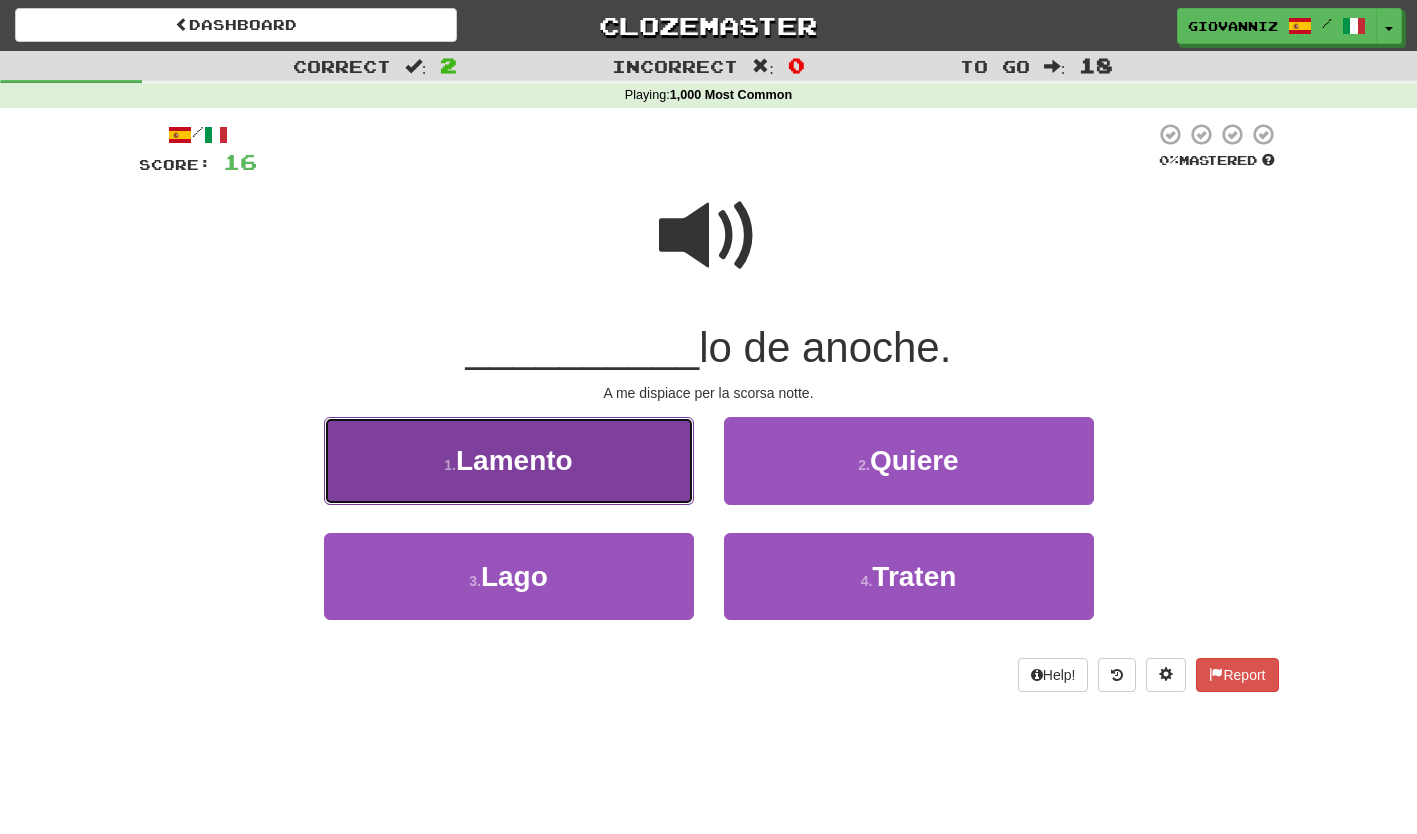 click on "1 .  Lamento" at bounding box center [509, 460] 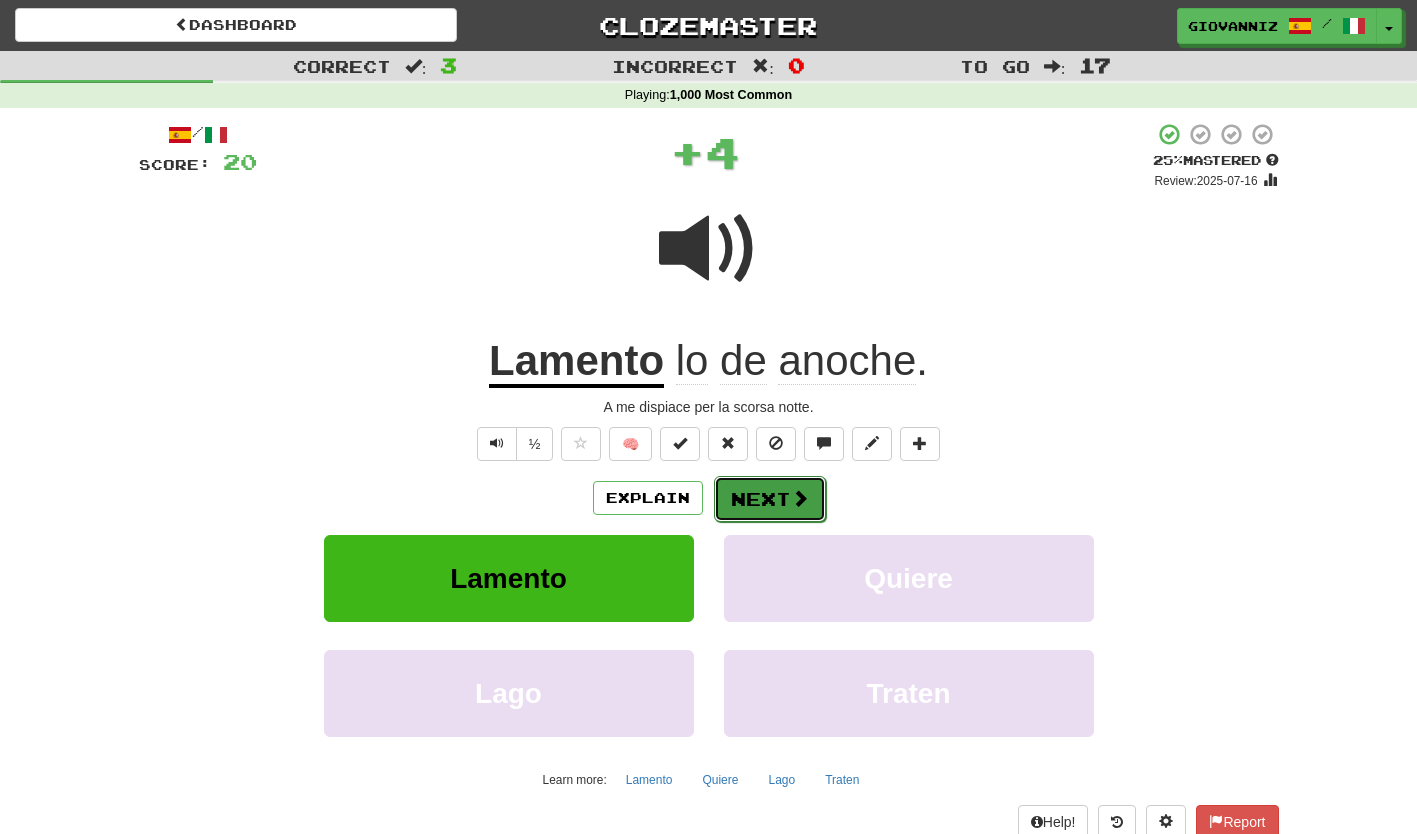 click on "Next" at bounding box center (770, 499) 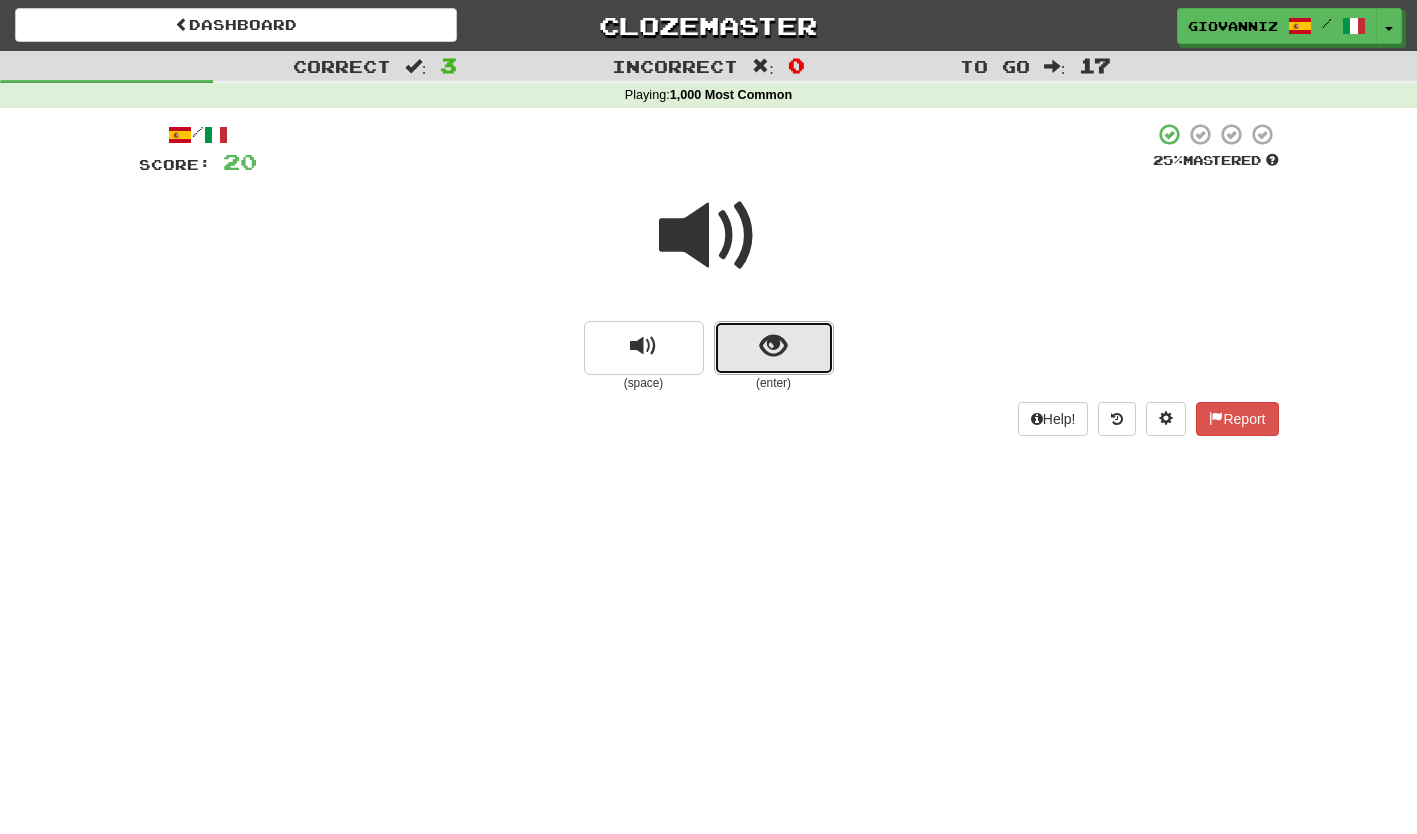 click at bounding box center (774, 348) 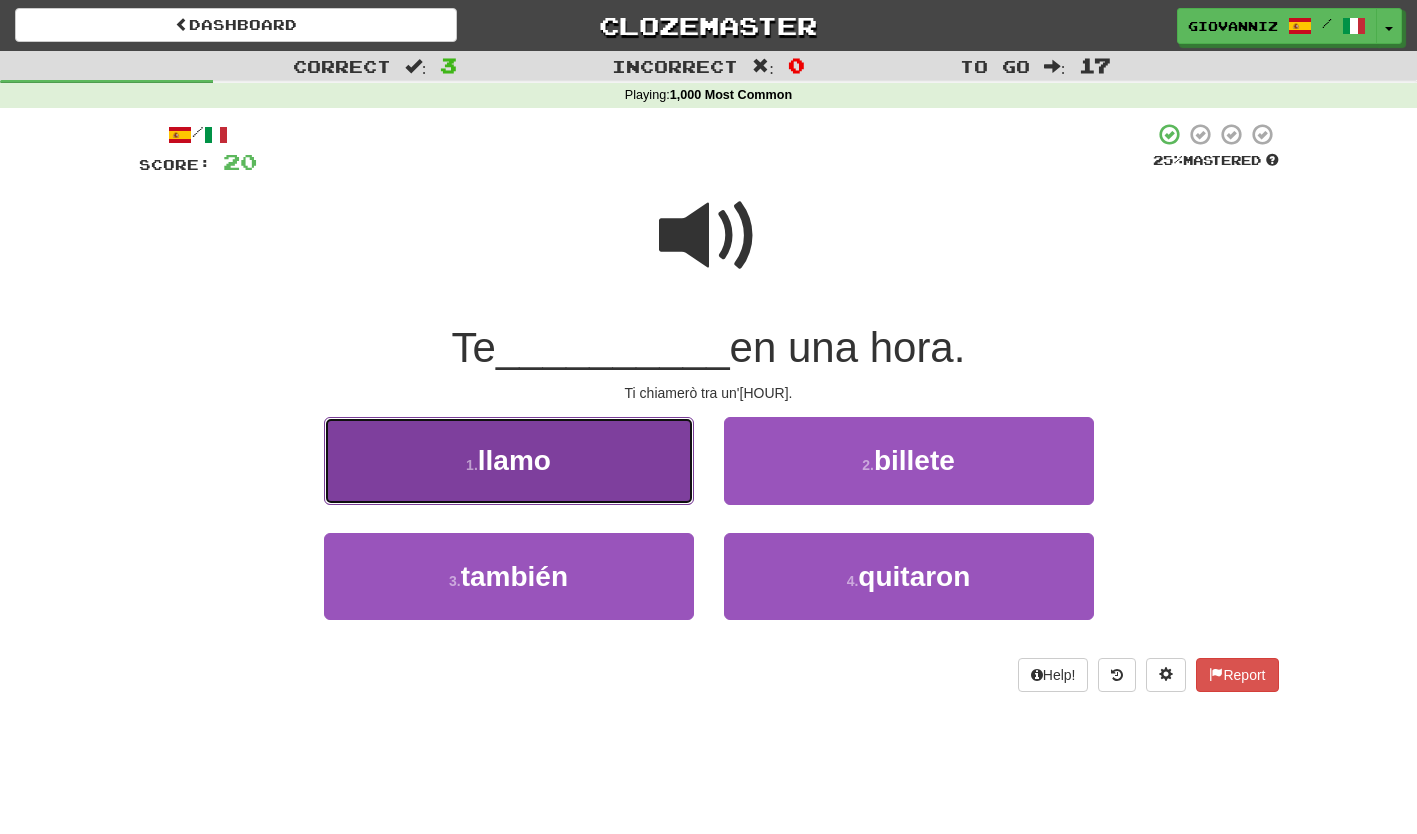 click on "1 .  llamo" at bounding box center (509, 460) 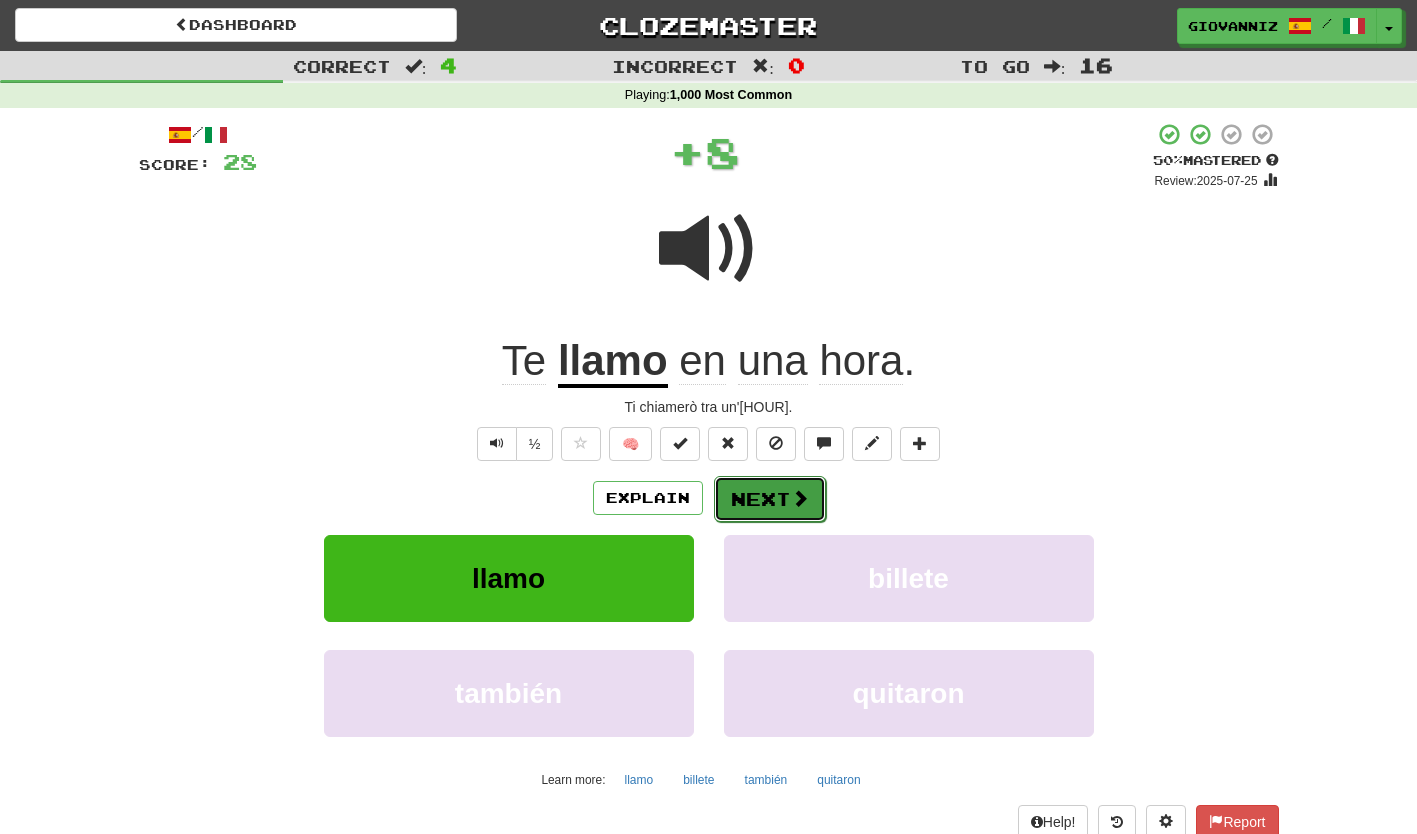 click on "Next" at bounding box center (770, 499) 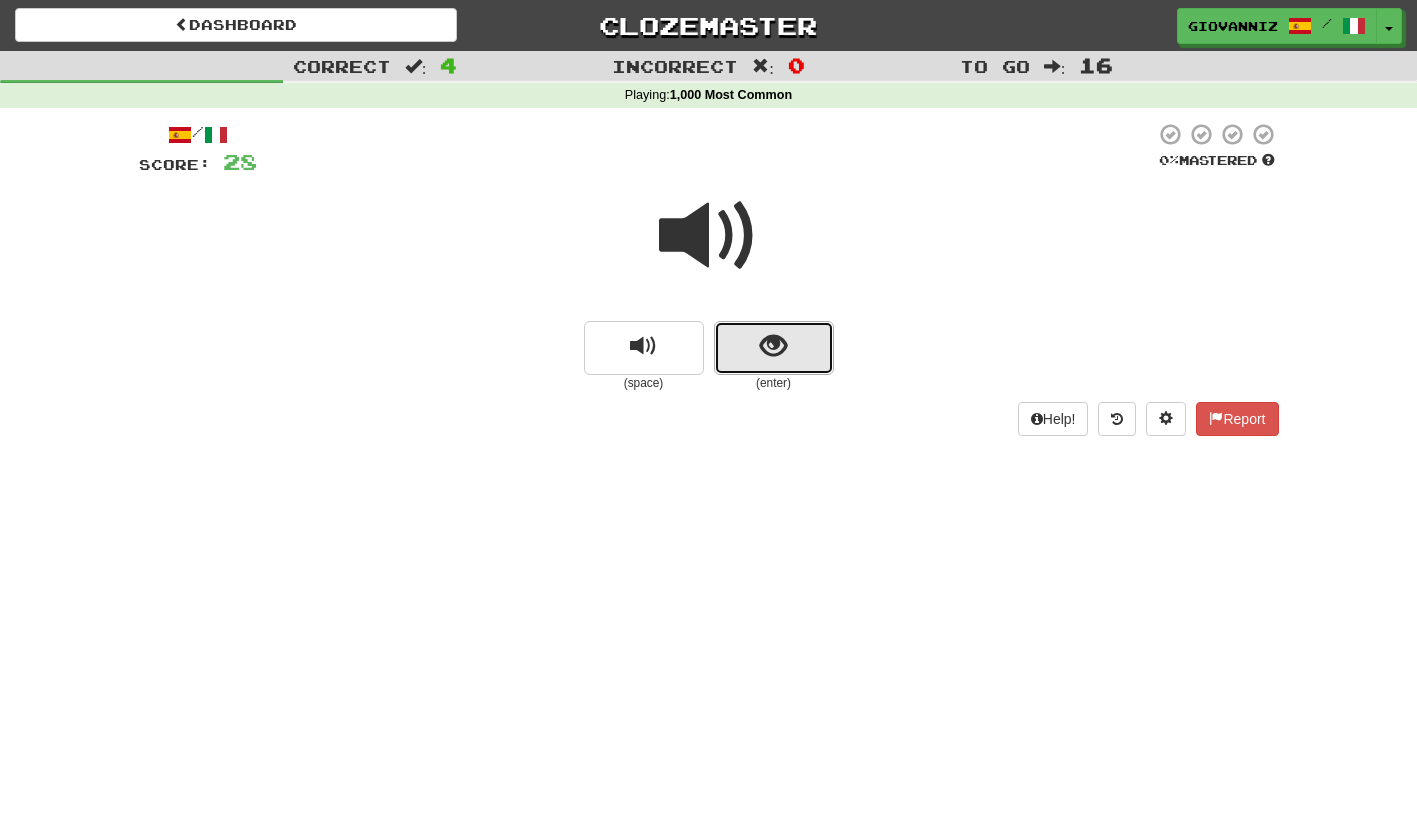 click at bounding box center (774, 348) 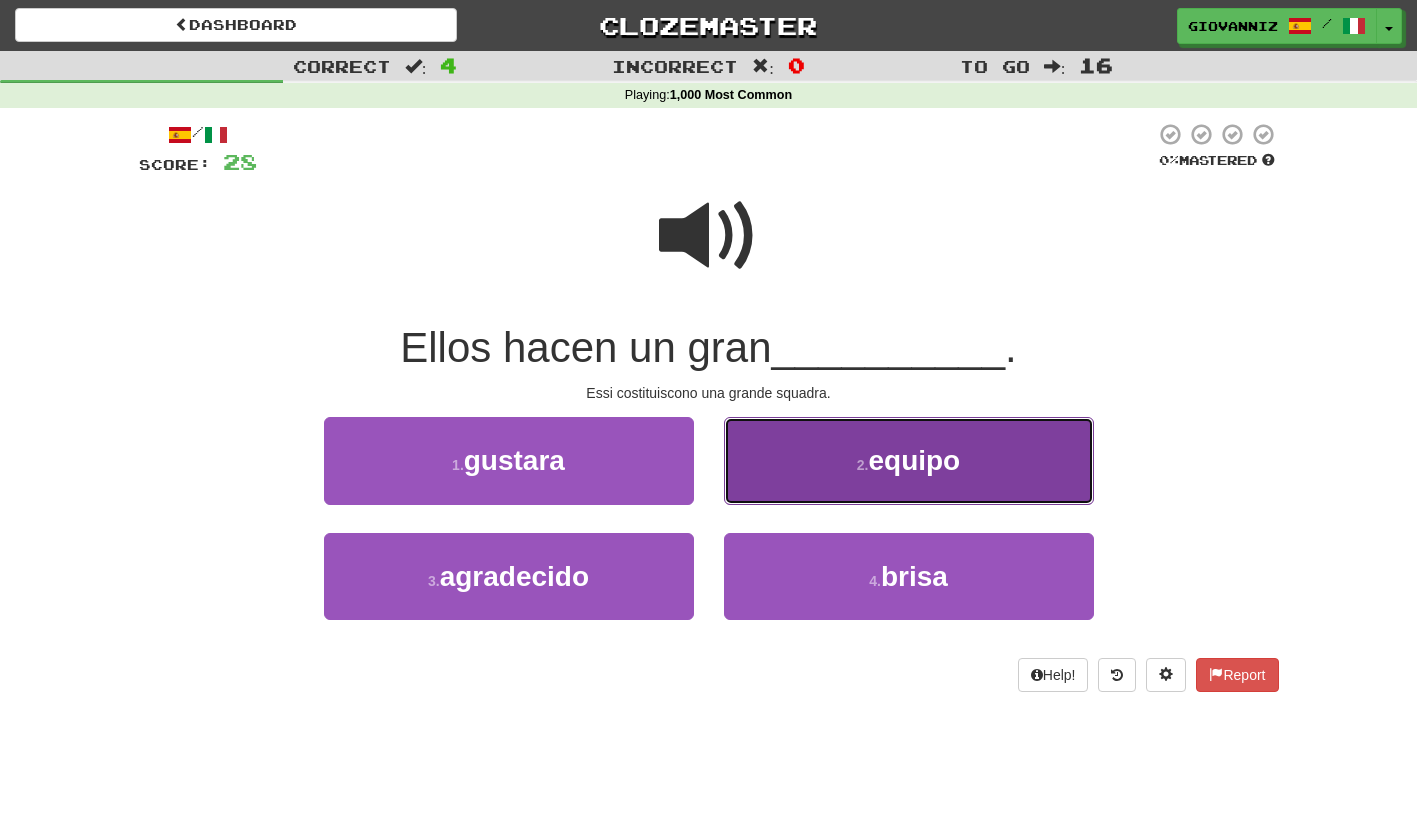 click on "2 .  equipo" at bounding box center [909, 460] 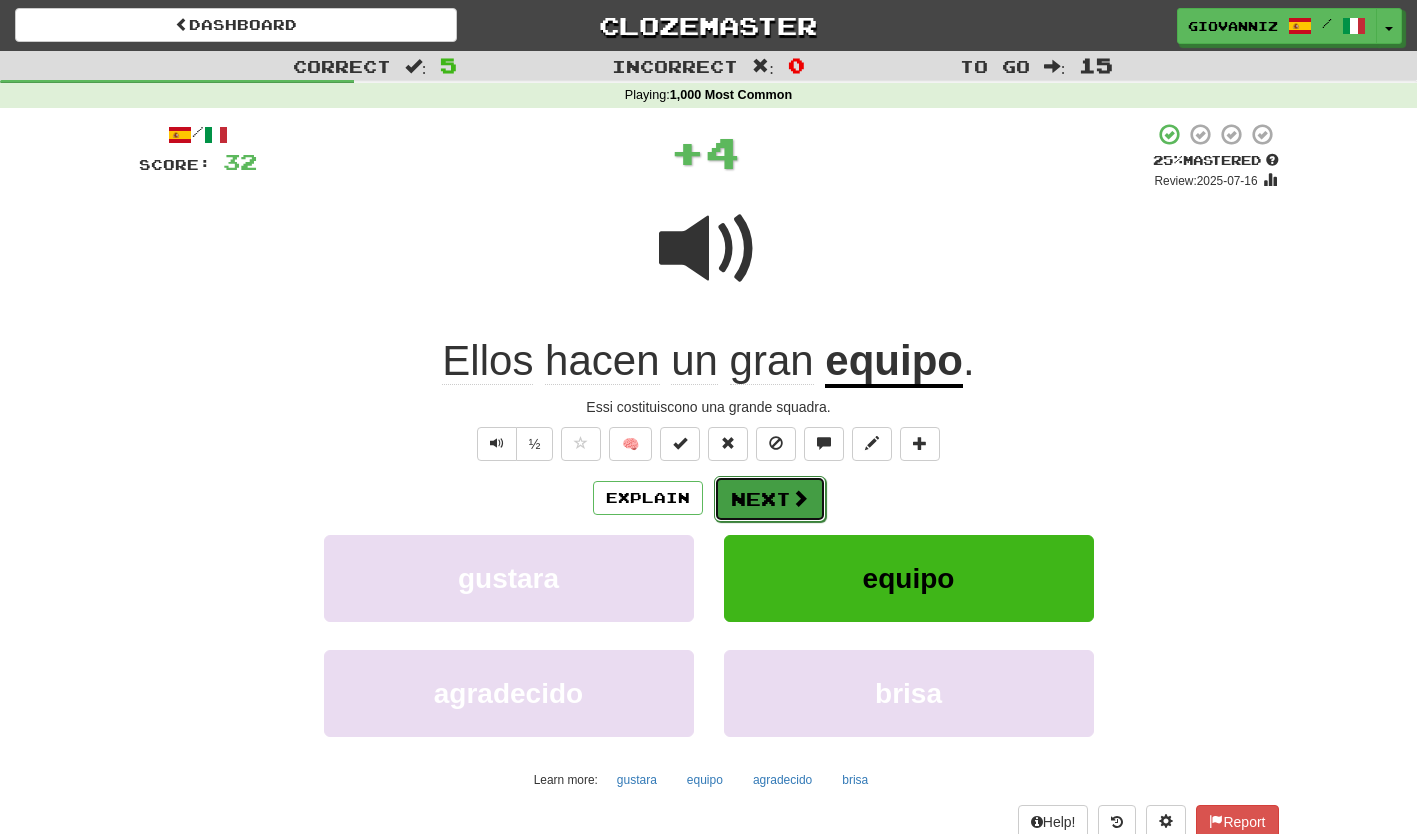 click on "Next" at bounding box center [770, 499] 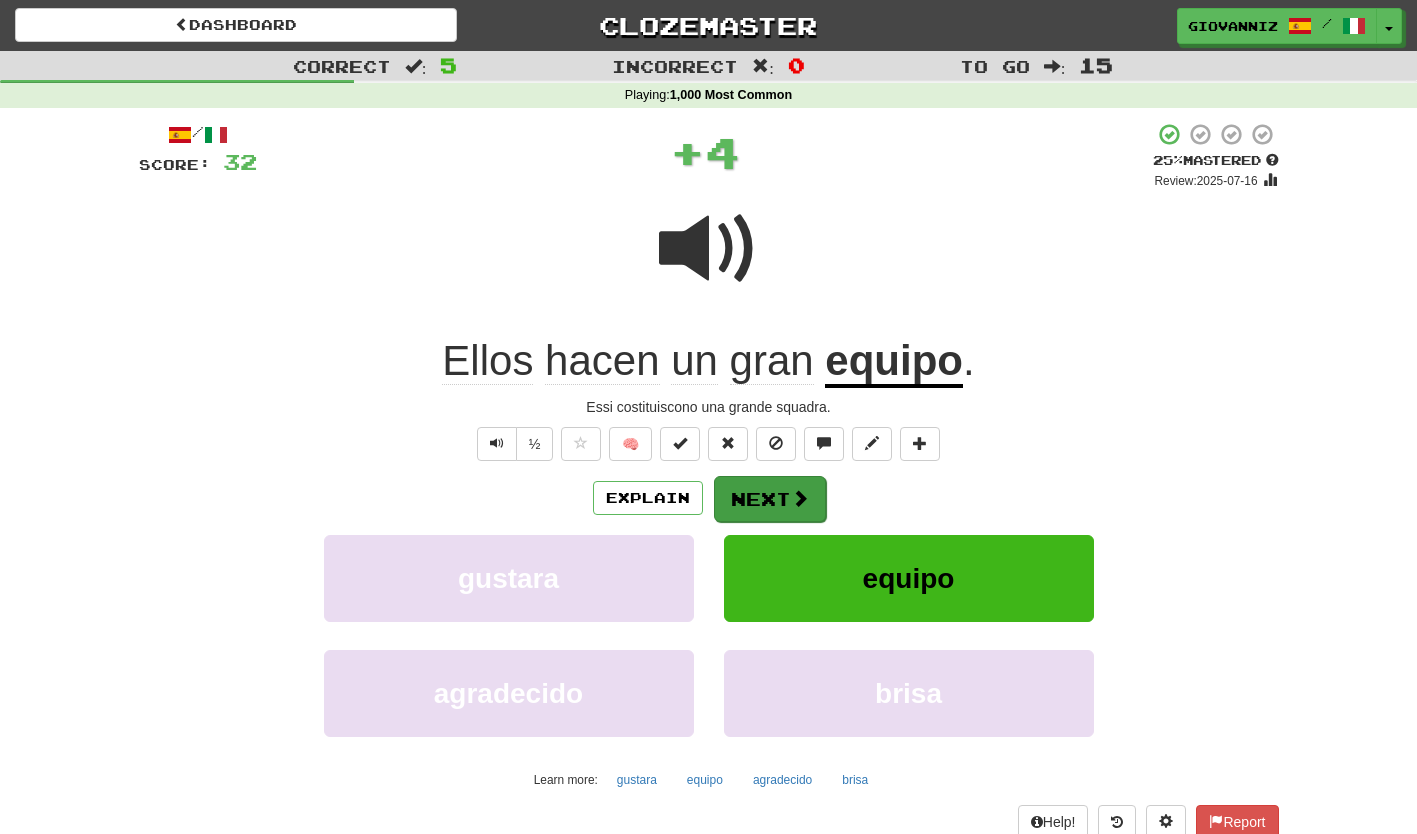 click on "Dashboard
Clozemaster
GiovanniZ
/
Toggle Dropdown
Dashboard
Leaderboard
Activity Feed
Notifications
Profile
Discussions
Español
/
Italiano
Streak:
1
Review:
47
Points Today: 0
Español
/
English
Streak:
1
Review:
10
Points Today: 0
Italiano
/
English
Streak:
1
Review:
120
Daily Goal:  0 /50
Languages
Account
Logout
GiovanniZ
/
Toggle Dropdown
Dashboard
Leaderboard
Activity Feed
Notifications
Profile
Discussions
Español
/
Italiano
Streak:
1
Review:
47
Points Today: 0
Español
/
English
Streak:
1
Review:
10
Points Today: 0" at bounding box center (708, 450) 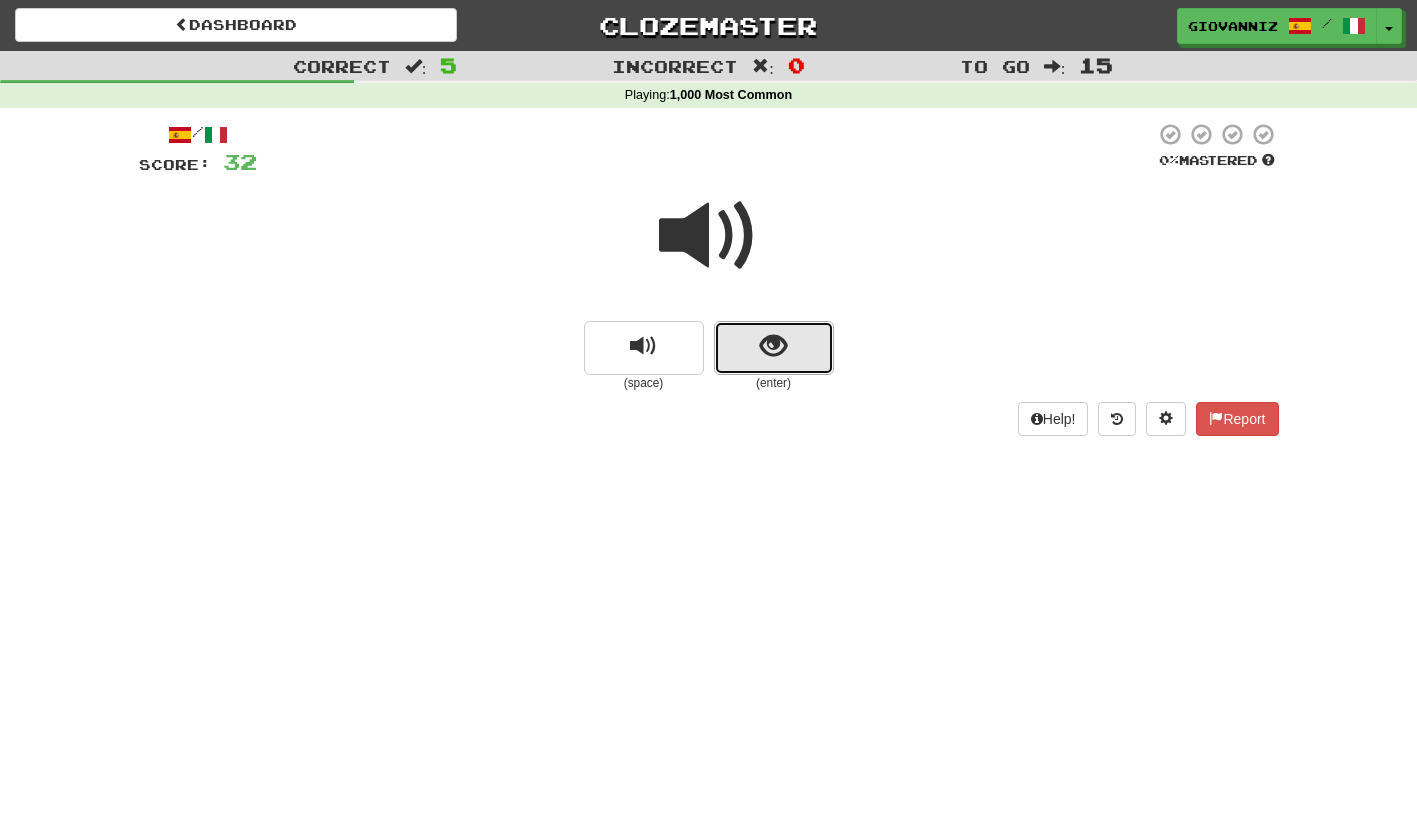 drag, startPoint x: 733, startPoint y: 489, endPoint x: 724, endPoint y: 341, distance: 148.27339 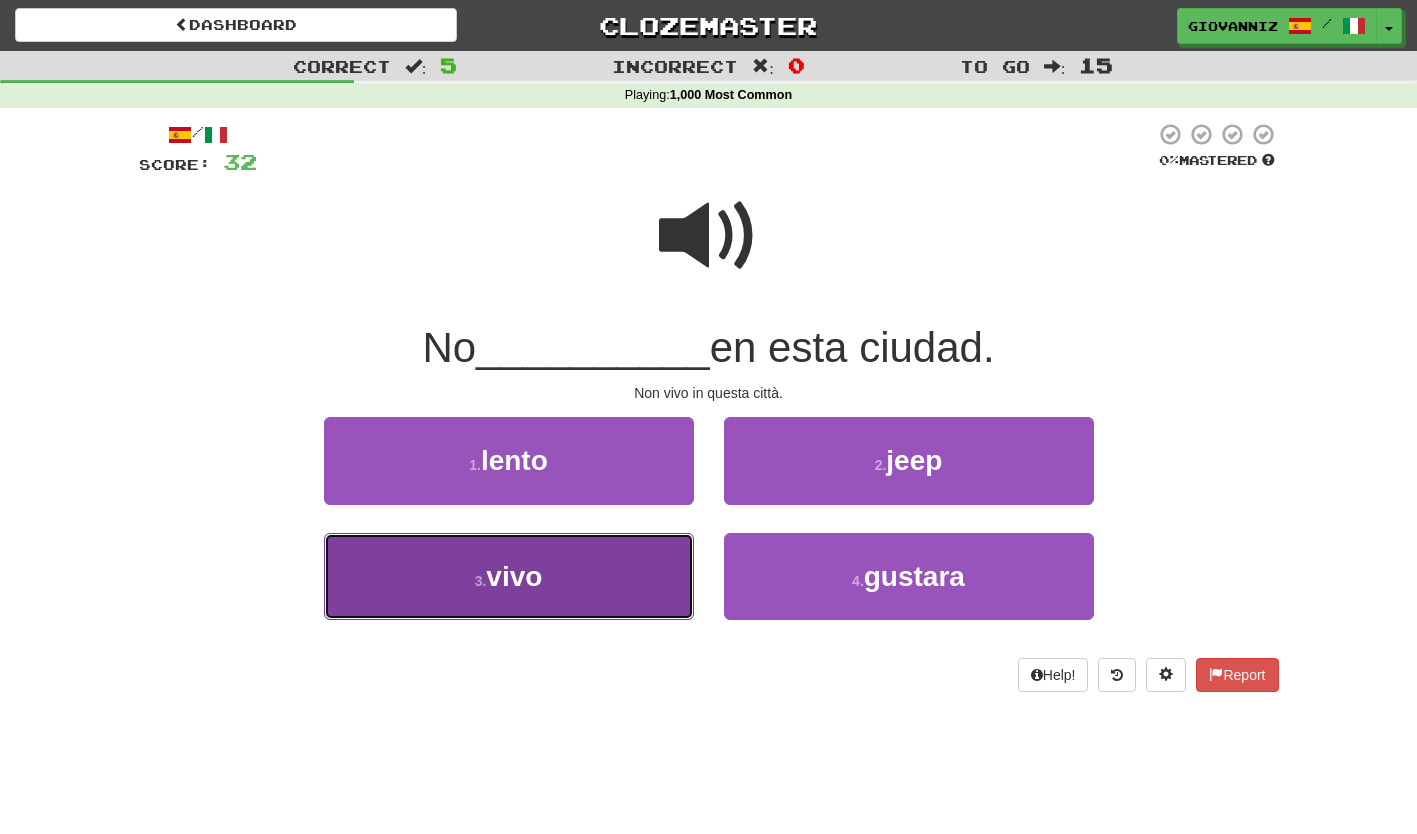 click on "3 .  vivo" at bounding box center [509, 576] 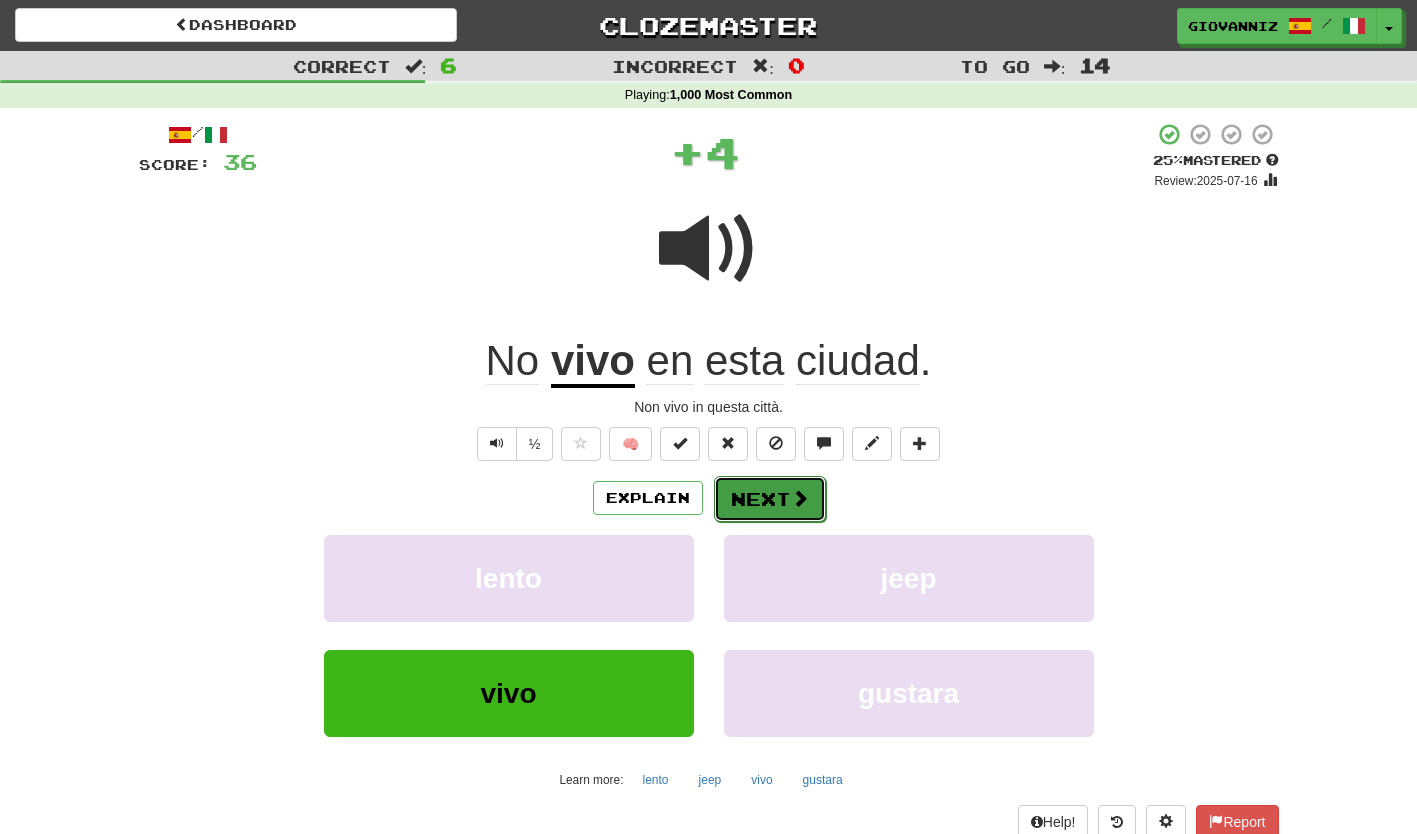 click on "Next" at bounding box center (770, 499) 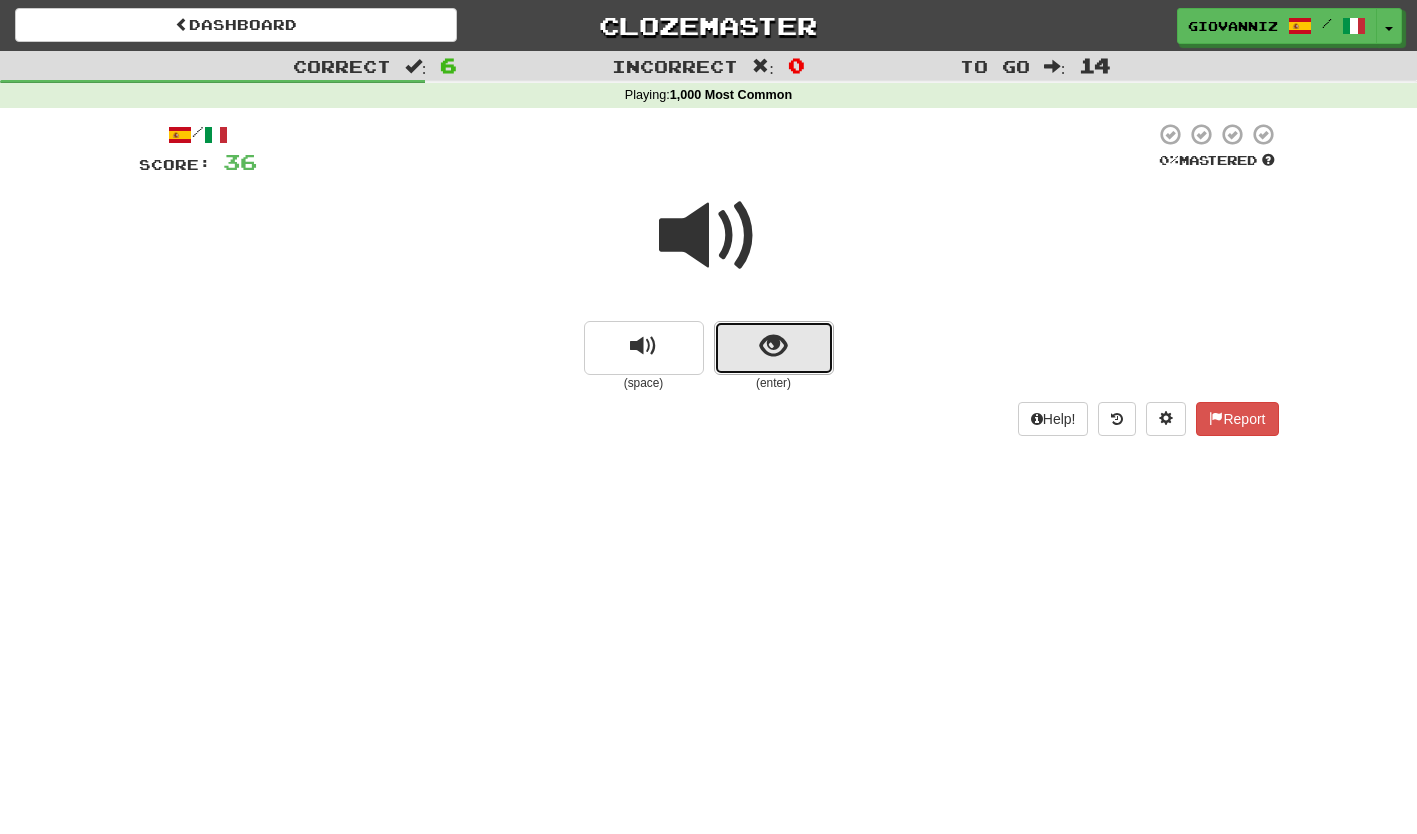 click at bounding box center [774, 348] 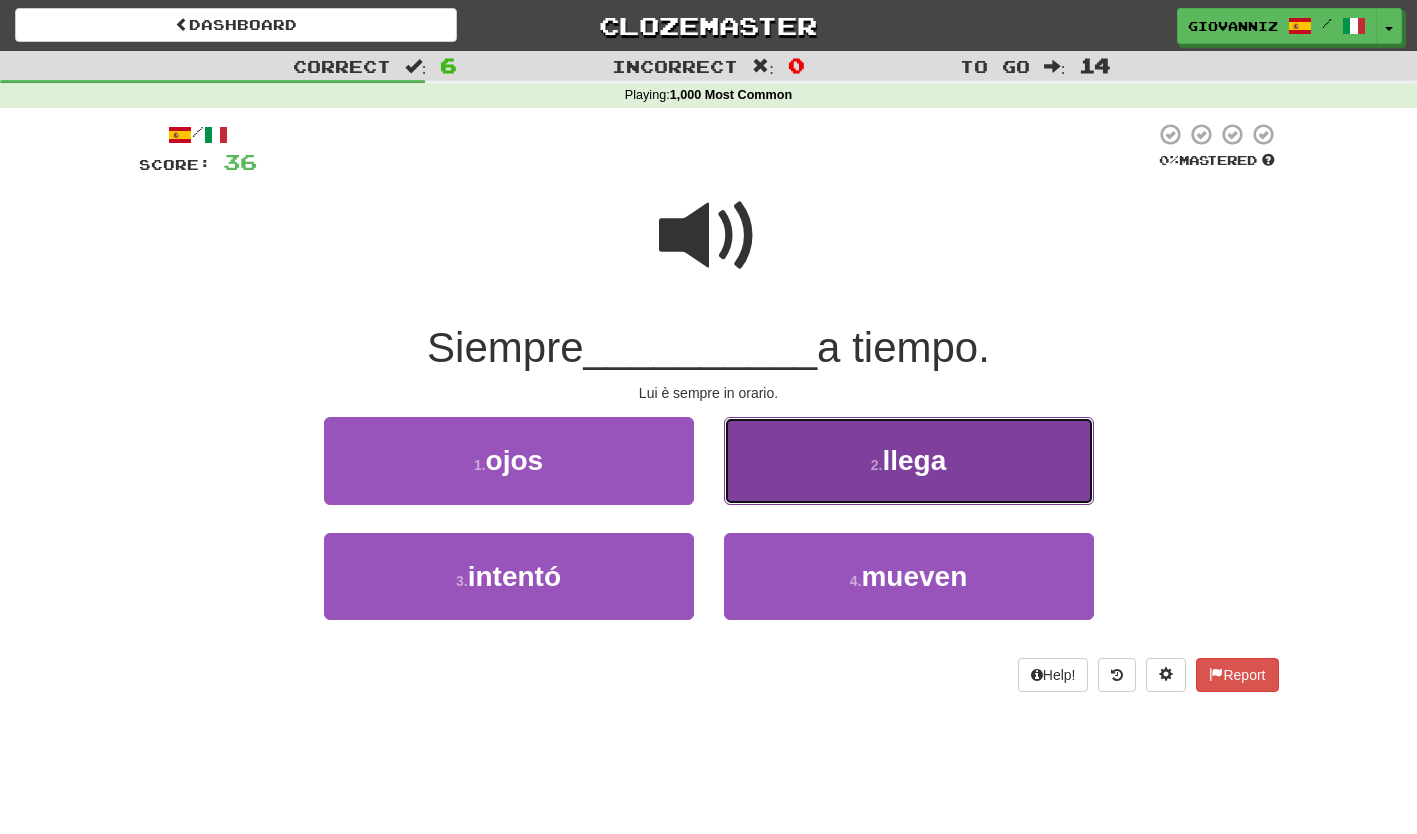 click on "2 .  llega" at bounding box center [909, 460] 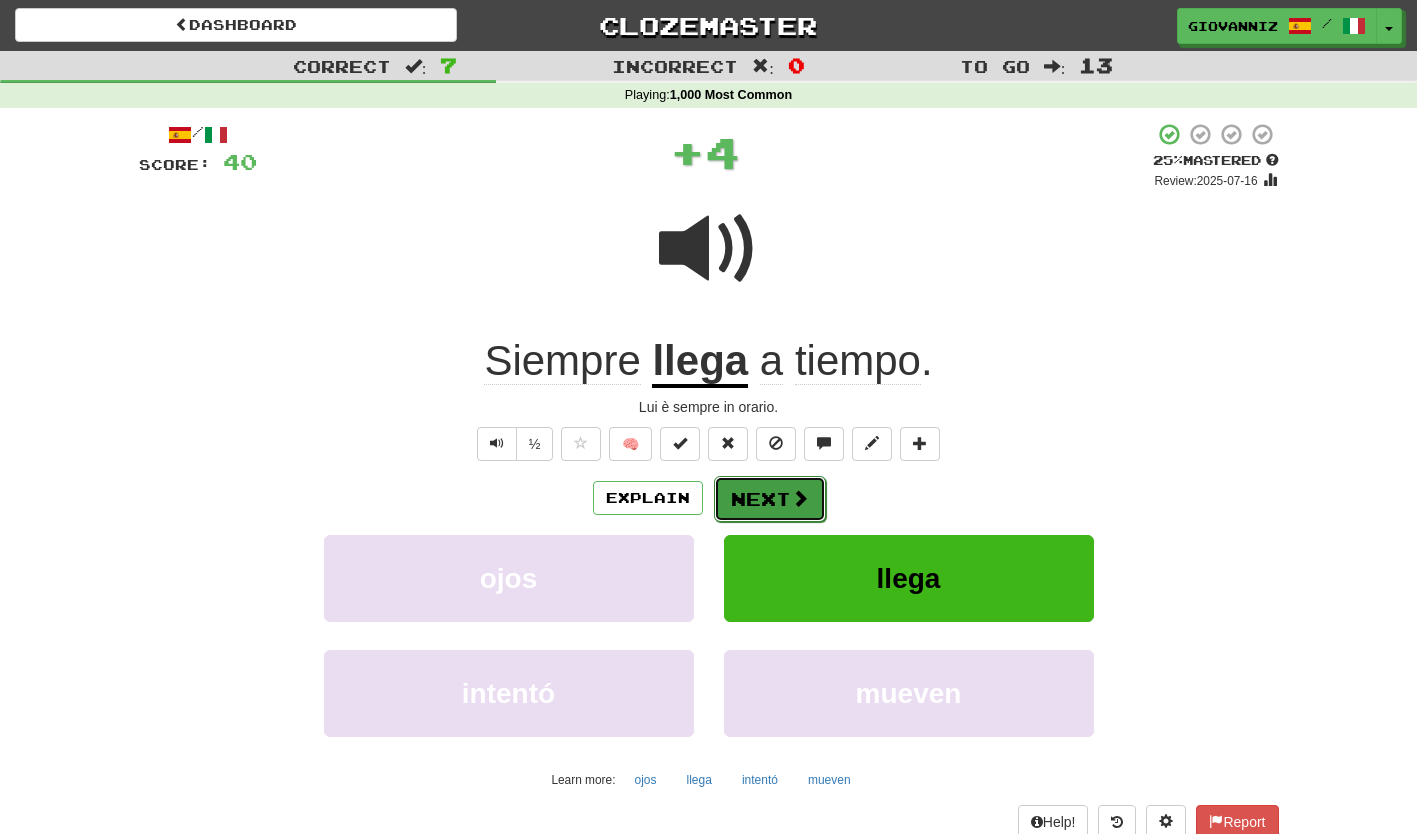 click on "Next" at bounding box center (770, 499) 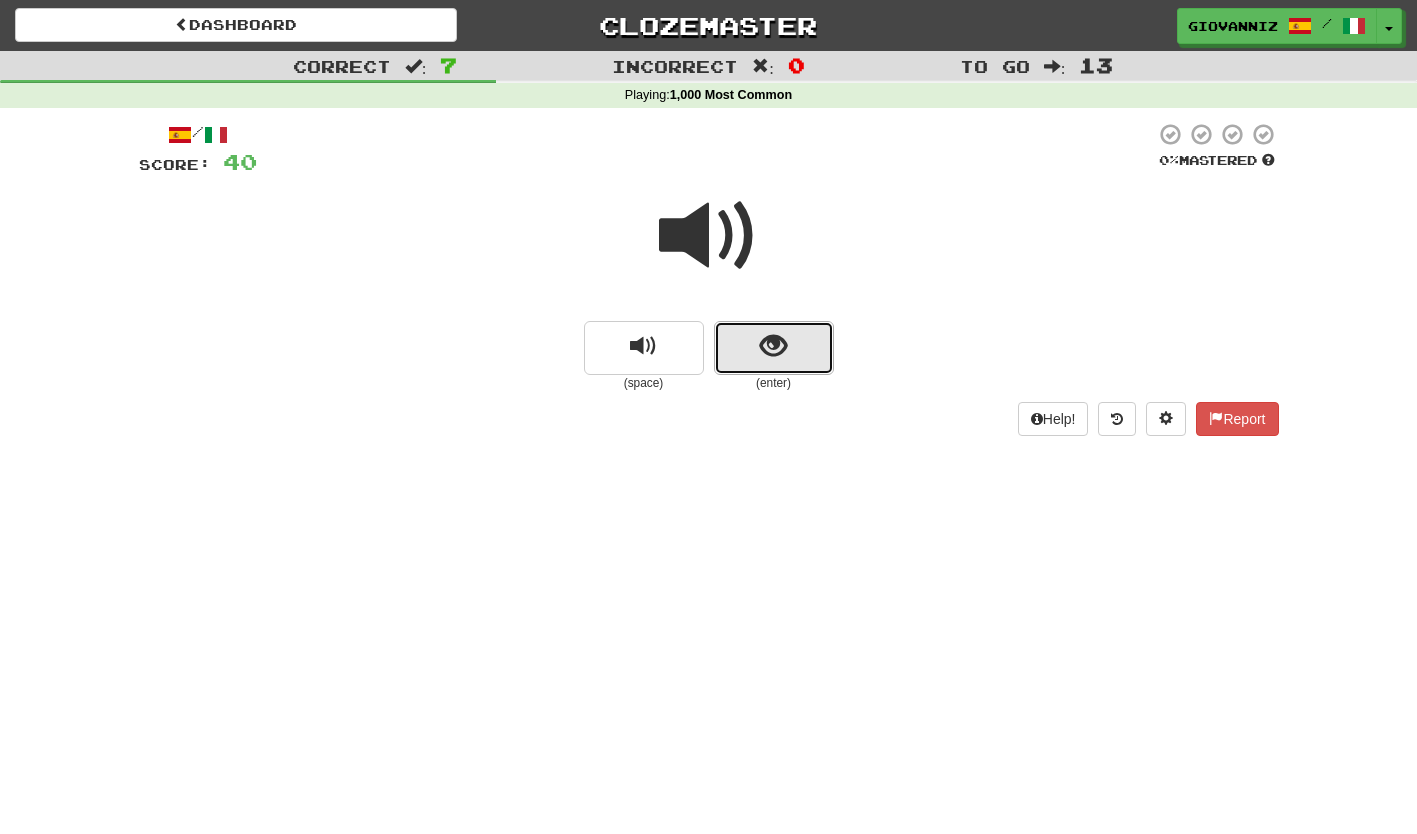 click at bounding box center [774, 348] 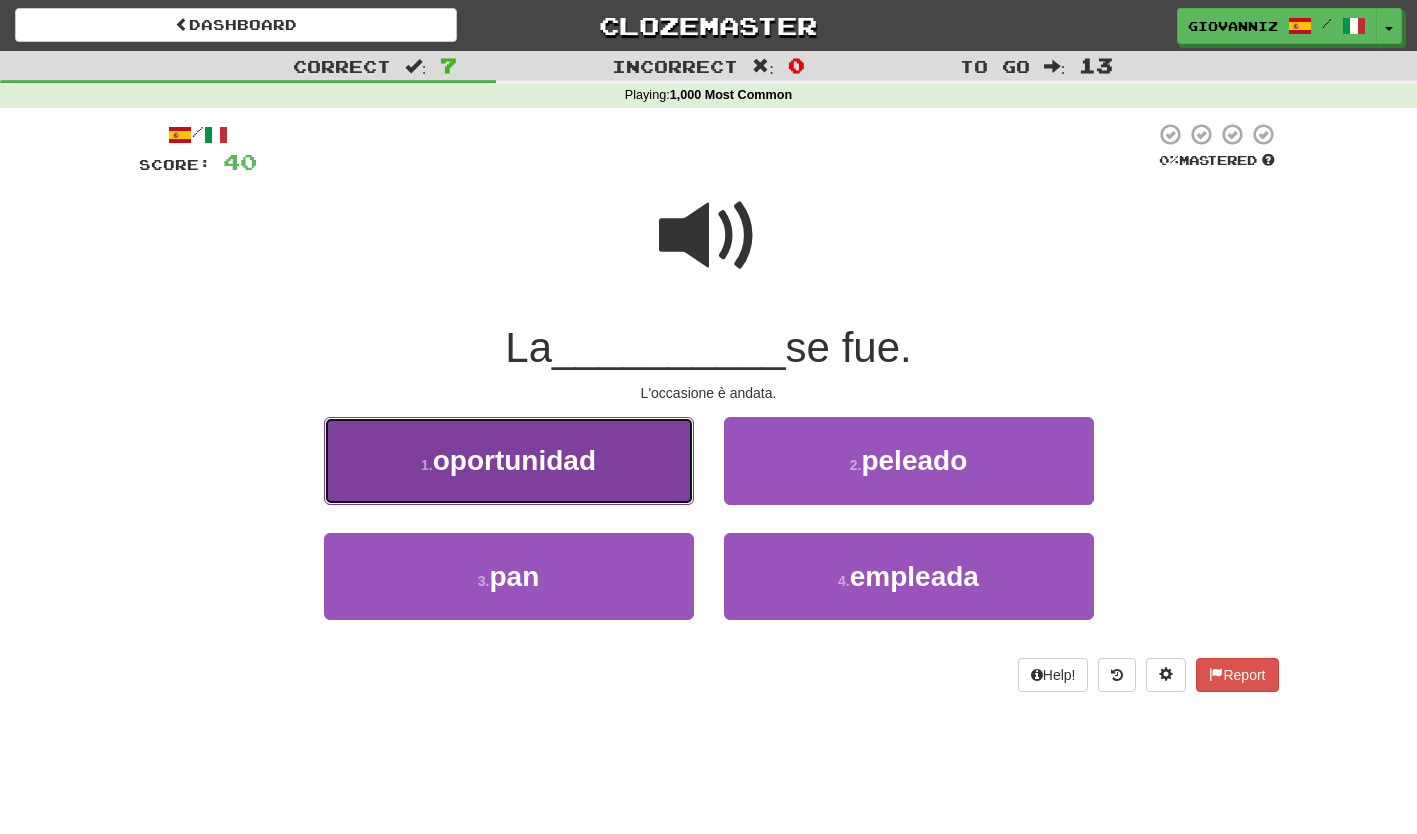 click on "1 .  oportunidad" at bounding box center (509, 460) 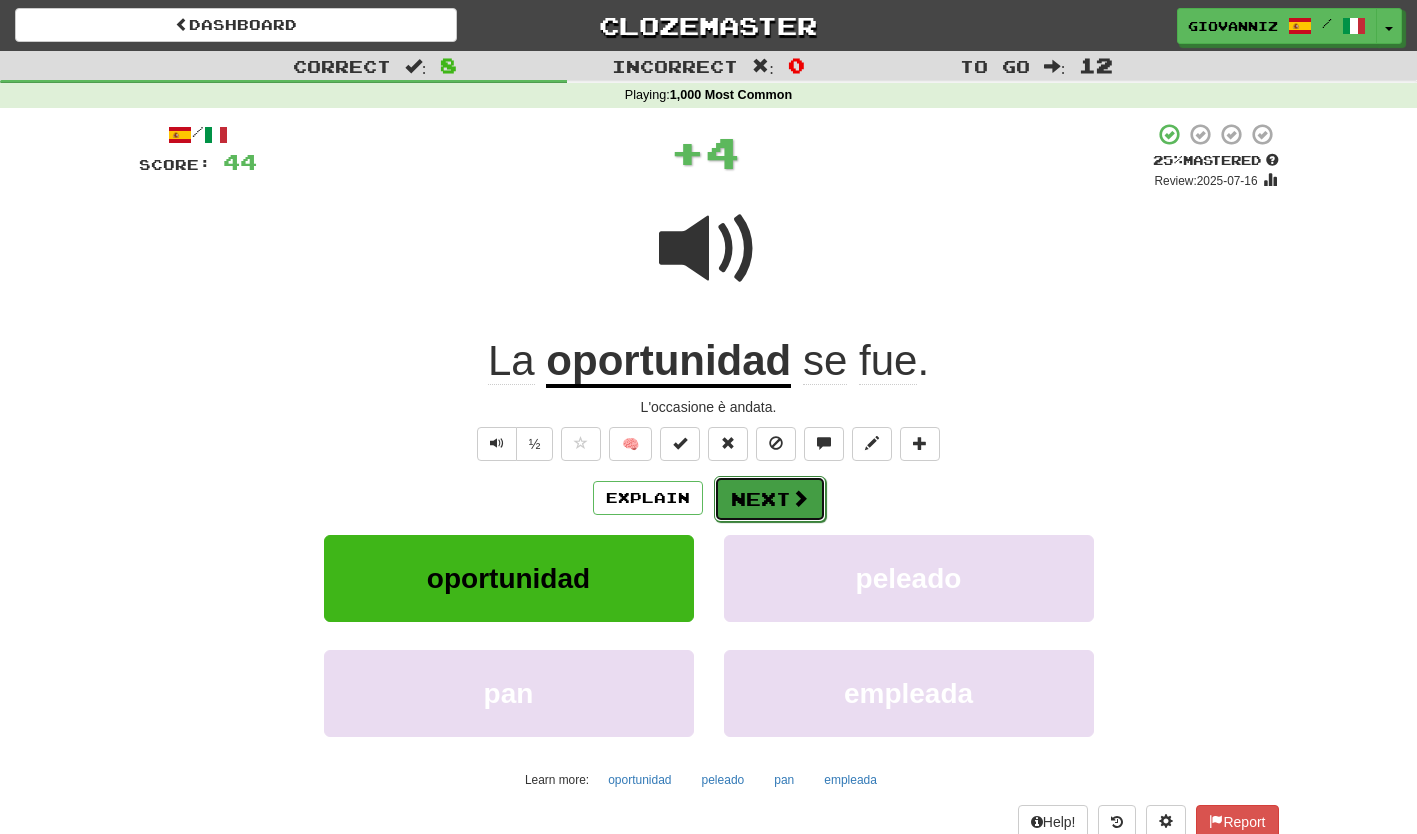 click on "Next" at bounding box center (770, 499) 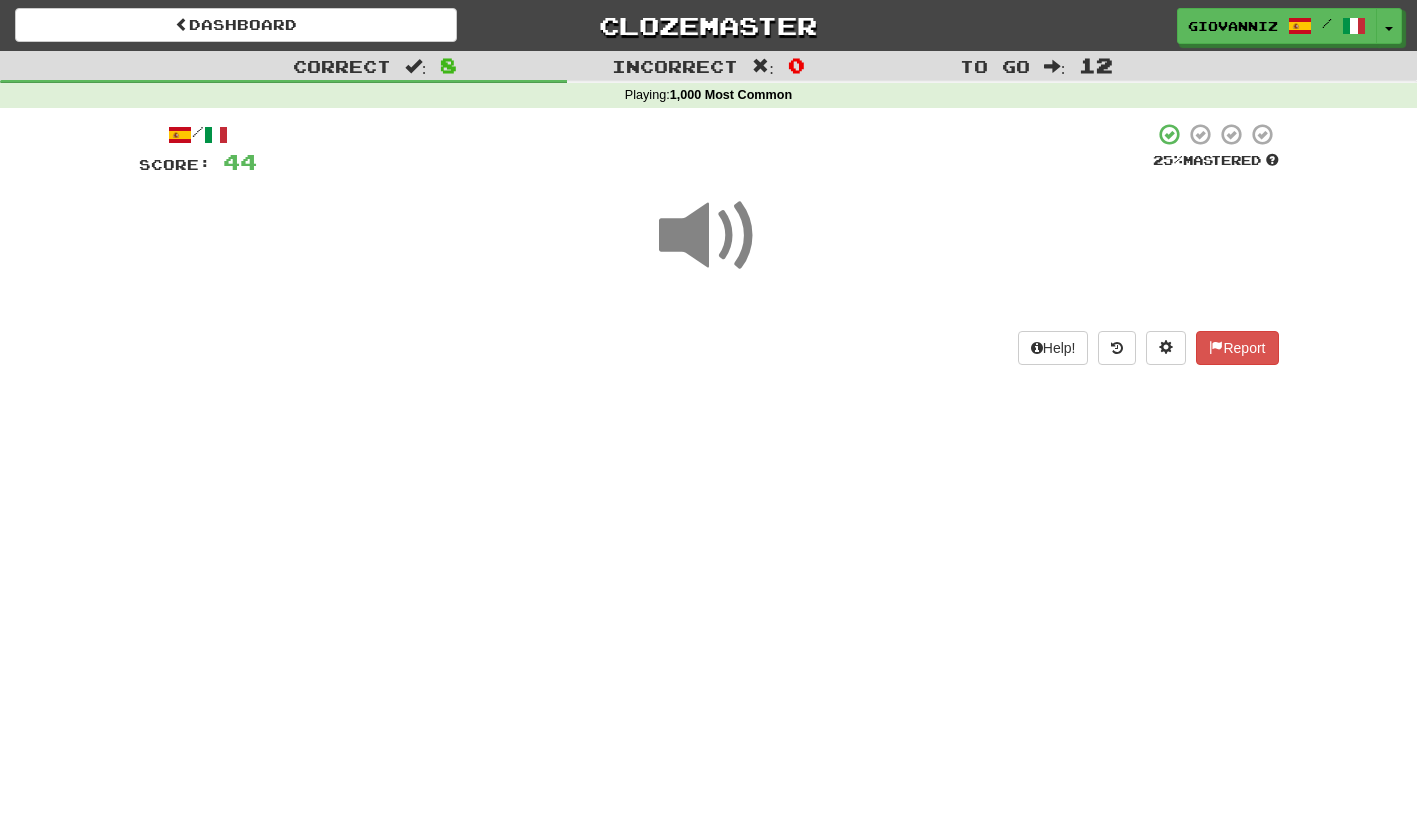 click on "Dashboard
Clozemaster
GiovanniZ
/
Toggle Dropdown
Dashboard
Leaderboard
Activity Feed
Notifications
Profile
Discussions
Español
/
Italiano
Streak:
1
Review:
47
Points Today: 0
Español
/
English
Streak:
1
Review:
10
Points Today: 0
Italiano
/
English
Streak:
1
Review:
120
Daily Goal:  0 /50
Languages
Account
Logout
GiovanniZ
/
Toggle Dropdown
Dashboard
Leaderboard
Activity Feed
Notifications
Profile
Discussions
Español
/
Italiano
Streak:
1
Review:
47
Points Today: 0
Español
/
English
Streak:
1
Review:
10
Points Today: 0" at bounding box center [708, 417] 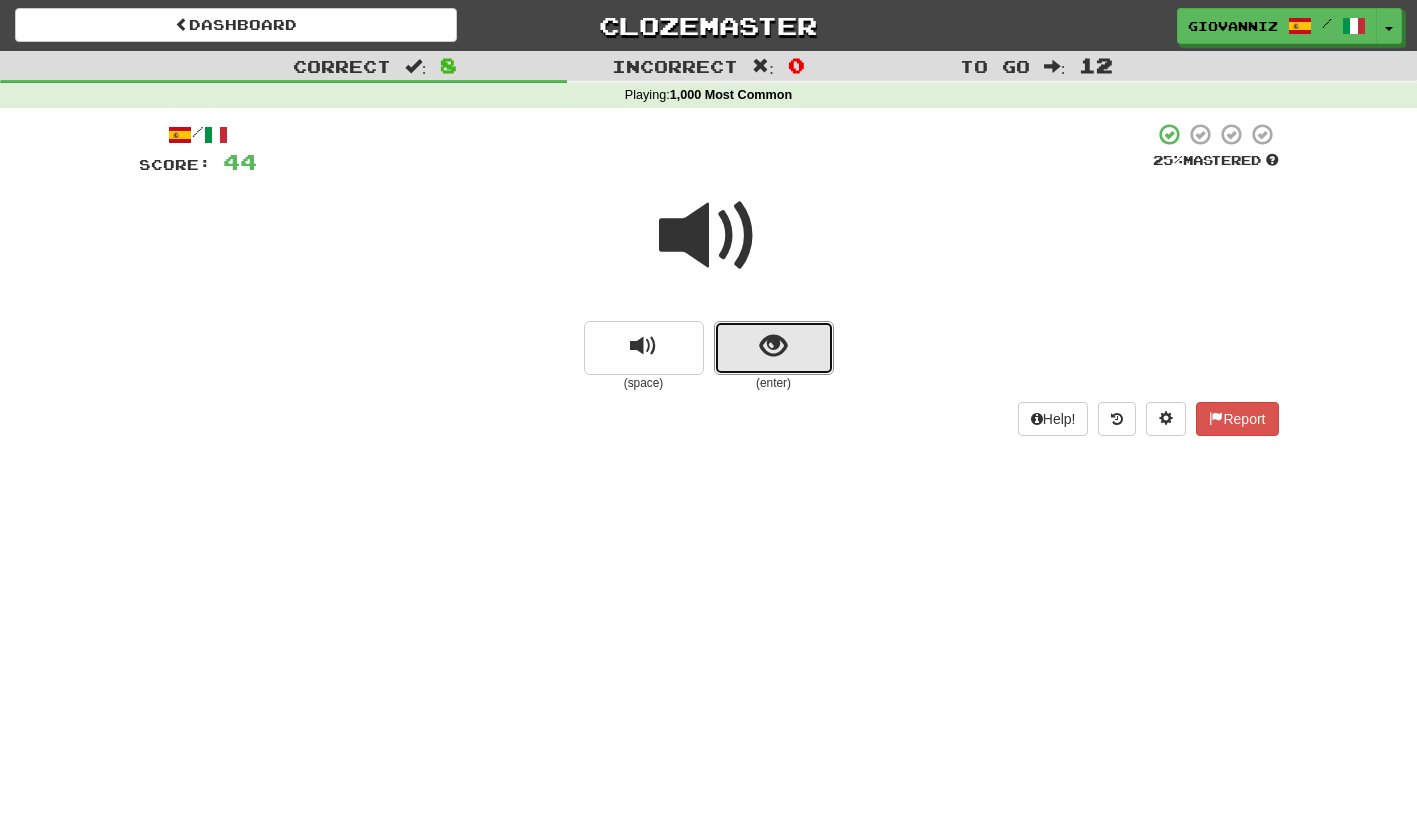 drag, startPoint x: 744, startPoint y: 493, endPoint x: 736, endPoint y: 345, distance: 148.21606 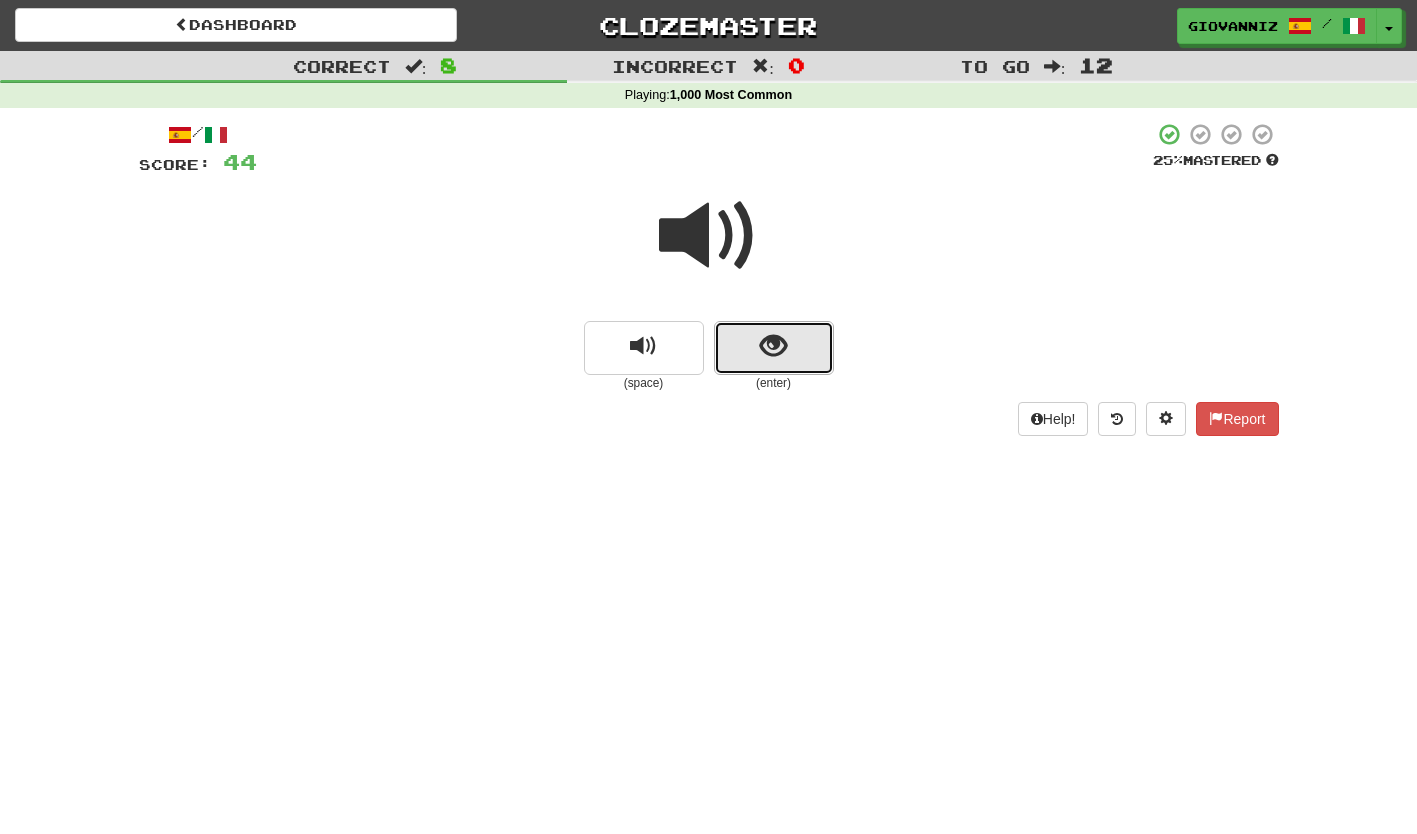 click at bounding box center [774, 348] 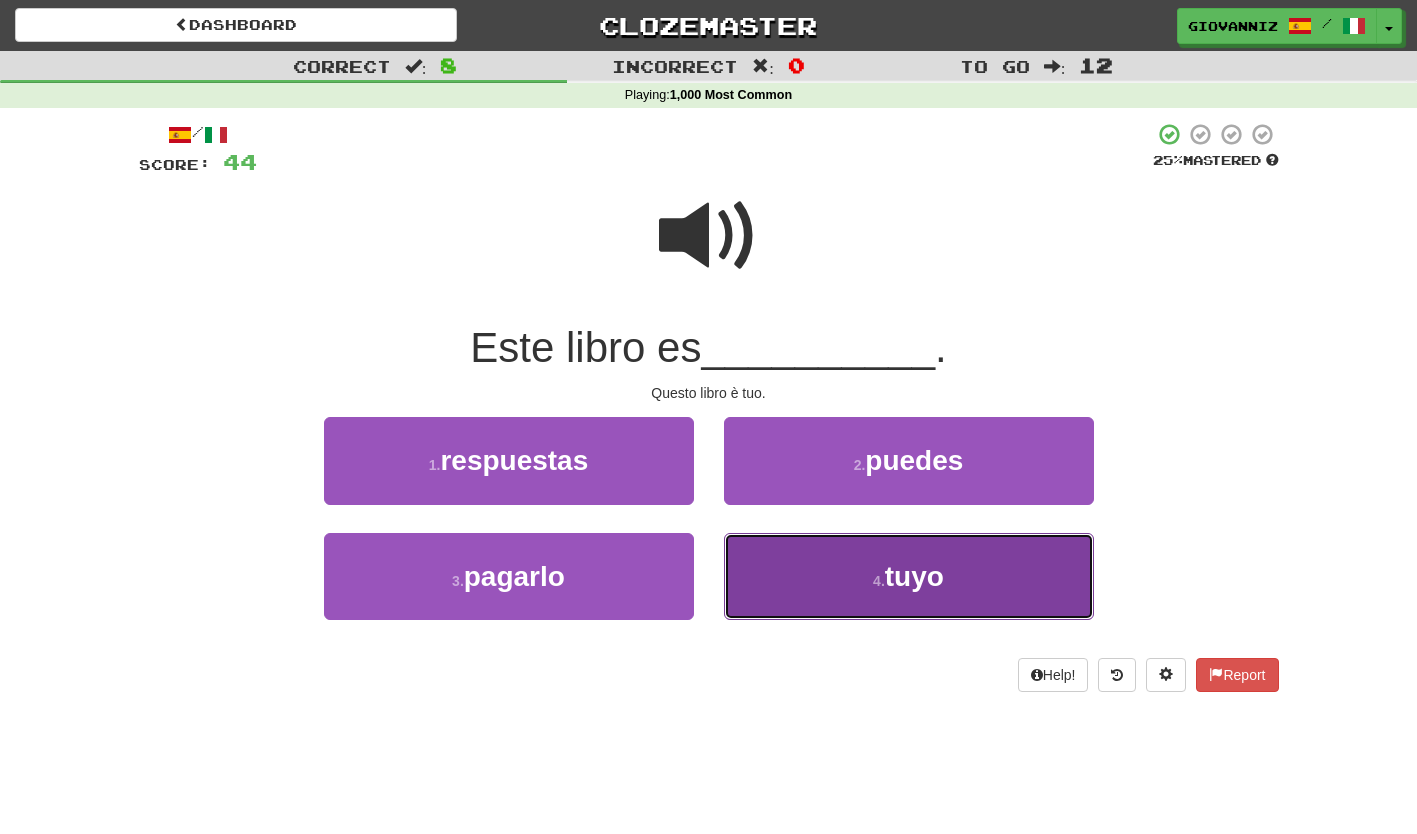 click on "4 .  tuyo" at bounding box center (909, 576) 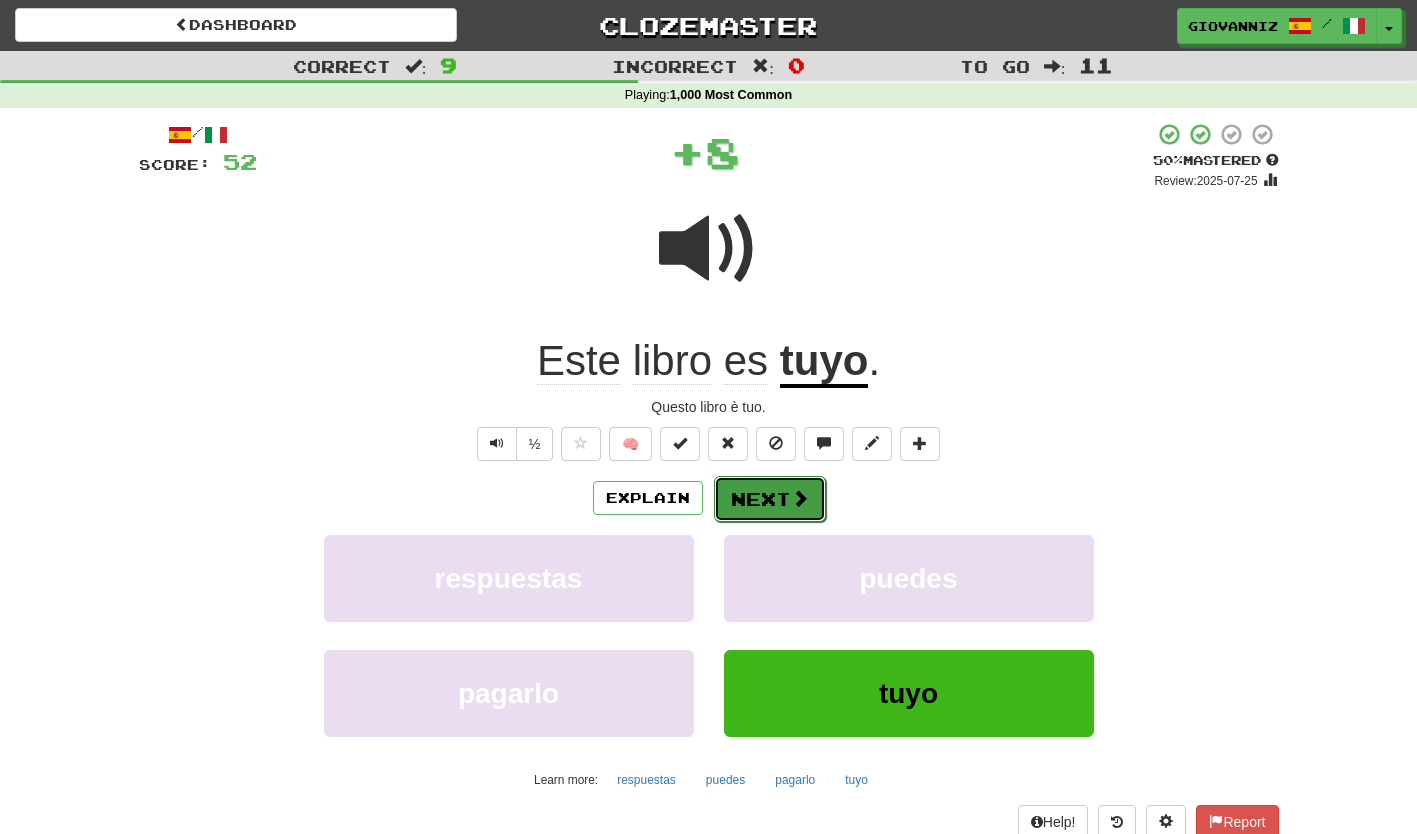 click on "Next" at bounding box center [770, 499] 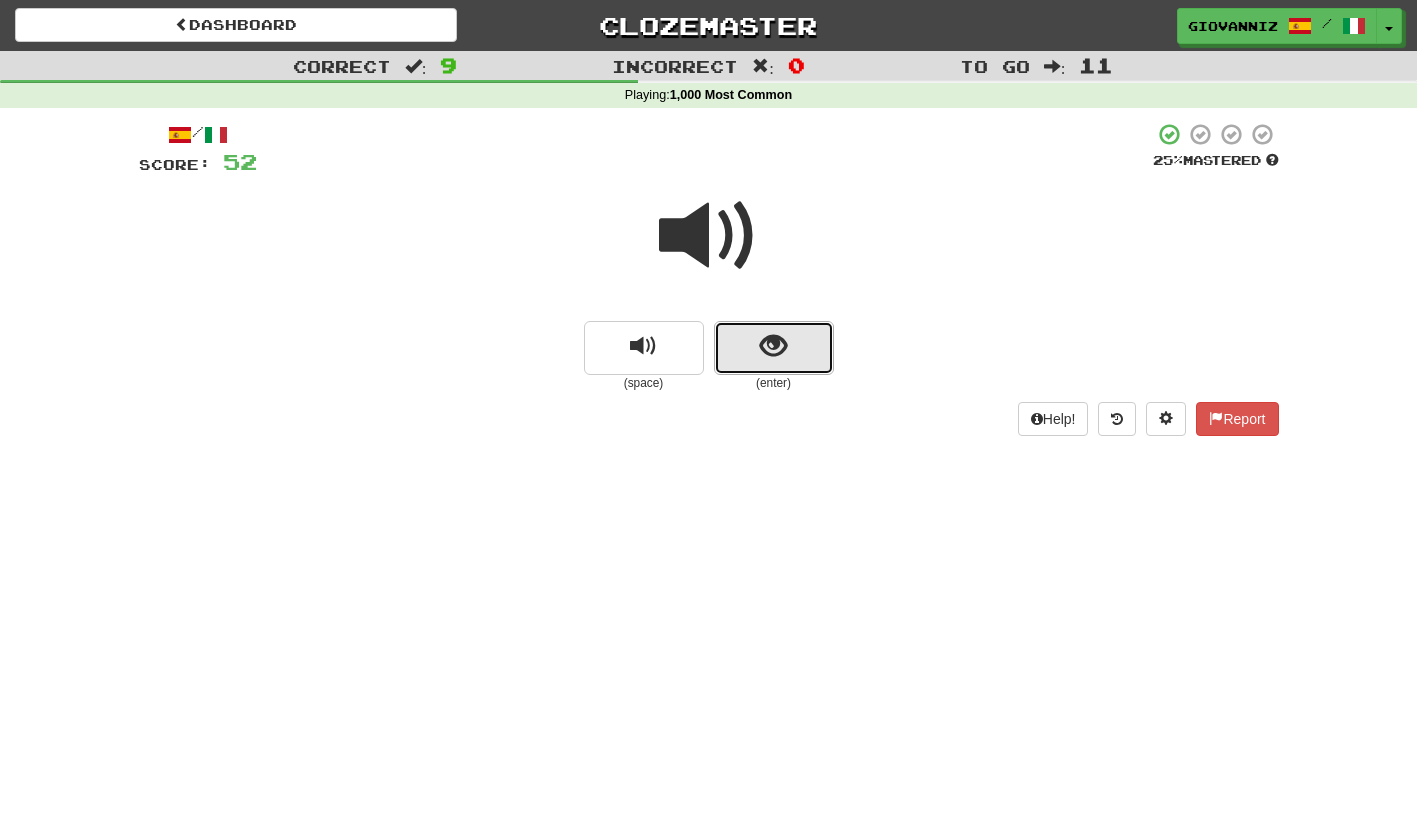 click at bounding box center [774, 348] 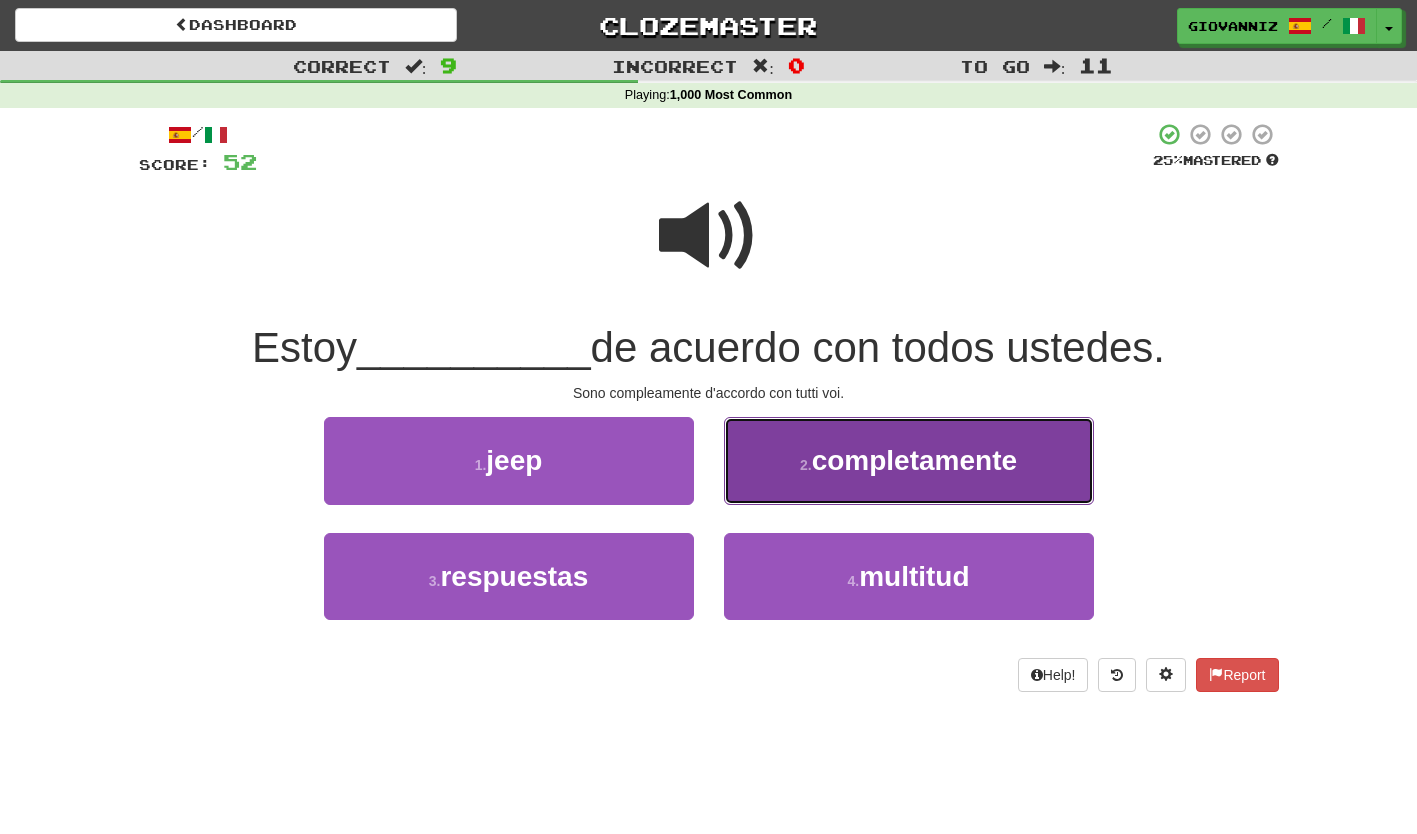 click on "2 .  completamente" at bounding box center [909, 460] 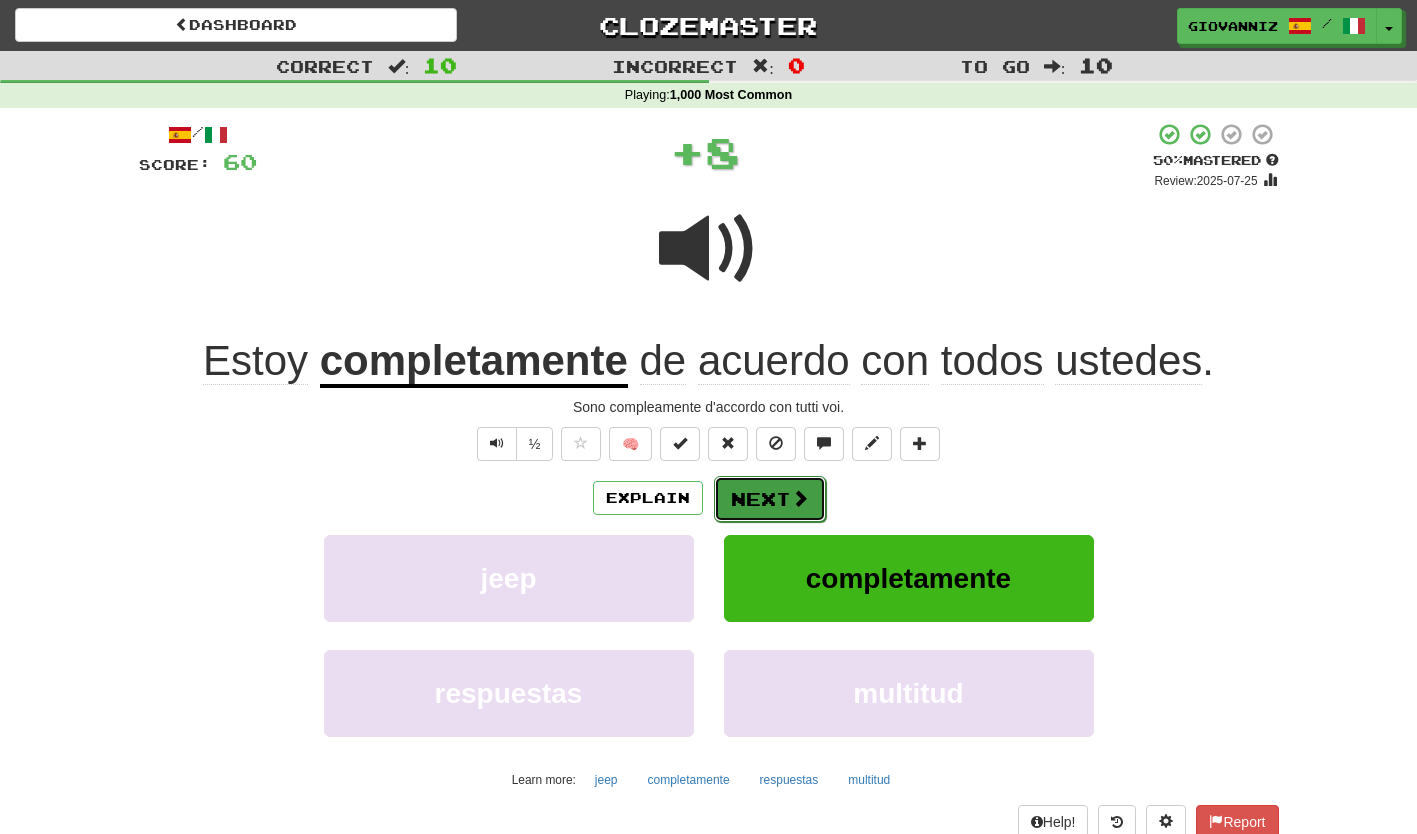 click on "Next" at bounding box center (770, 499) 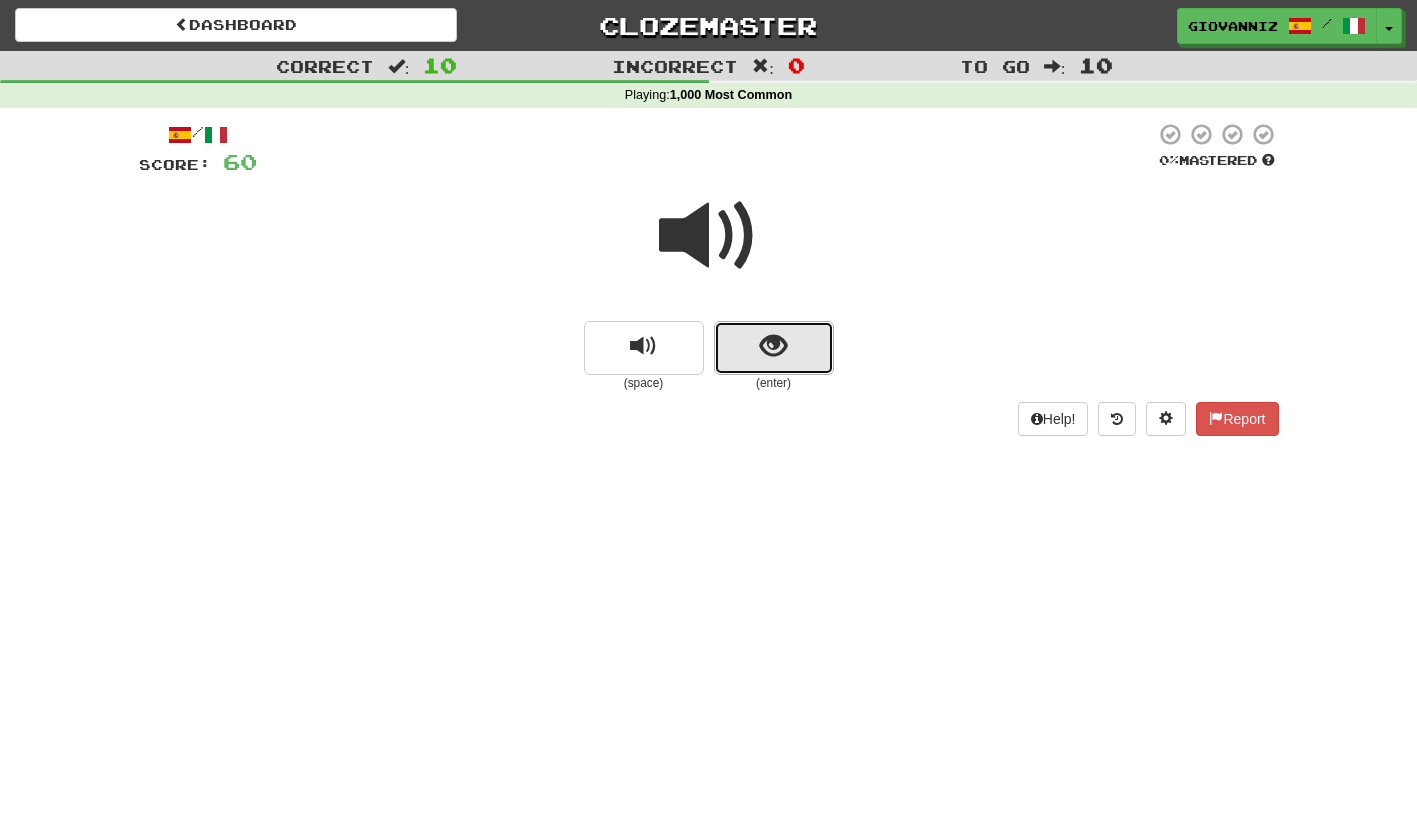 click at bounding box center (774, 348) 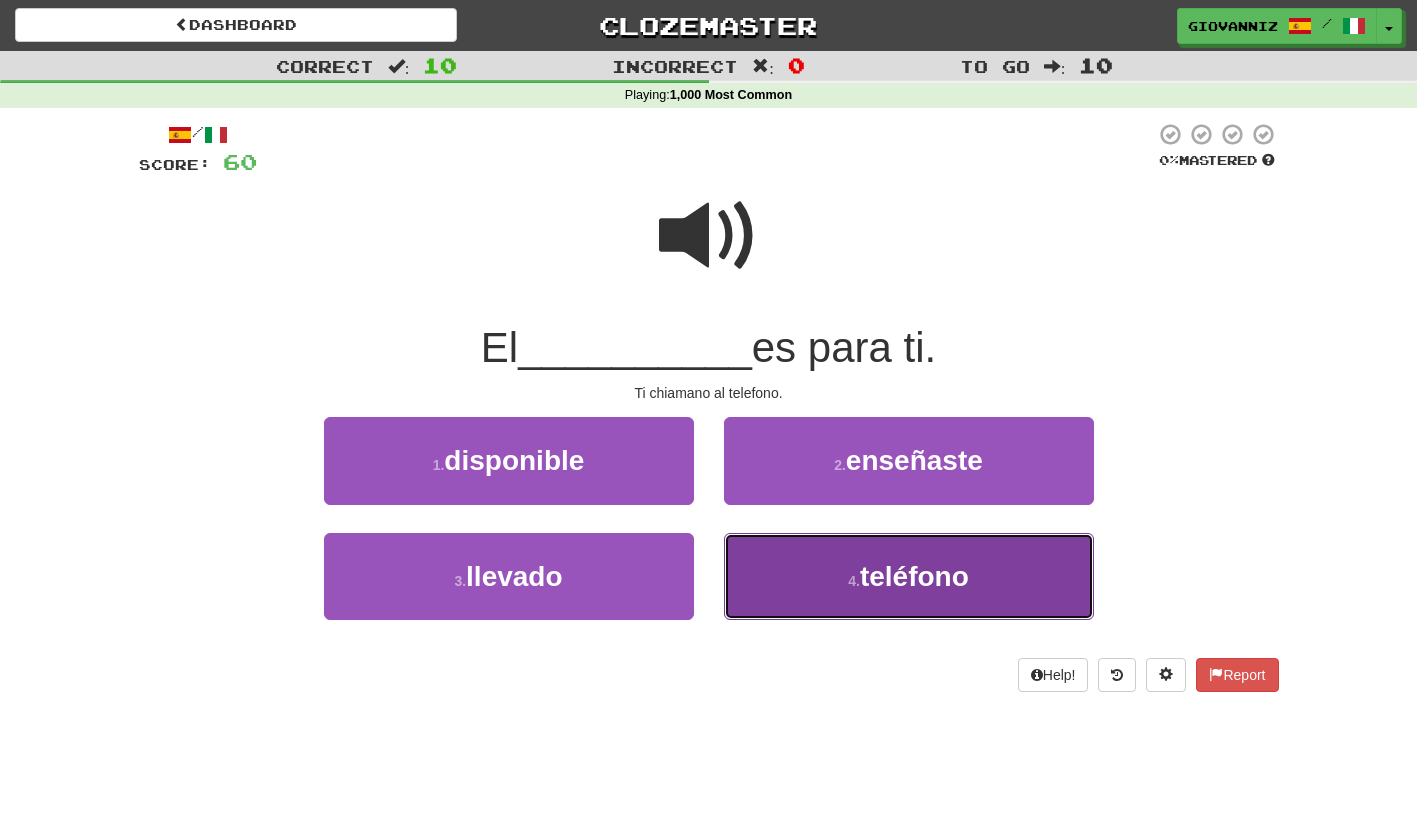 click on "4 .  teléfono" at bounding box center (909, 576) 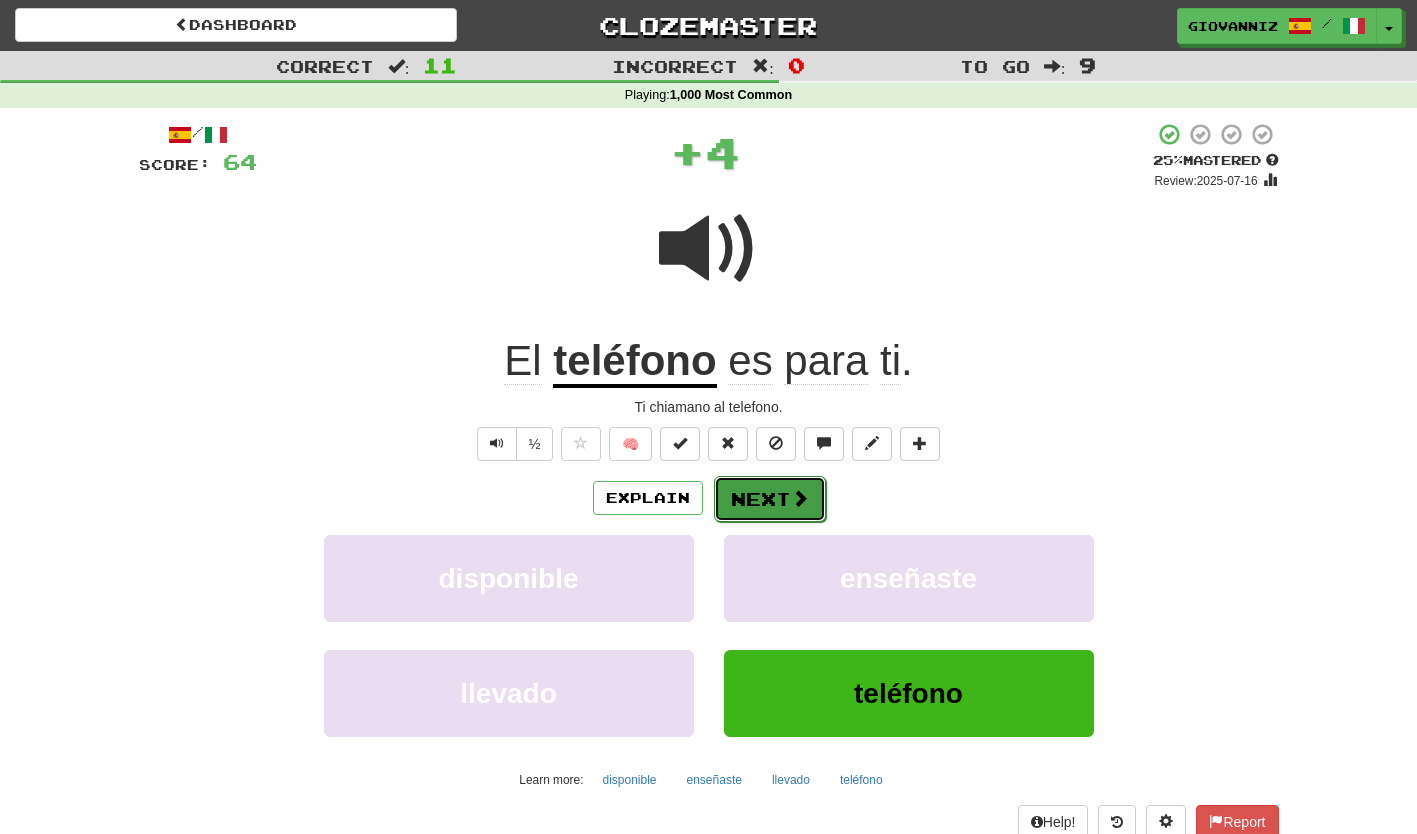 click on "Next" at bounding box center [770, 499] 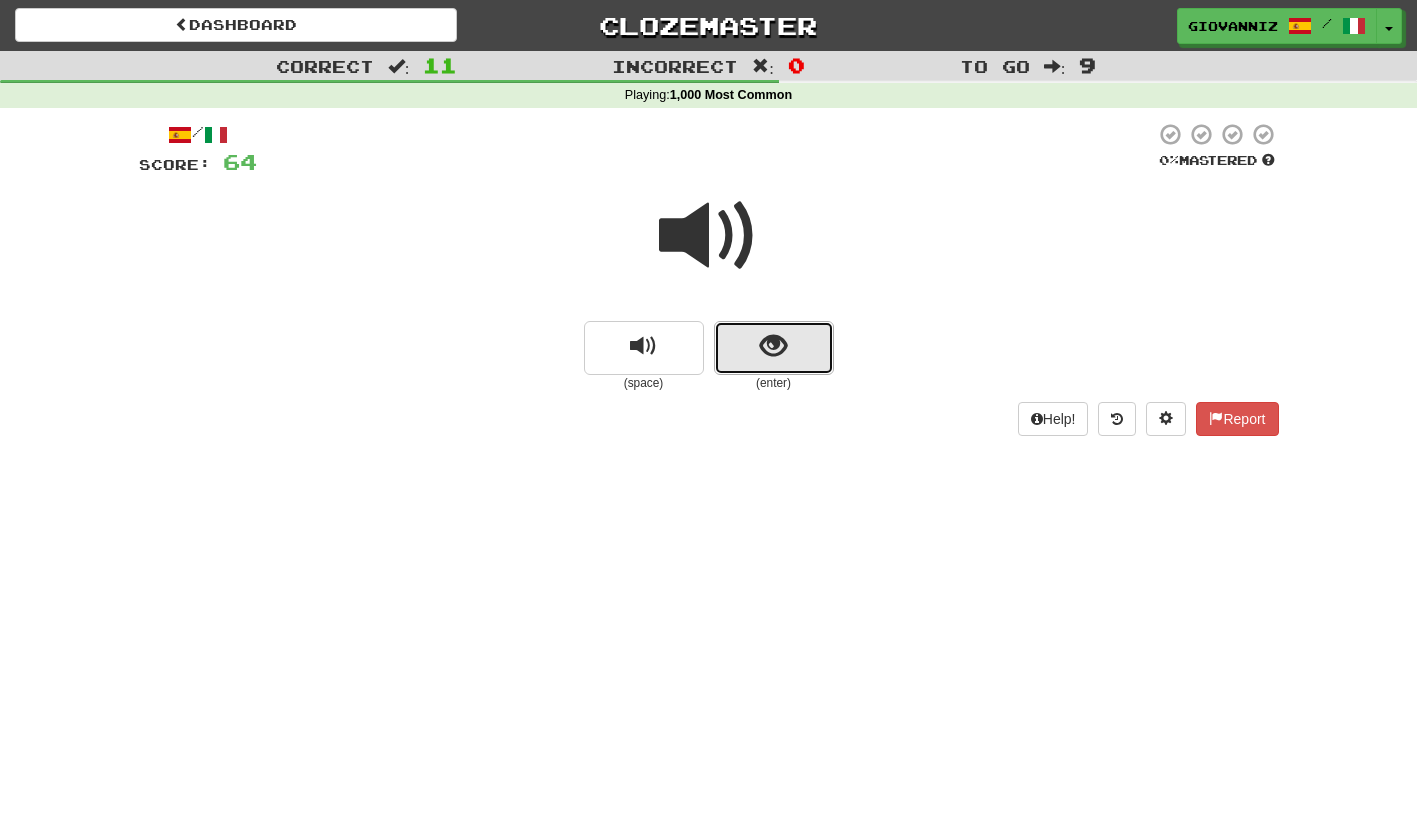 click at bounding box center [774, 348] 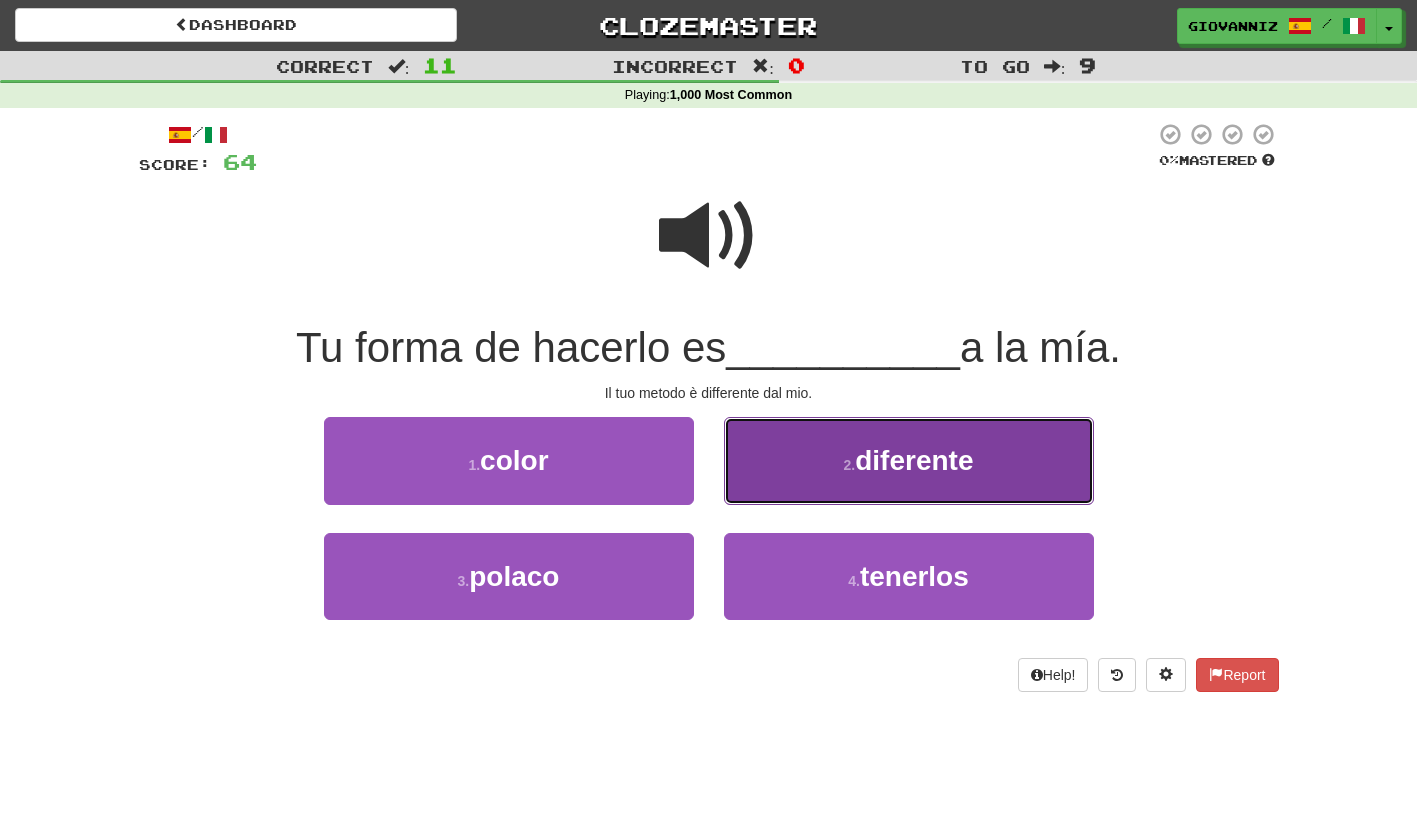 click on "2 .  diferente" at bounding box center [909, 460] 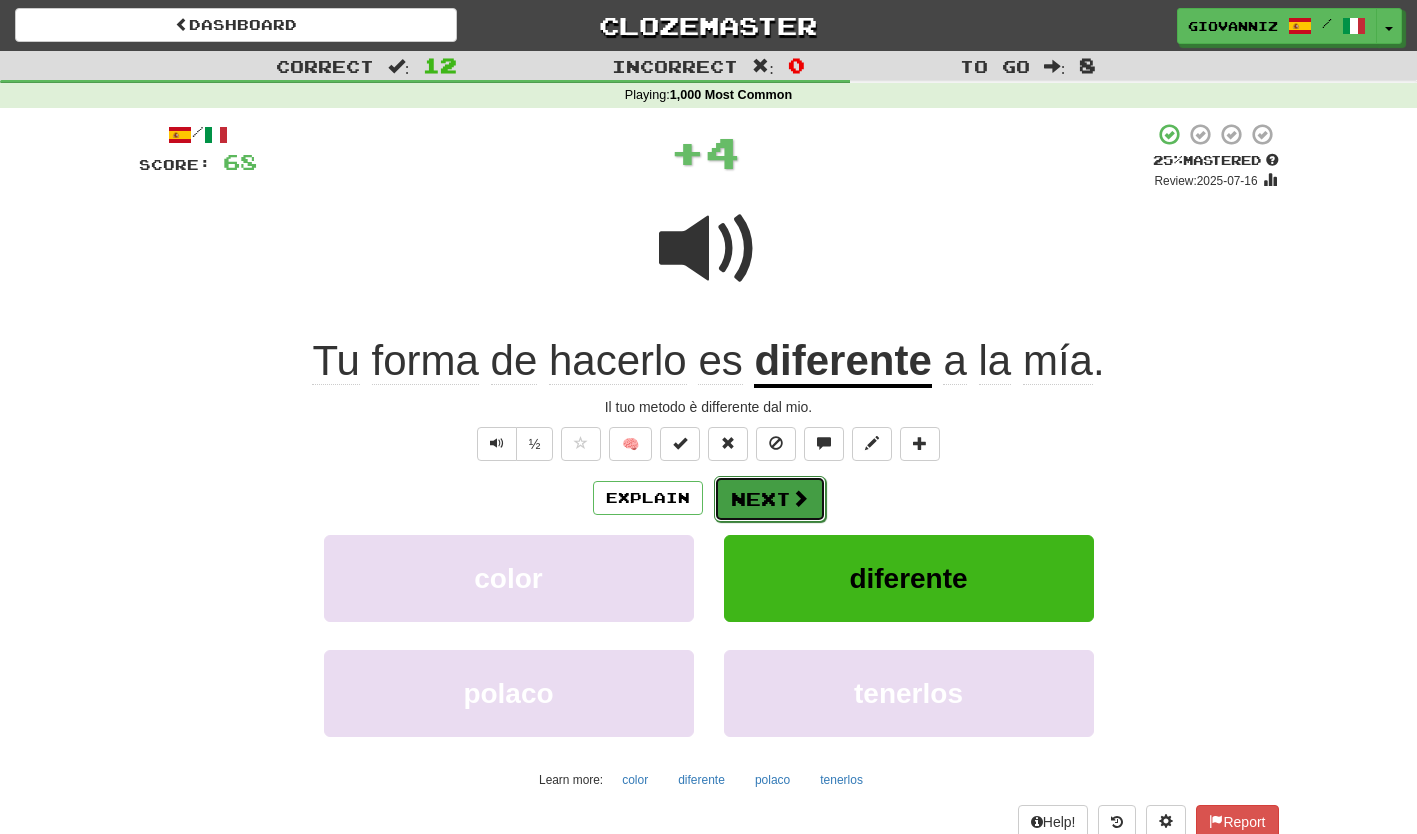 click on "Next" at bounding box center [770, 499] 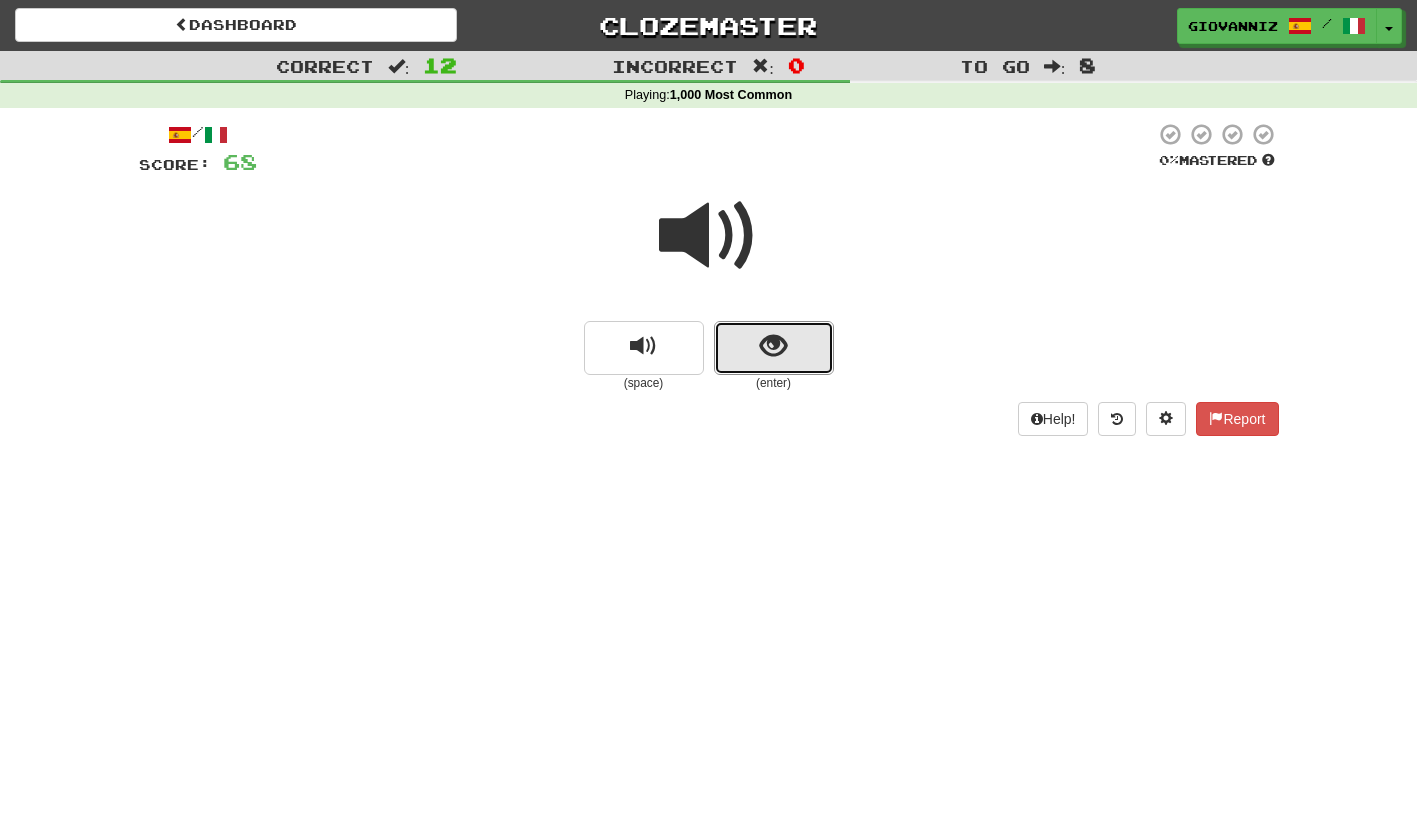 click at bounding box center (774, 348) 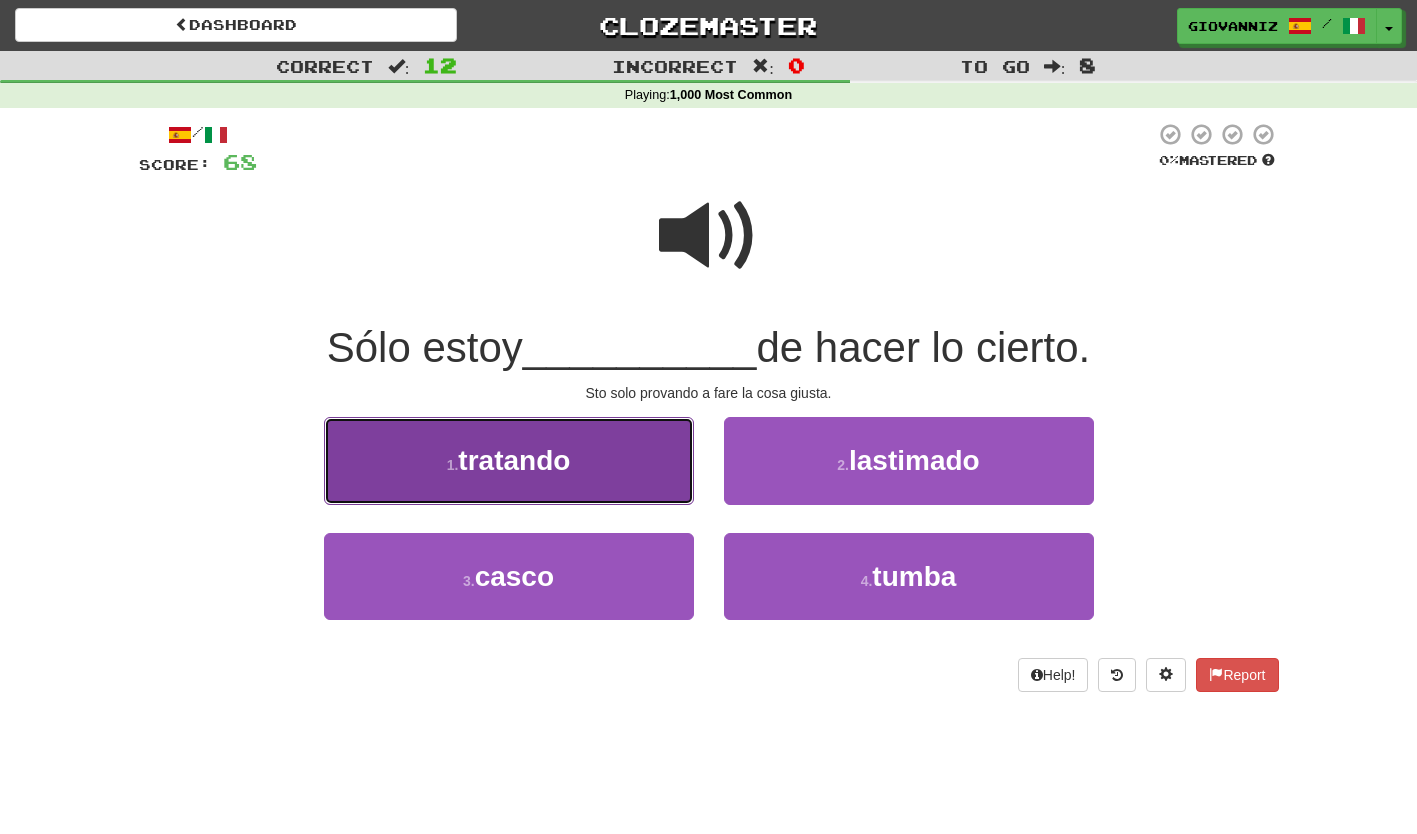 click on "1 .  tratando" at bounding box center [509, 460] 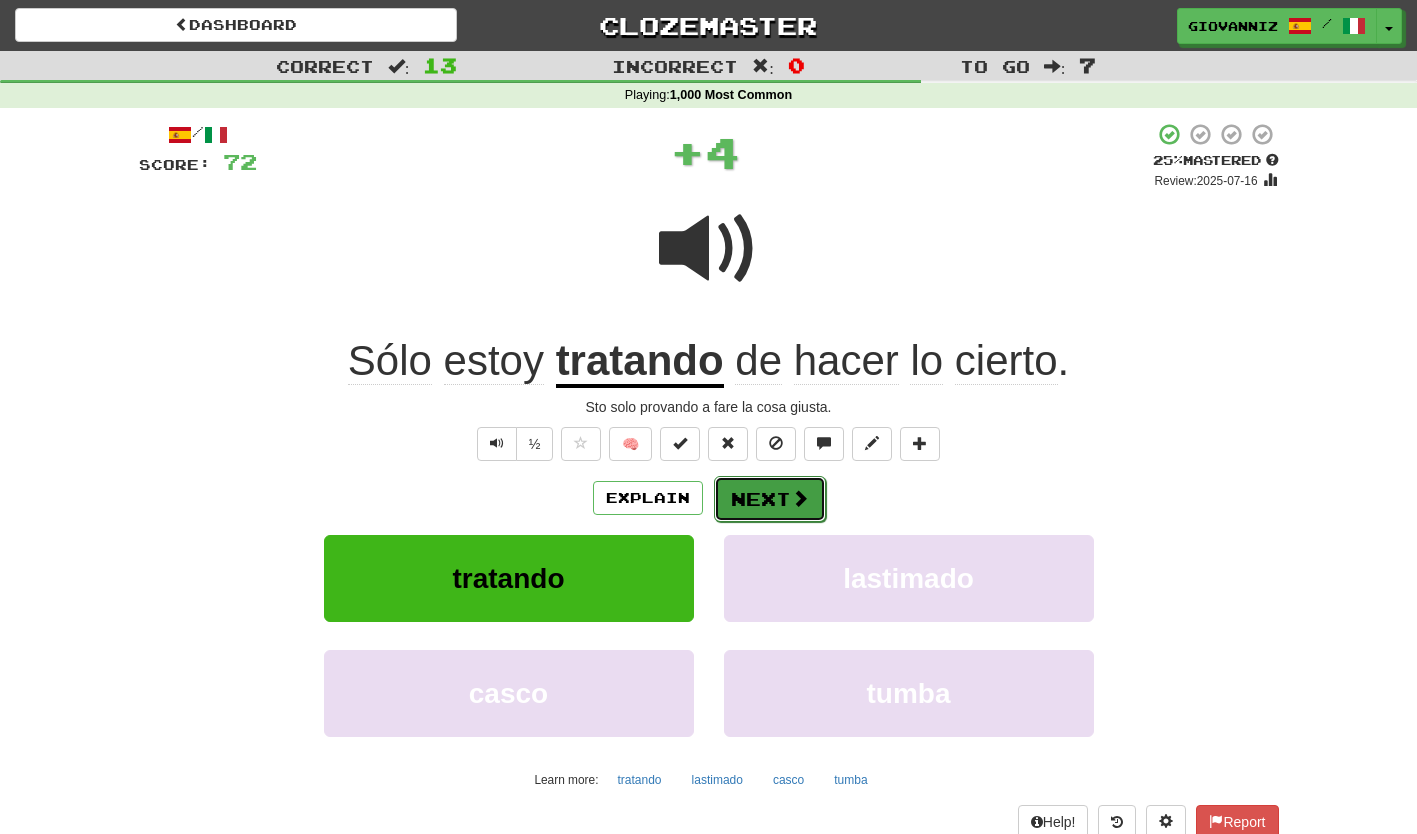 click on "Next" at bounding box center (770, 499) 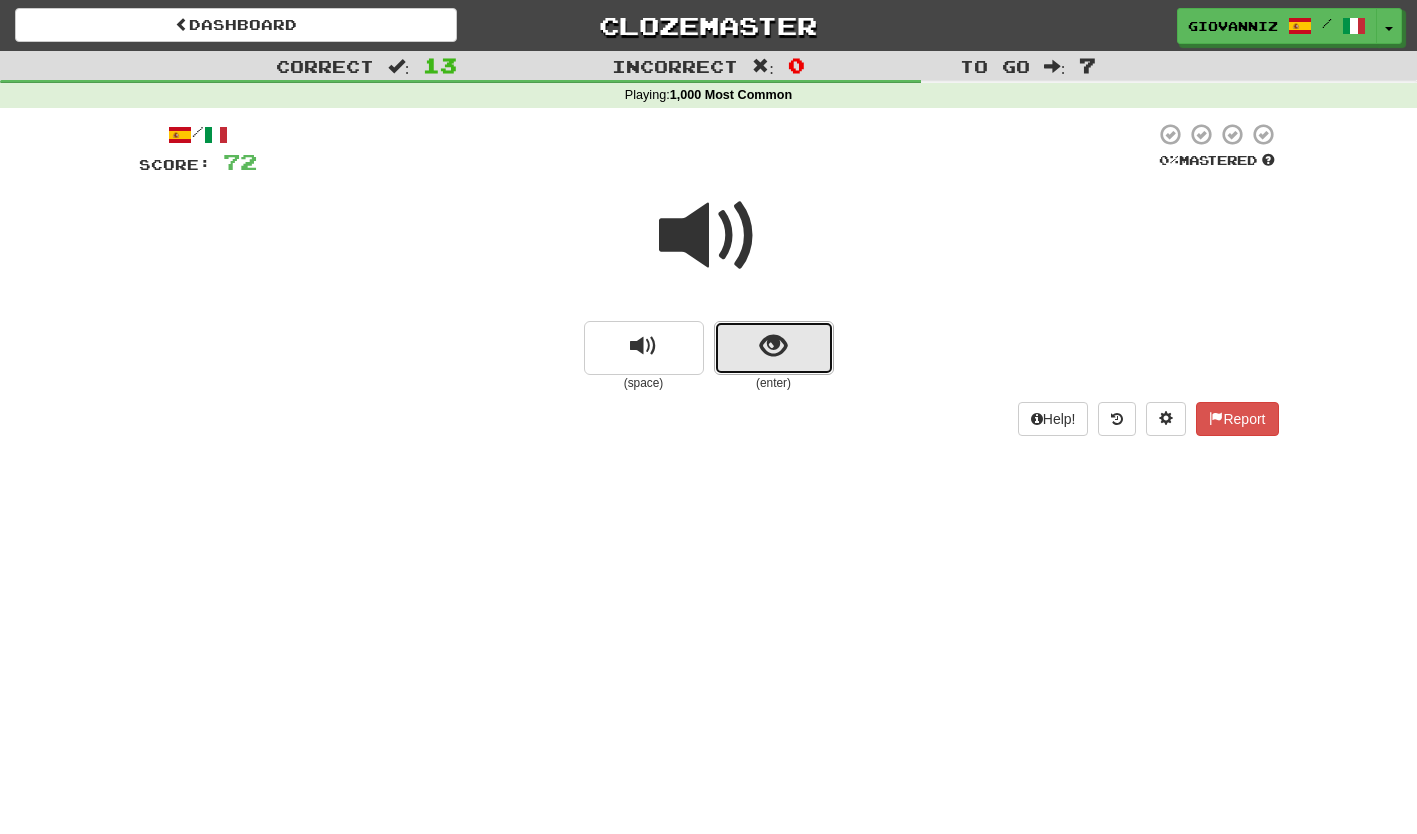 click at bounding box center [774, 348] 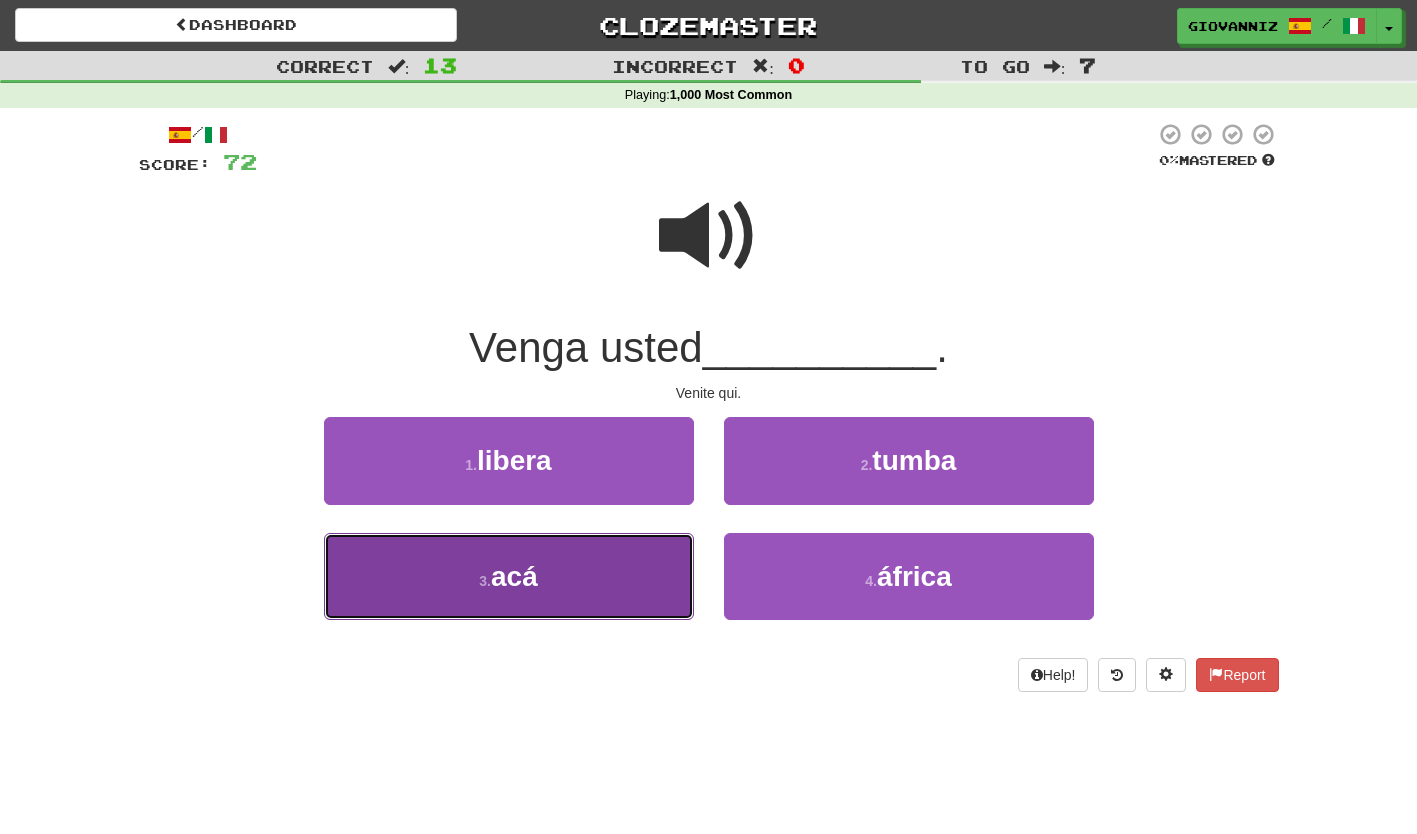 click on "3 .  acá" at bounding box center [509, 576] 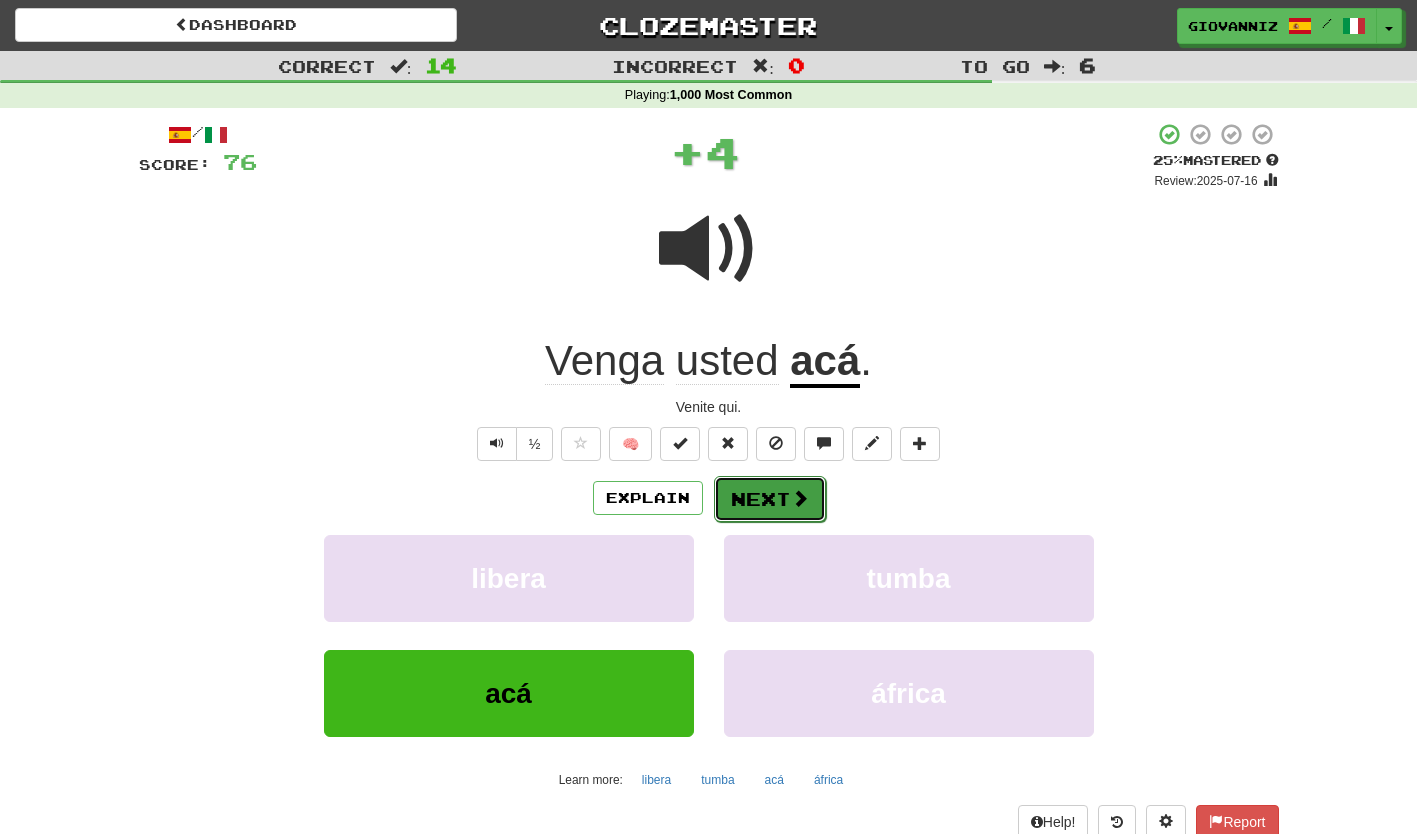 click on "Next" at bounding box center (770, 499) 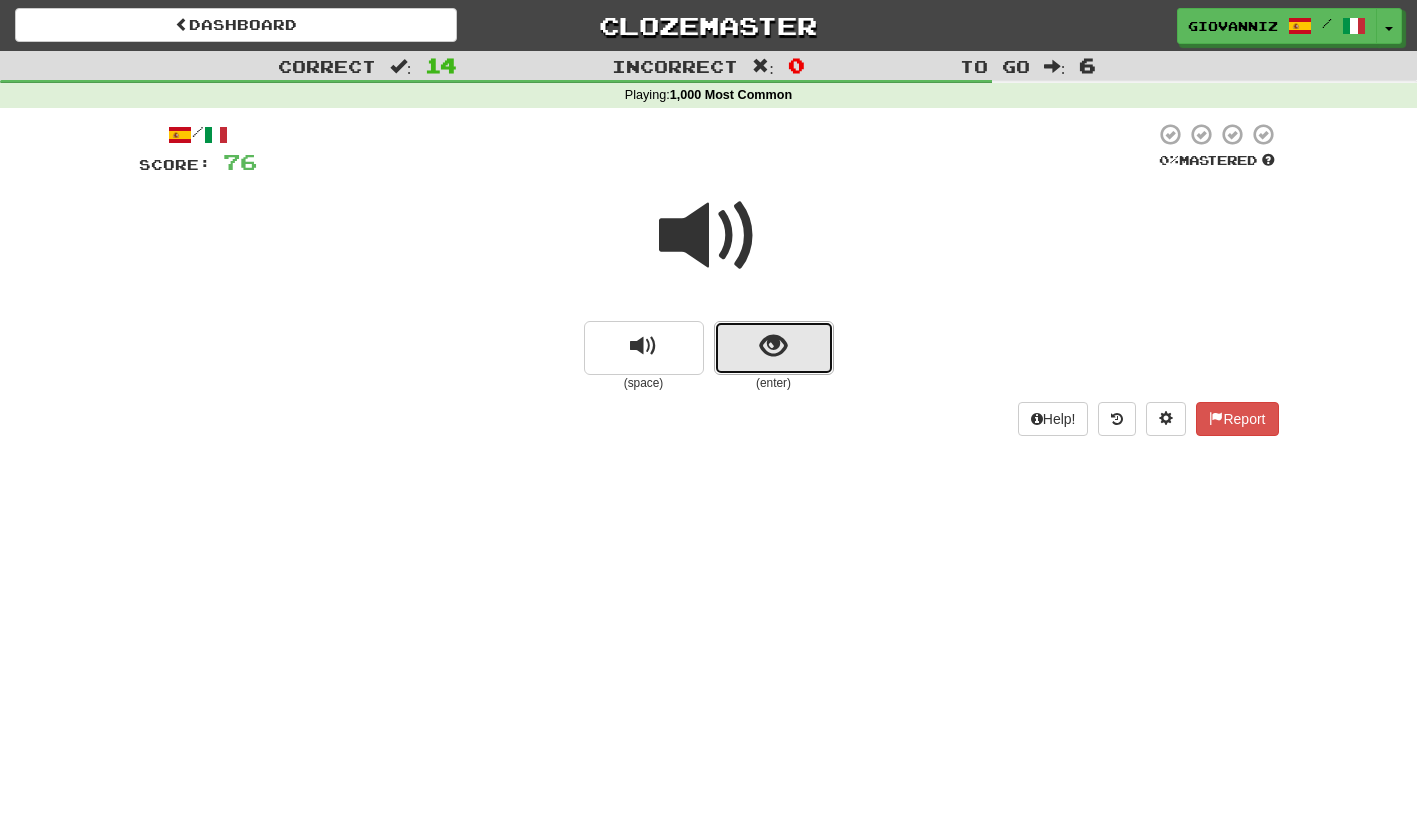 click at bounding box center (774, 348) 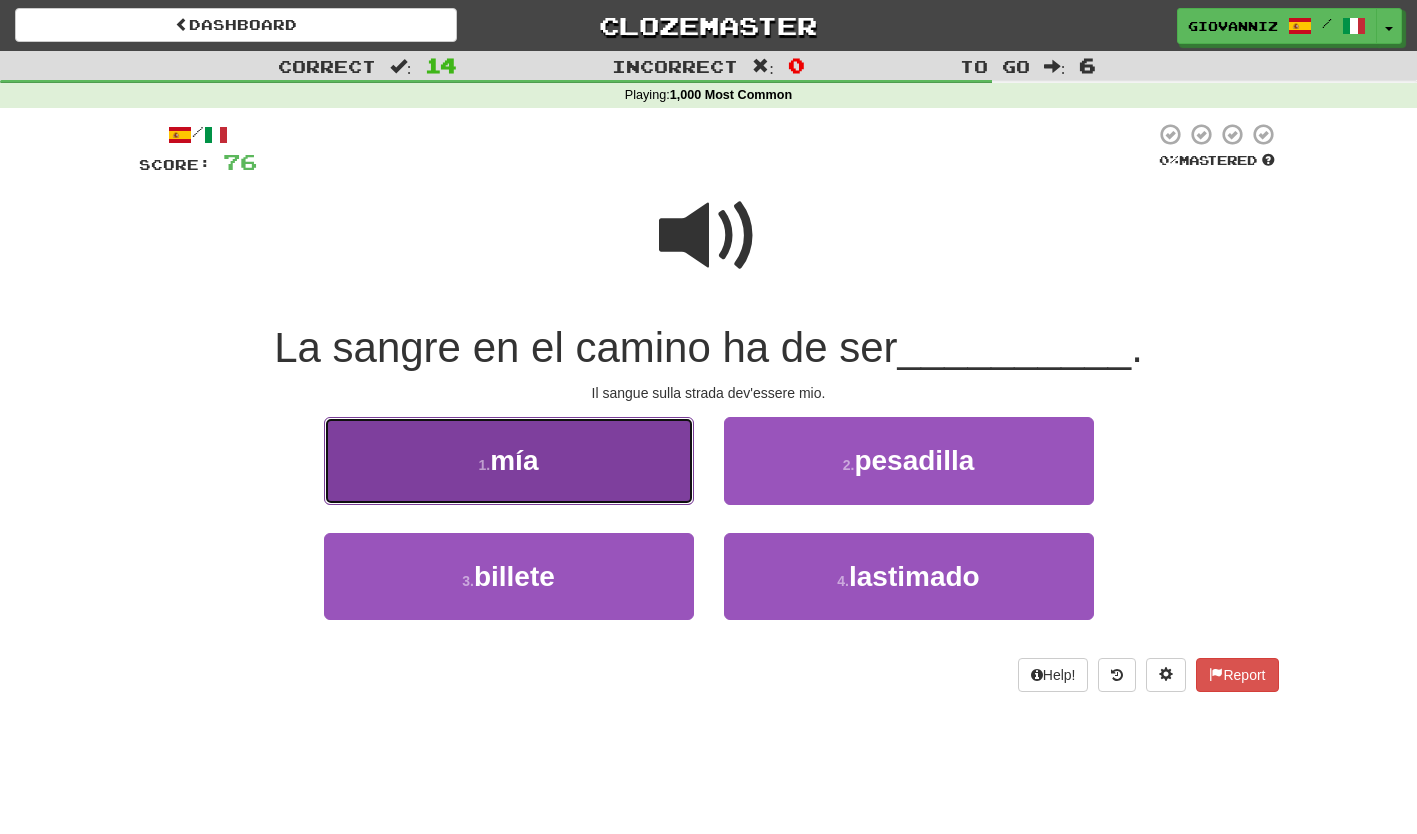 click on "1 .  mía" at bounding box center (509, 460) 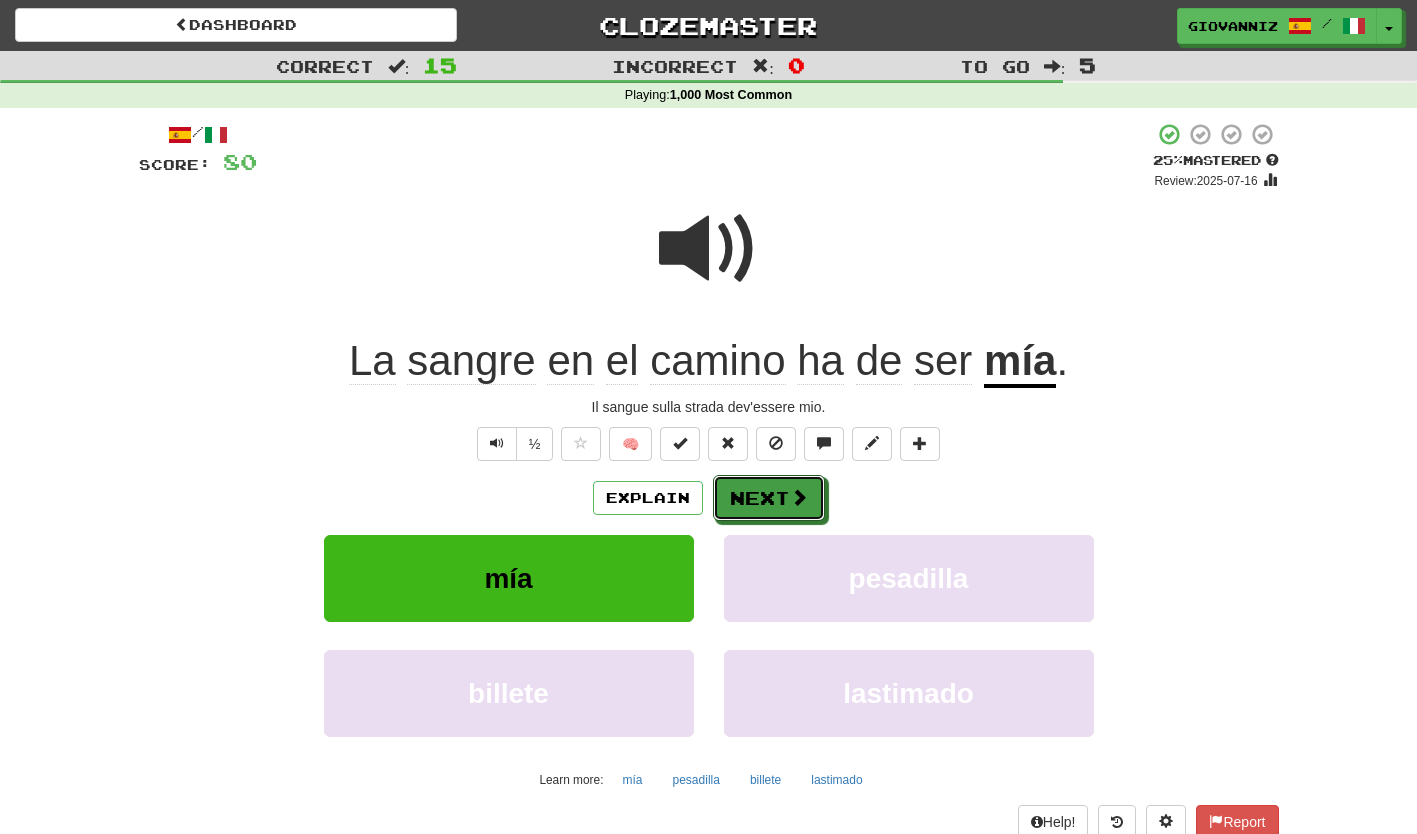 click on "Next" at bounding box center [769, 498] 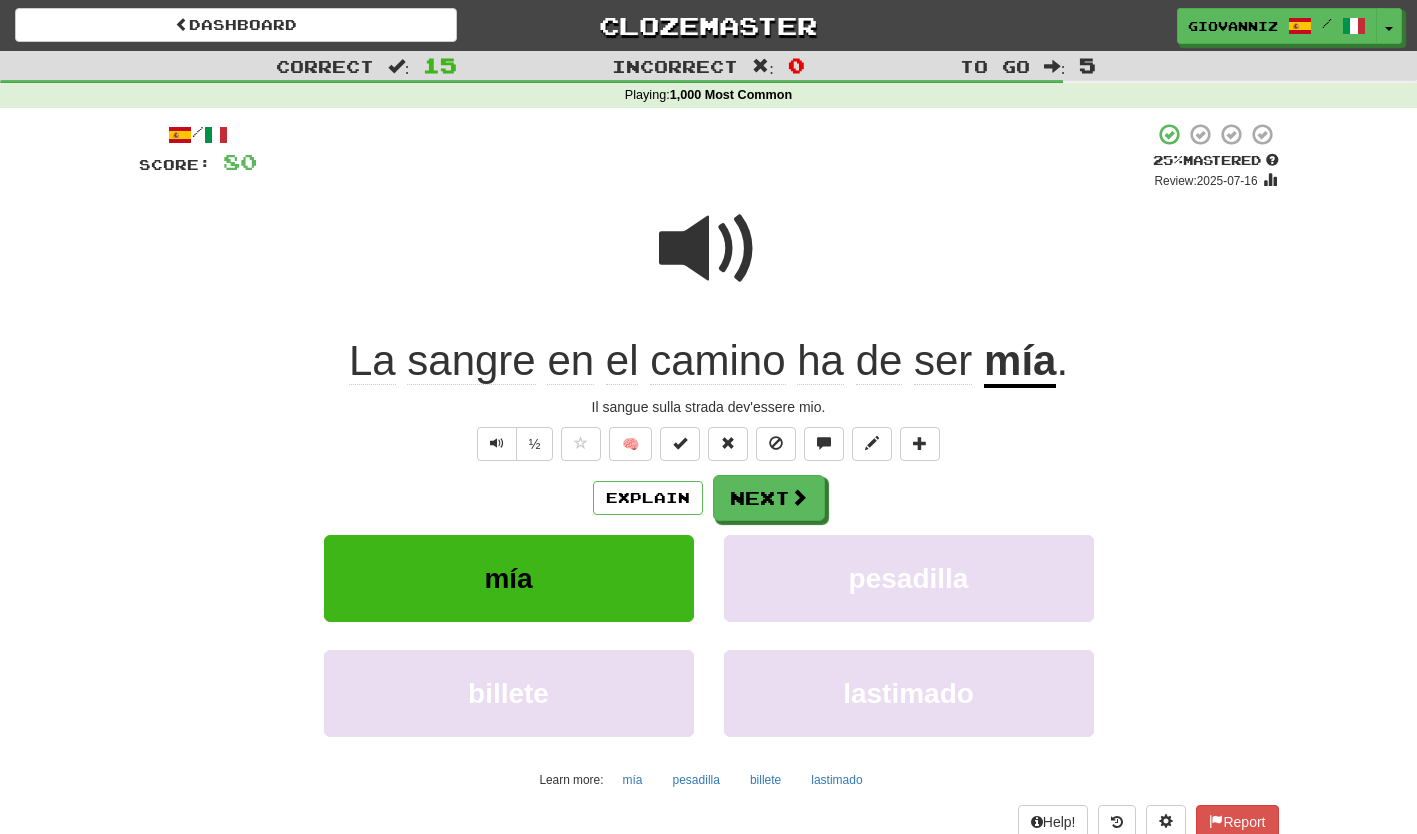 click on "Dashboard
Clozemaster
GiovanniZ
/
Toggle Dropdown
Dashboard
Leaderboard
Activity Feed
Notifications
Profile
Discussions
Español
/
Italiano
Streak:
1
Review:
47
Points Today: 0
Español
/
English
Streak:
1
Review:
10
Points Today: 0
Italiano
/
English
Streak:
1
Review:
120
Daily Goal:  0 /50
Languages
Account
Logout
GiovanniZ
/
Toggle Dropdown
Dashboard
Leaderboard
Activity Feed
Notifications
Profile
Discussions
Español
/
Italiano
Streak:
1
Review:
47
Points Today: 0
Español
/
English
Streak:
1
Review:
10
Points Today: 0" at bounding box center (708, 450) 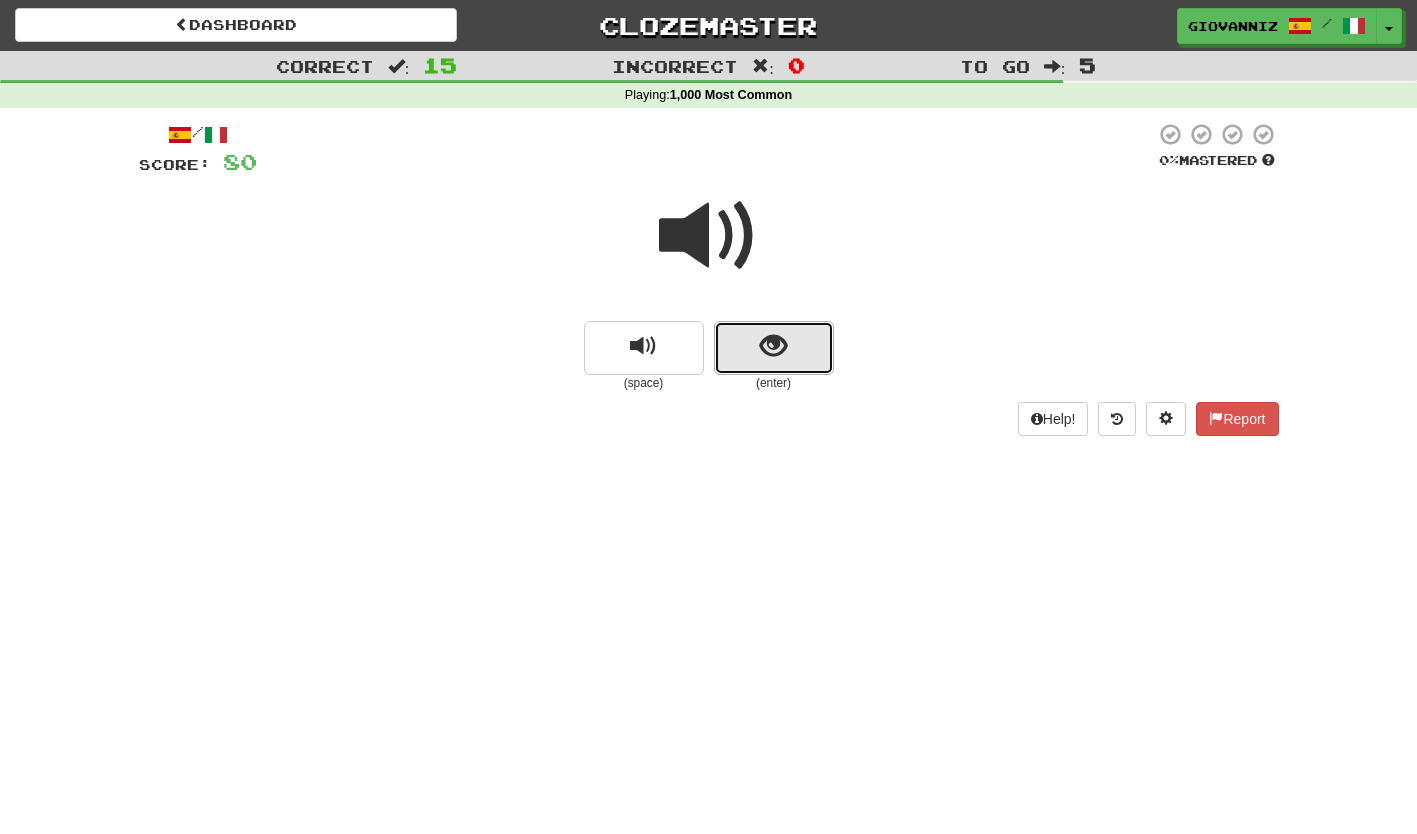 drag, startPoint x: 746, startPoint y: 497, endPoint x: 726, endPoint y: 340, distance: 158.26875 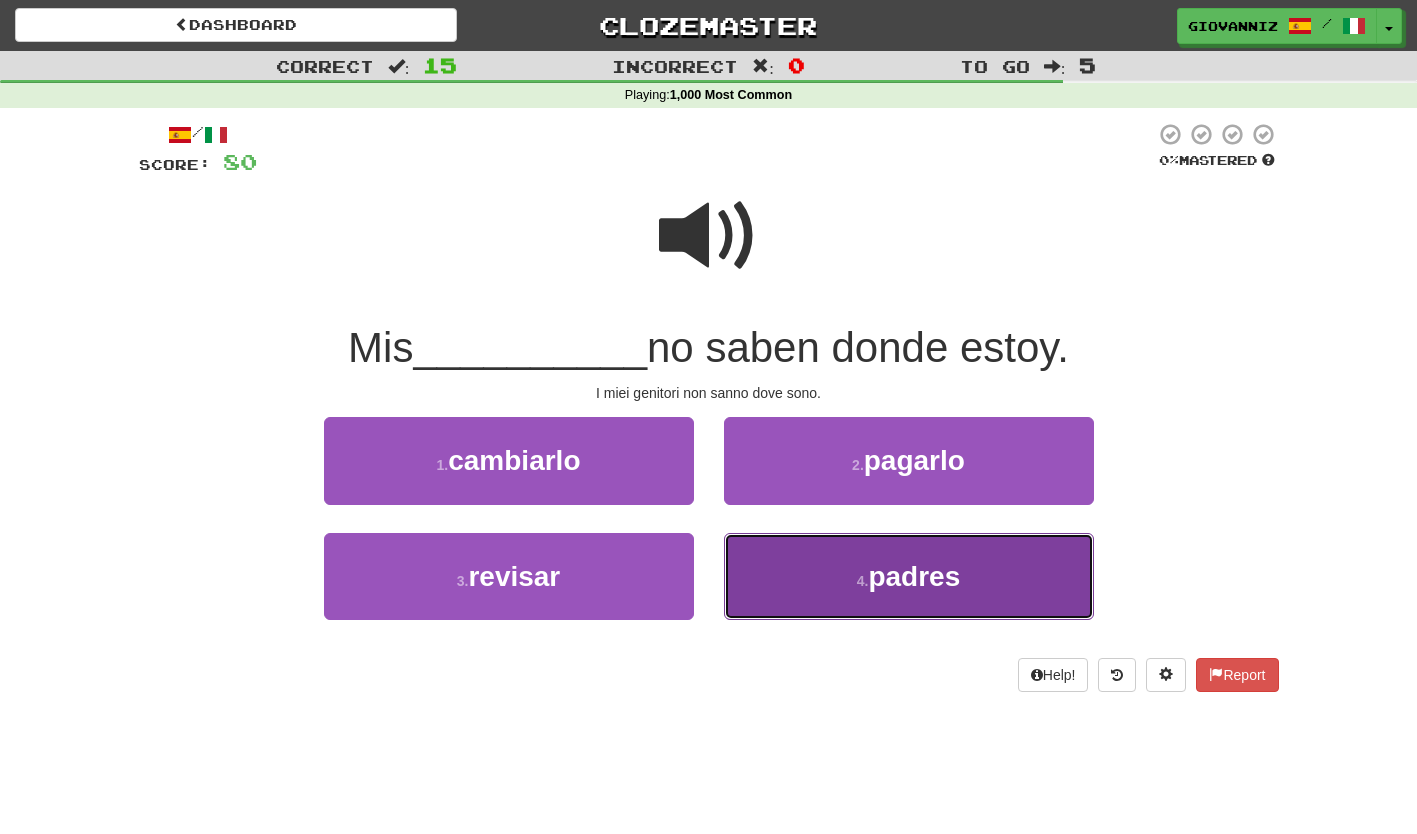 click on "4 .  padres" at bounding box center (909, 576) 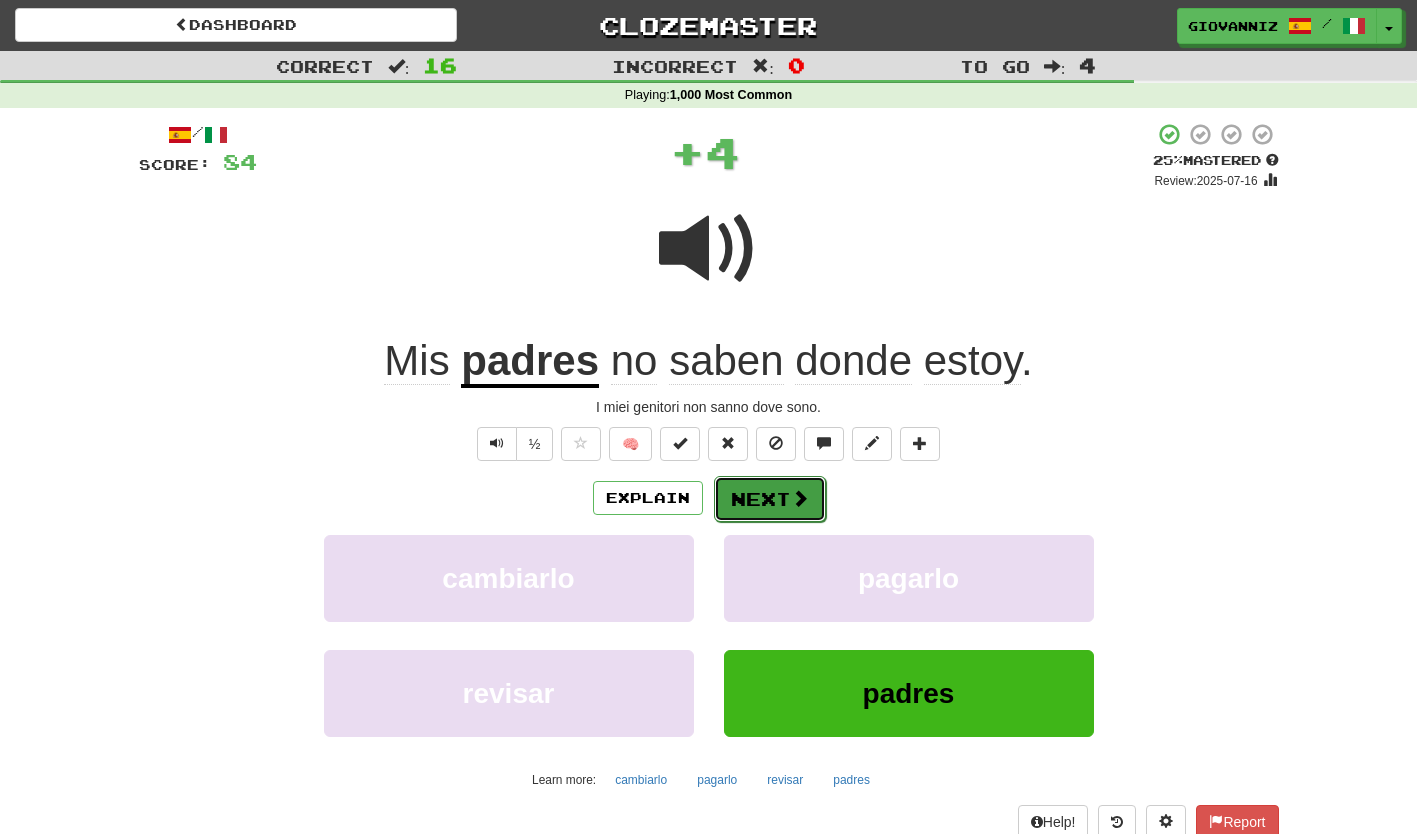 click on "Next" at bounding box center [770, 499] 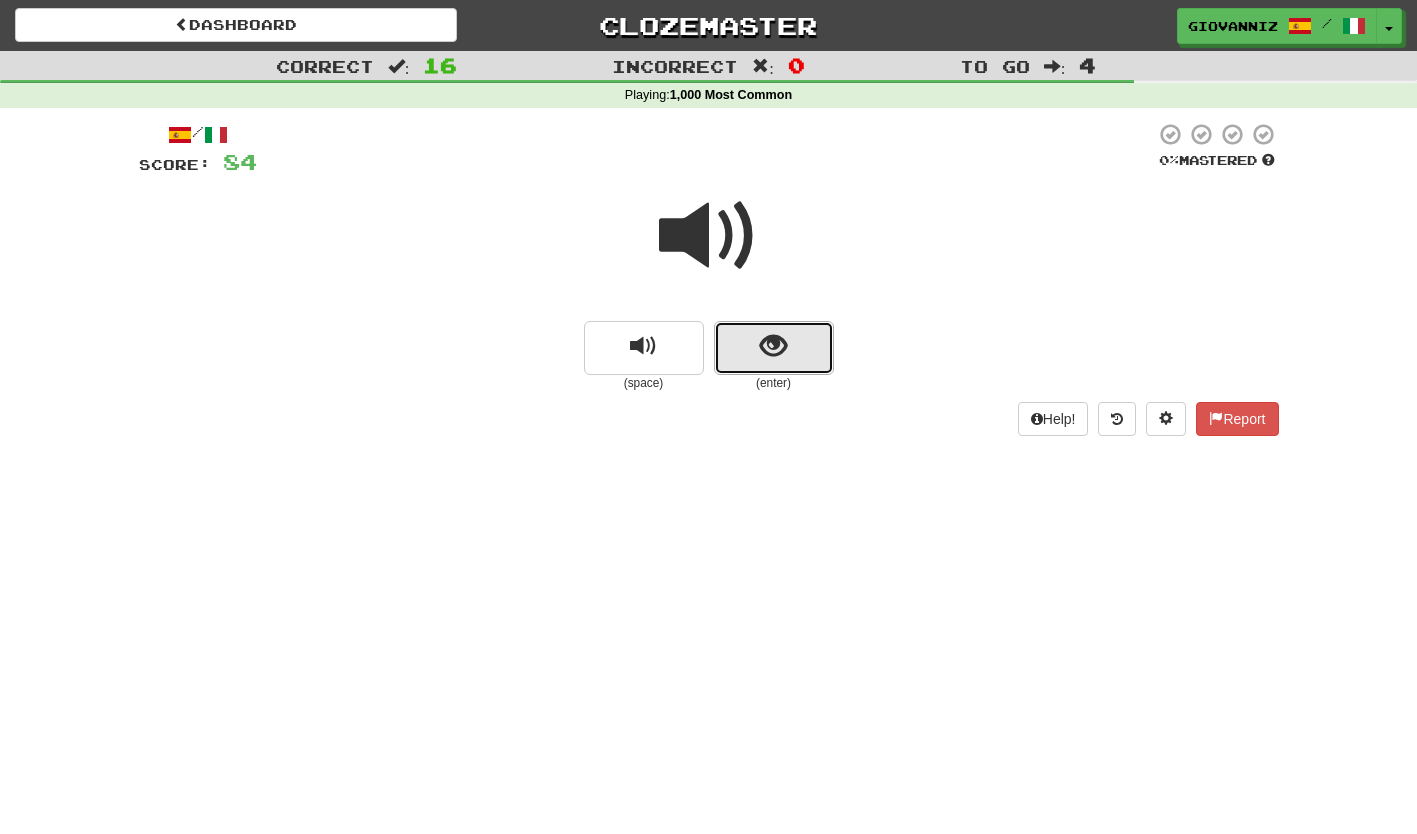 click at bounding box center (774, 348) 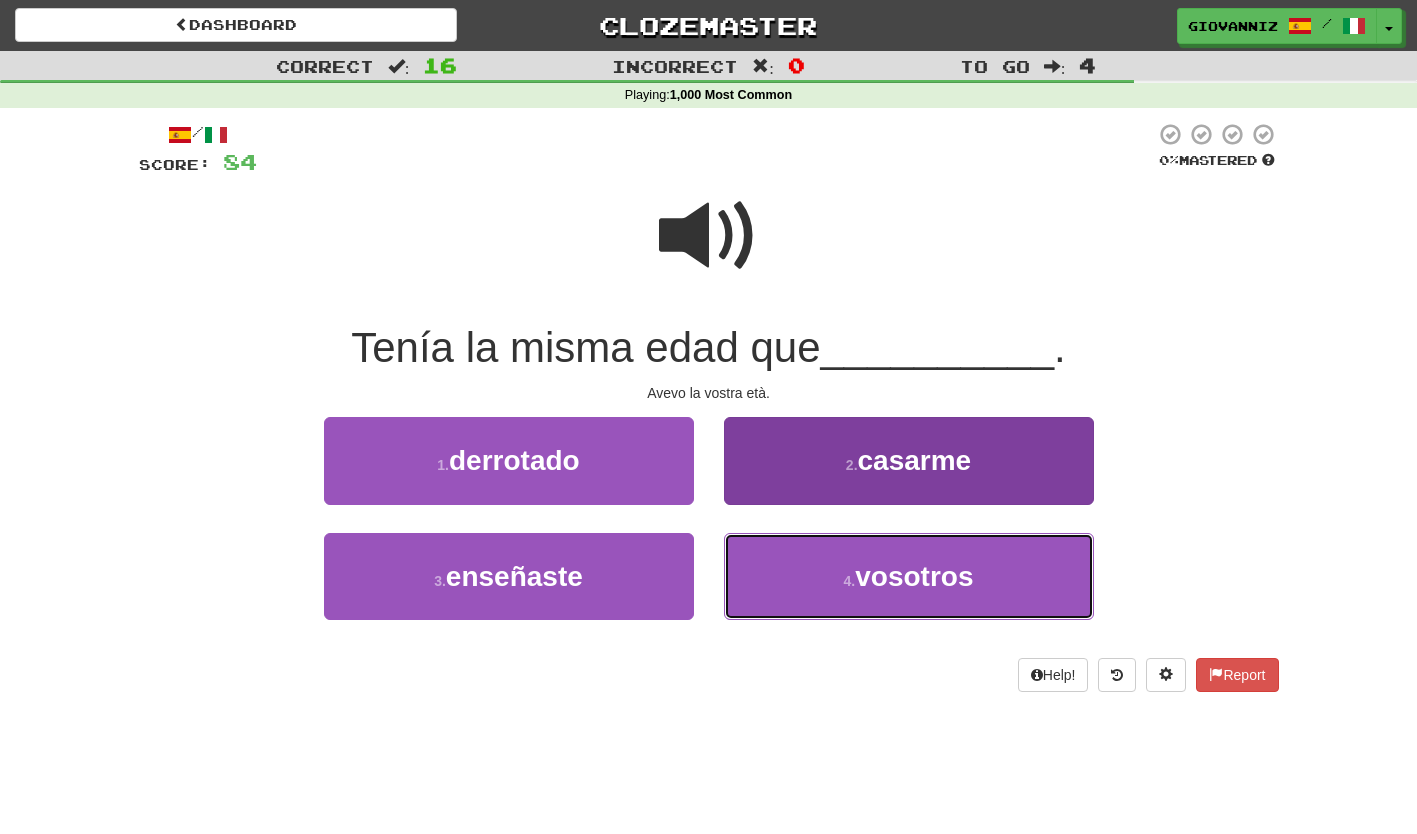 click on "4 .  vosotros" at bounding box center [909, 576] 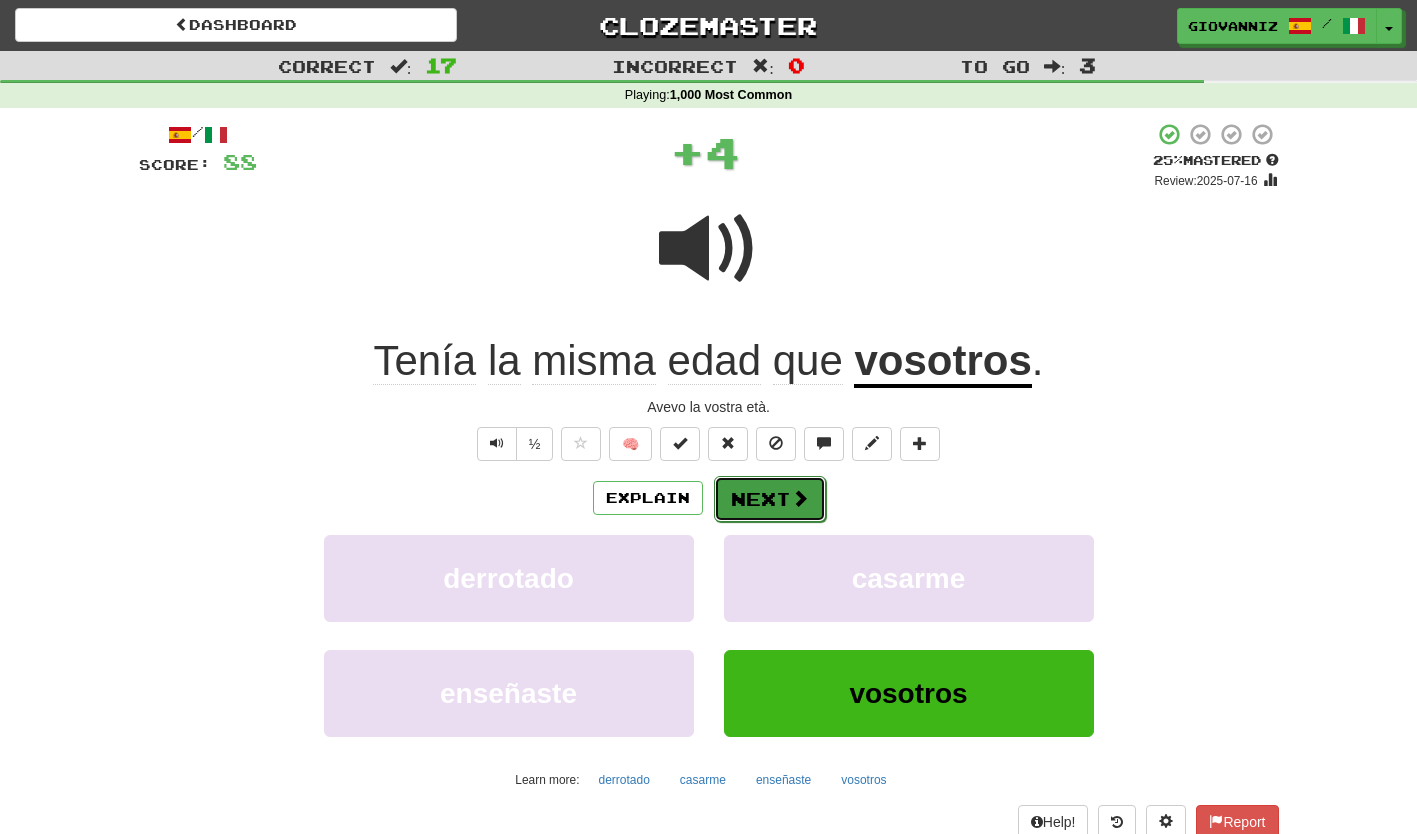 click on "Next" at bounding box center (770, 499) 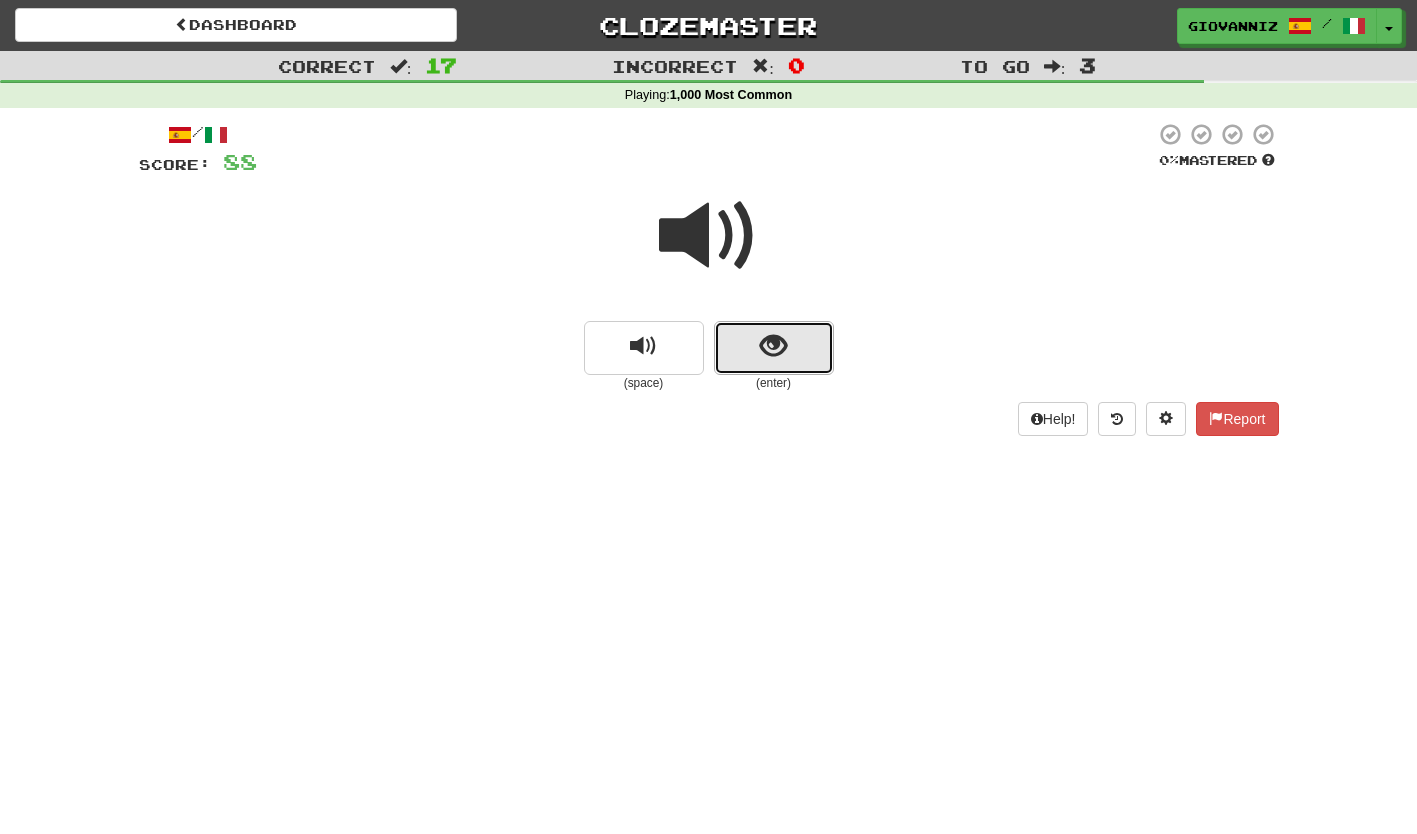 click at bounding box center [774, 348] 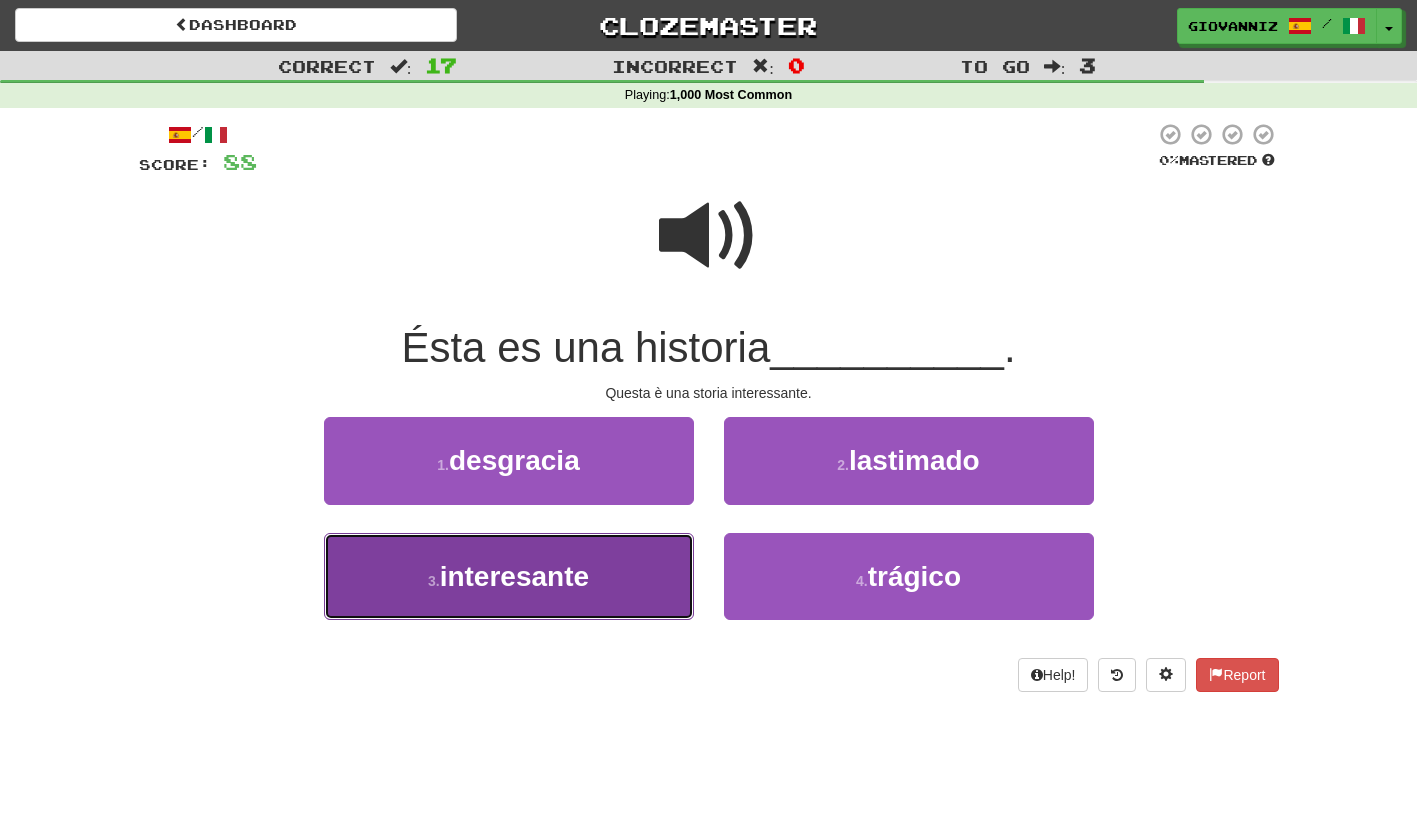 click on "3 .  interesante" at bounding box center (509, 576) 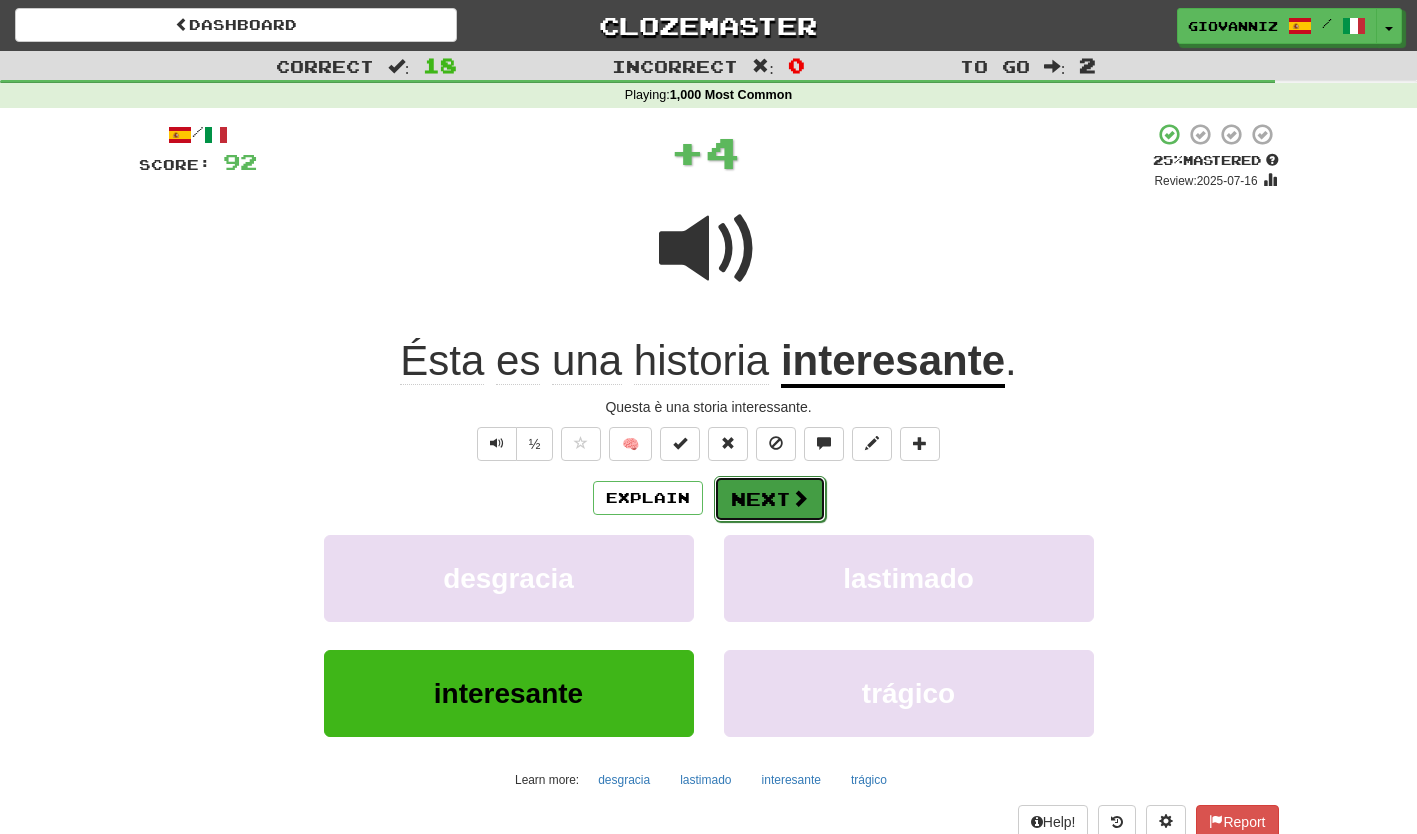 click on "Next" at bounding box center (770, 499) 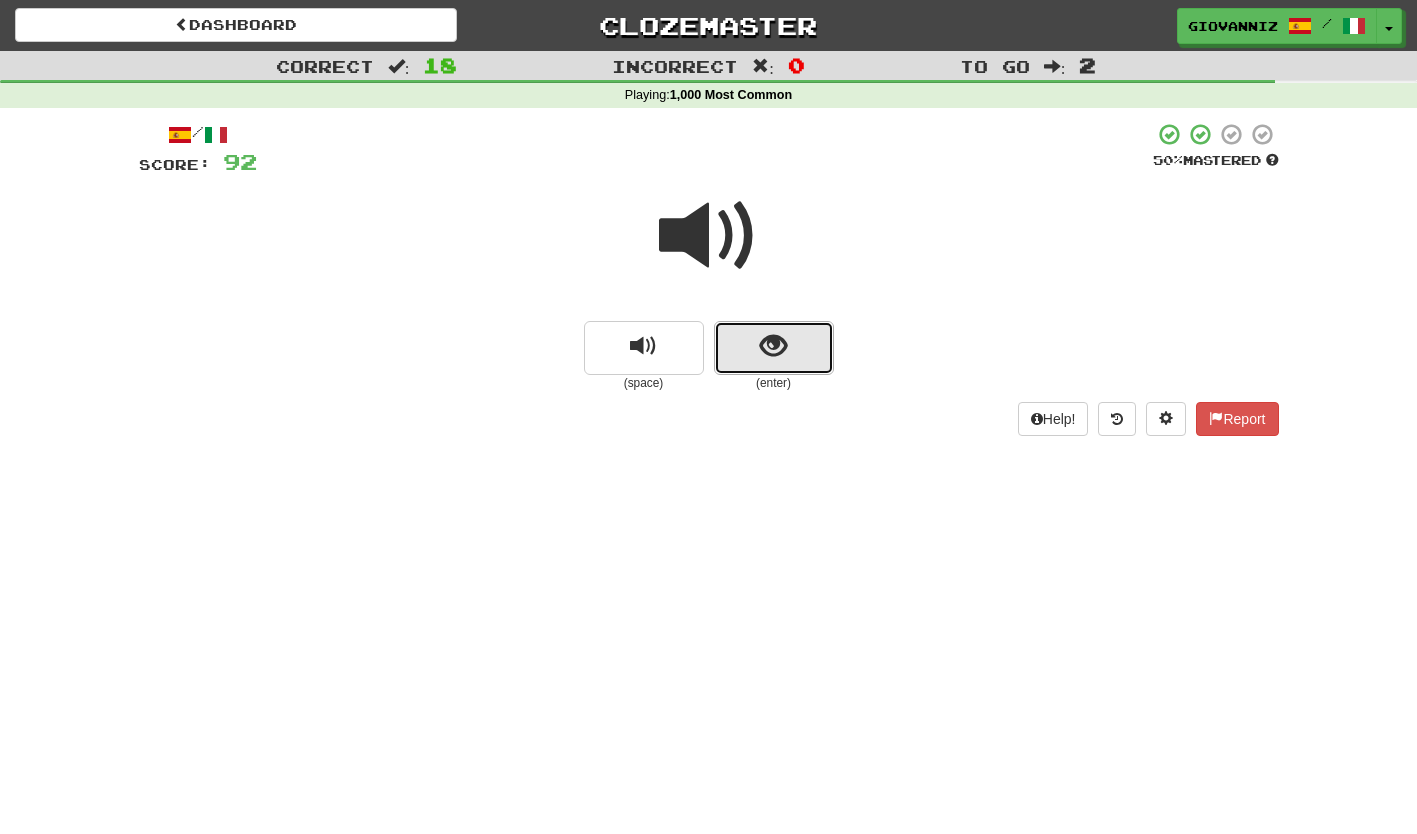 click at bounding box center (774, 348) 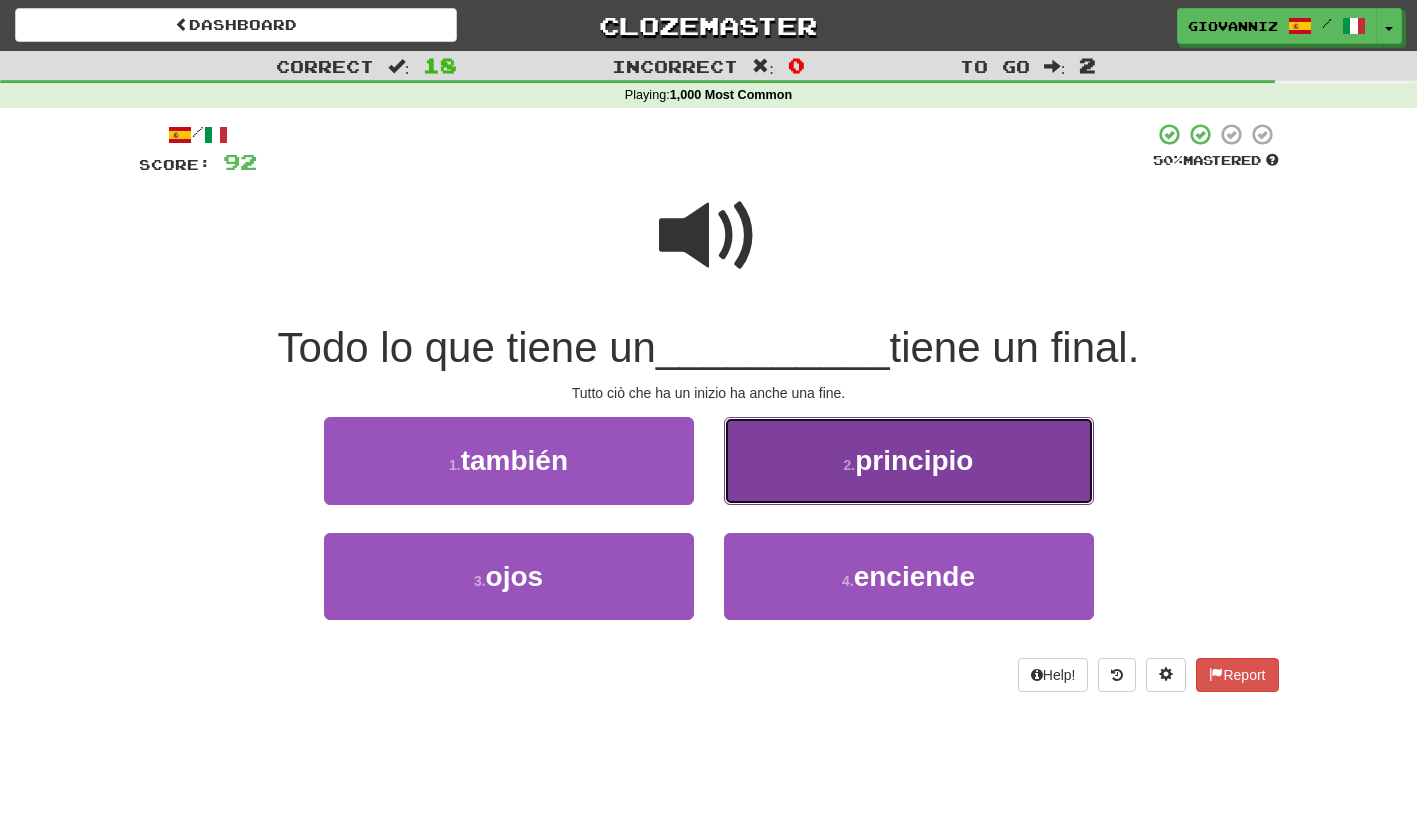 click on "2 .  principio" at bounding box center [909, 460] 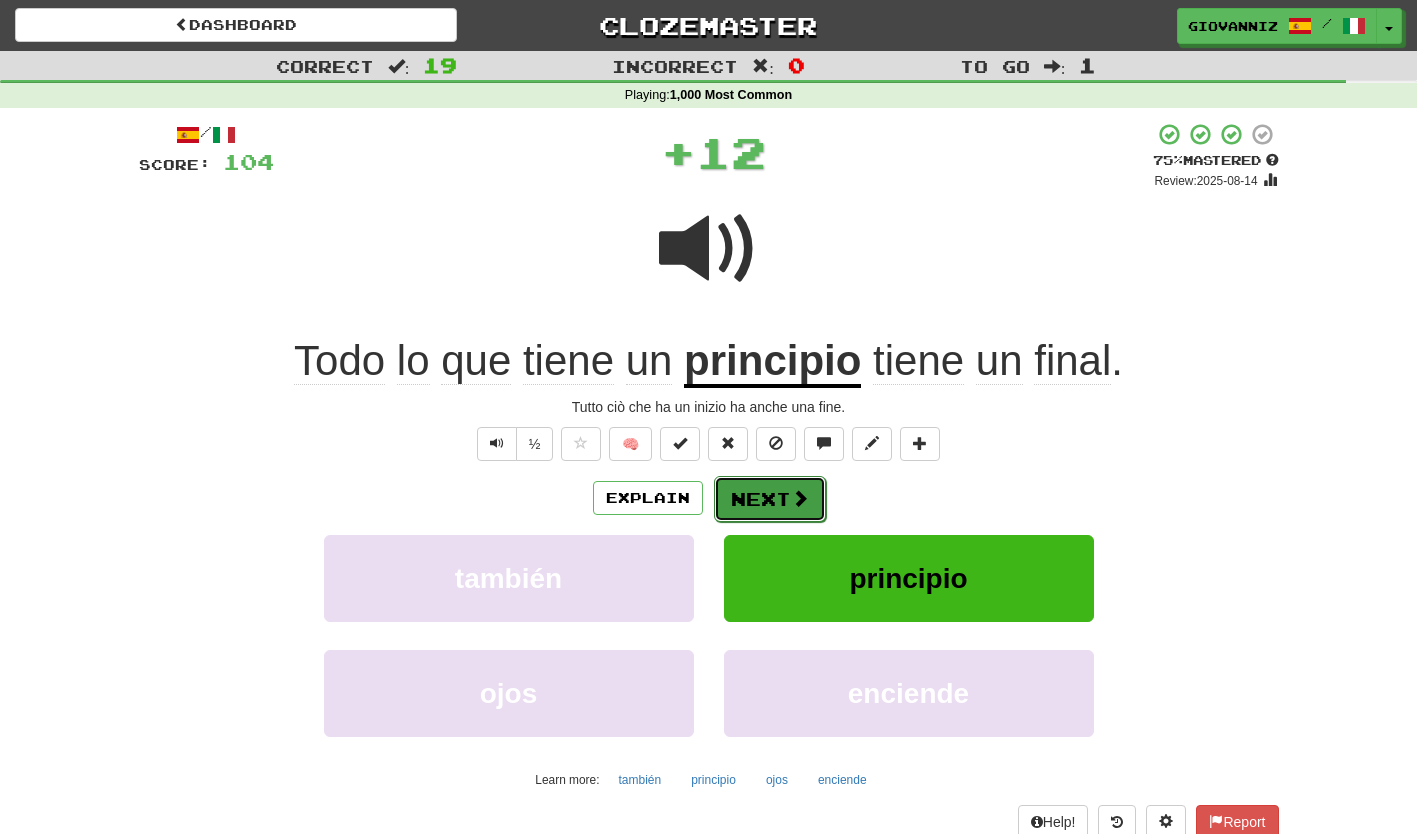 click on "Next" at bounding box center (770, 499) 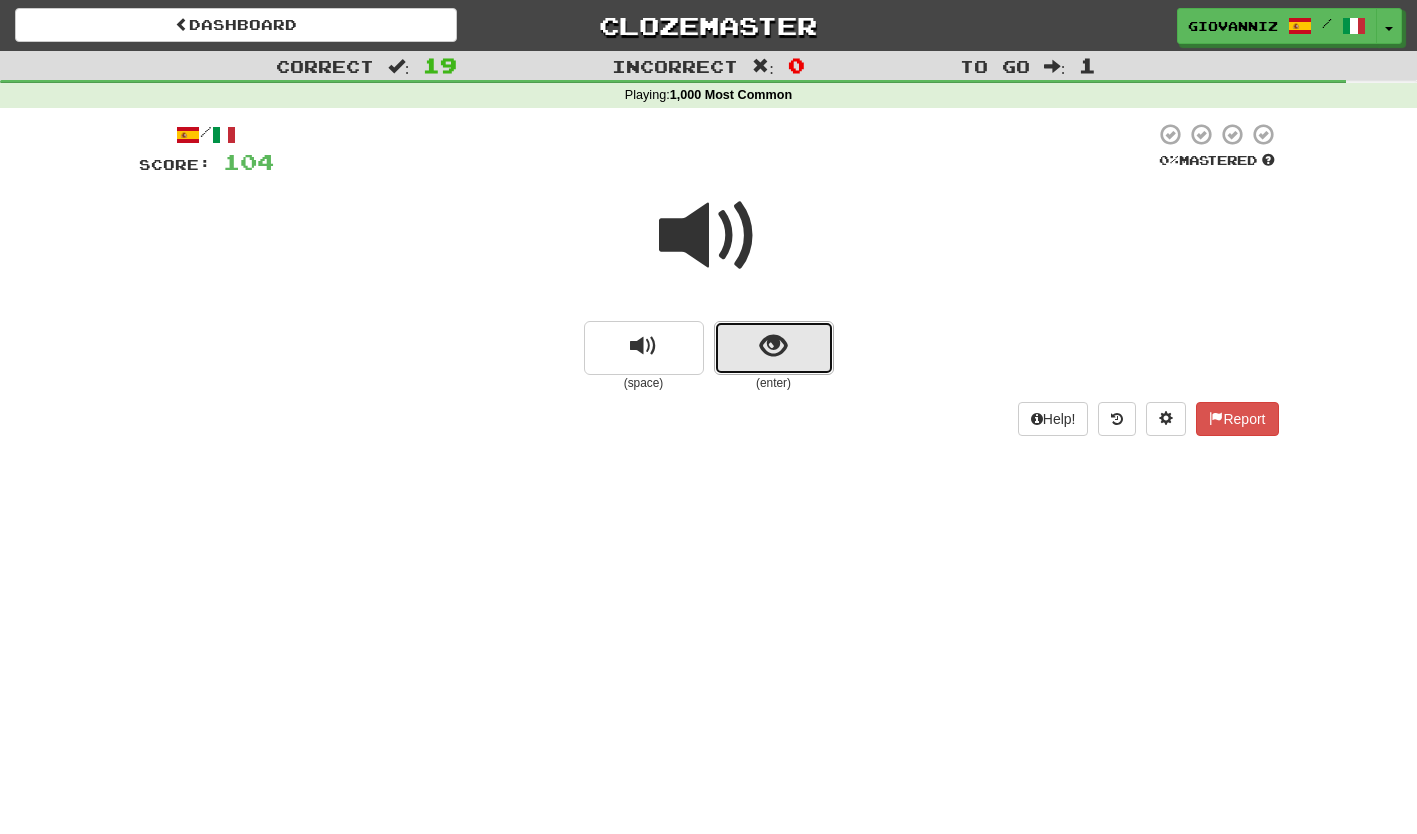 click at bounding box center (774, 348) 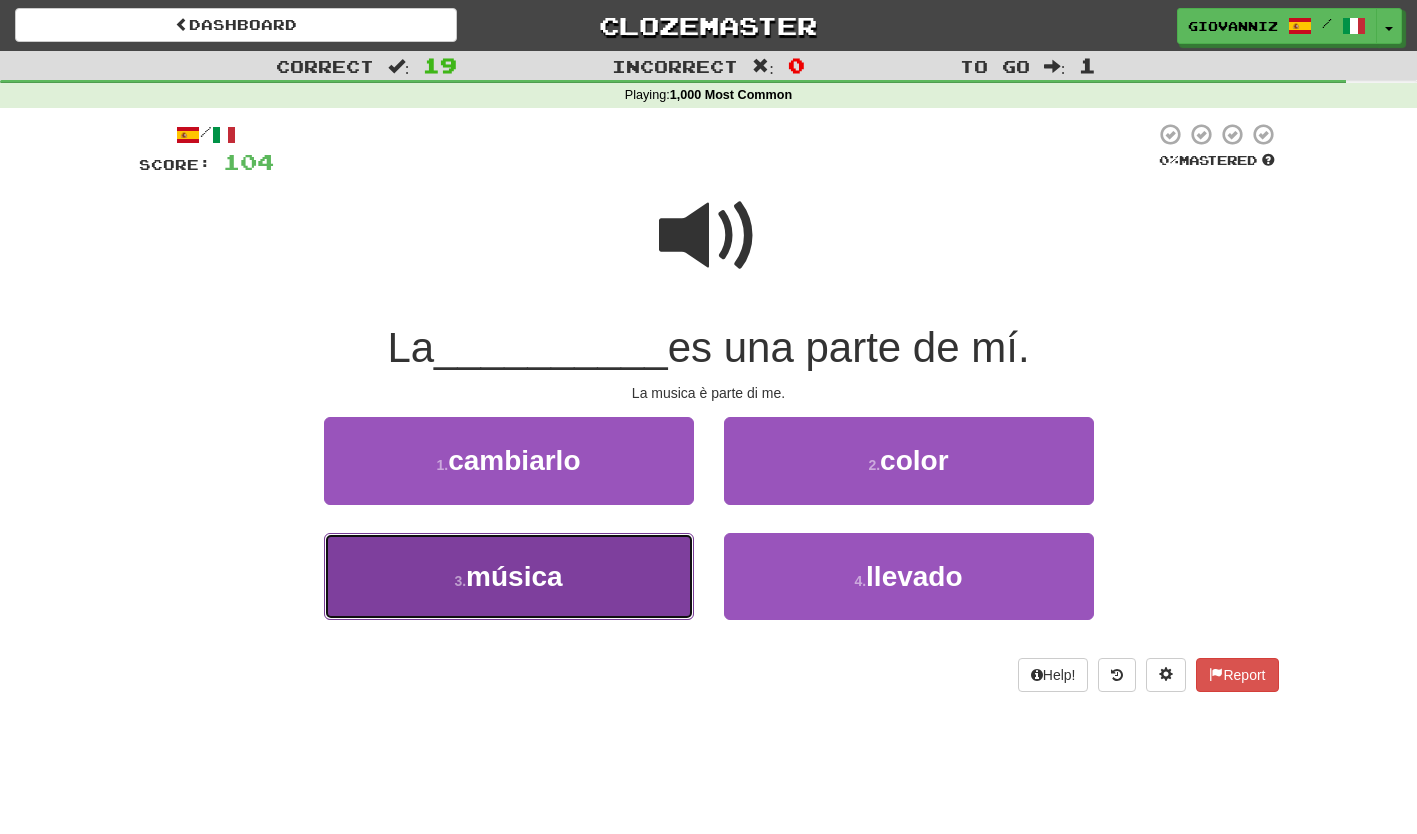 click on "3 .  música" at bounding box center [509, 576] 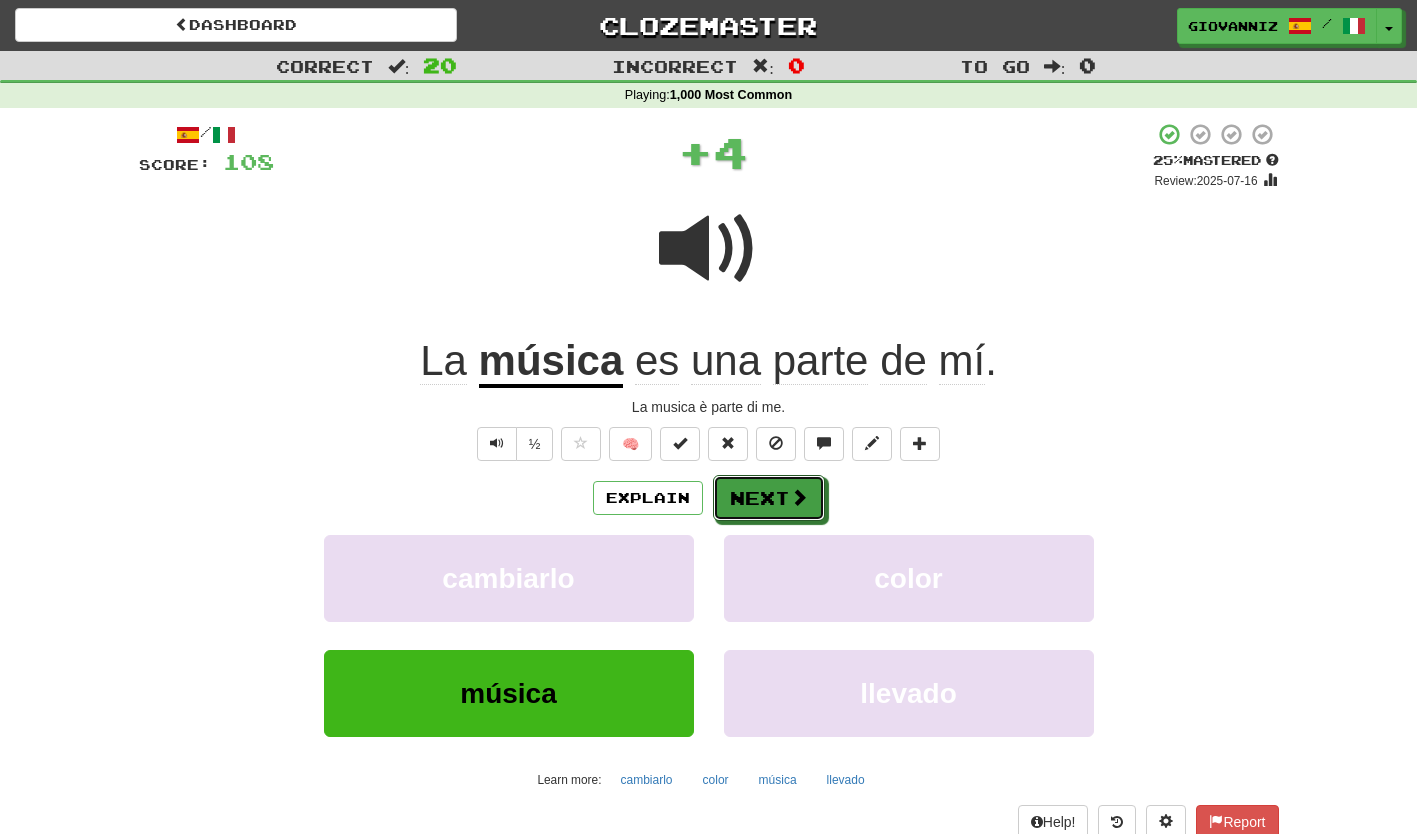 click on "Next" at bounding box center (769, 498) 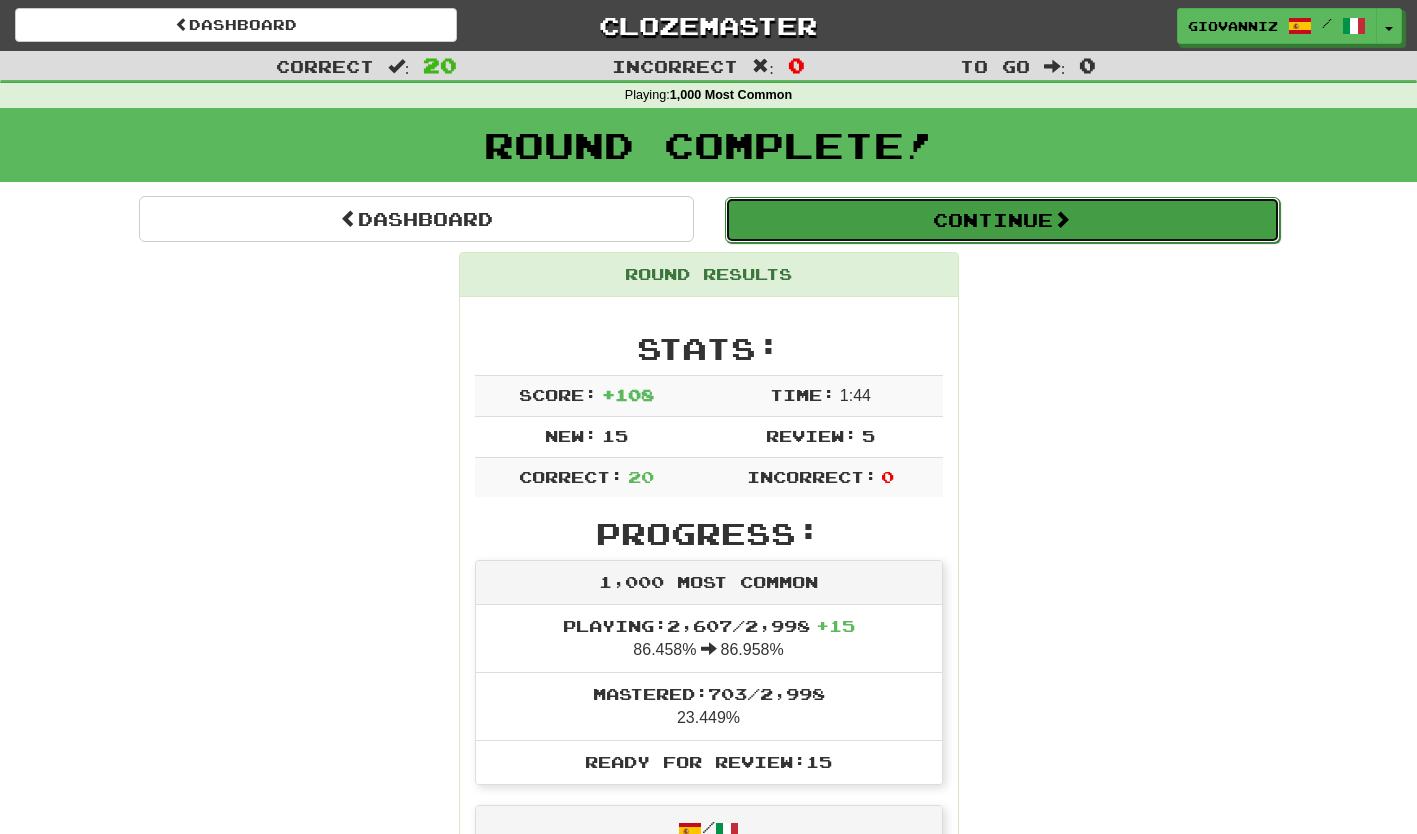 click on "Continue" at bounding box center [1002, 220] 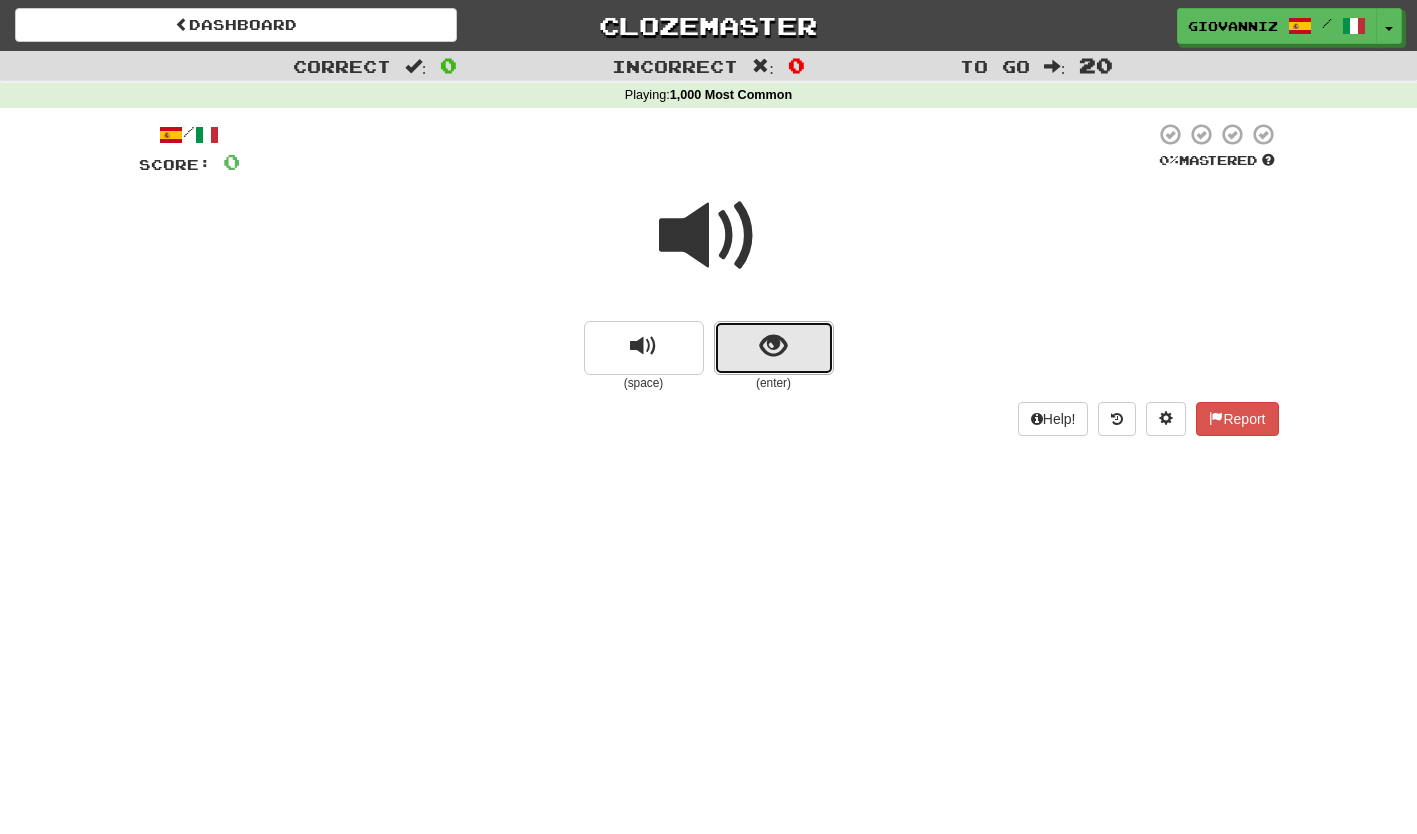 click at bounding box center [774, 348] 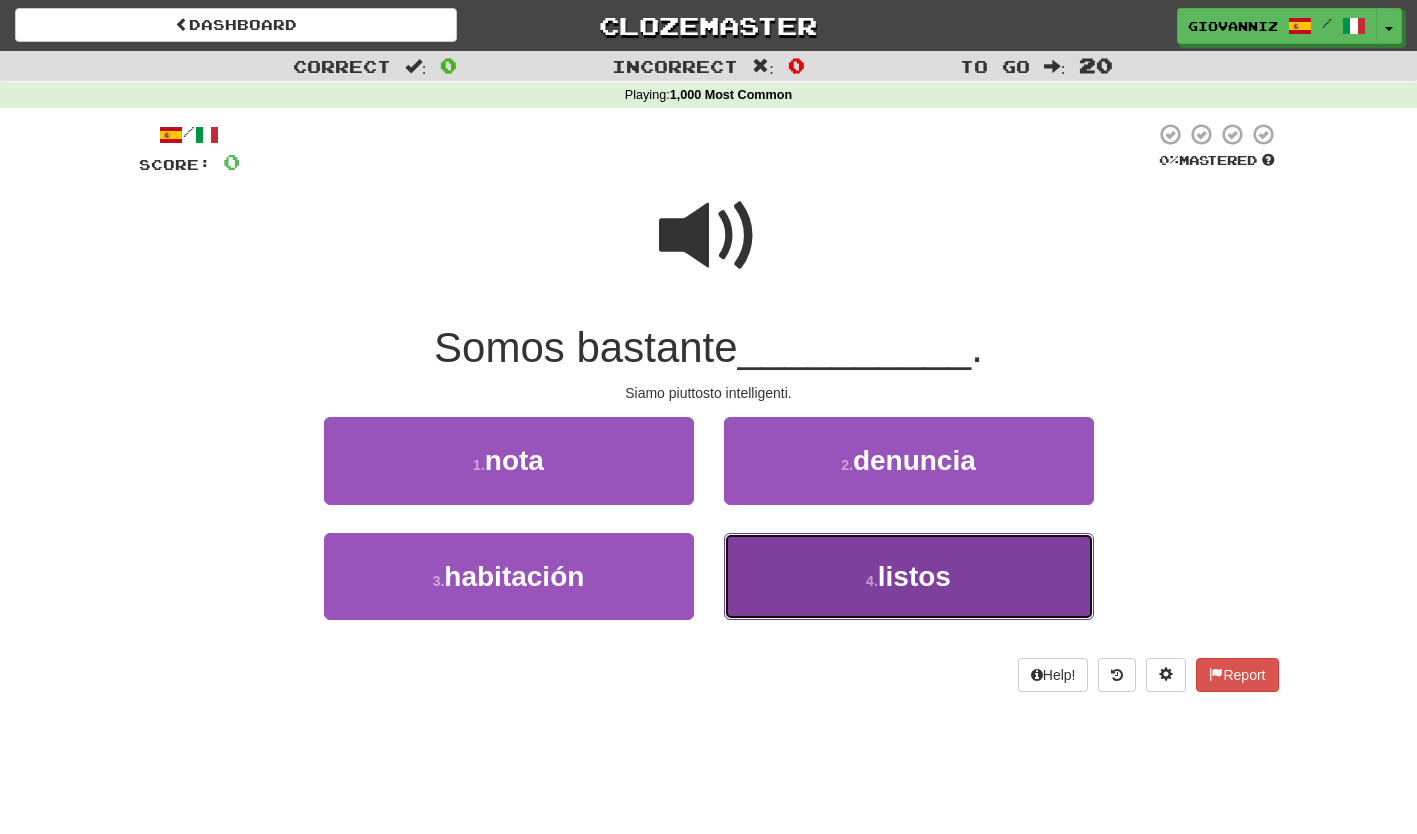 click on "4 .  listos" at bounding box center (909, 576) 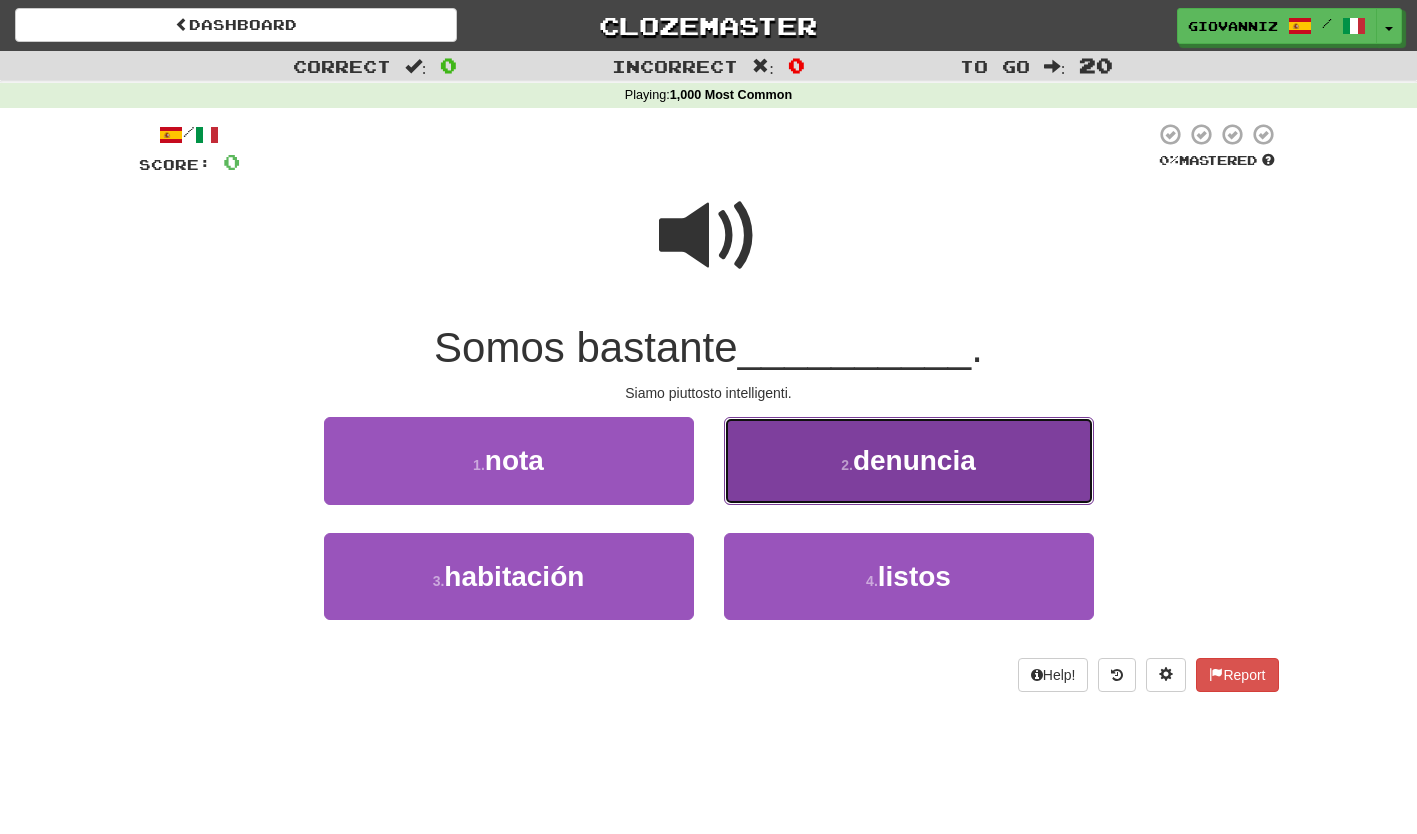 click on "2 .  denuncia" at bounding box center [909, 460] 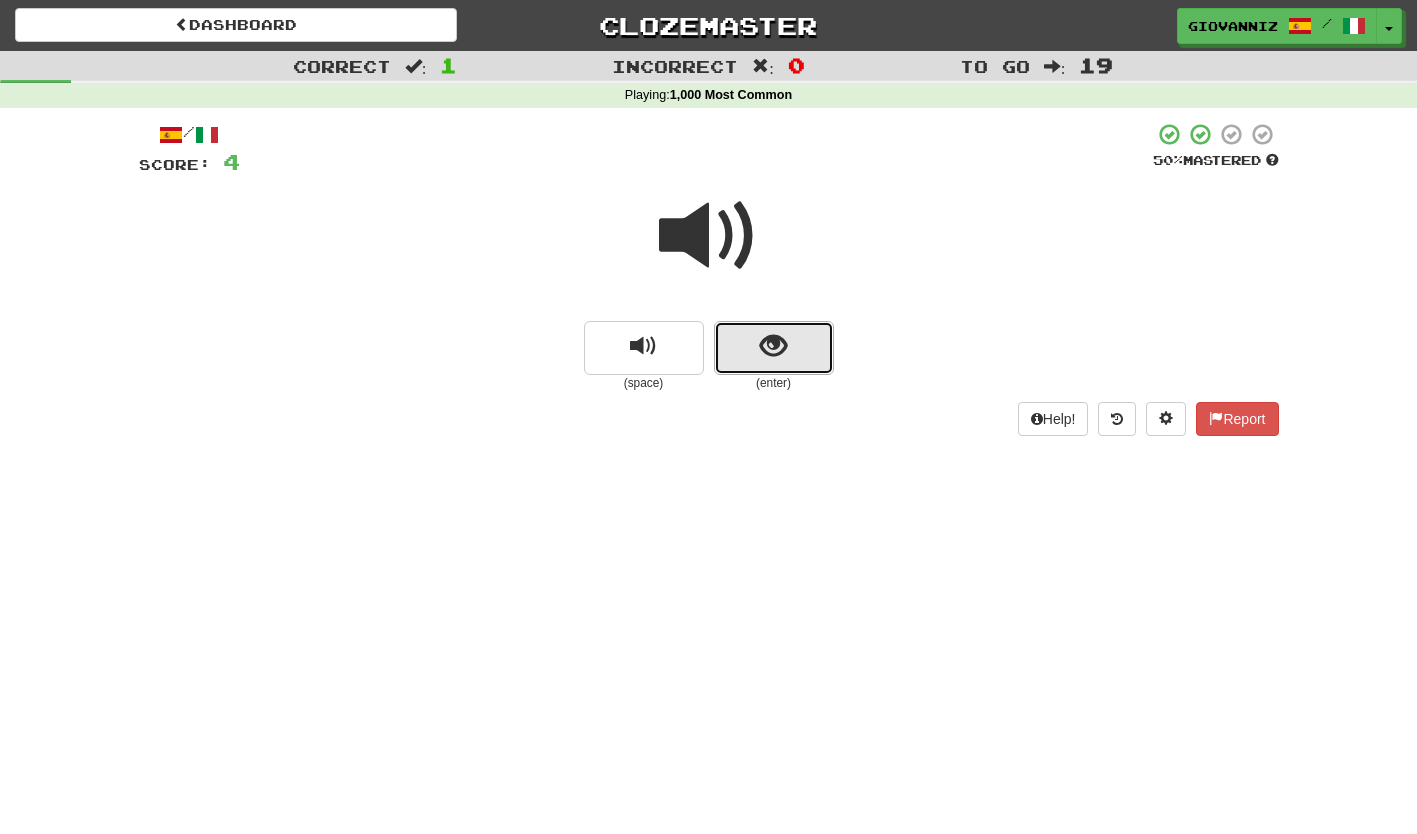 drag, startPoint x: 784, startPoint y: 556, endPoint x: 734, endPoint y: 353, distance: 209.06697 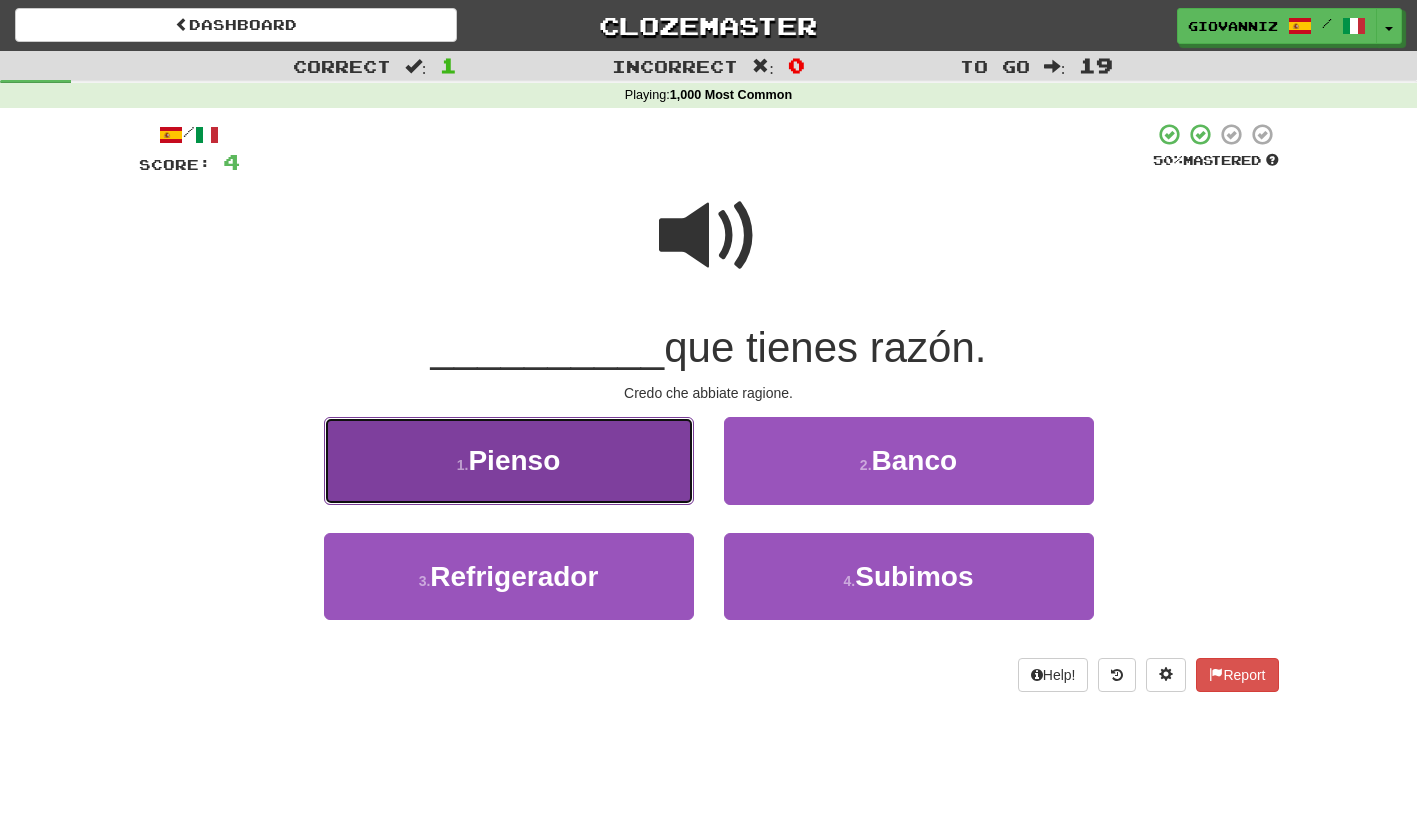 click on "1 .  Pienso" at bounding box center [509, 460] 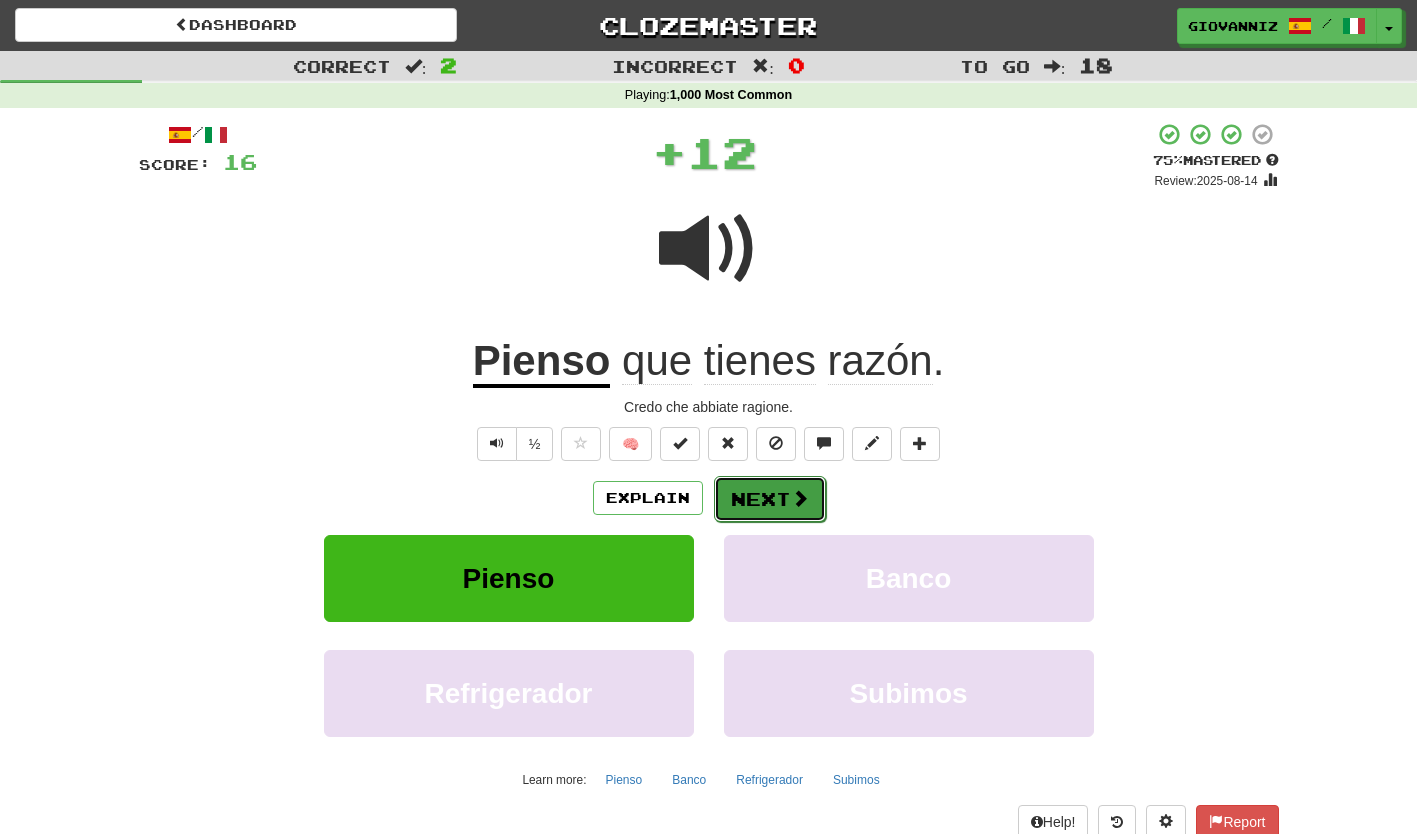 click on "Next" at bounding box center [770, 499] 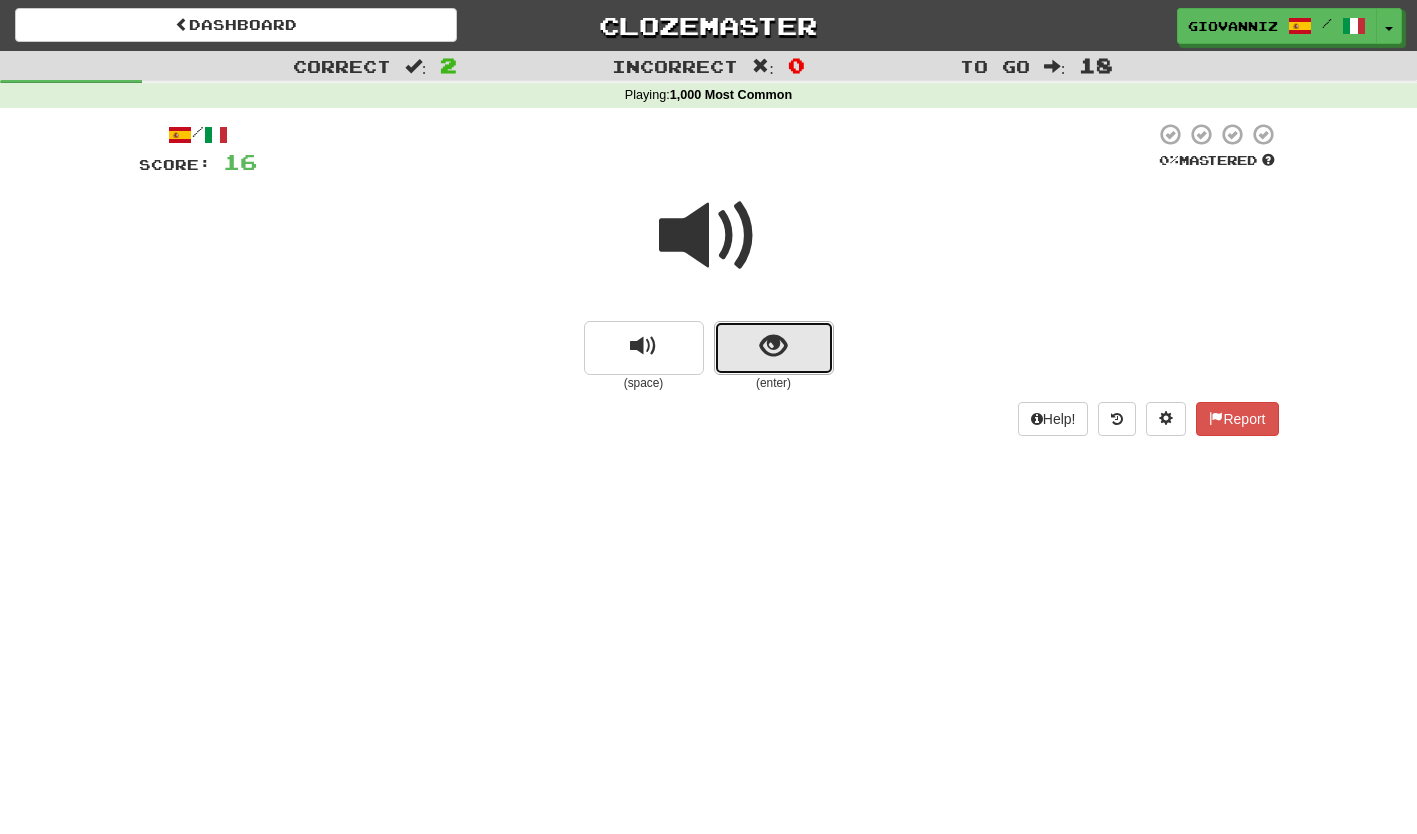 click at bounding box center (774, 348) 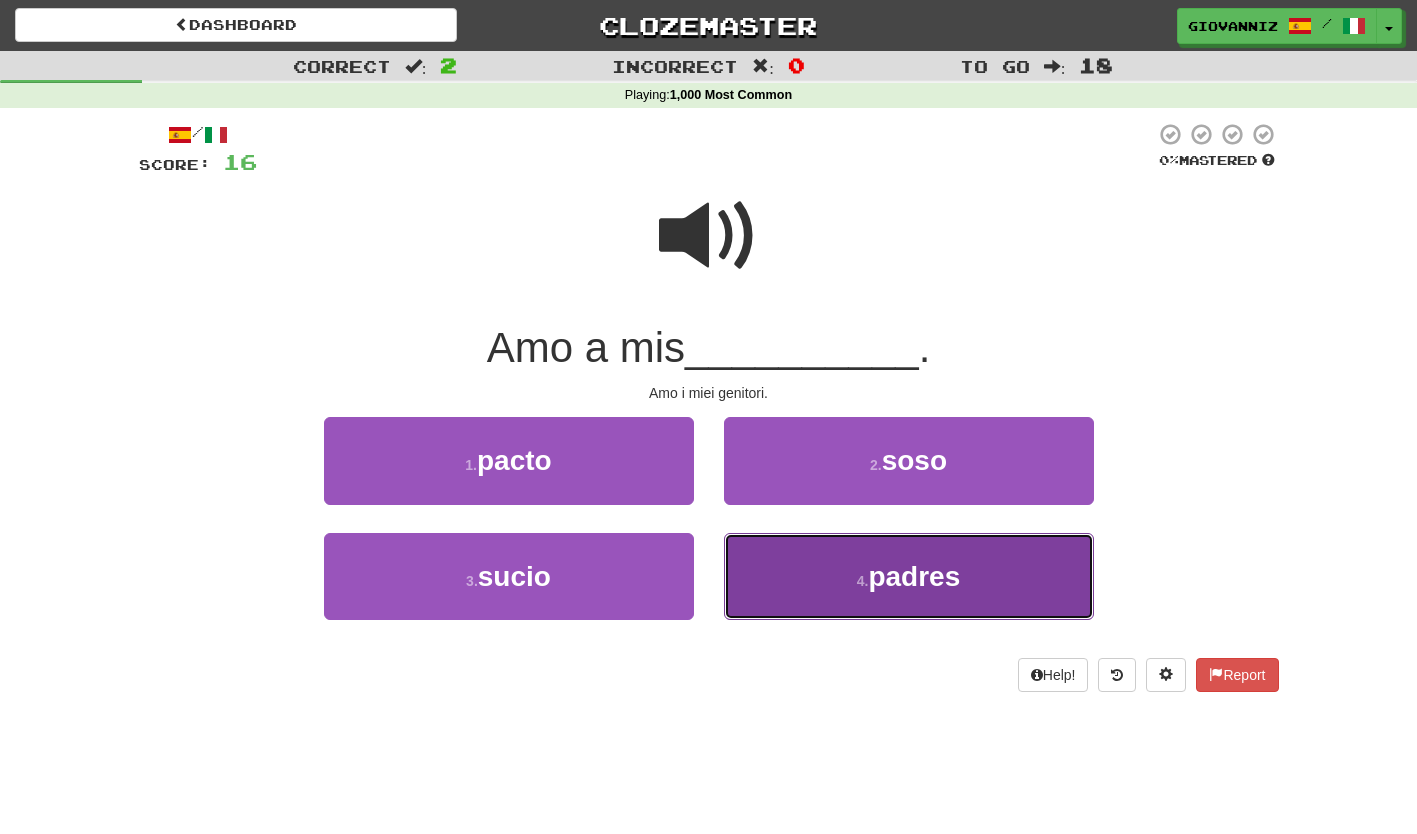 click on "4 .  padres" at bounding box center (909, 576) 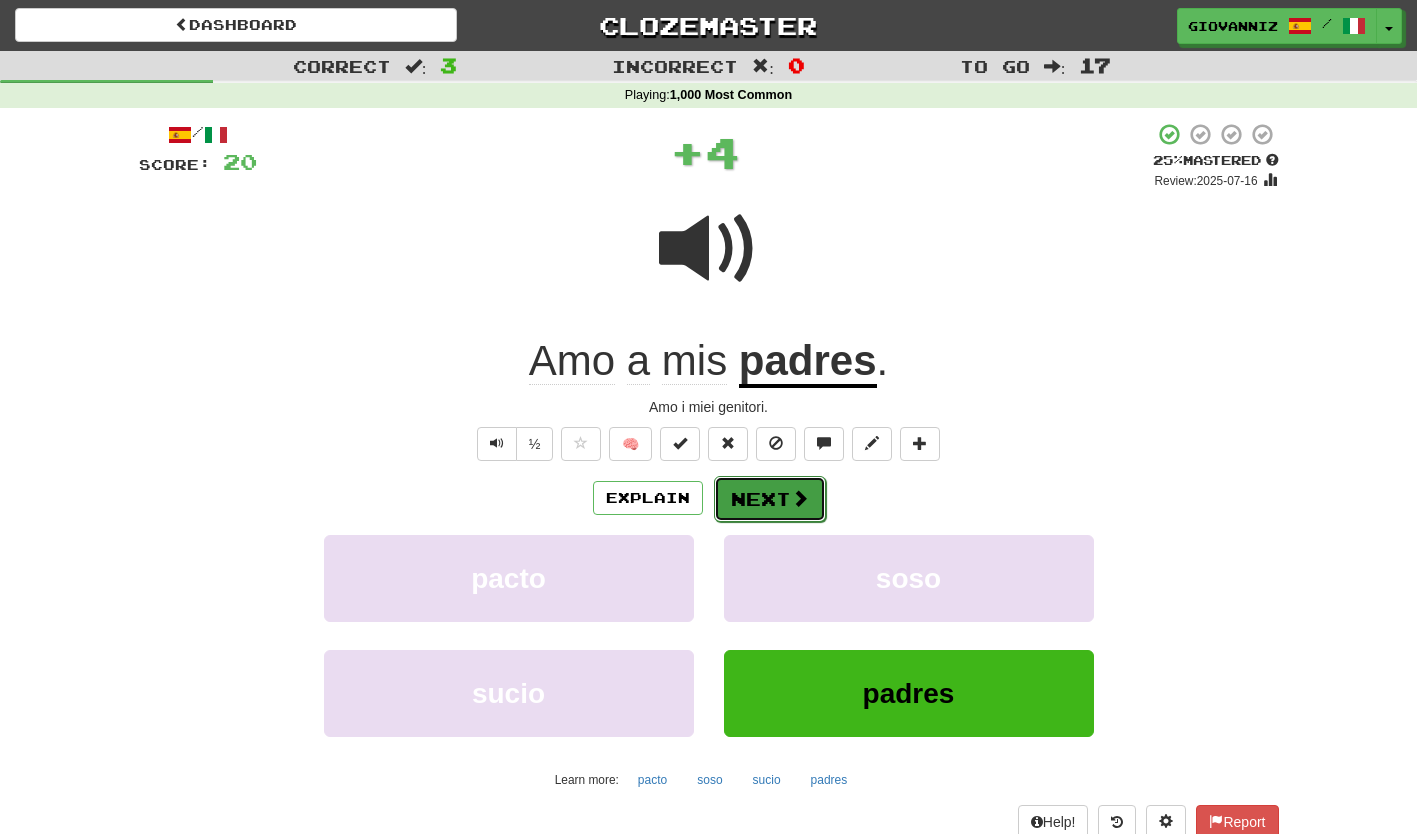 click on "Next" at bounding box center (770, 499) 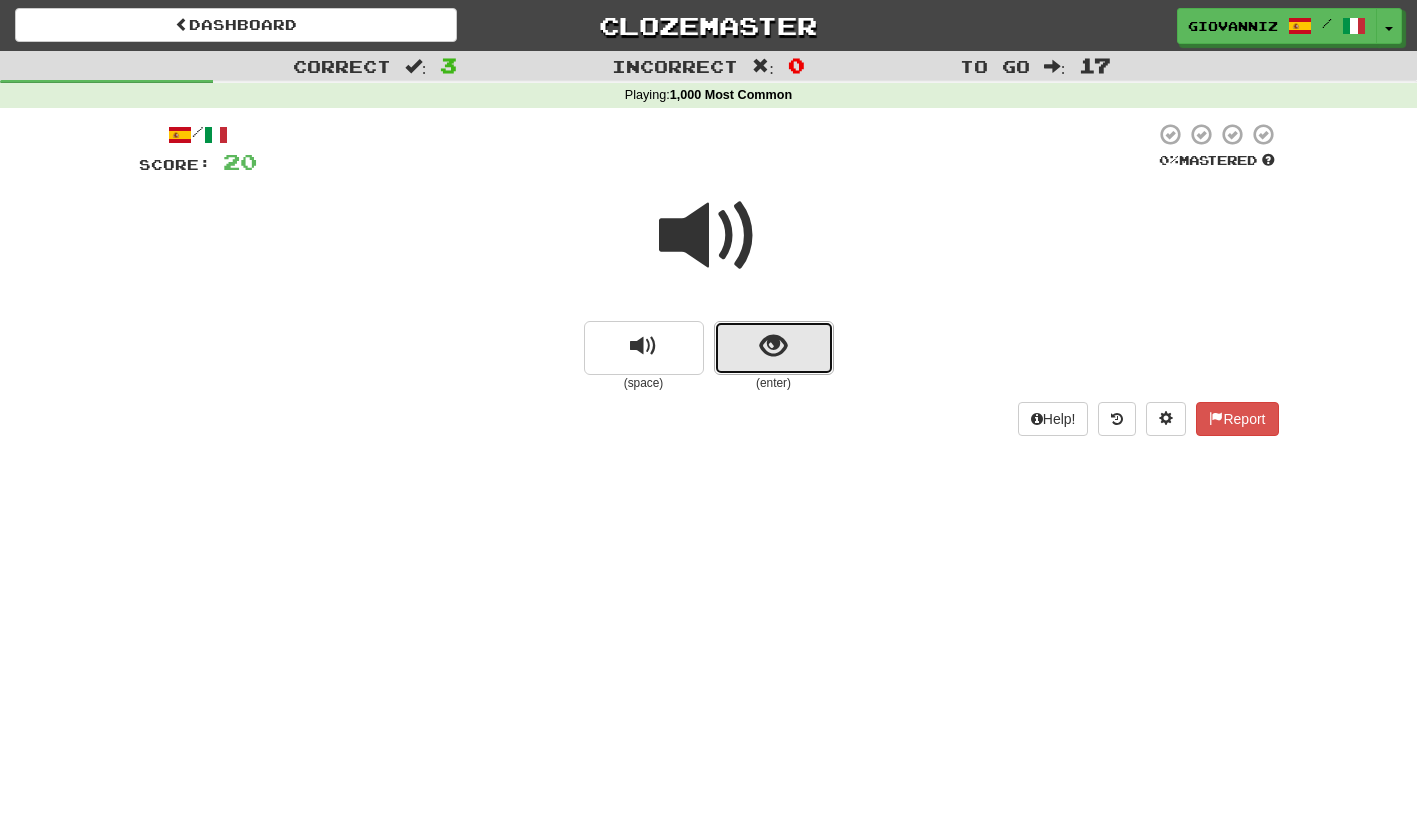 click at bounding box center [774, 348] 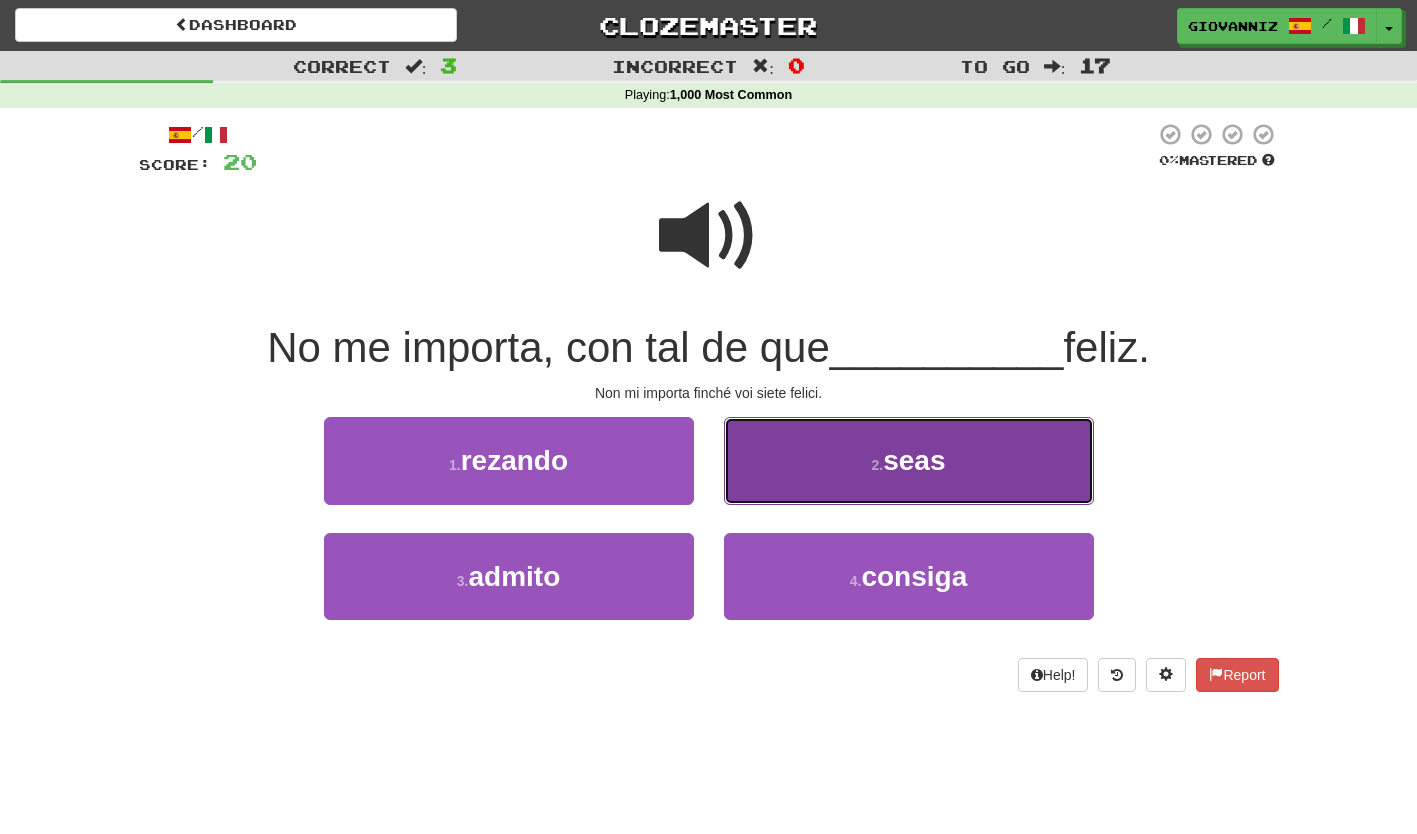 click on "2 .  seas" at bounding box center (909, 460) 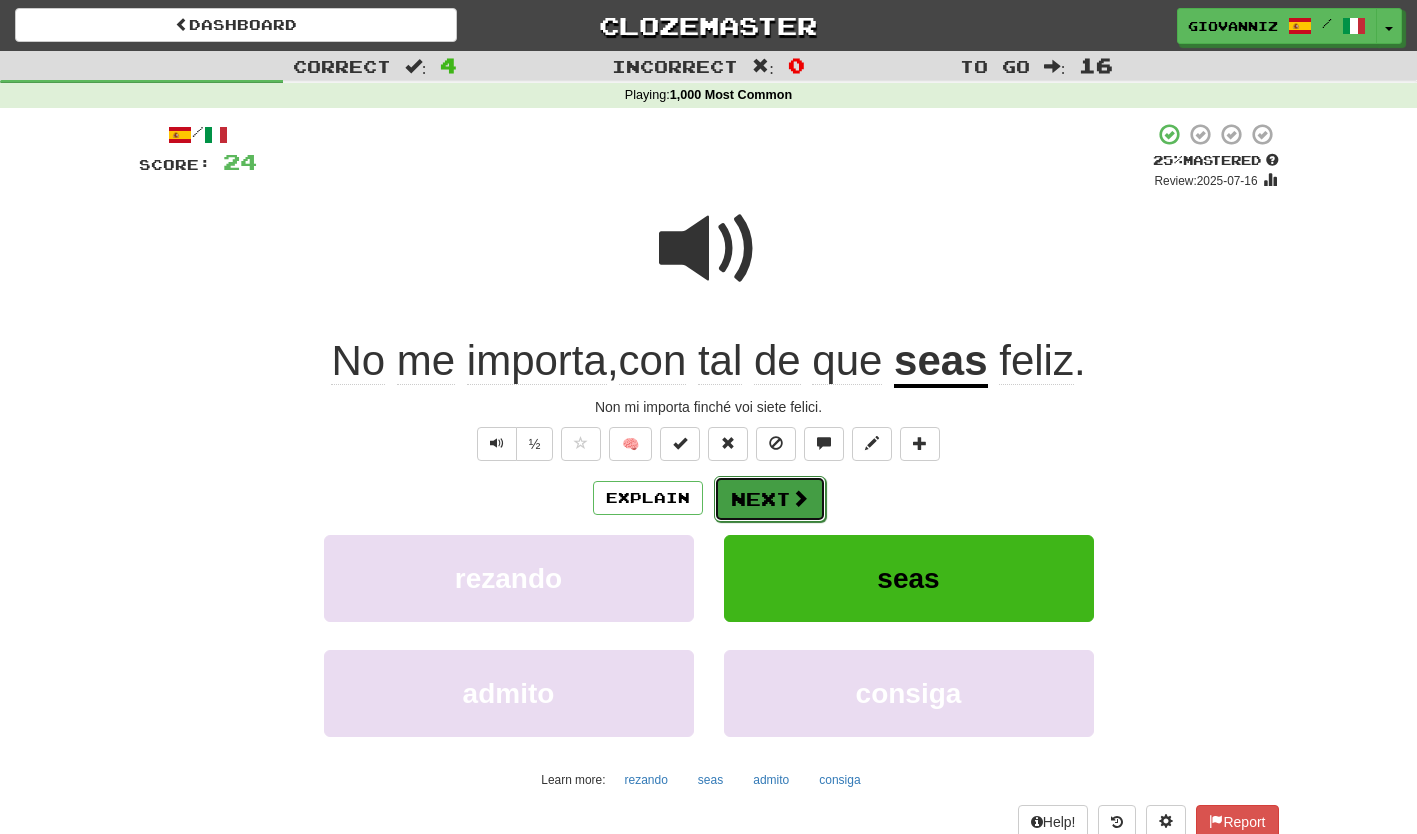 click on "Next" at bounding box center (770, 499) 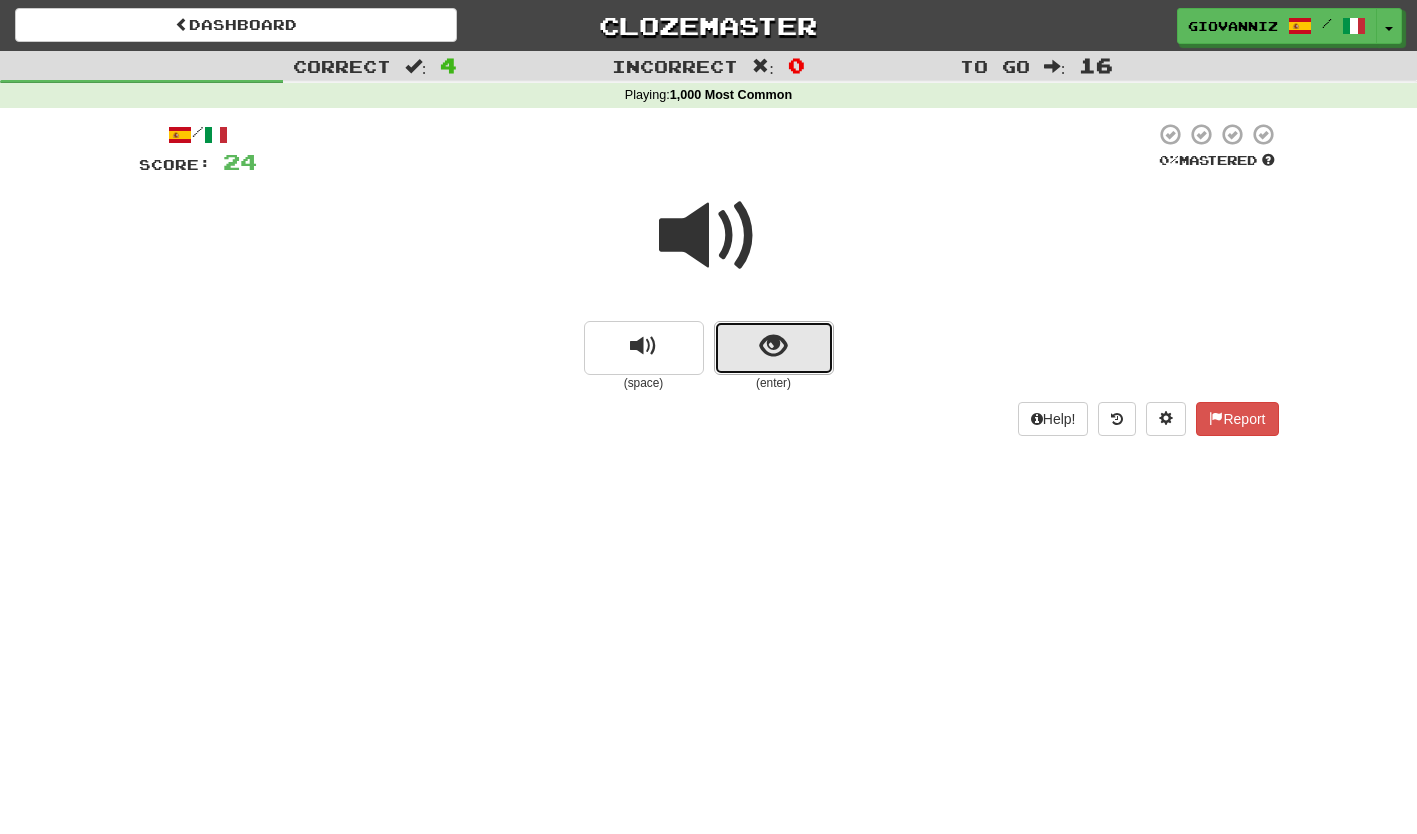 click at bounding box center [774, 348] 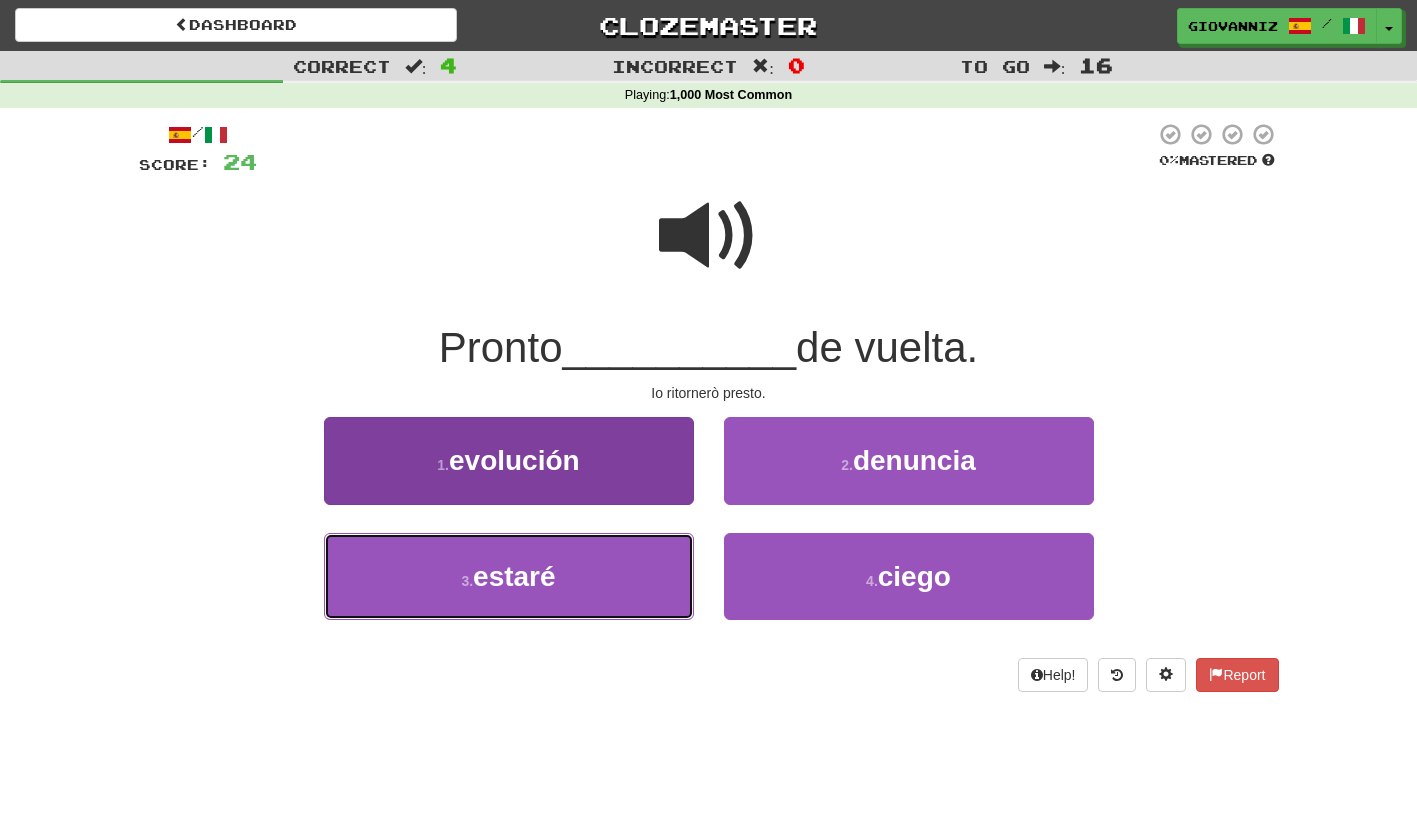 click on "3 .  estaré" at bounding box center [509, 576] 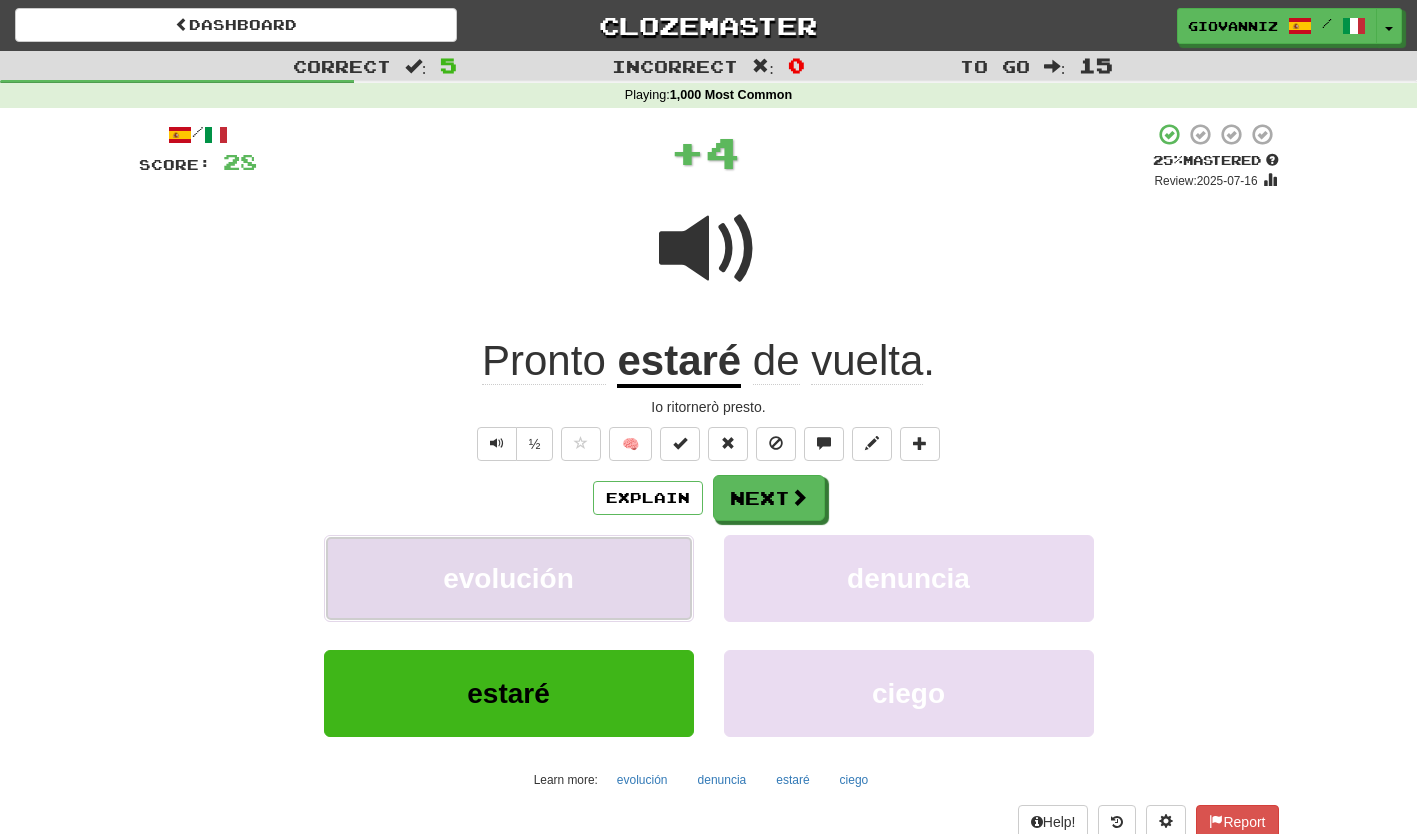 click on "evolución" at bounding box center (509, 578) 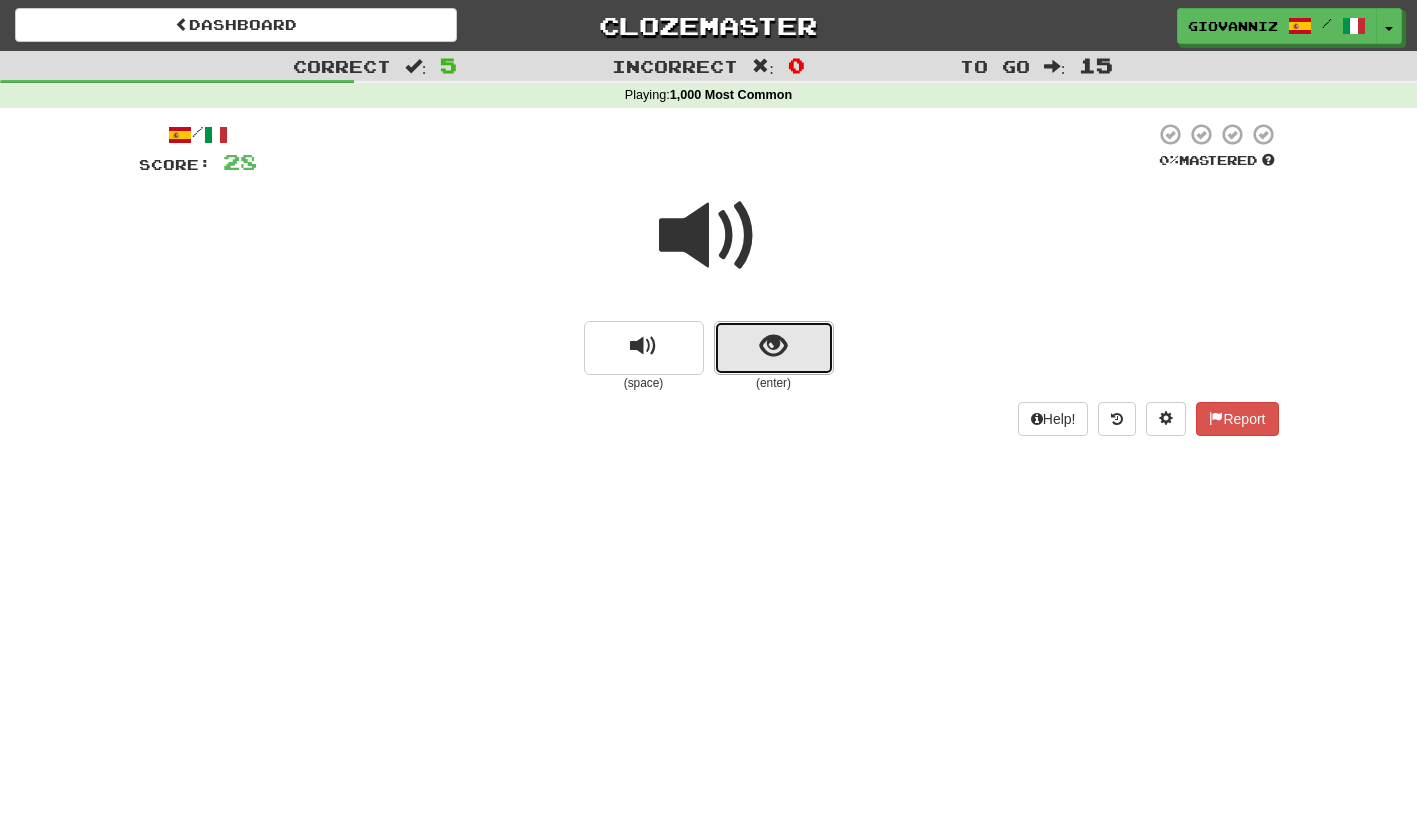 click at bounding box center [774, 348] 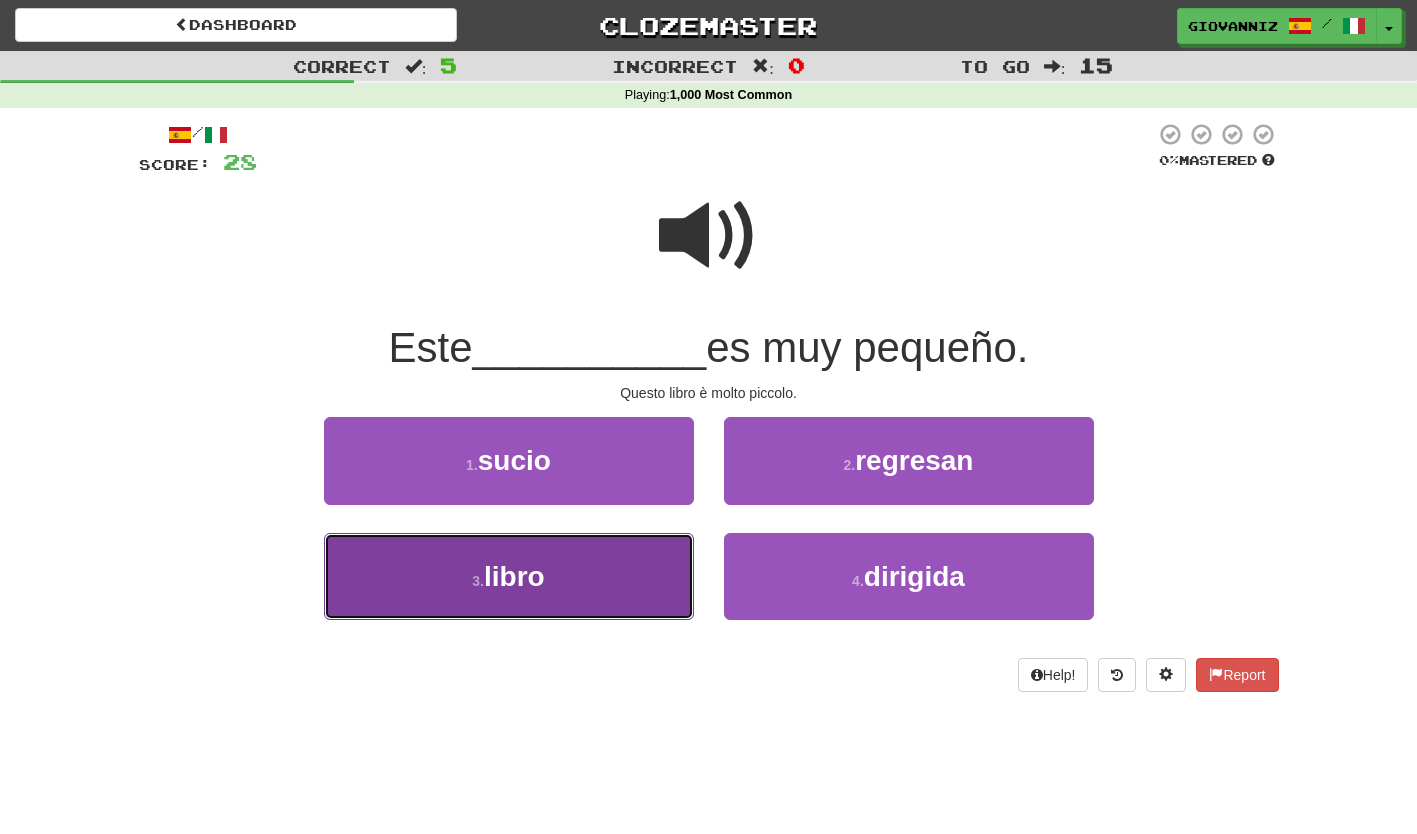 click on "3 .  libro" at bounding box center [509, 576] 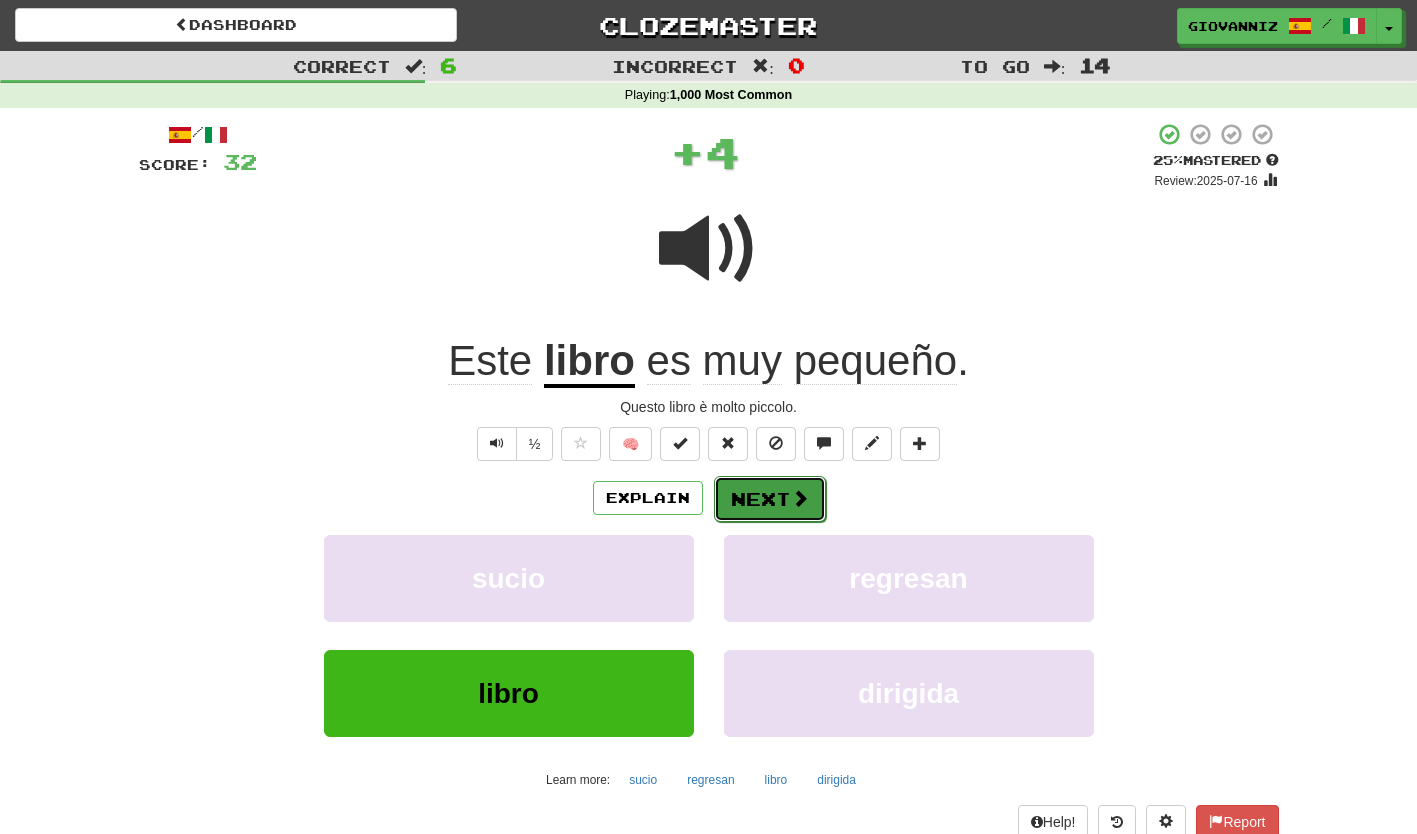click on "Next" at bounding box center [770, 499] 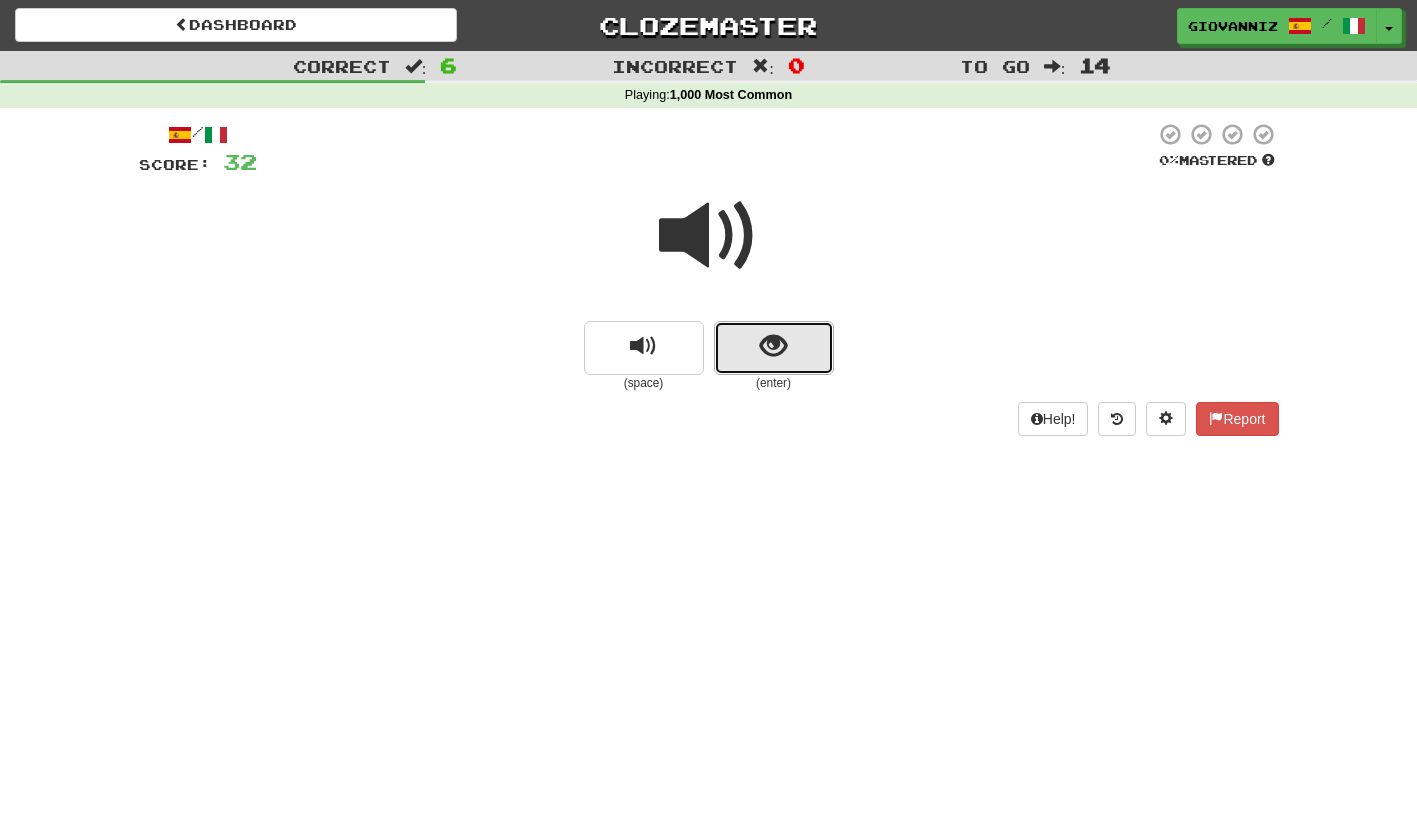 click at bounding box center [774, 348] 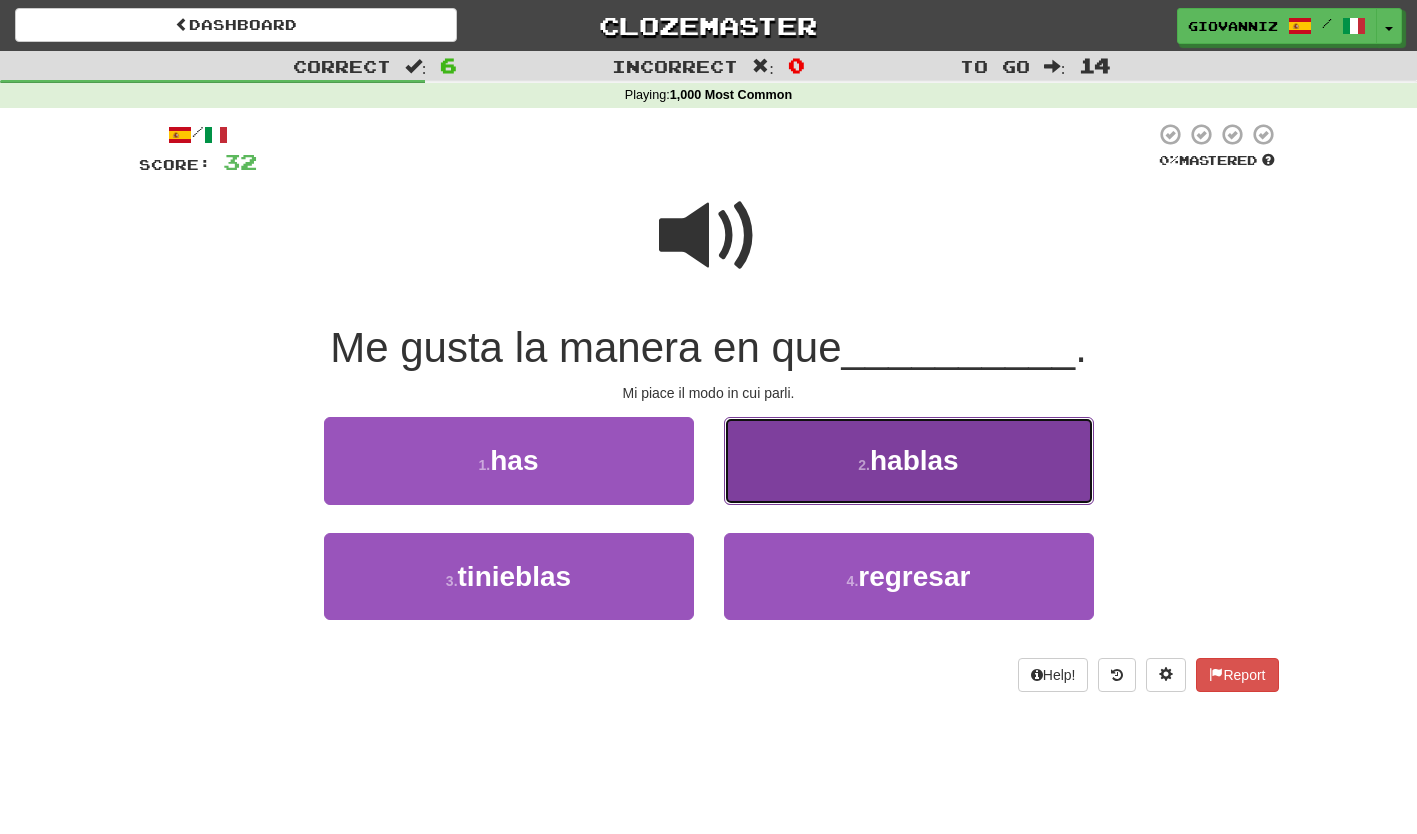 click on "2 .  hablas" at bounding box center (909, 460) 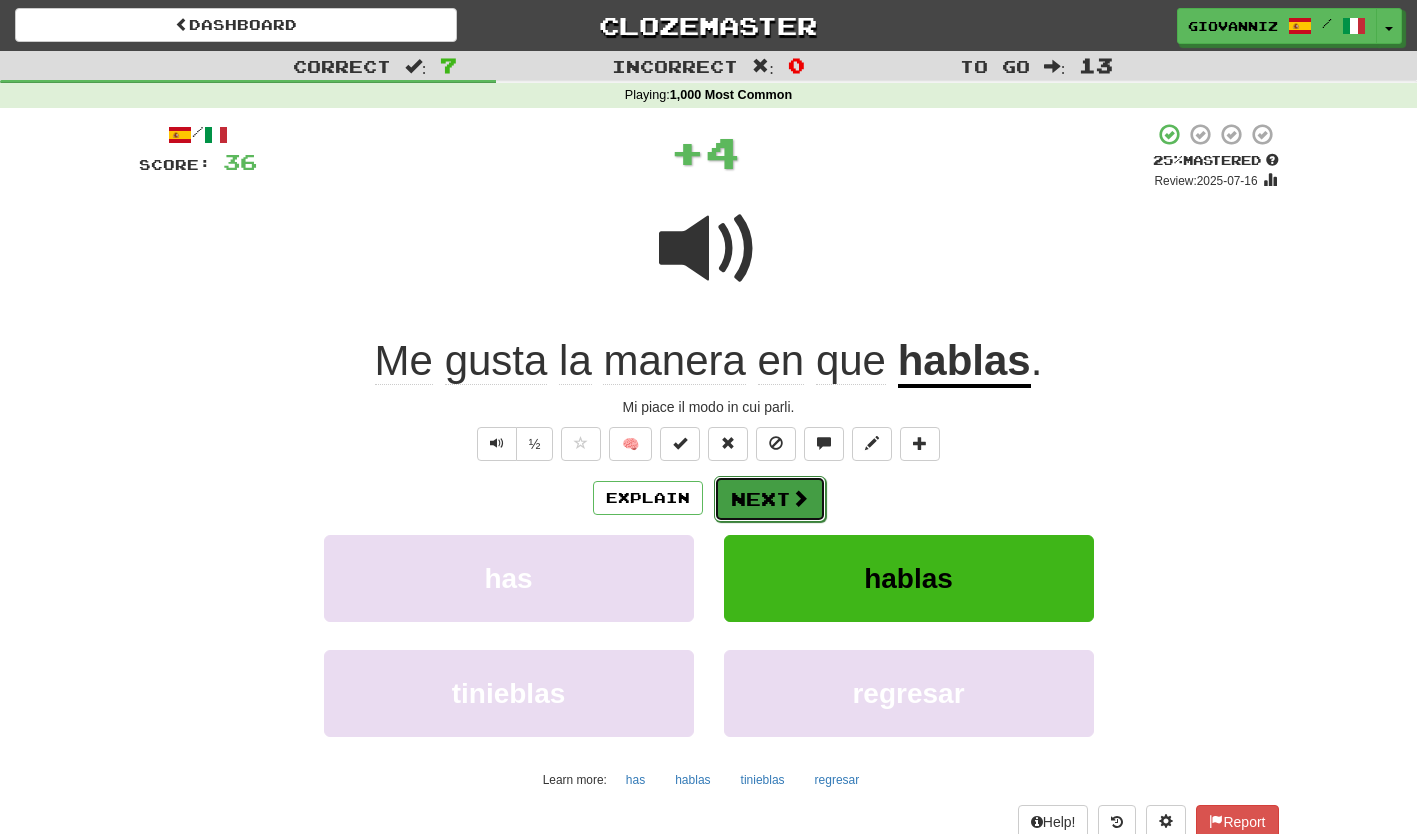 click on "Next" at bounding box center (770, 499) 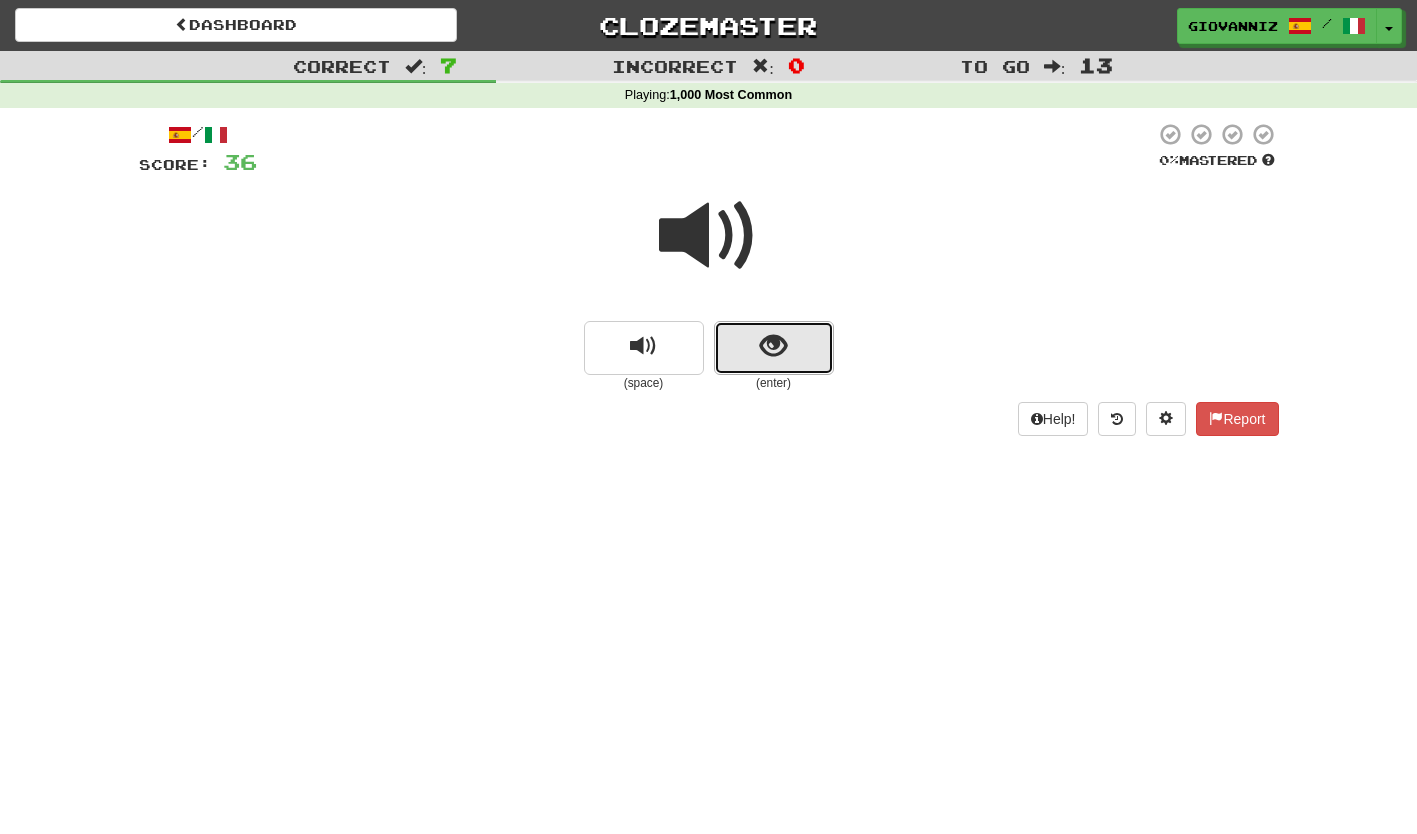click at bounding box center (774, 348) 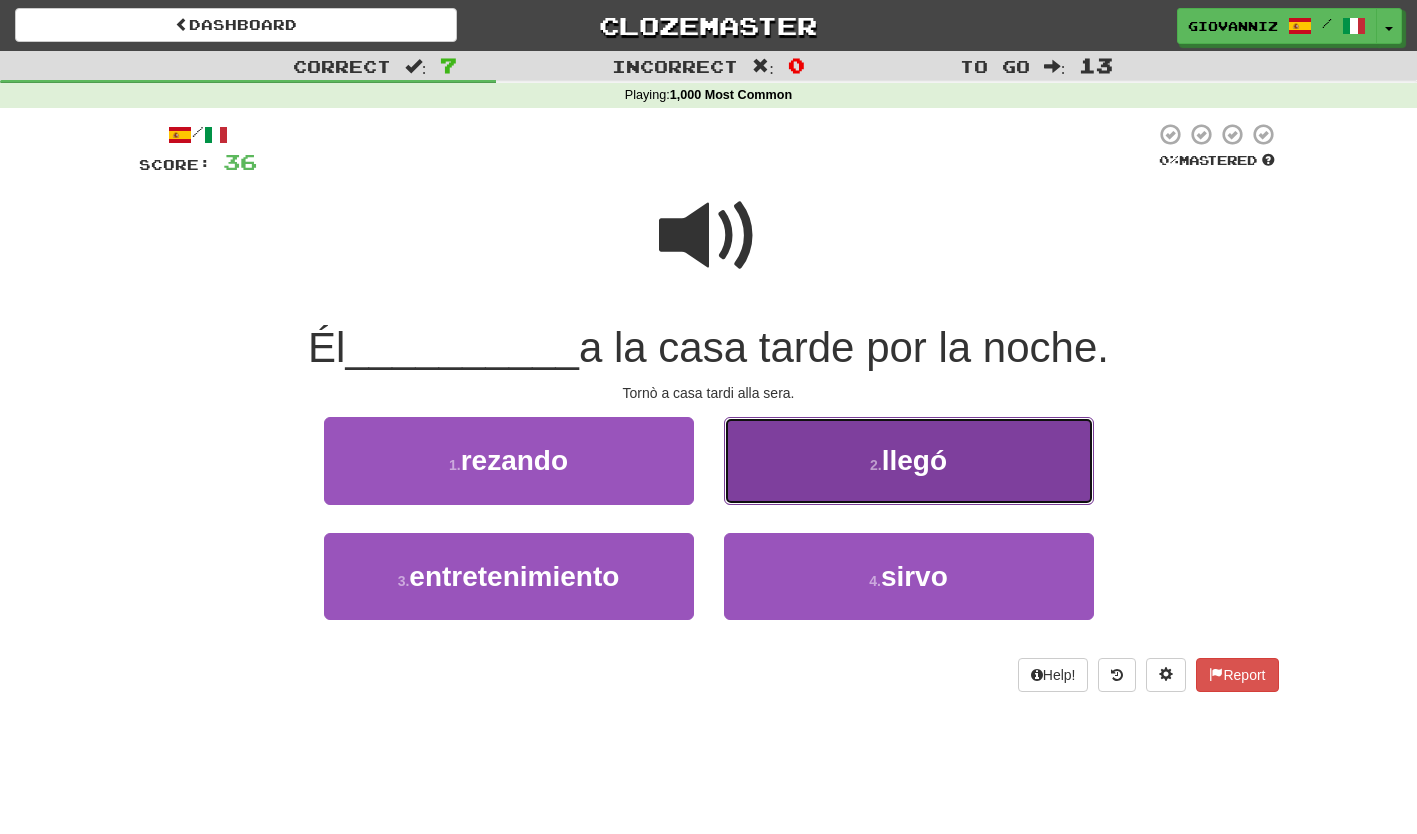 click on "2 .  llegó" at bounding box center [909, 460] 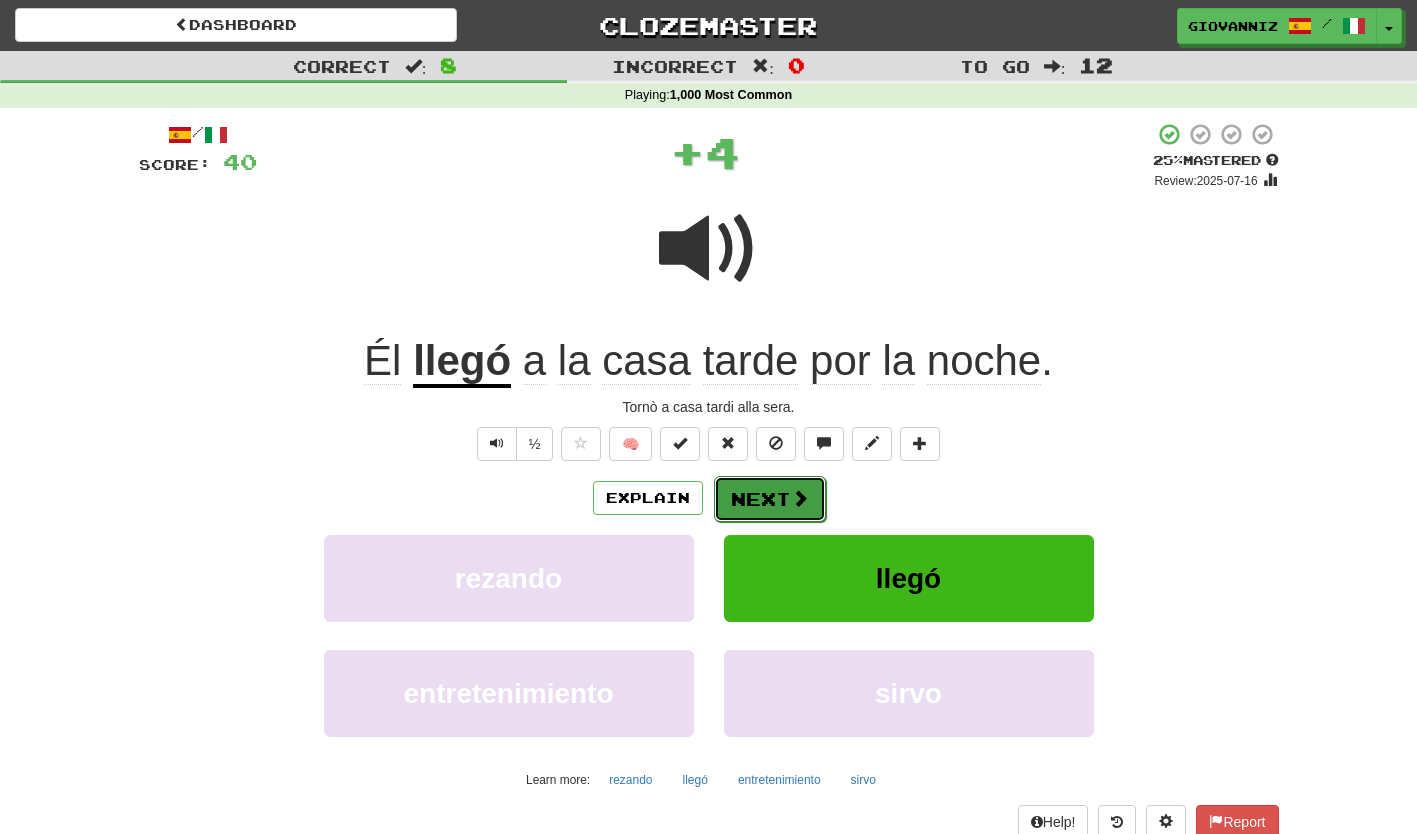 click on "Next" at bounding box center [770, 499] 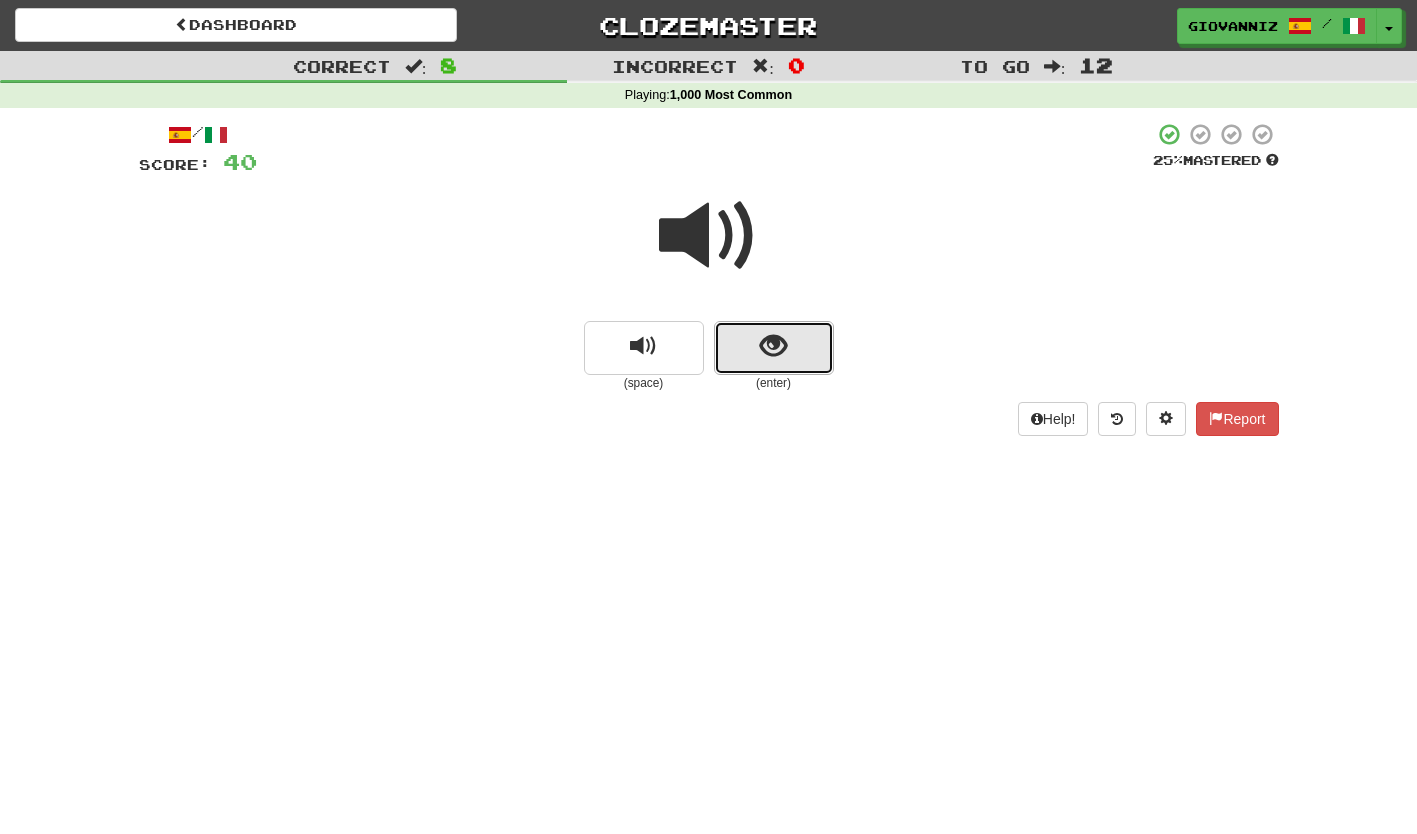 click at bounding box center (774, 348) 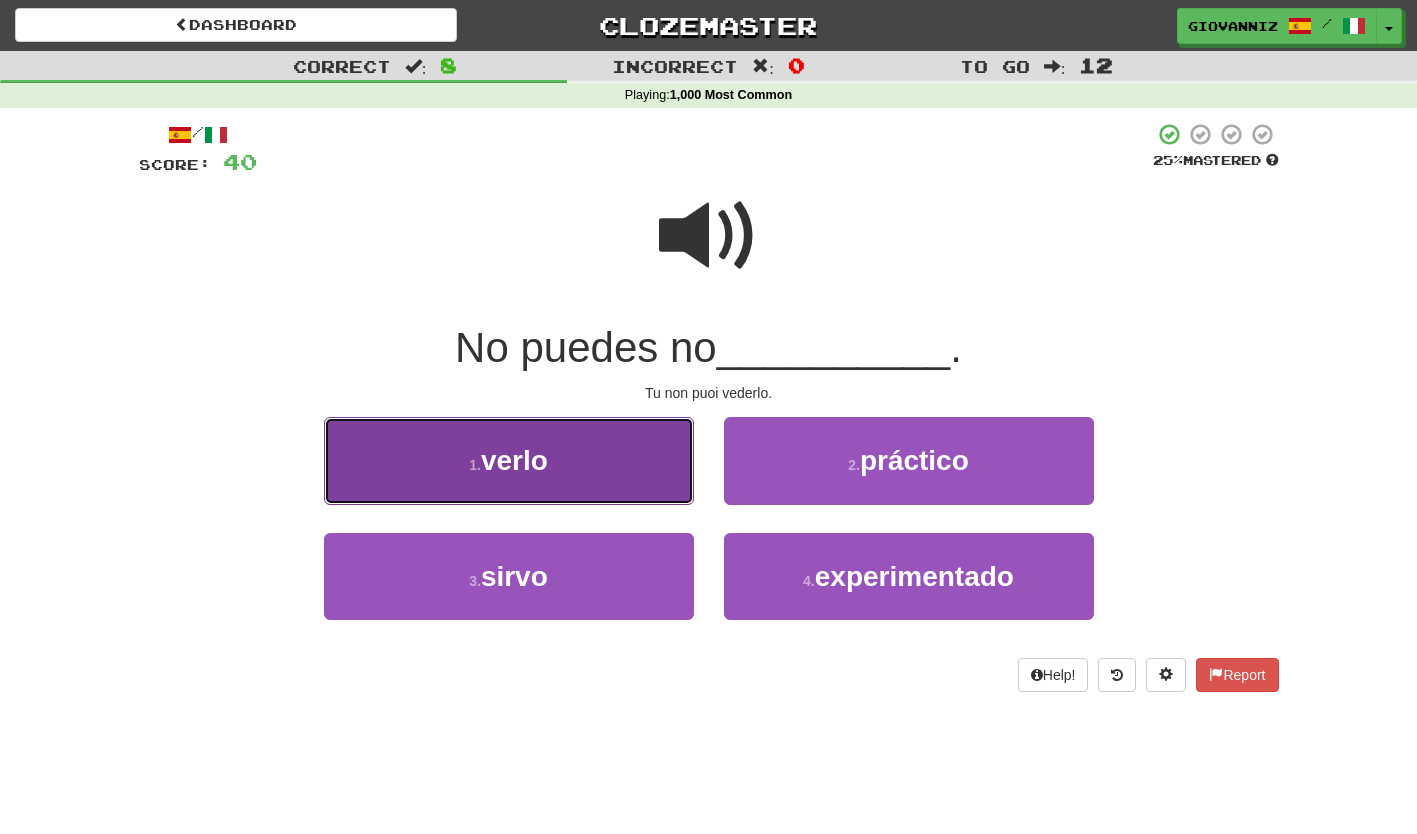 click on "1 .  verlo" at bounding box center [509, 460] 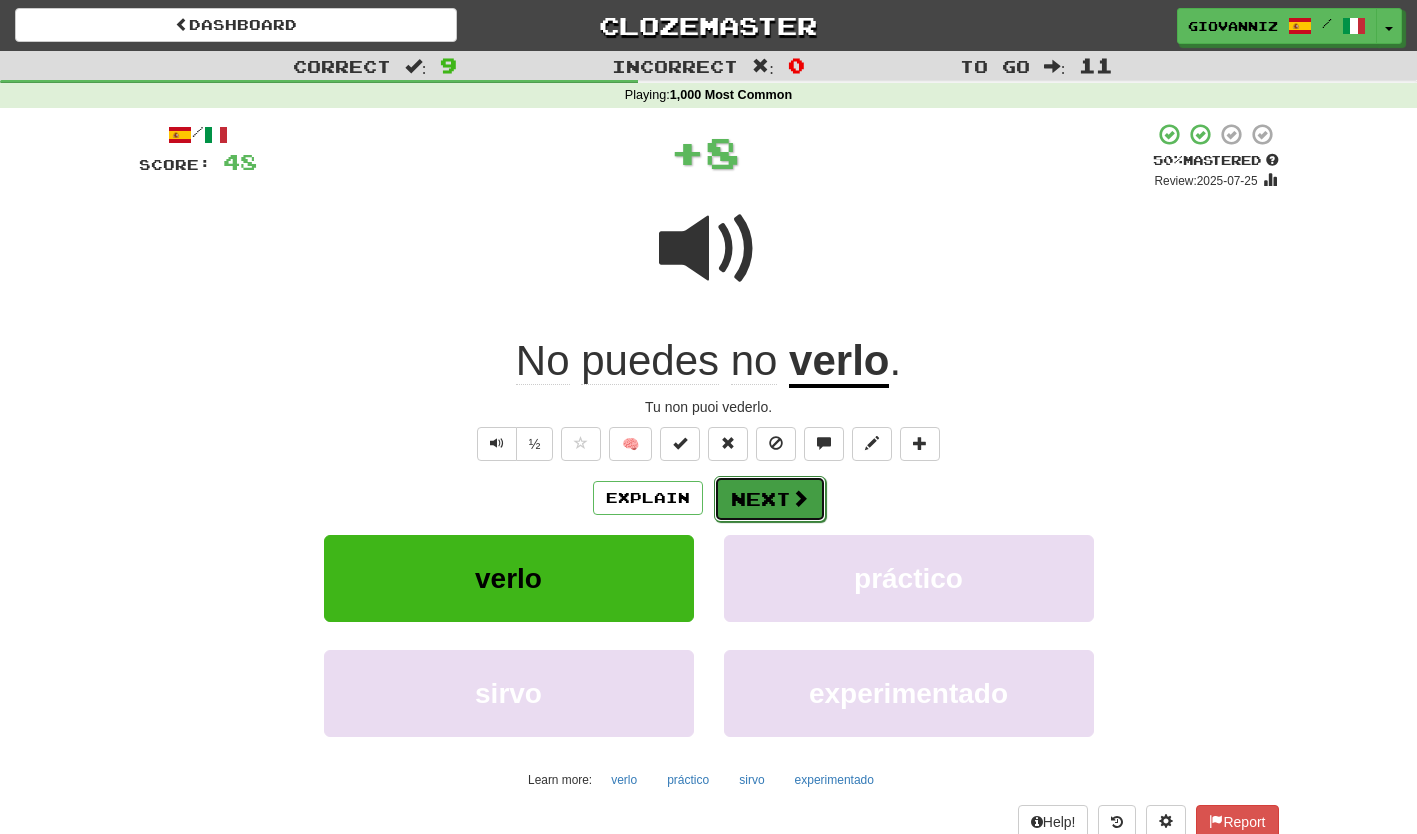 click on "Next" at bounding box center (770, 499) 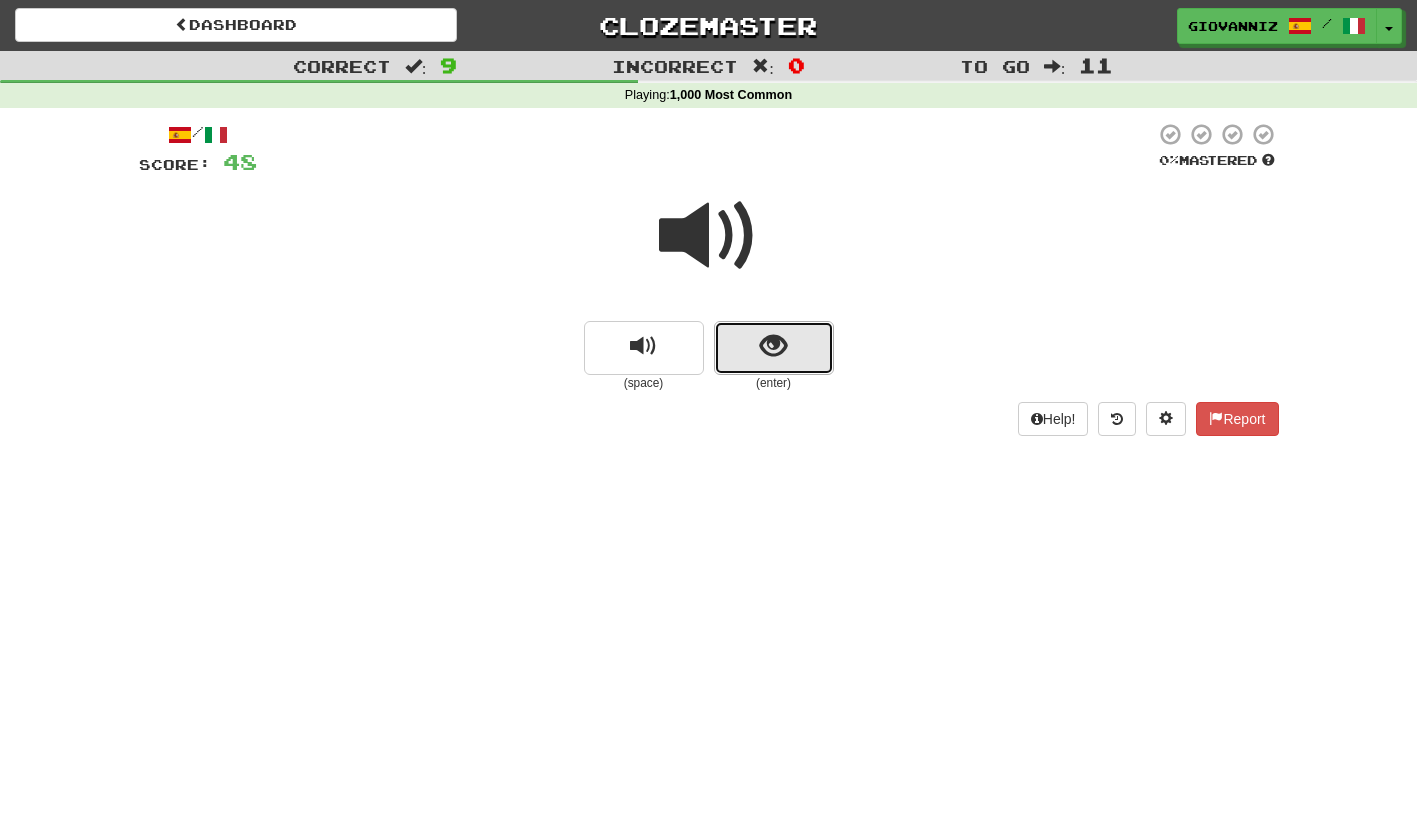 click at bounding box center (774, 348) 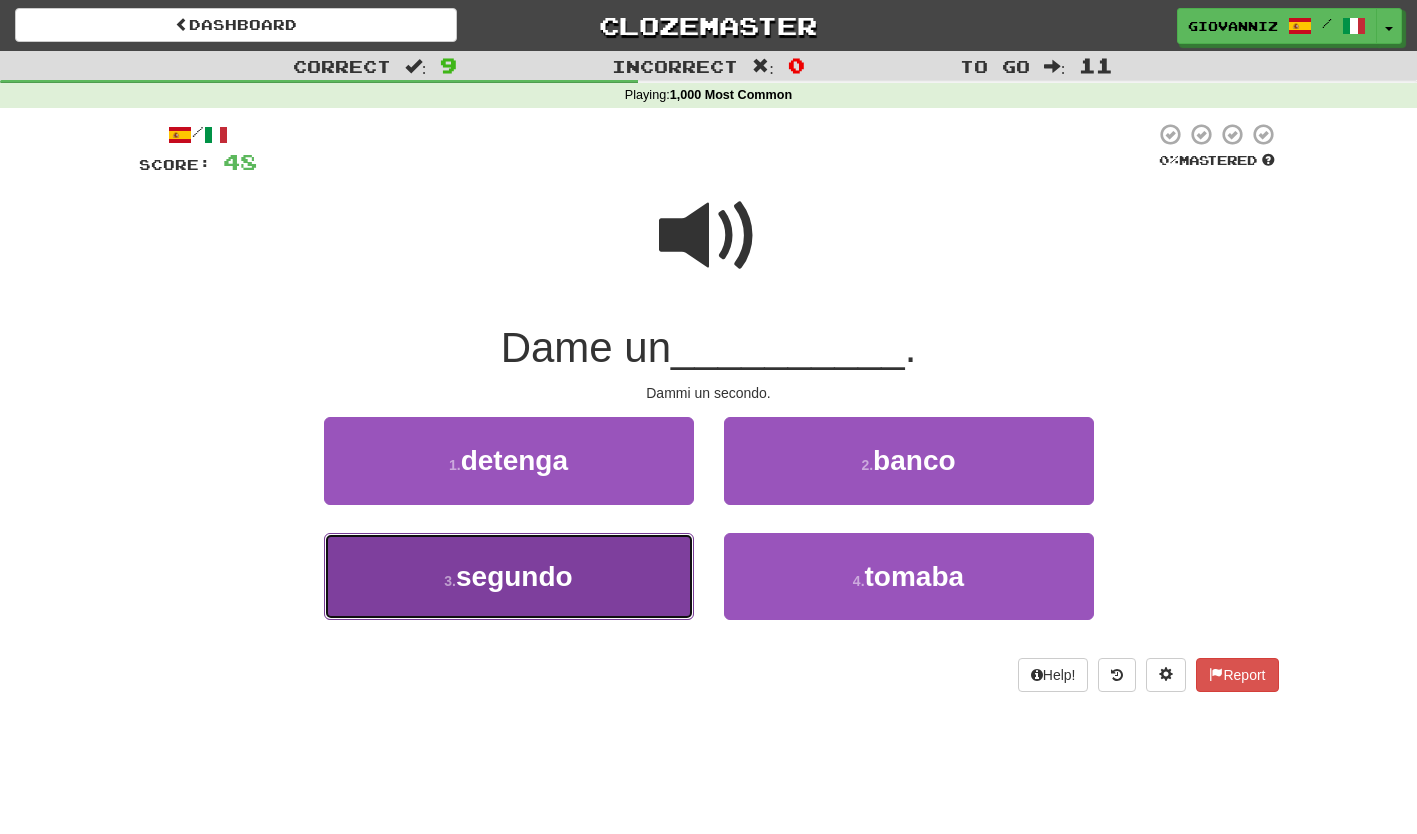 click on "3 .  segundo" at bounding box center [509, 576] 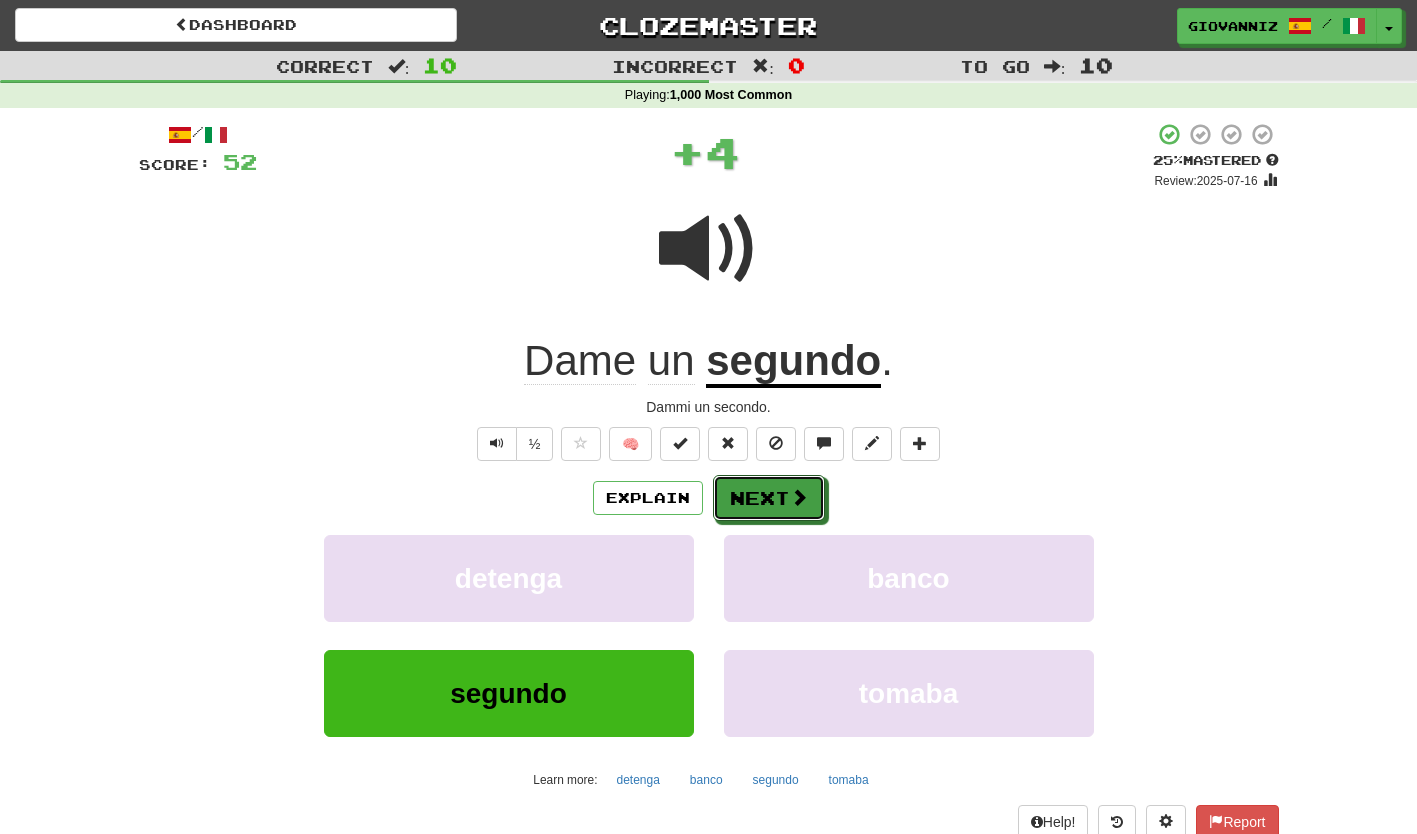 click on "Next" at bounding box center [769, 498] 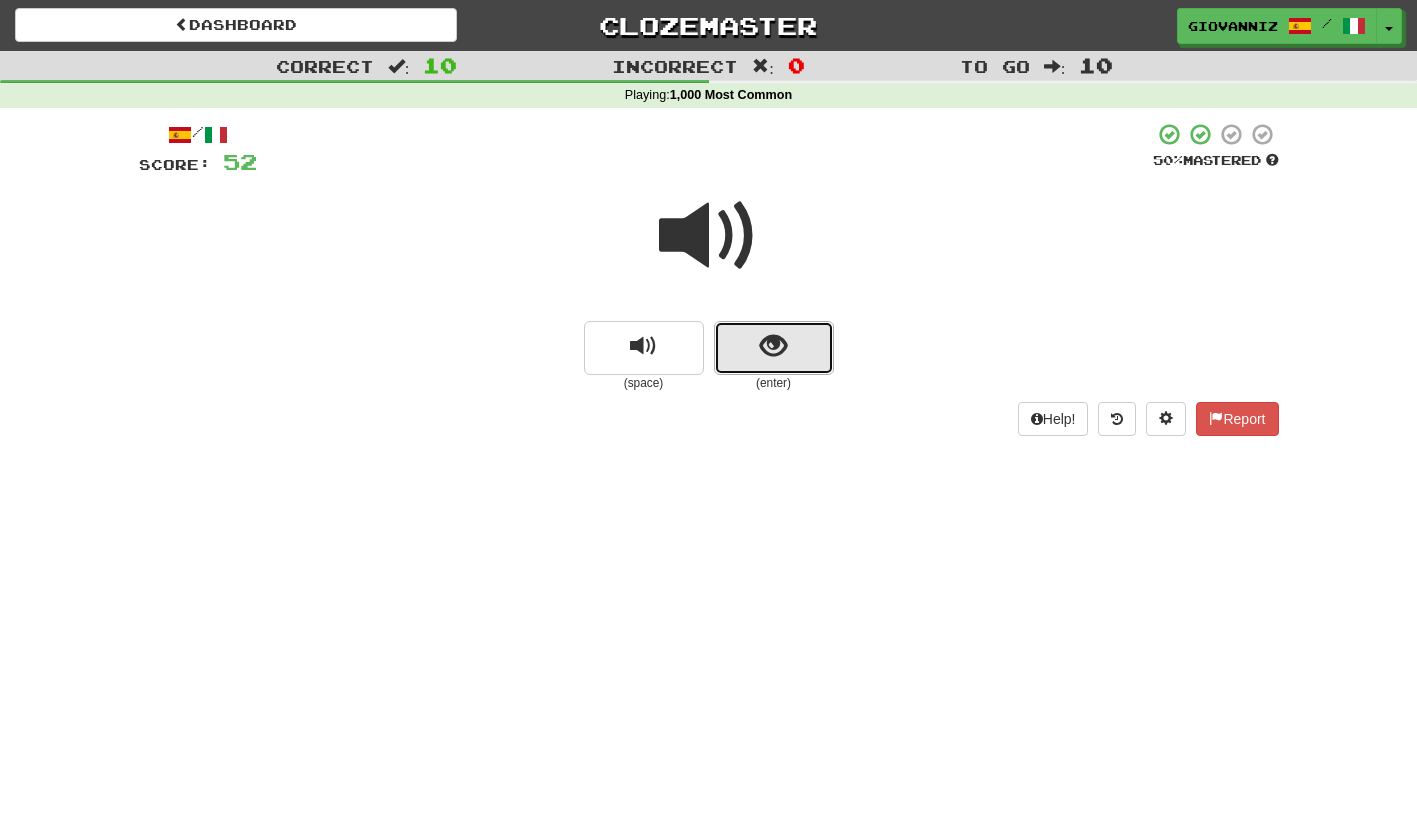 click at bounding box center [774, 348] 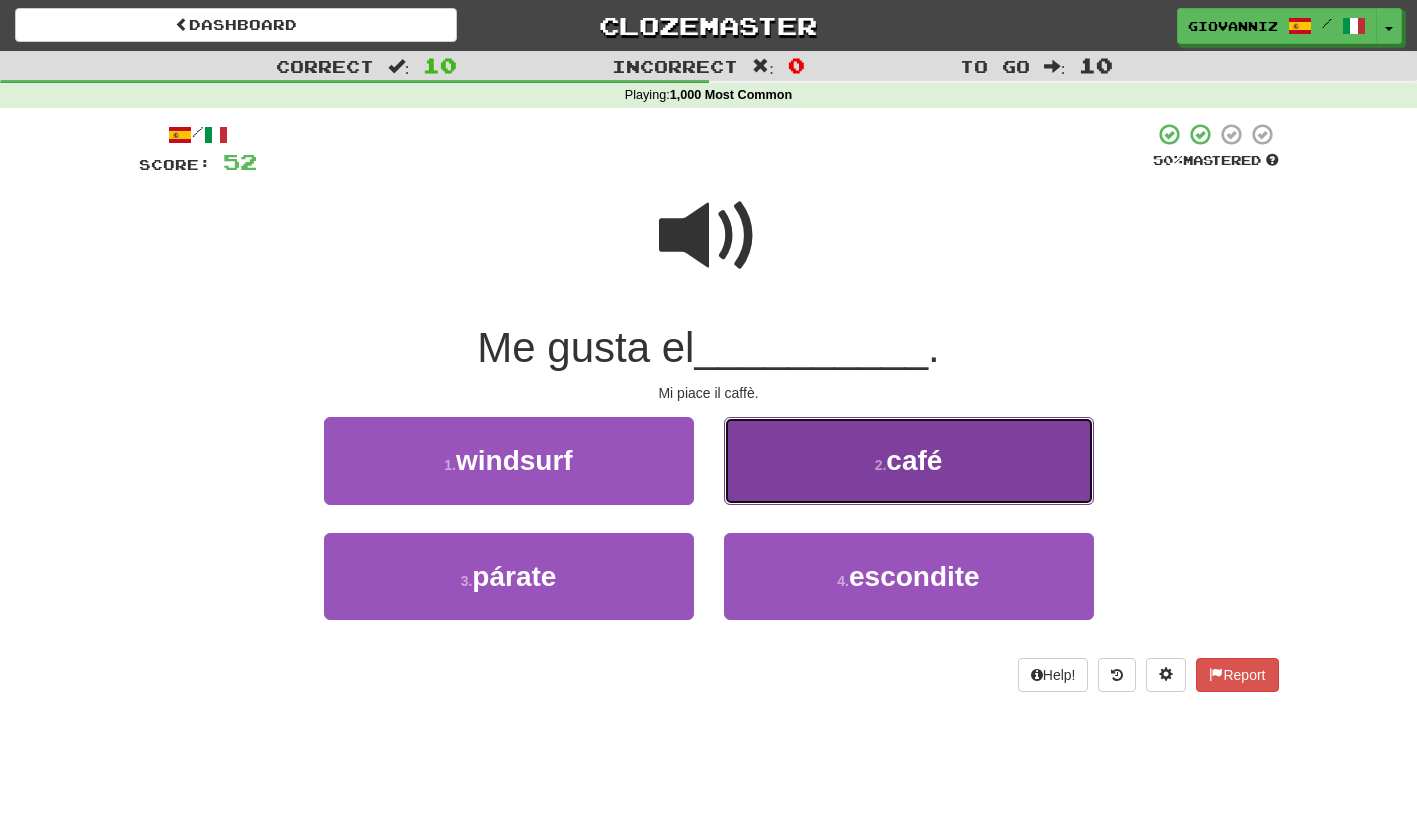 click on "2 .  café" at bounding box center (909, 460) 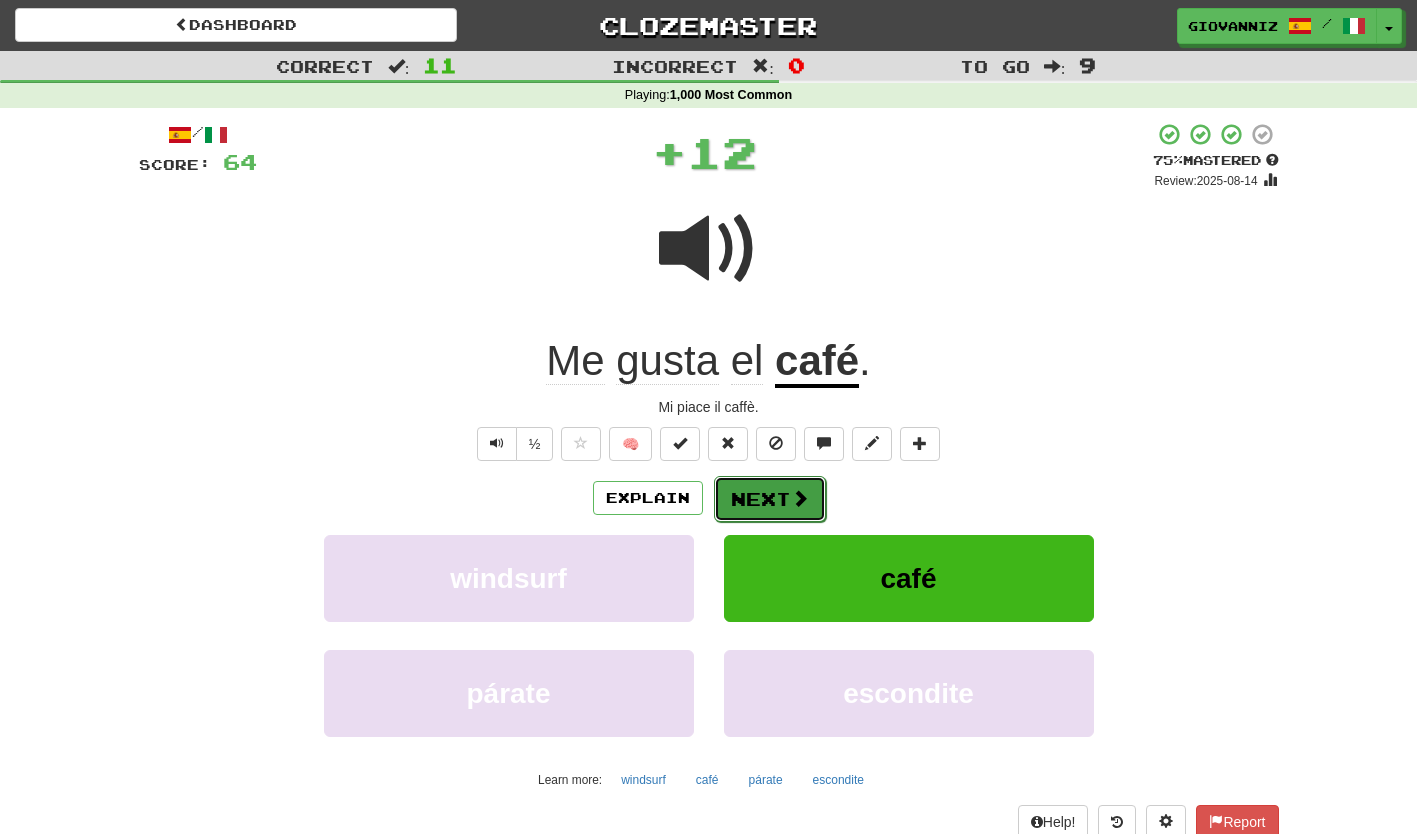 click on "Next" at bounding box center [770, 499] 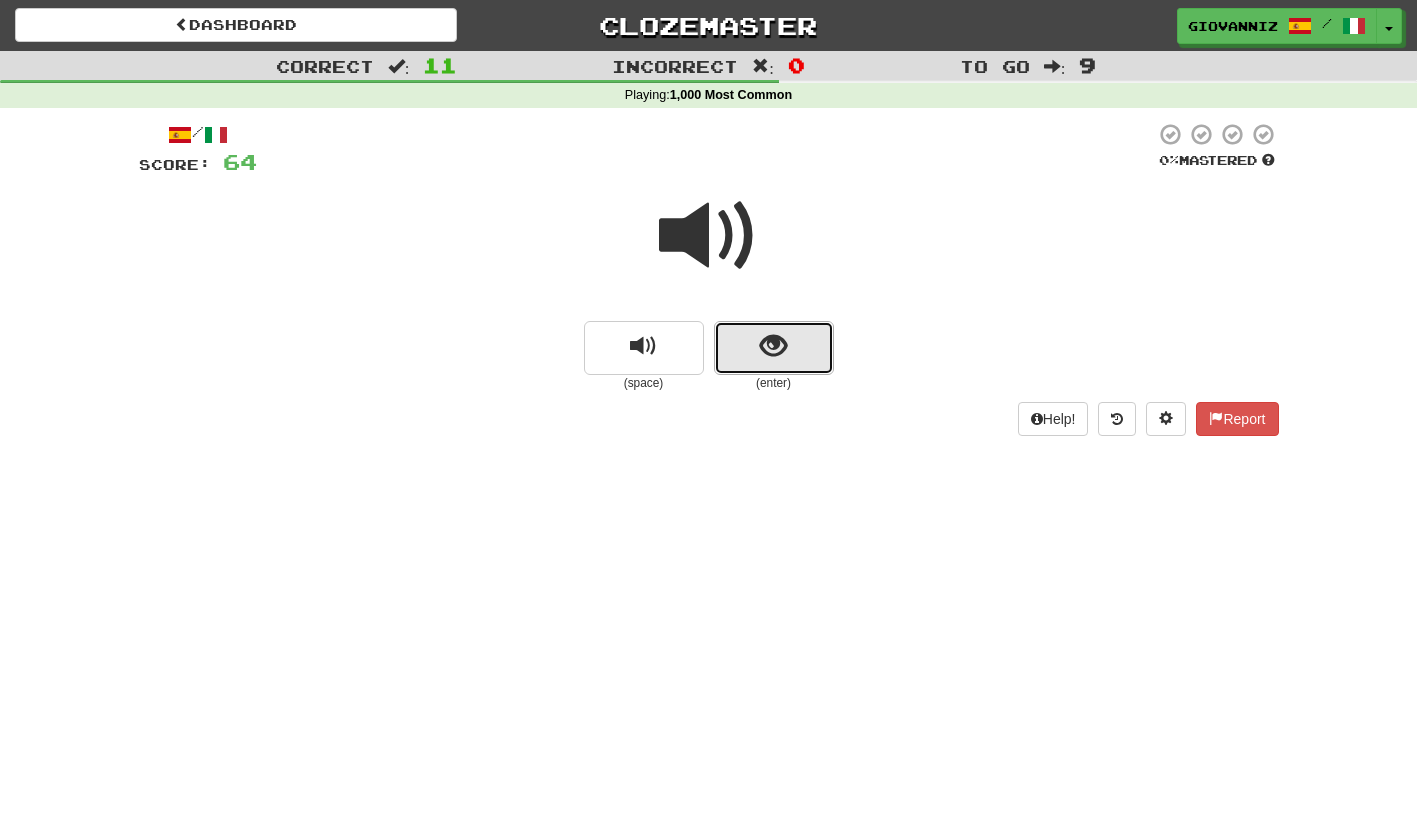 click at bounding box center [773, 346] 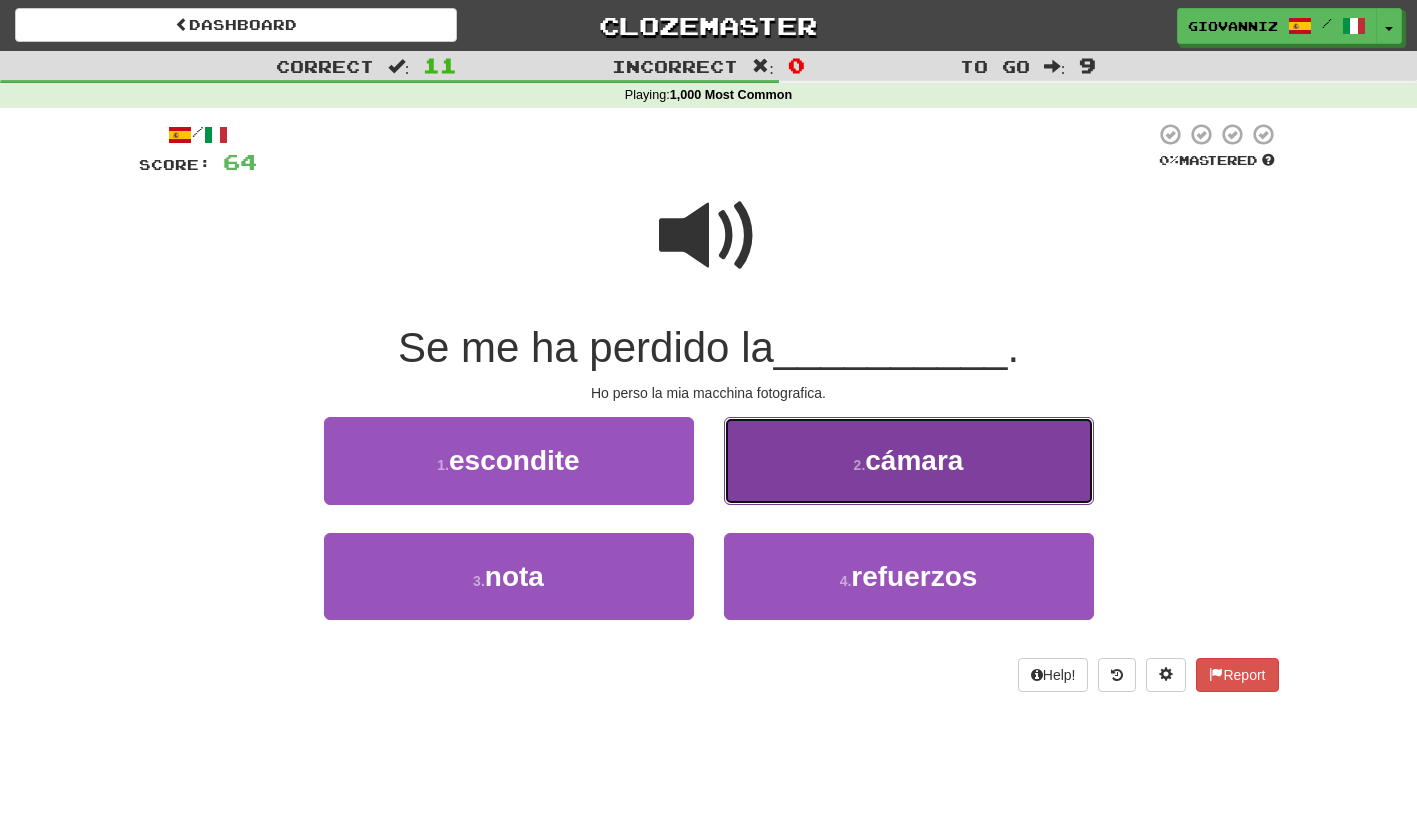 click on "2 .  cámara" at bounding box center [909, 460] 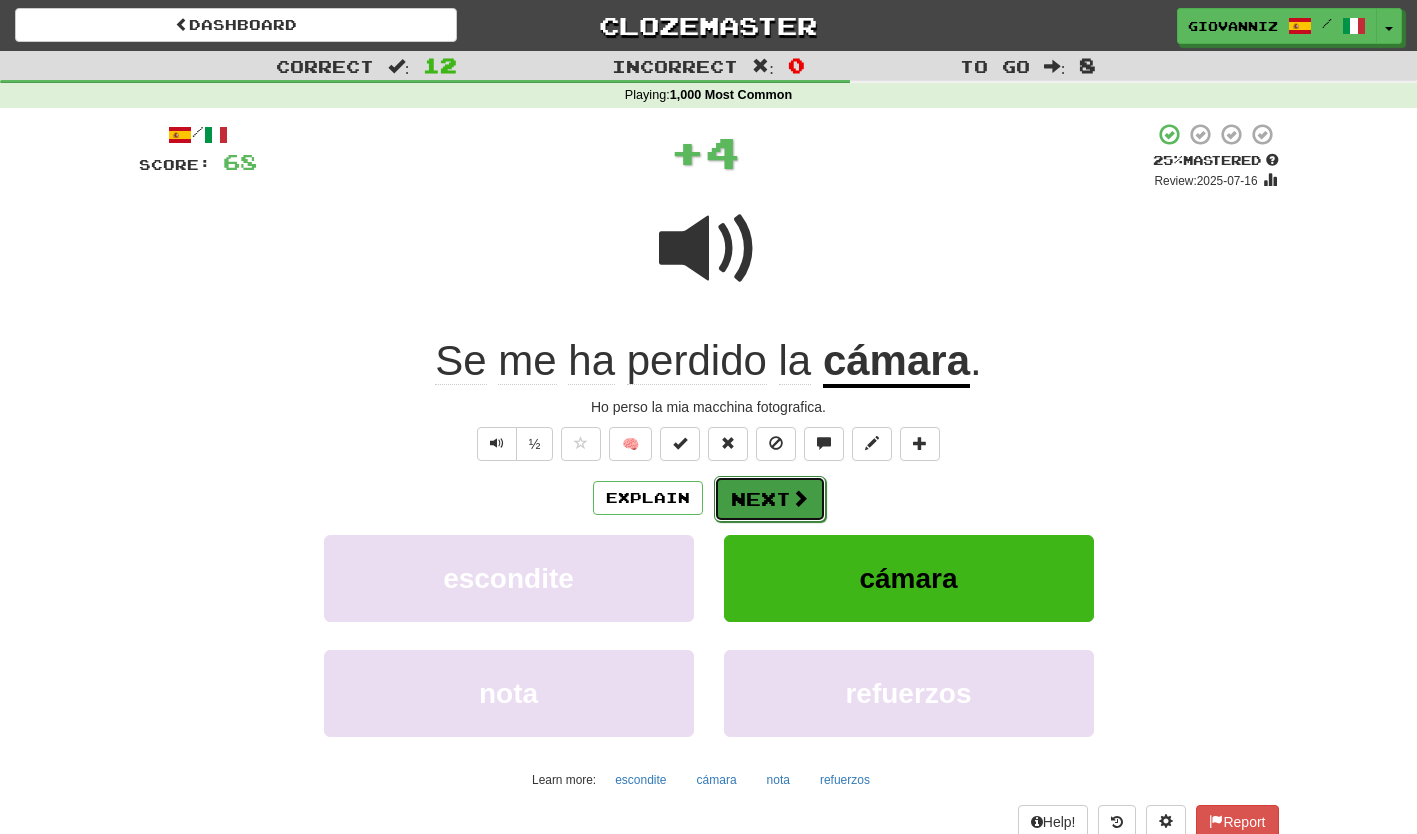 click on "Next" at bounding box center (770, 499) 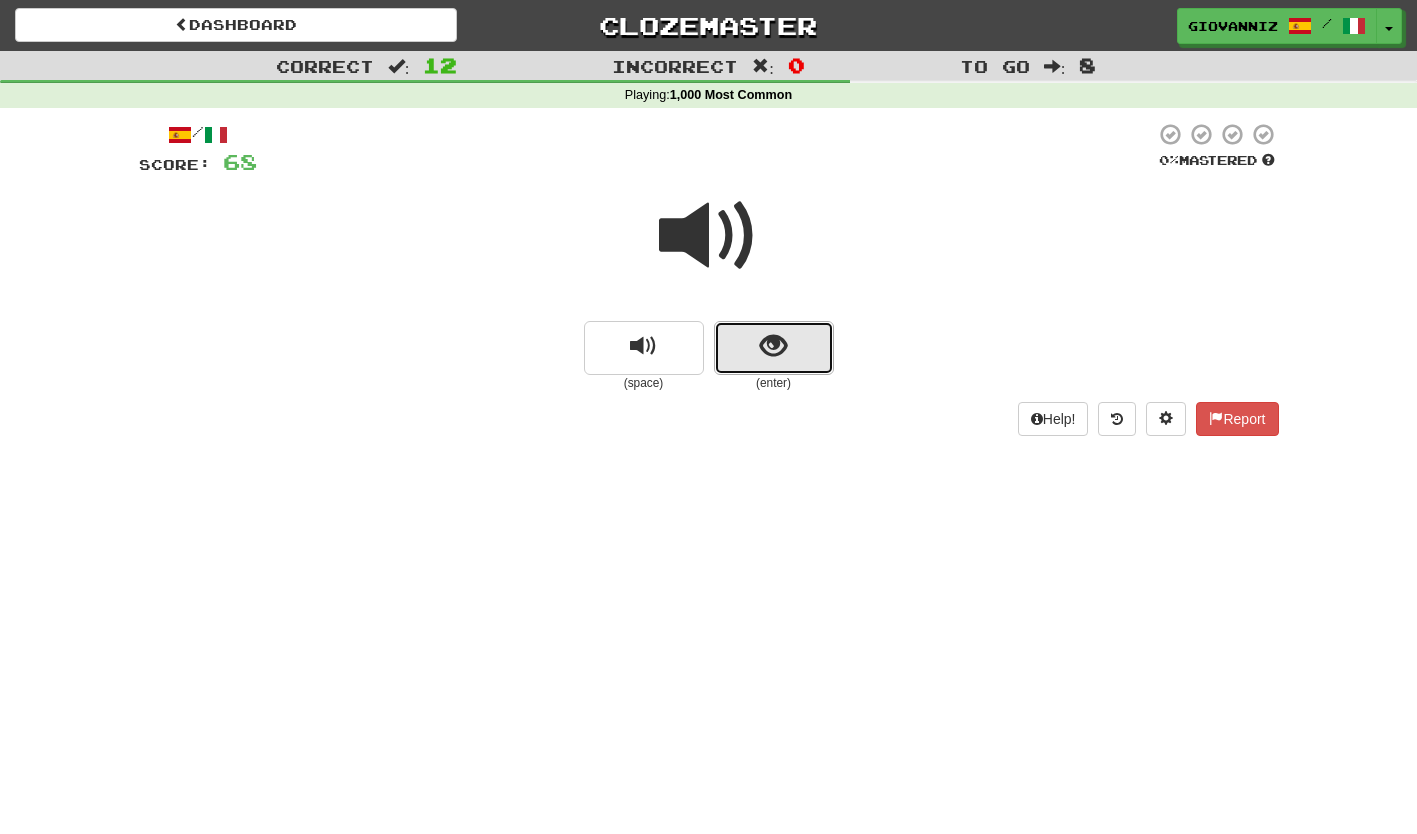click at bounding box center [774, 348] 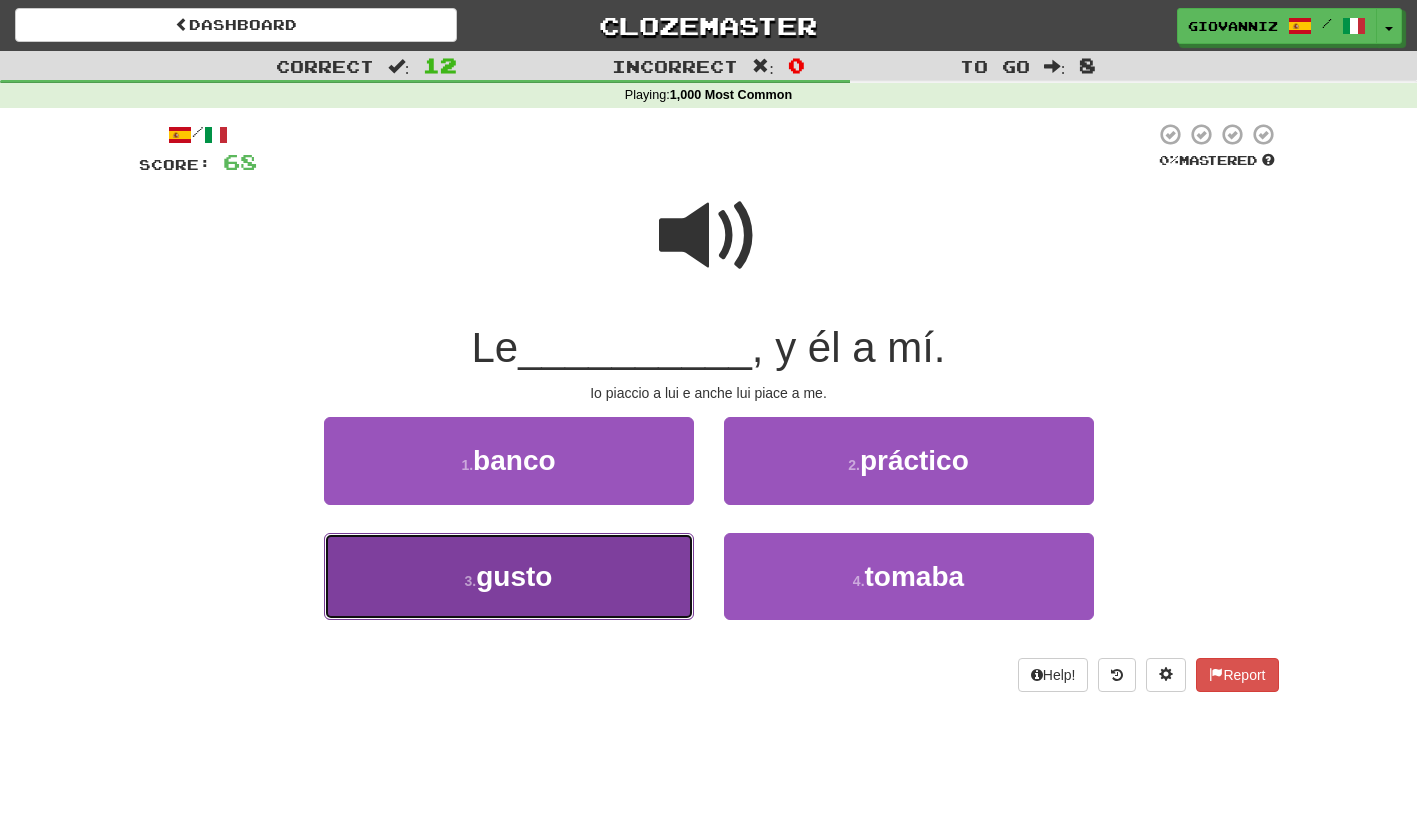 click on "3 .  gusto" at bounding box center [509, 576] 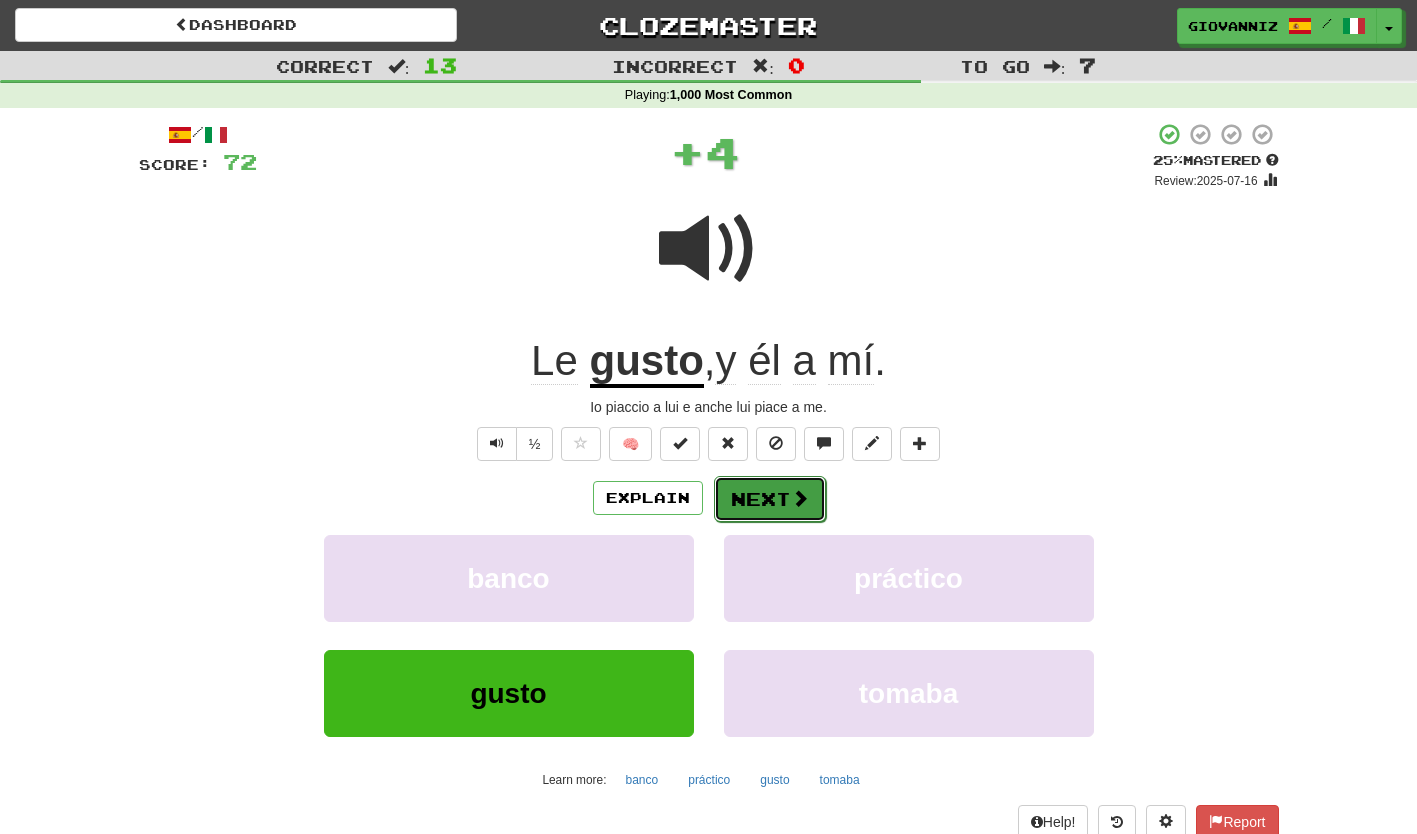 click on "Next" at bounding box center [770, 499] 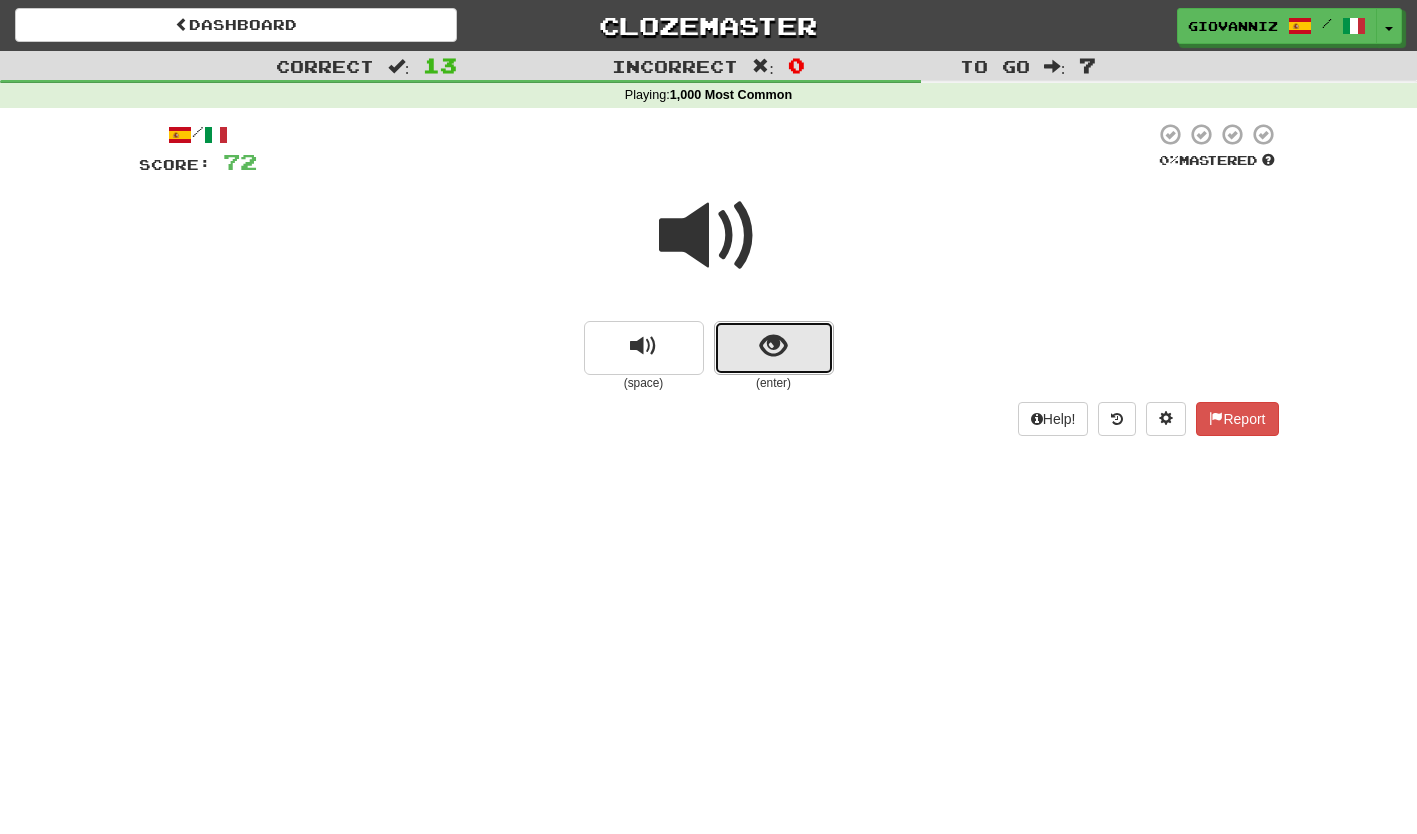 click at bounding box center (774, 348) 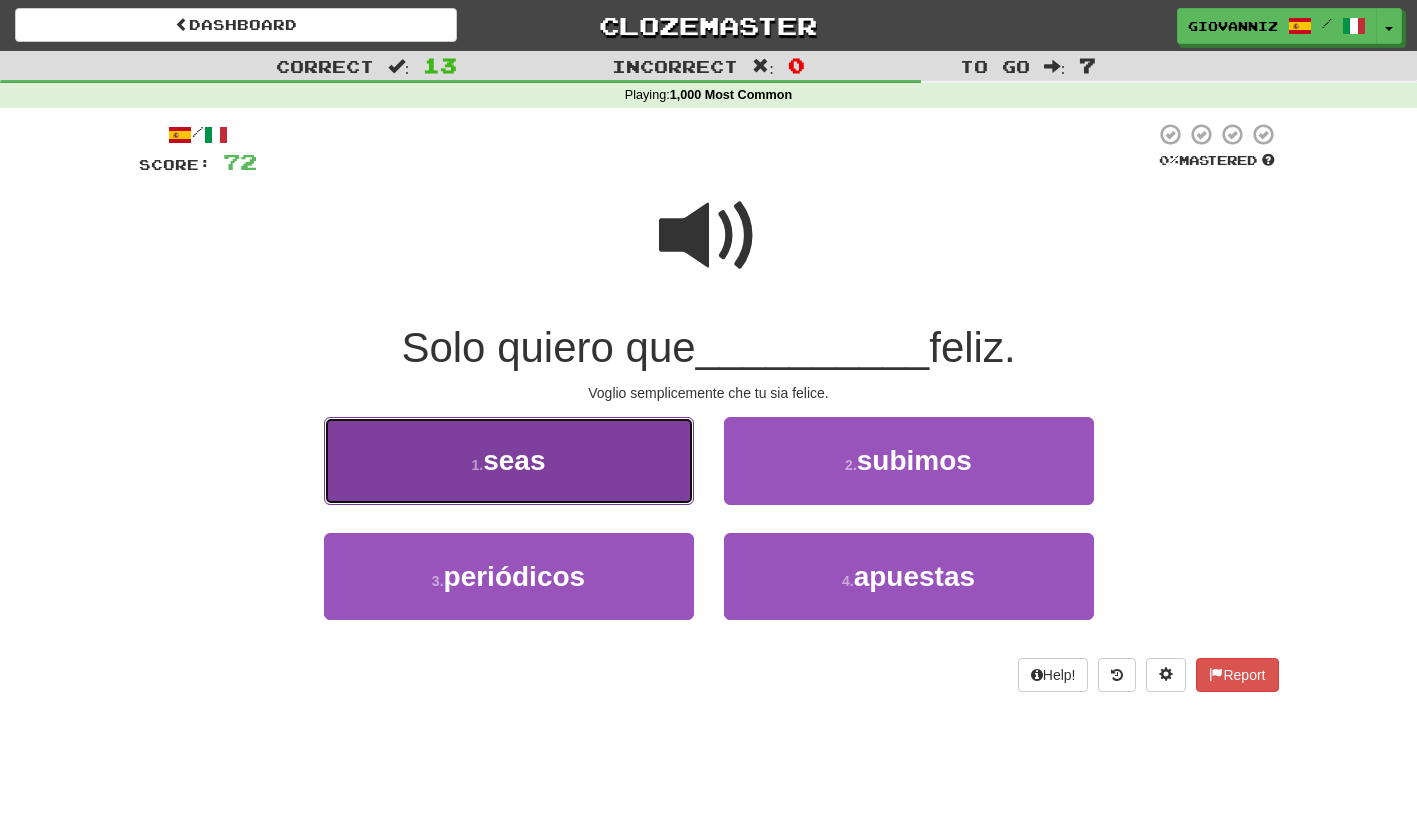 click on "1 .  seas" at bounding box center [509, 460] 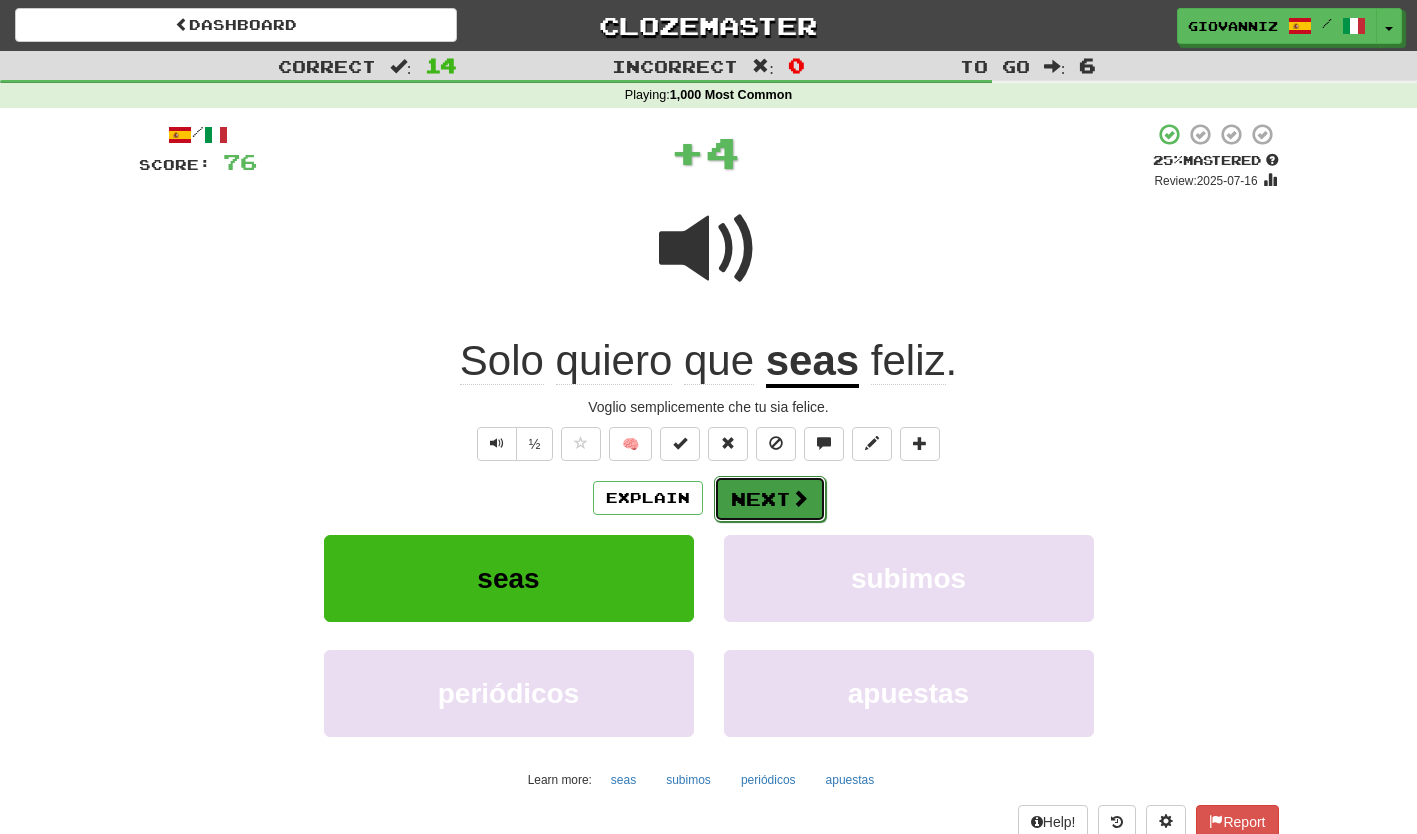 click on "Next" at bounding box center (770, 499) 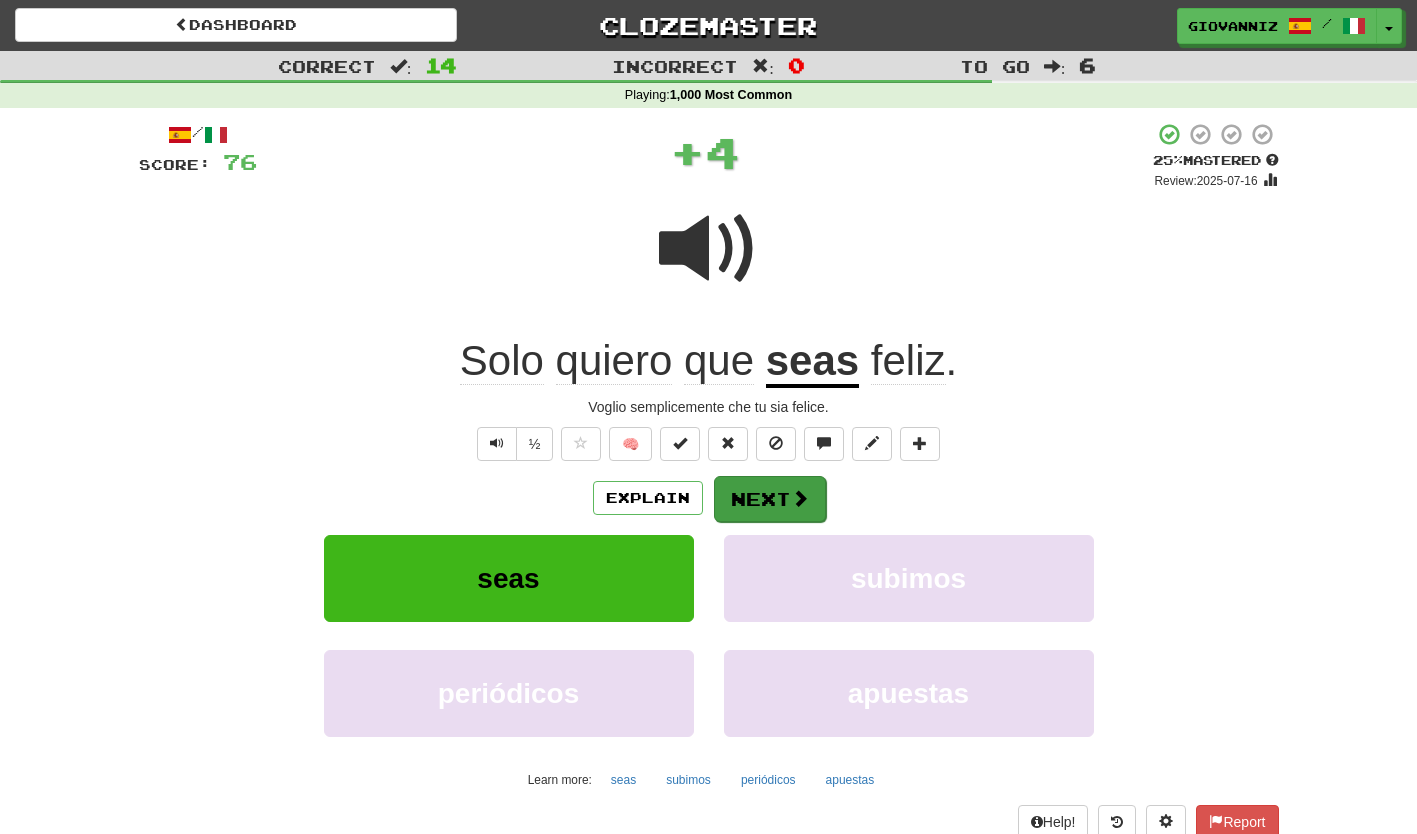 click on "Dashboard
Clozemaster
GiovanniZ
/
Toggle Dropdown
Dashboard
Leaderboard
Activity Feed
Notifications
Profile
Discussions
Español
/
Italiano
Streak:
1
Review:
47
Points Today: 0
Español
/
English
Streak:
1
Review:
10
Points Today: 0
Italiano
/
English
Streak:
1
Review:
120
Daily Goal:  0 /50
Languages
Account
Logout
GiovanniZ
/
Toggle Dropdown
Dashboard
Leaderboard
Activity Feed
Notifications
Profile
Discussions
Español
/
Italiano
Streak:
1
Review:
47
Points Today: 0
Español
/
English
Streak:
1
Review:
10
Points Today: 0" at bounding box center [708, 450] 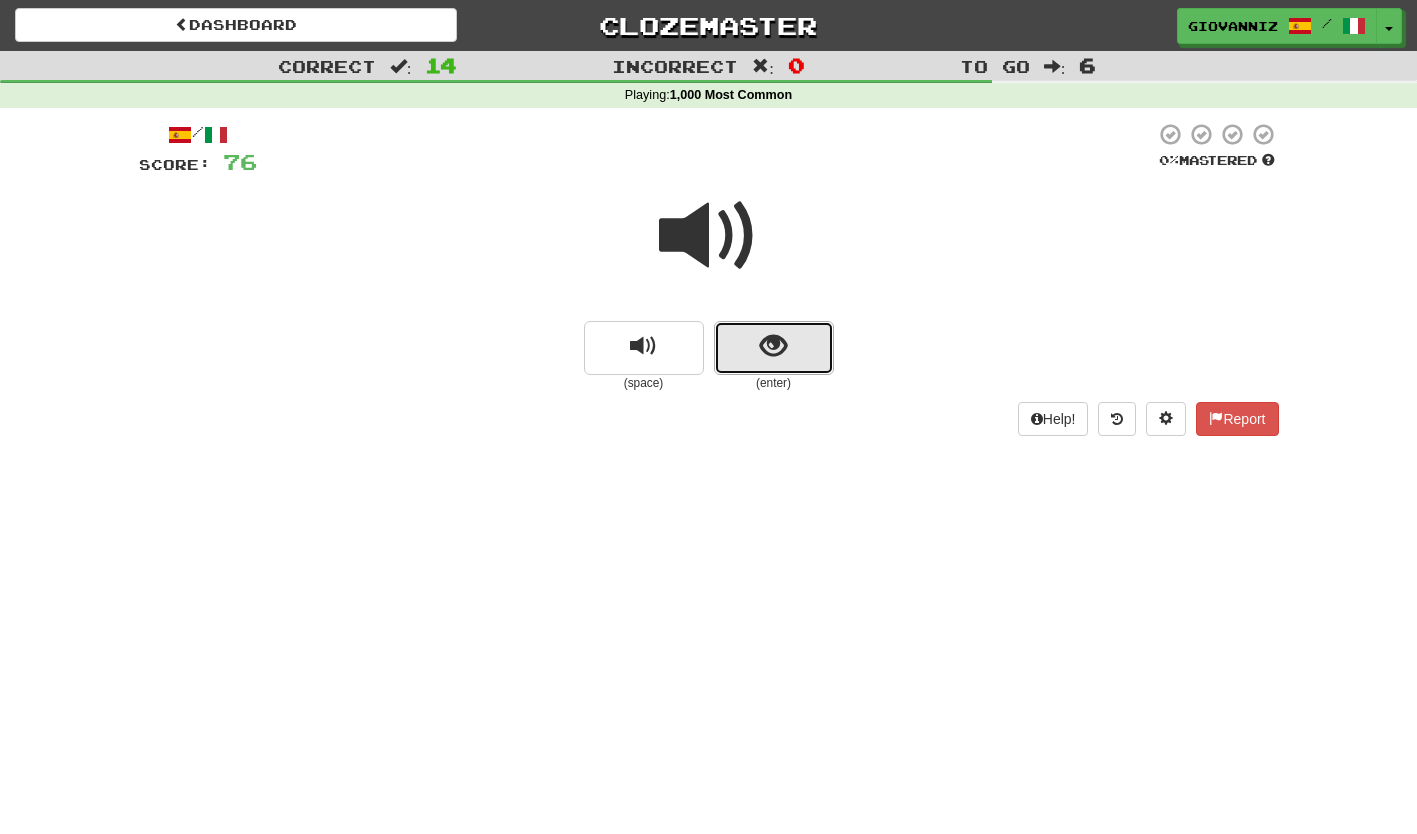 drag, startPoint x: 748, startPoint y: 499, endPoint x: 726, endPoint y: 349, distance: 151.60475 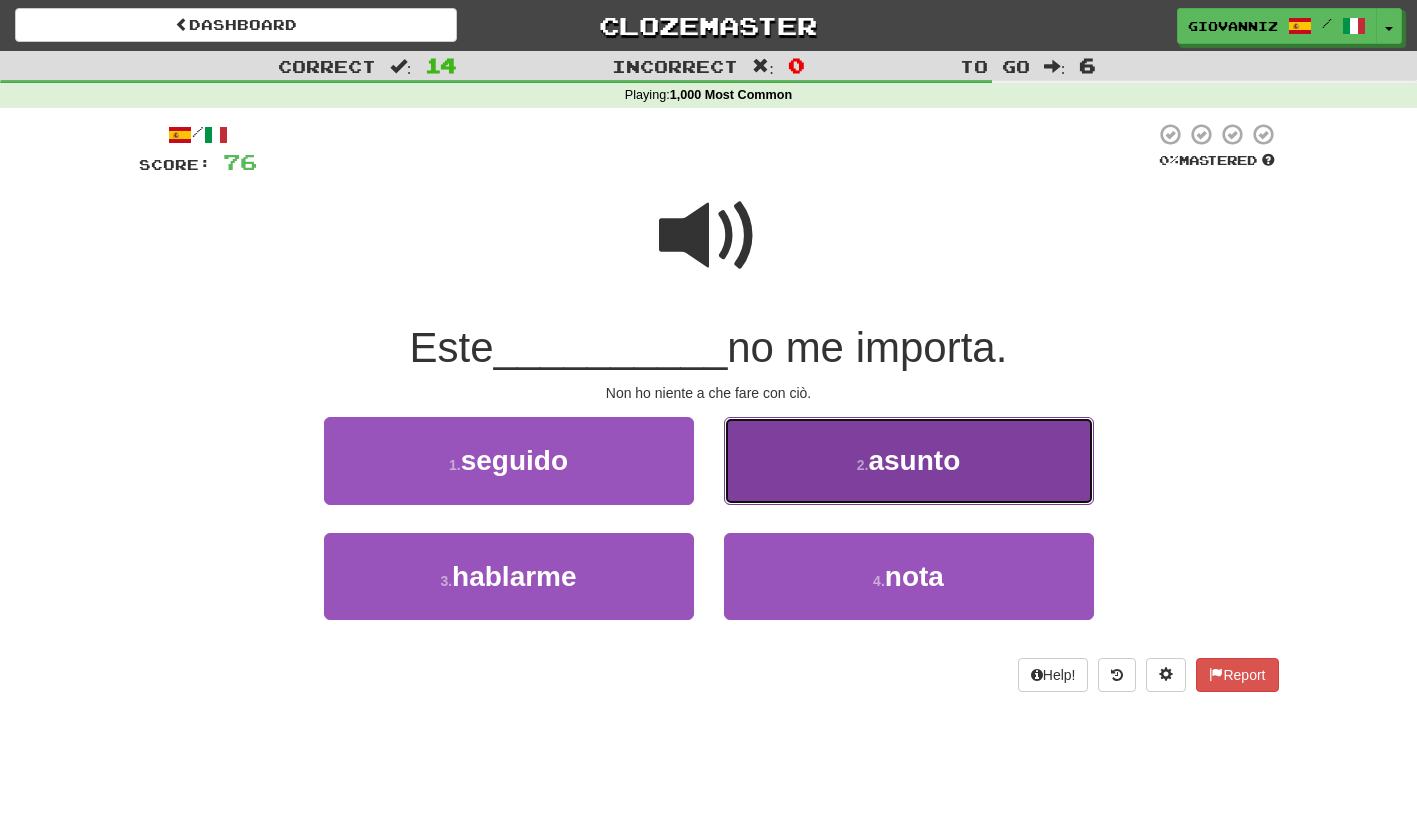 click on "2 .  asunto" at bounding box center (909, 460) 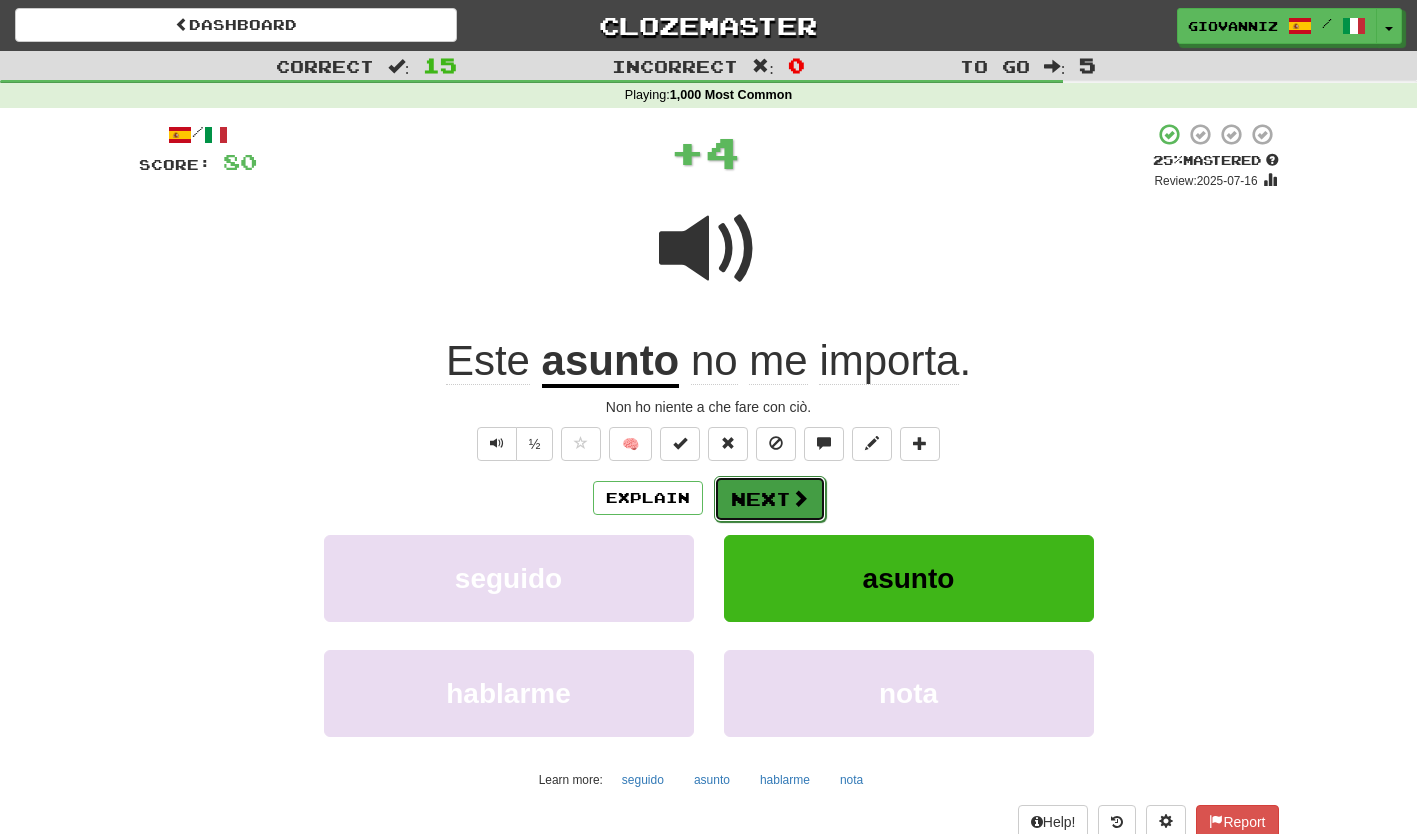click on "Next" at bounding box center (770, 499) 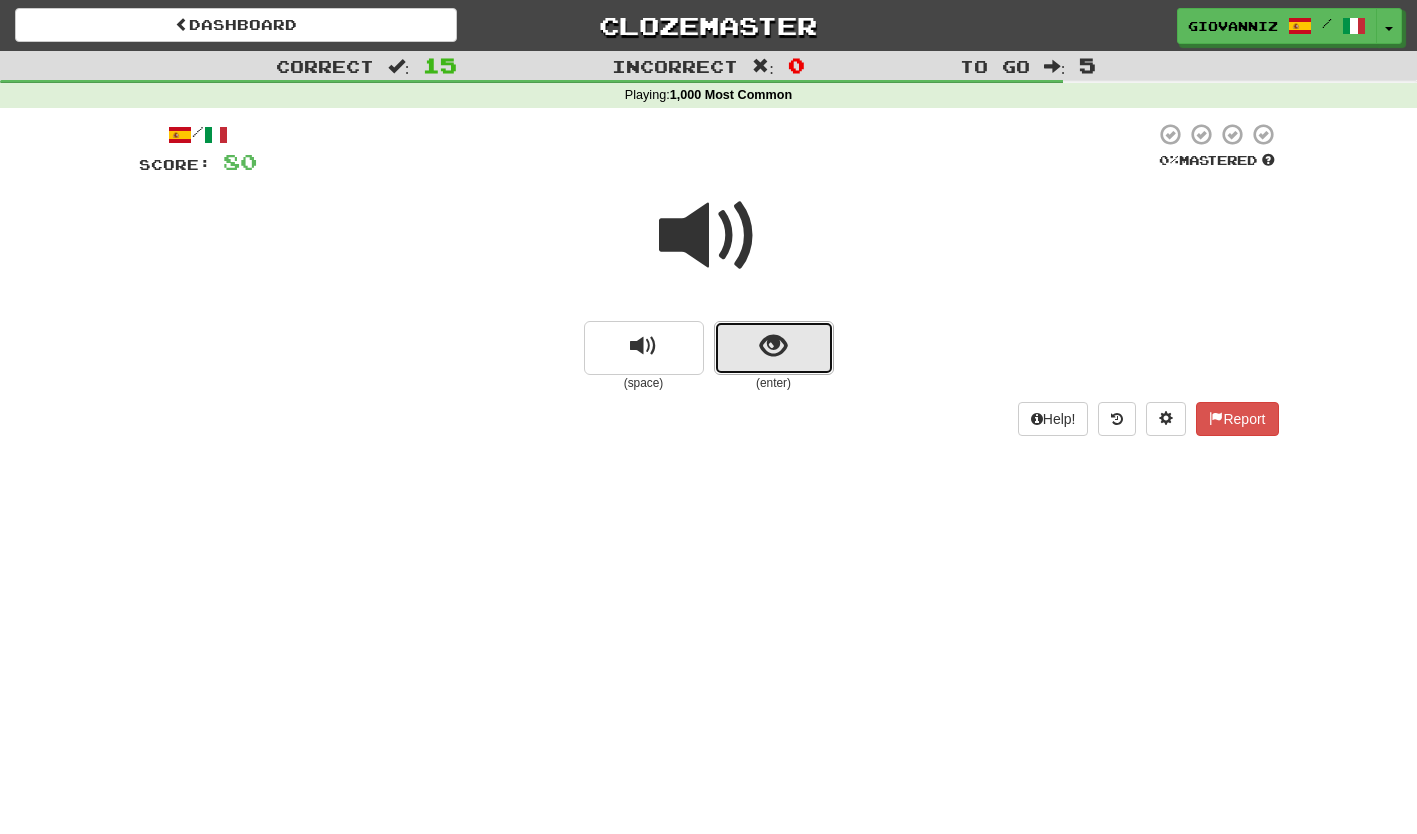 click at bounding box center (774, 348) 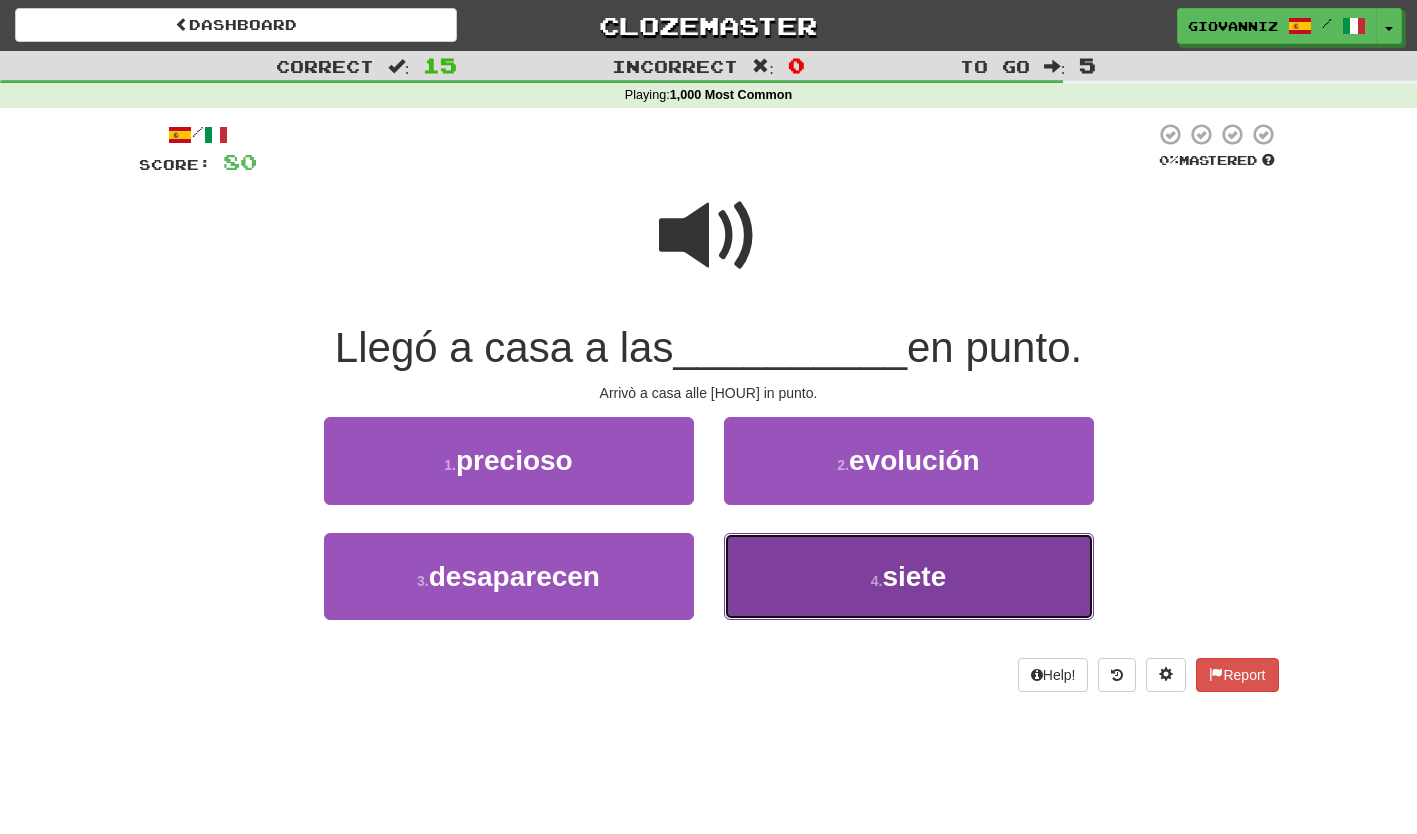 click on "4 .  siete" at bounding box center [909, 576] 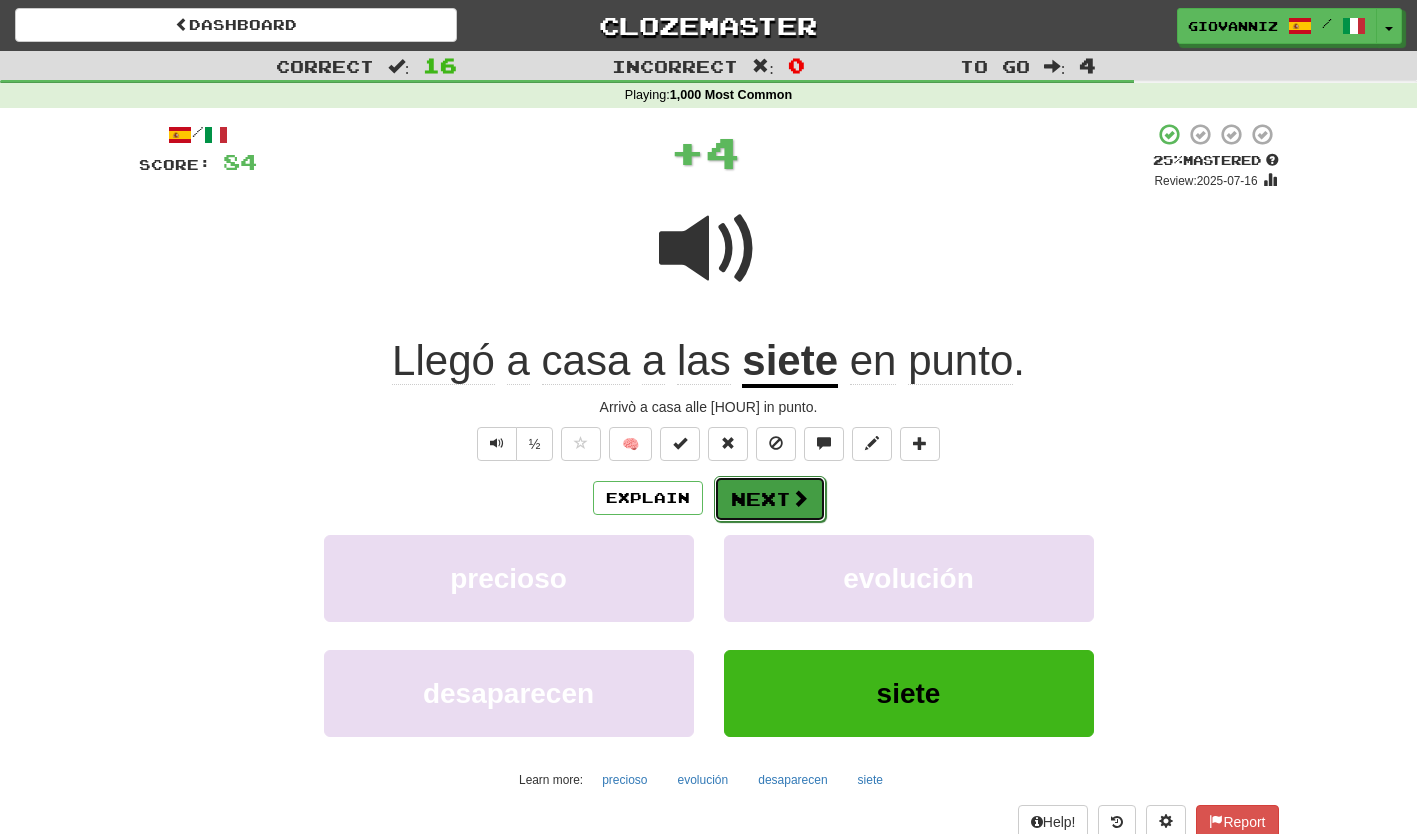 click on "Next" at bounding box center (770, 499) 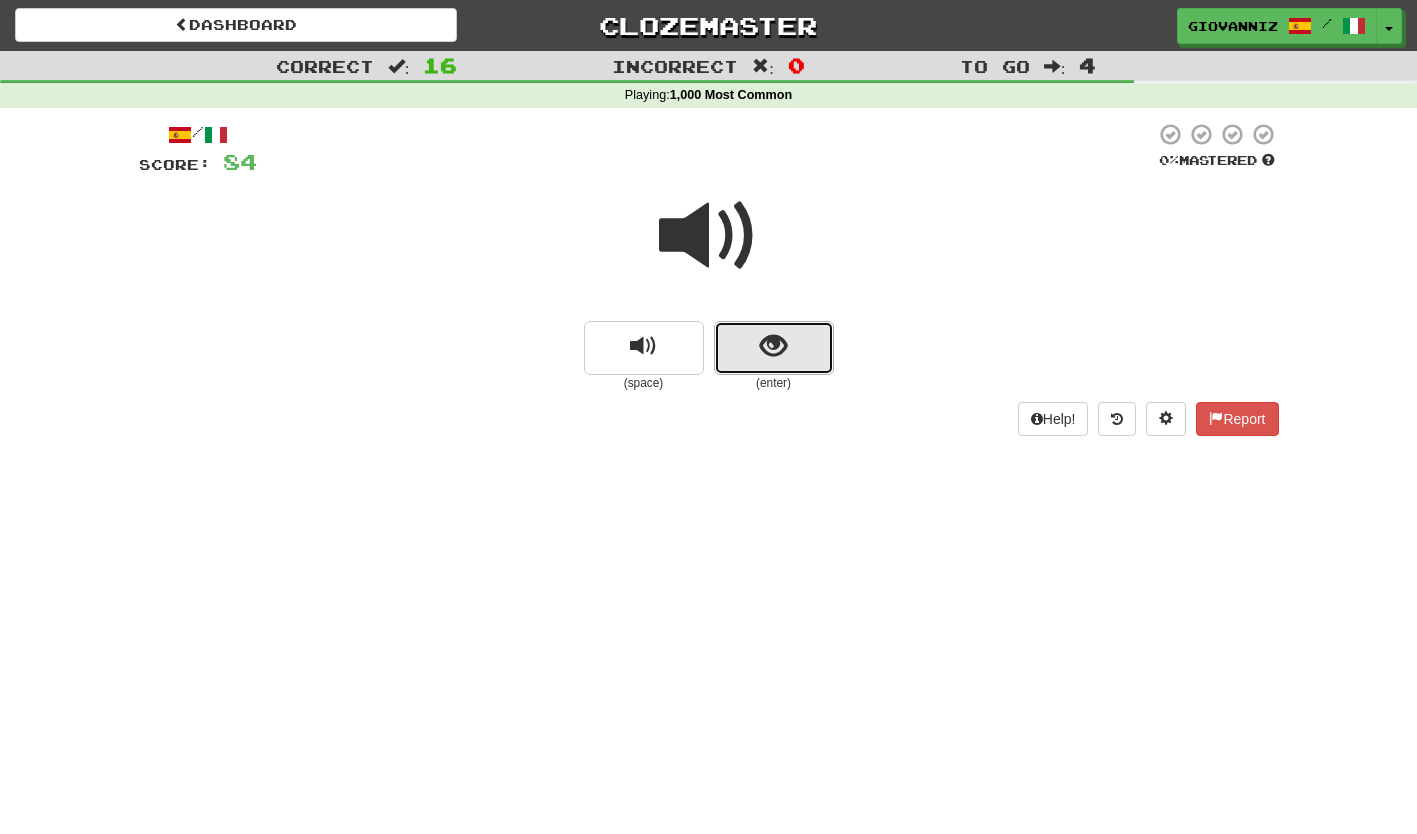 click at bounding box center [774, 348] 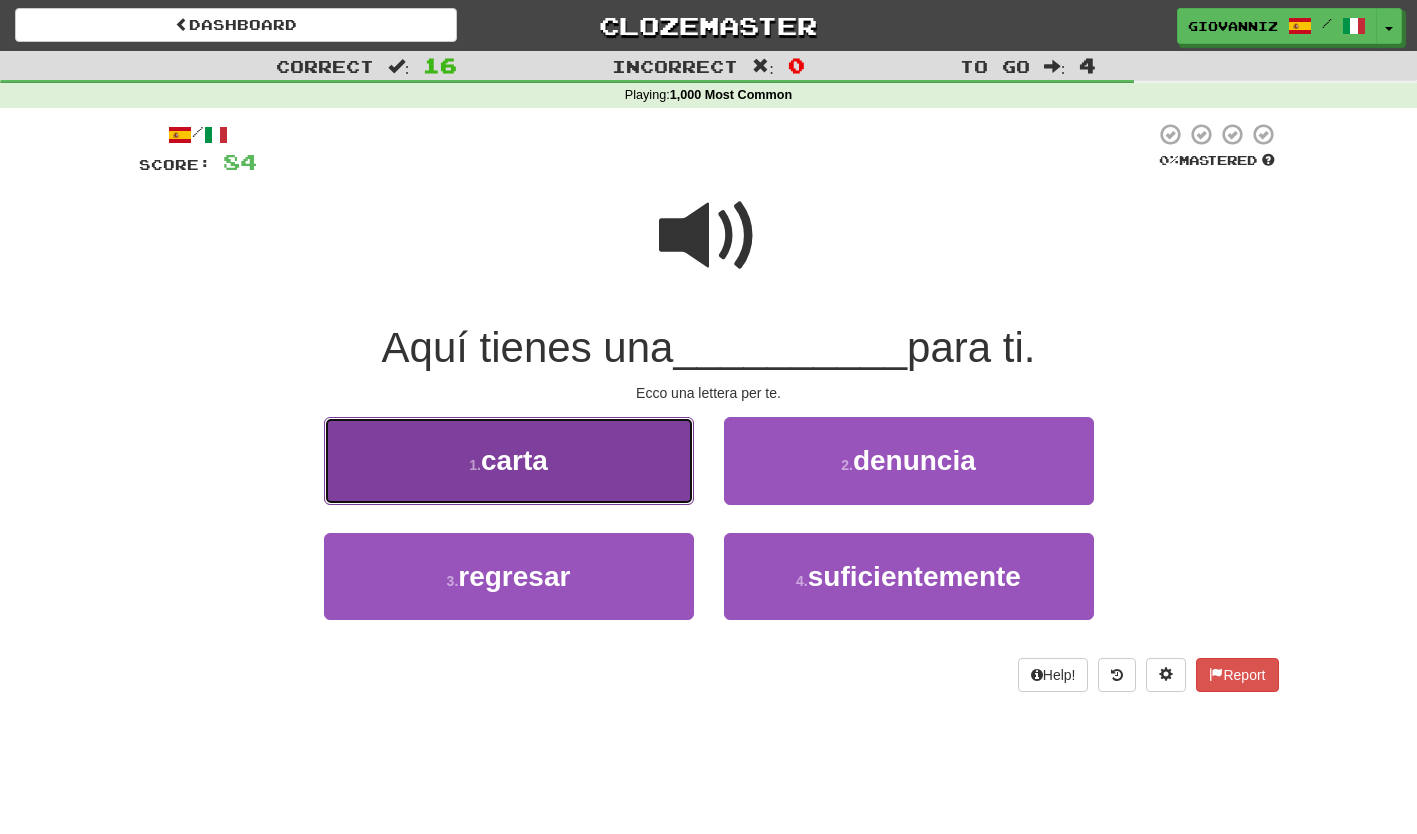 click on "1 .  carta" at bounding box center [509, 460] 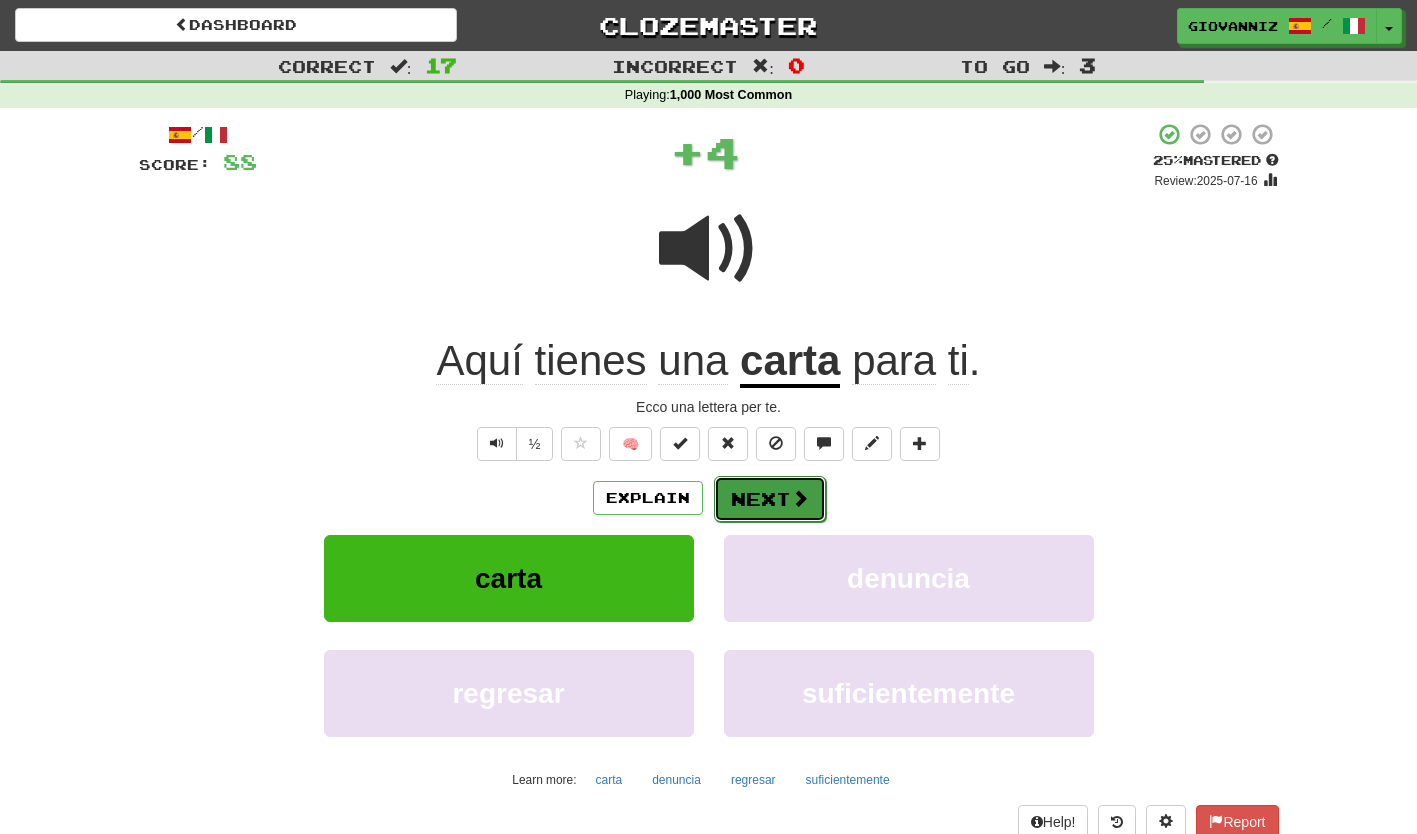 click on "Next" at bounding box center (770, 499) 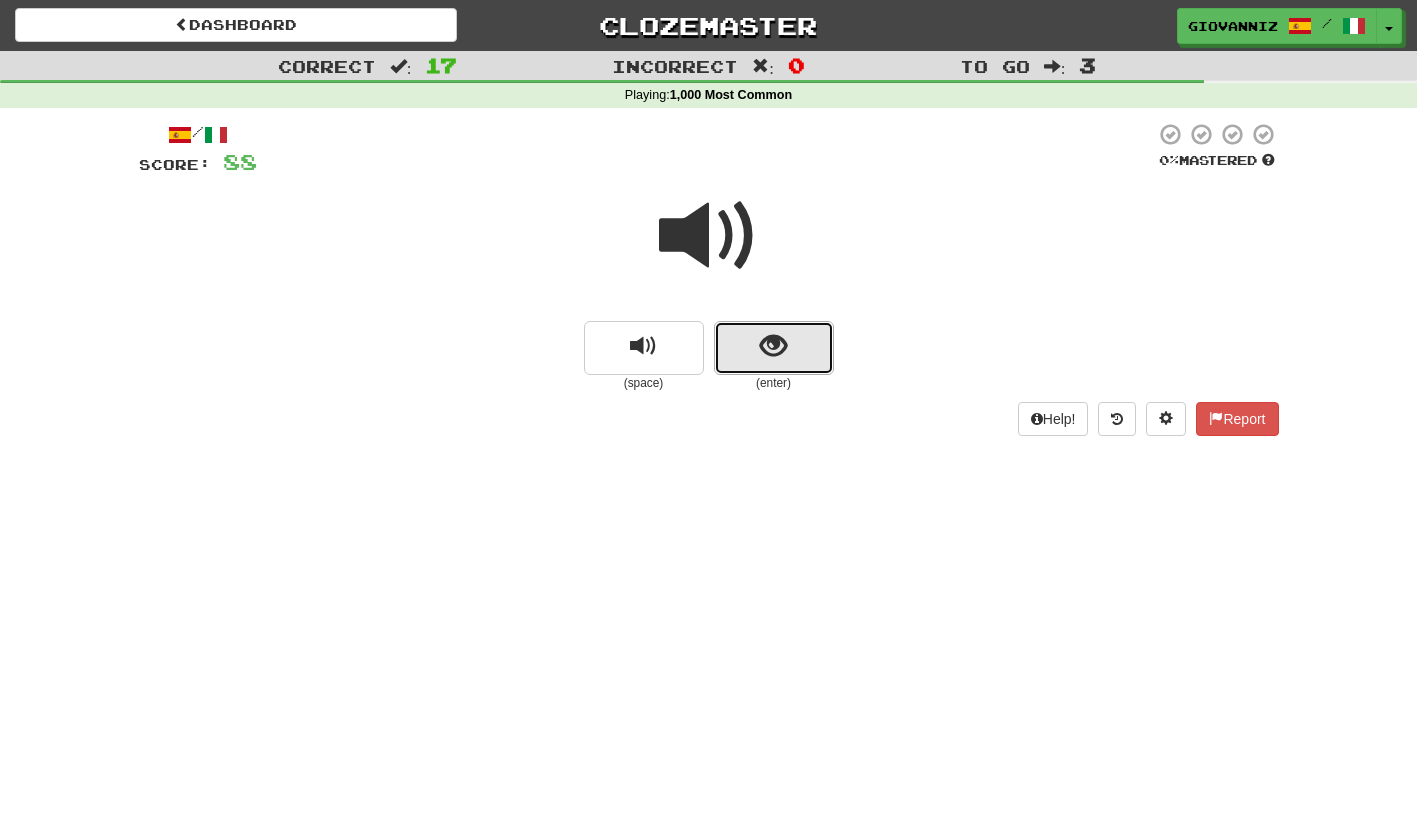 click at bounding box center (774, 348) 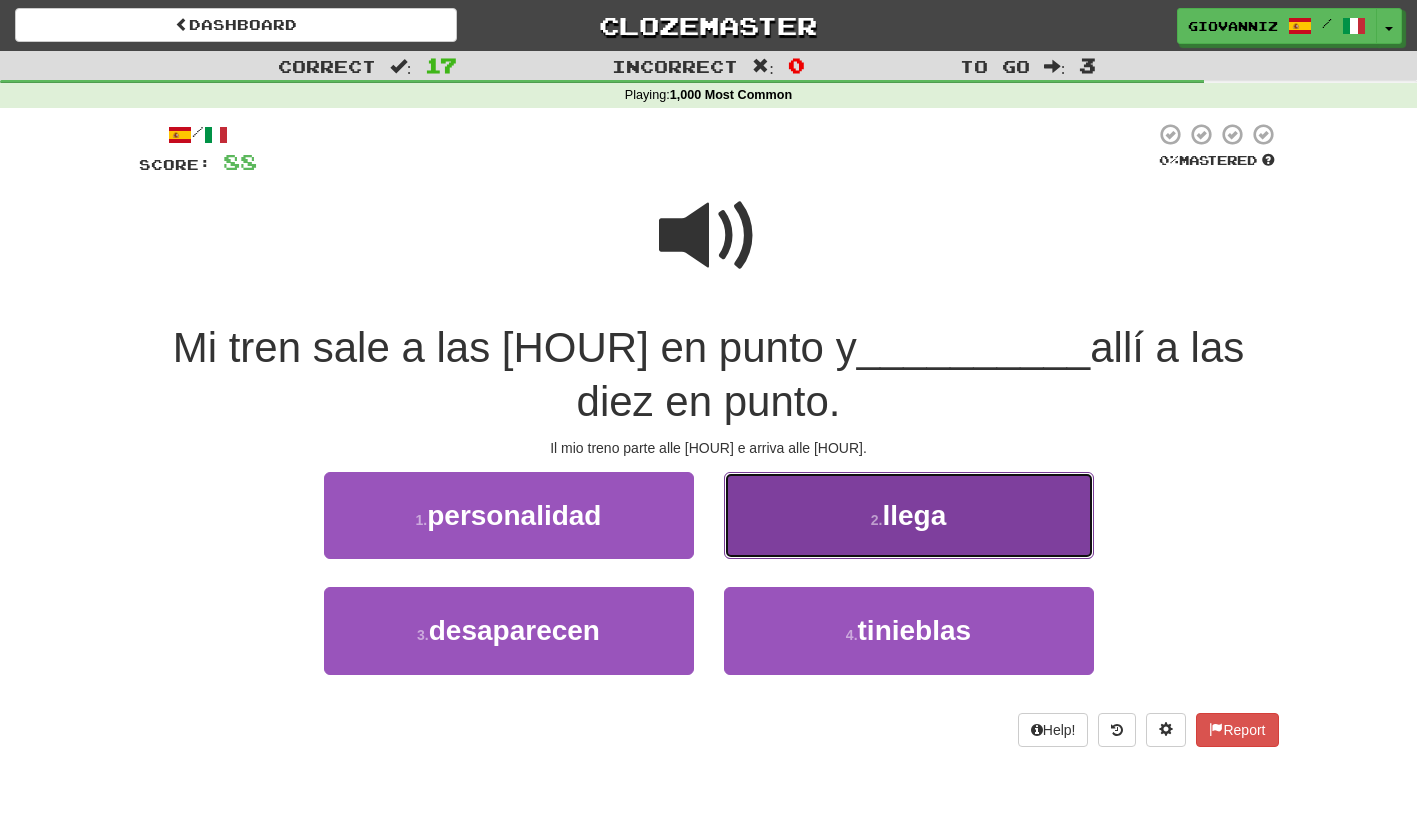click on "2 .  llega" at bounding box center (909, 515) 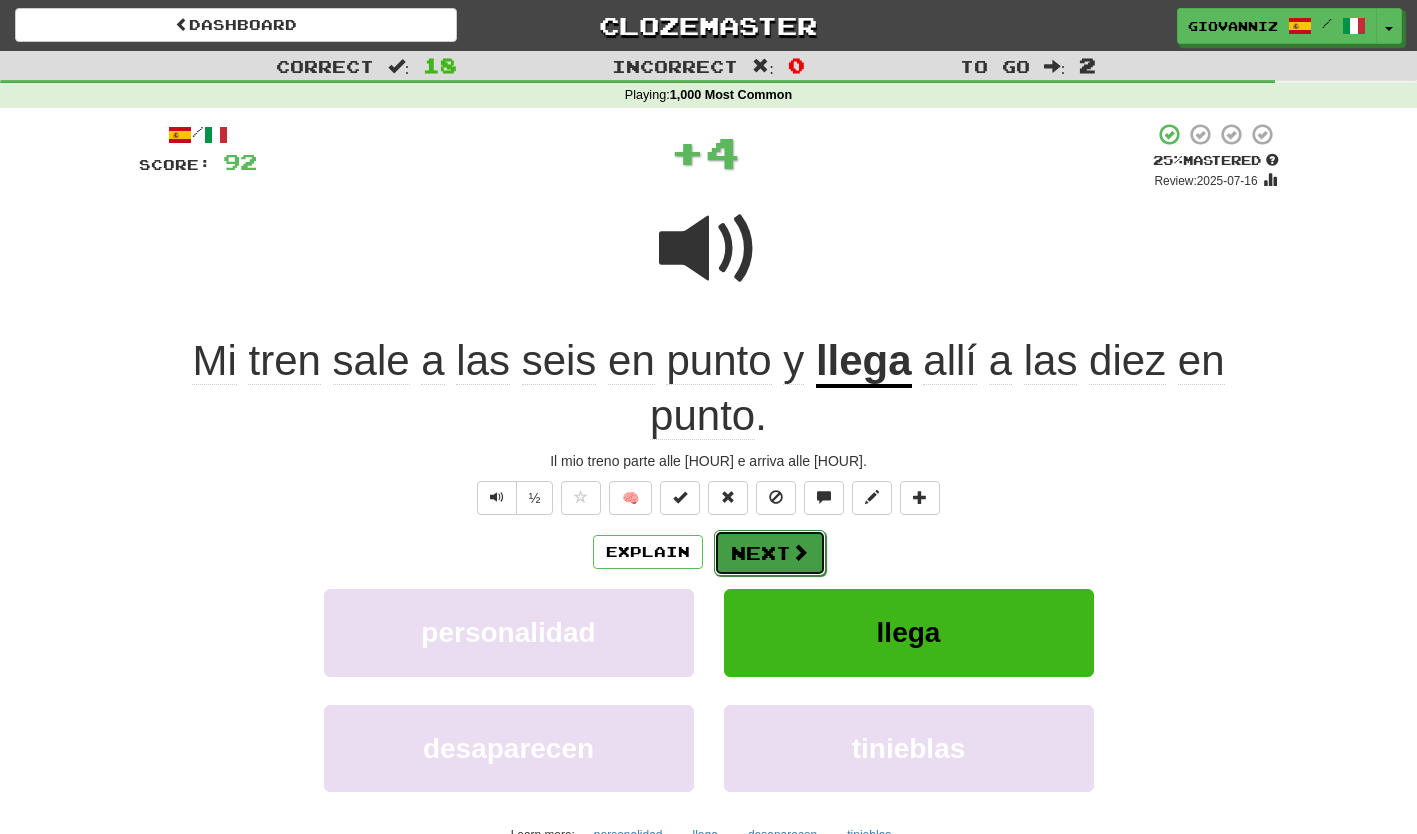 click on "Next" at bounding box center (770, 553) 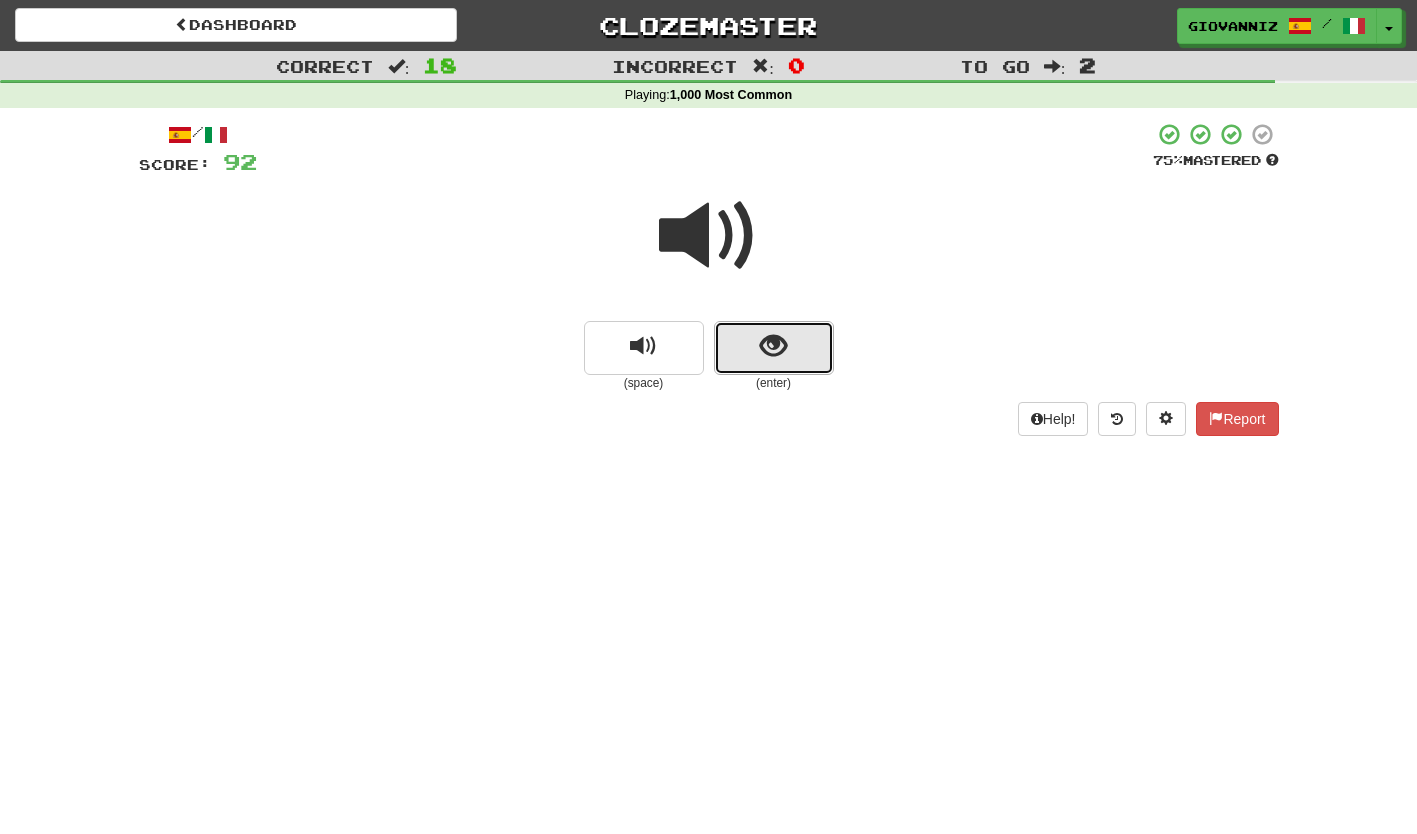 click at bounding box center (774, 348) 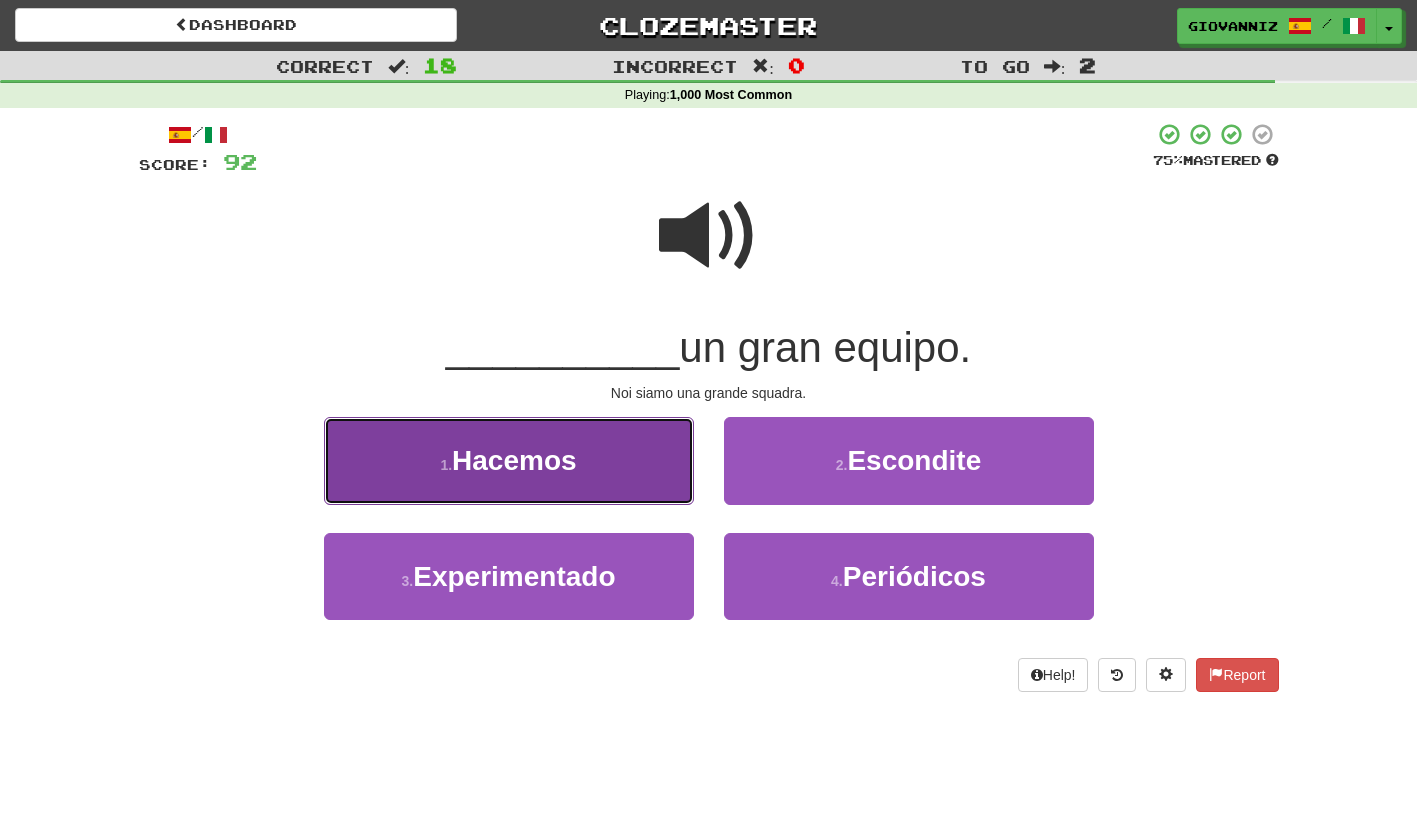click on "1 .  Hacemos" at bounding box center (509, 460) 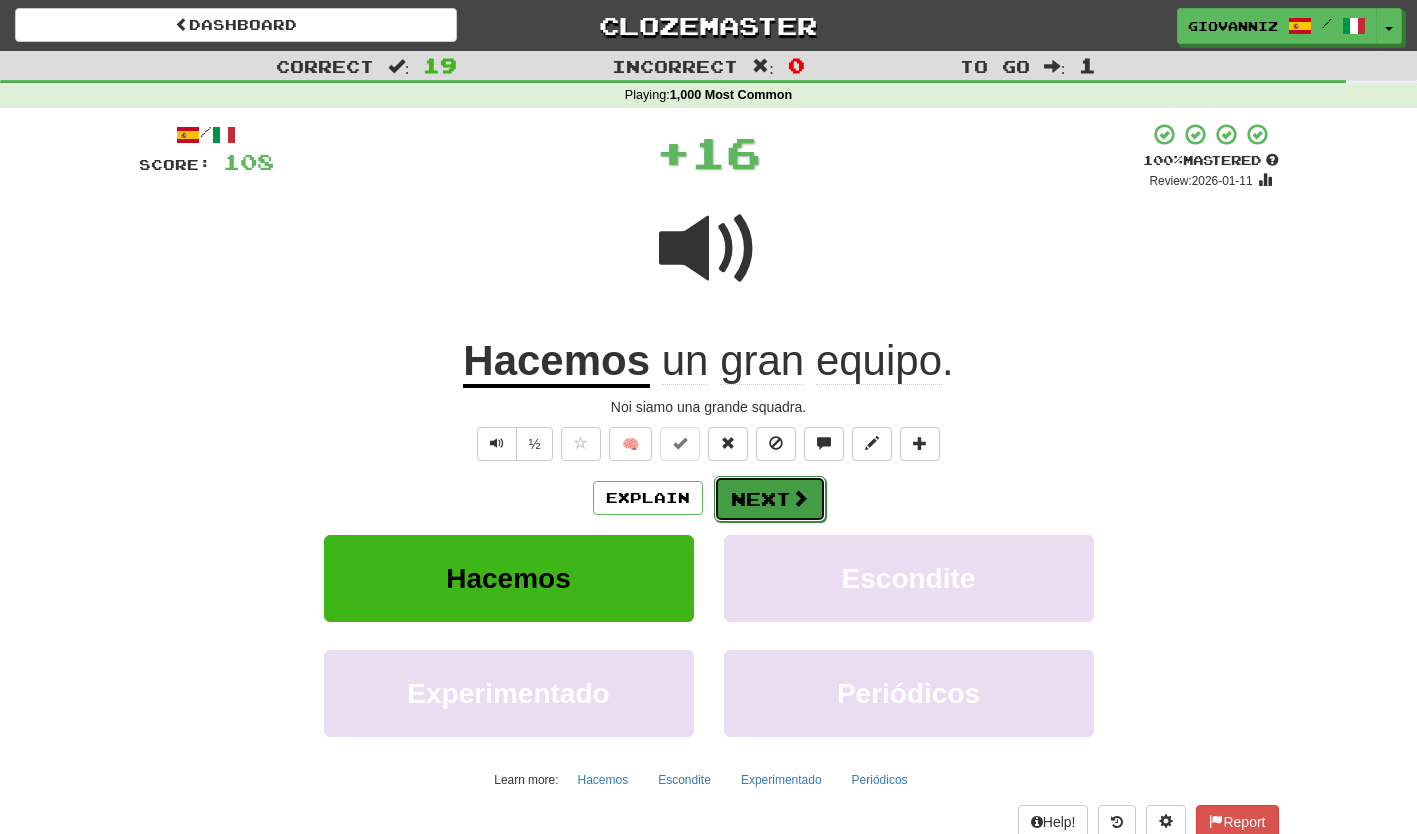 click on "Next" at bounding box center [770, 499] 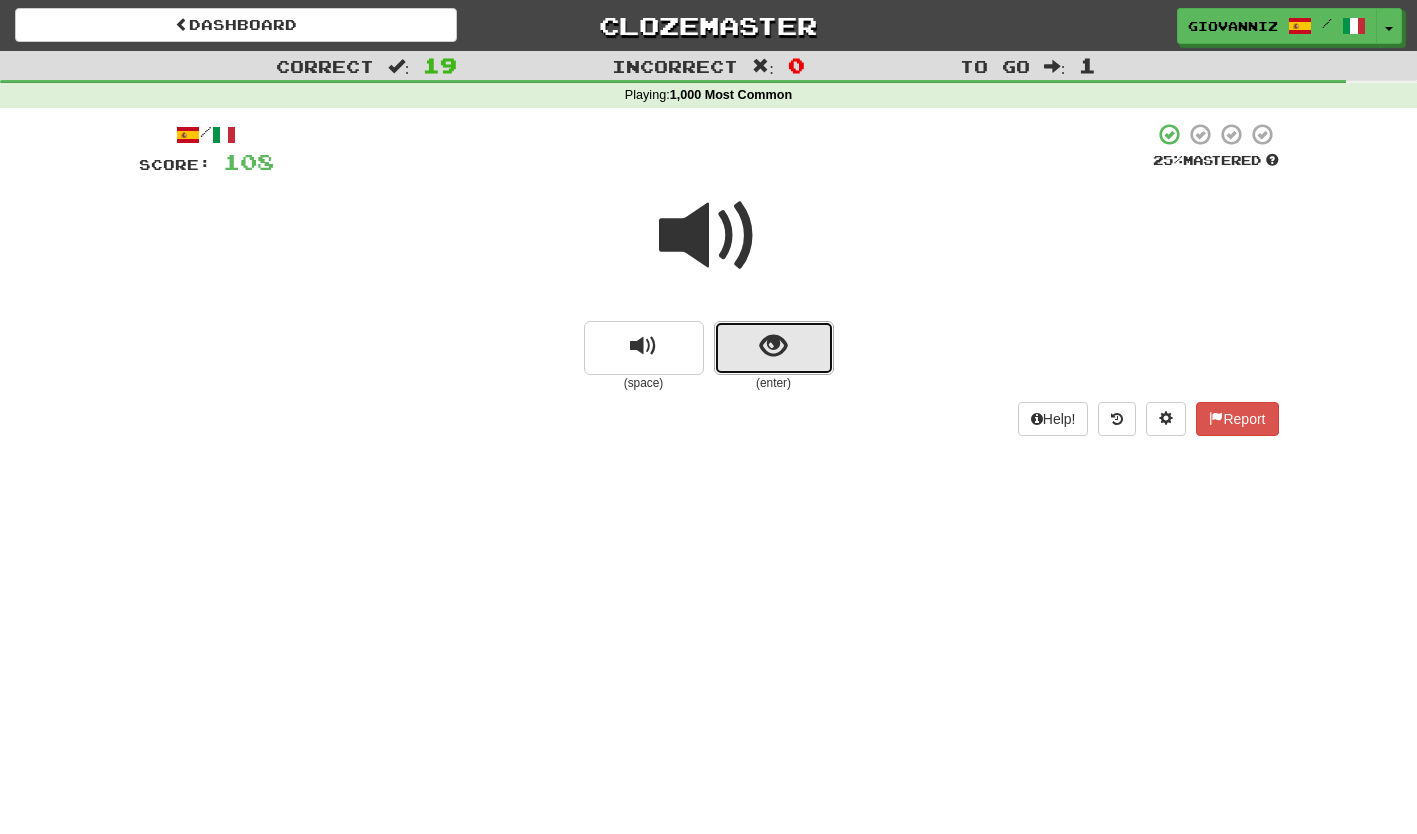 click at bounding box center (774, 348) 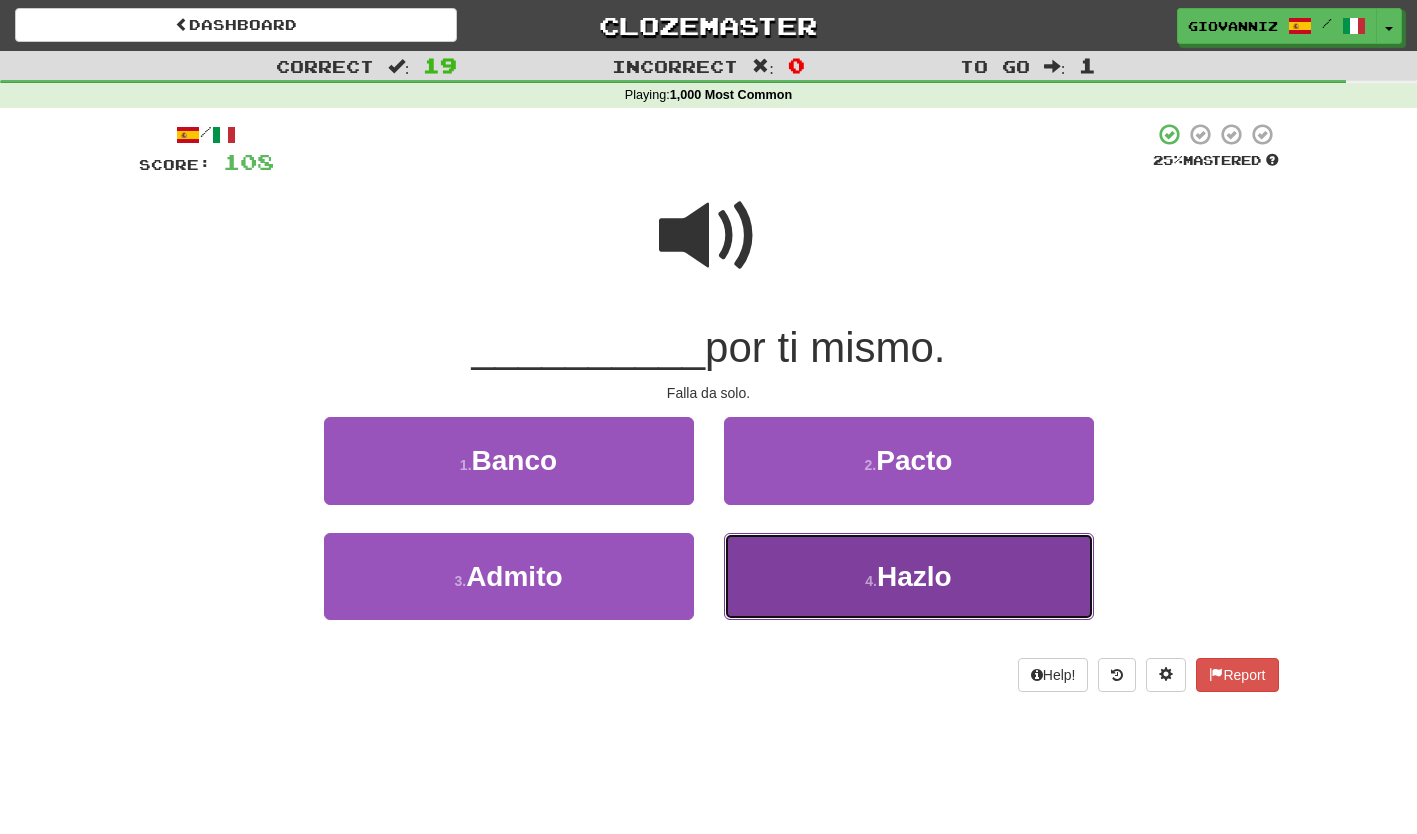 click on "4 .  Hazlo" at bounding box center (909, 576) 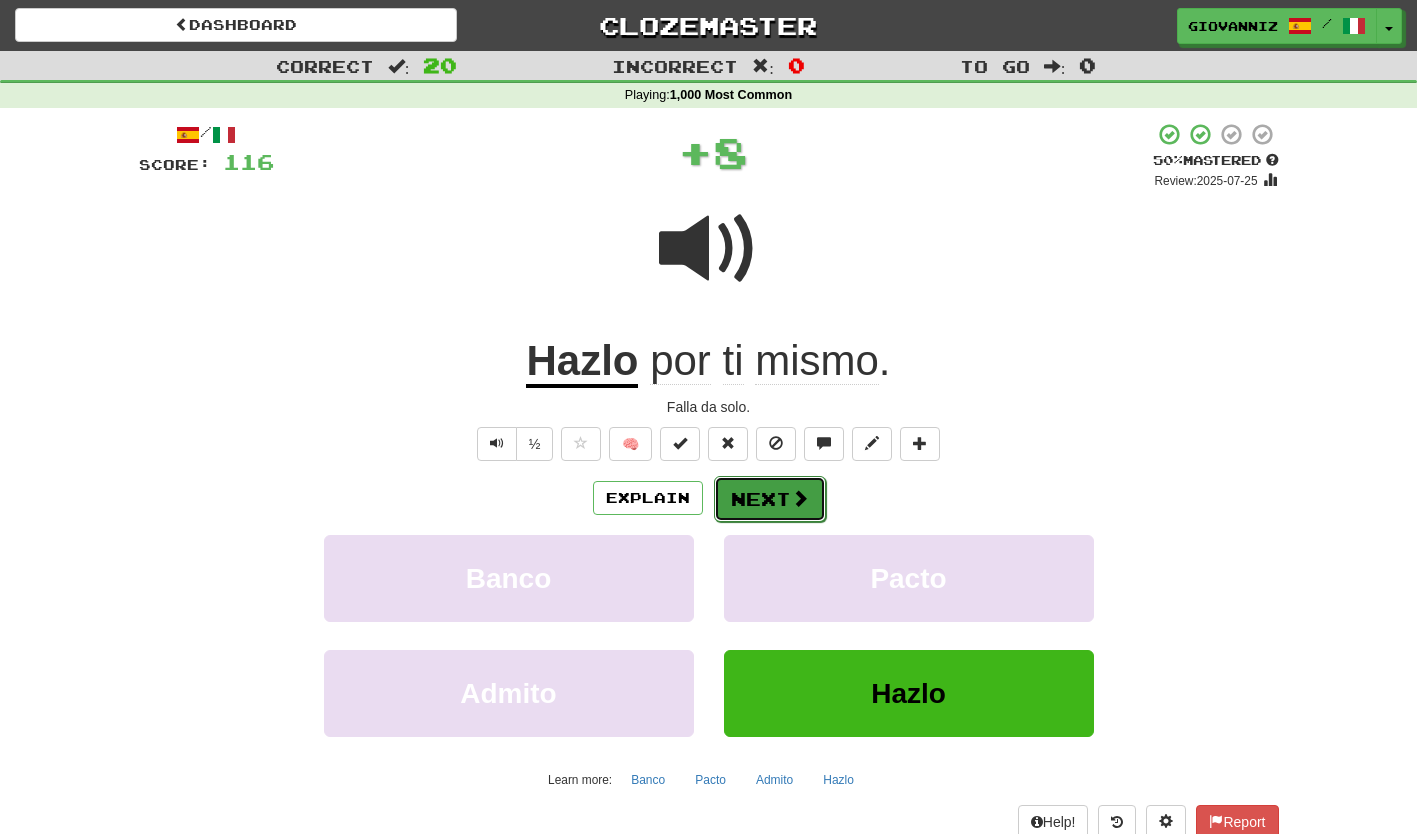 click on "Next" at bounding box center (770, 499) 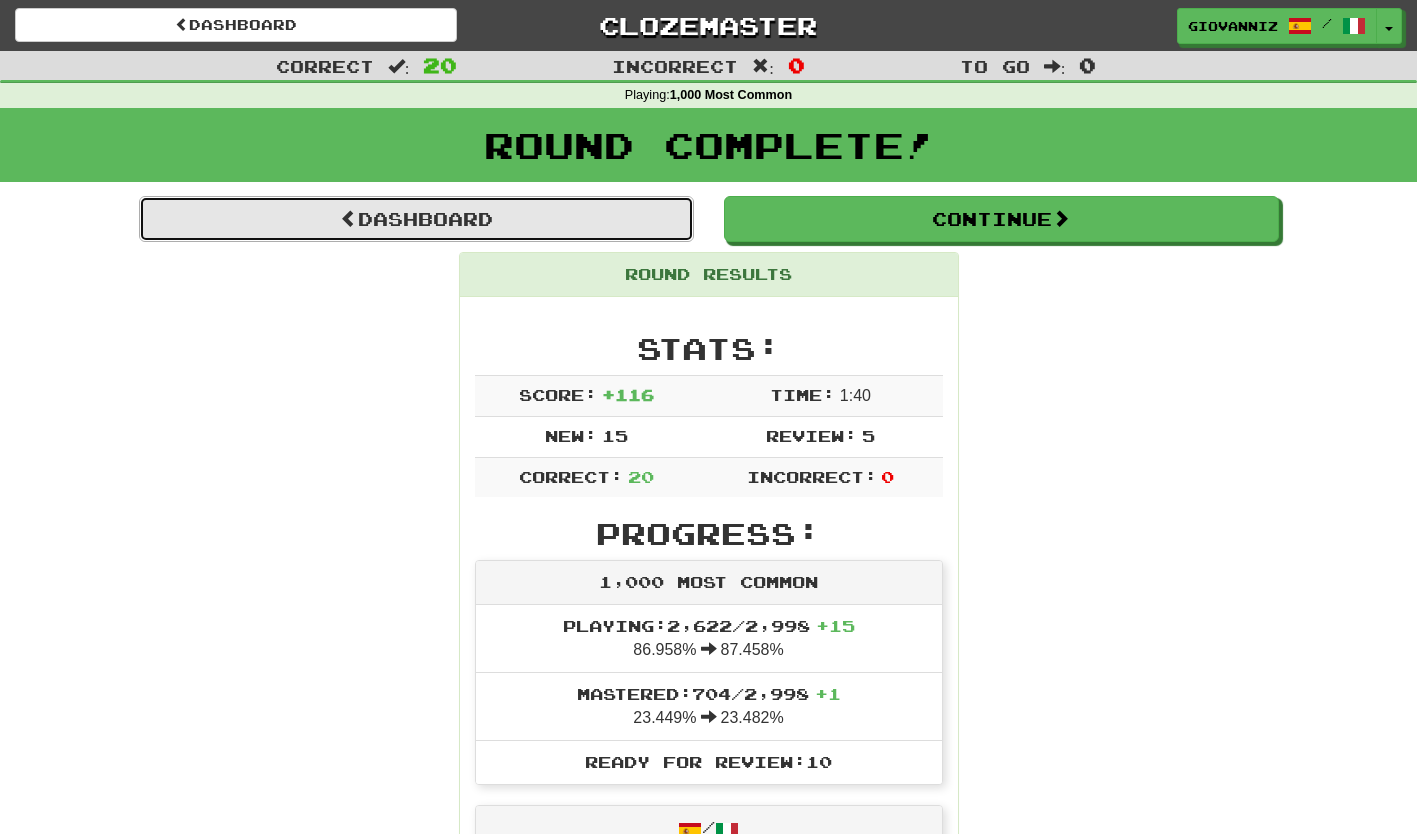 click on "Dashboard" at bounding box center [416, 219] 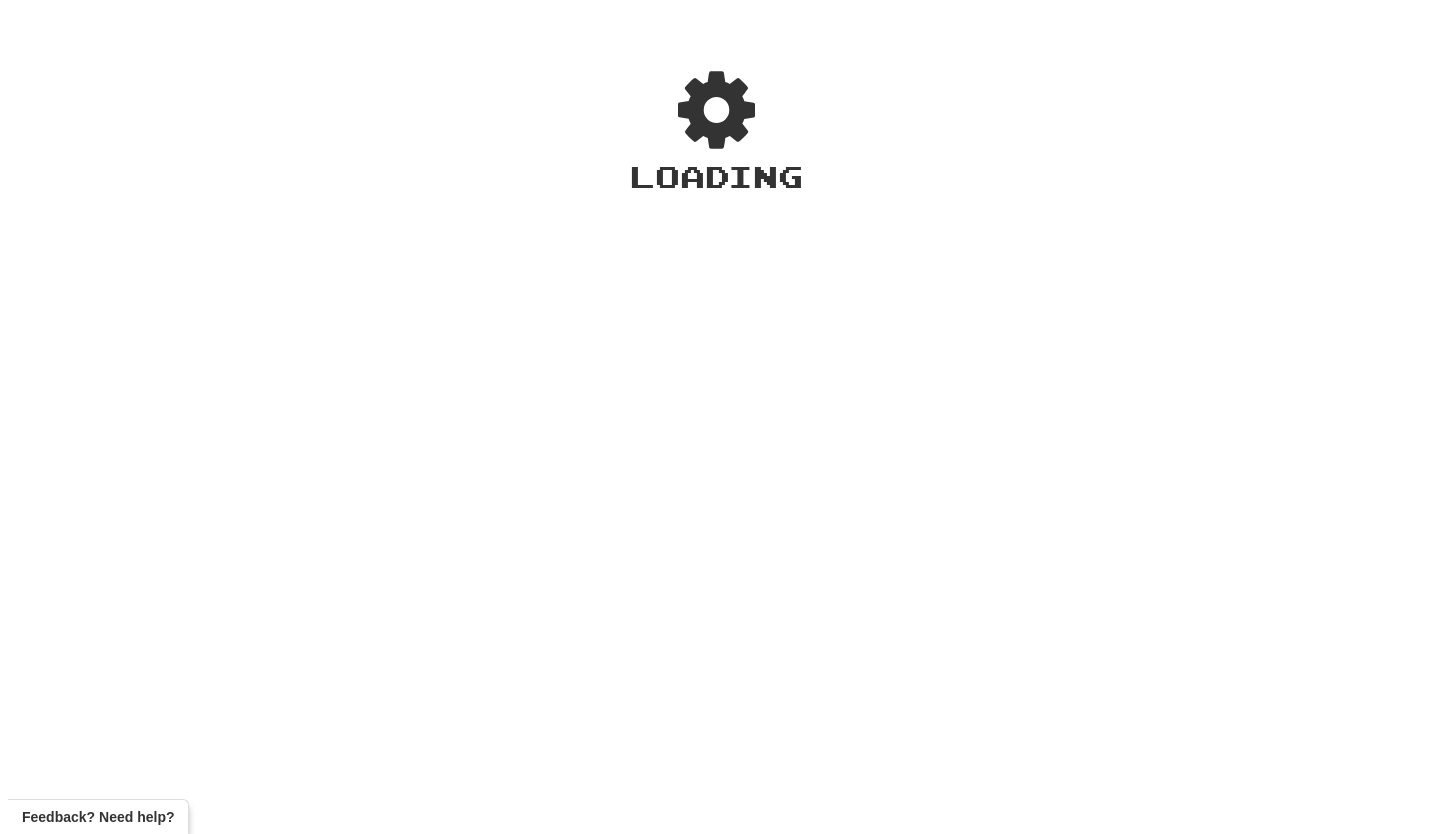 scroll, scrollTop: 0, scrollLeft: 0, axis: both 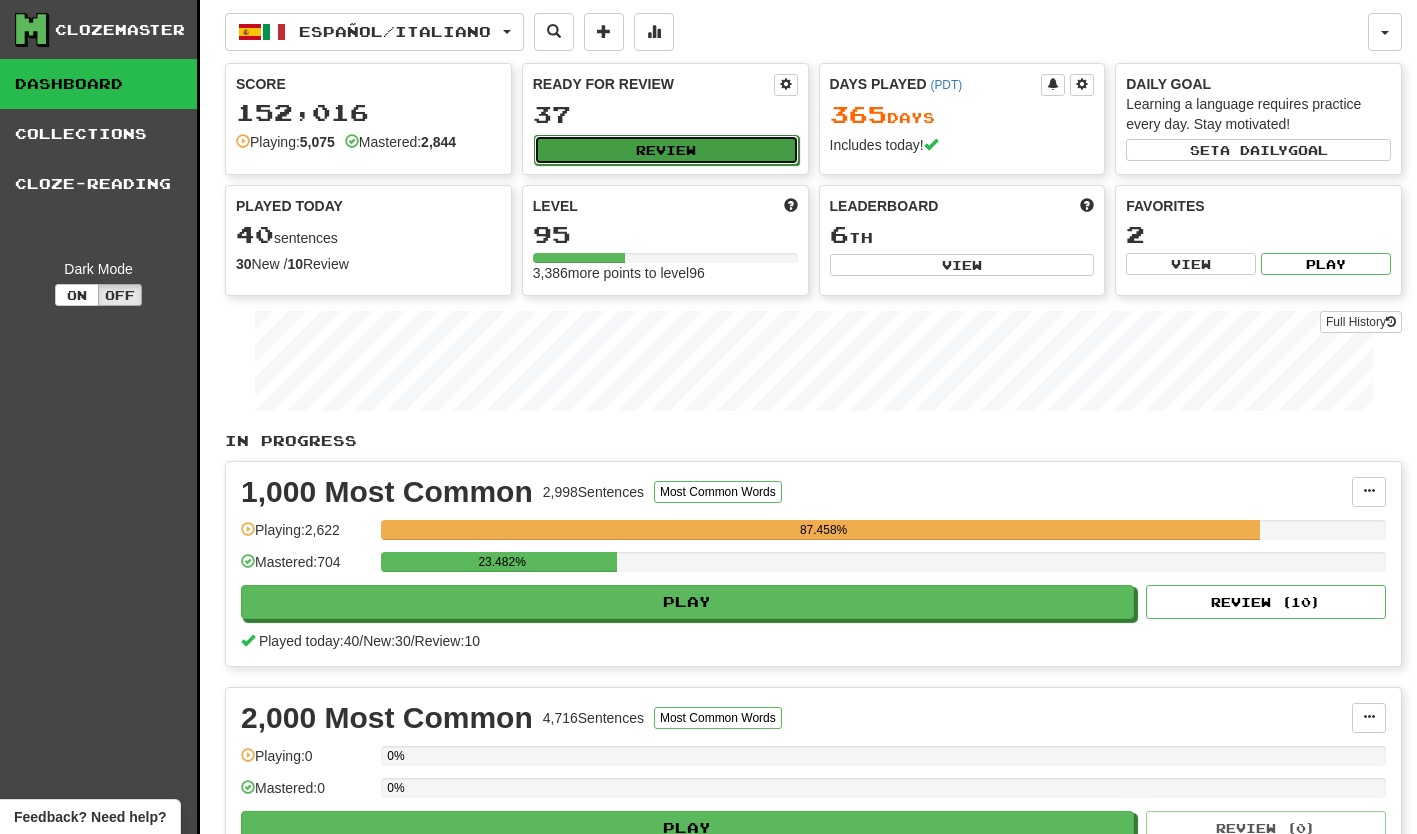 click on "Review" at bounding box center (666, 150) 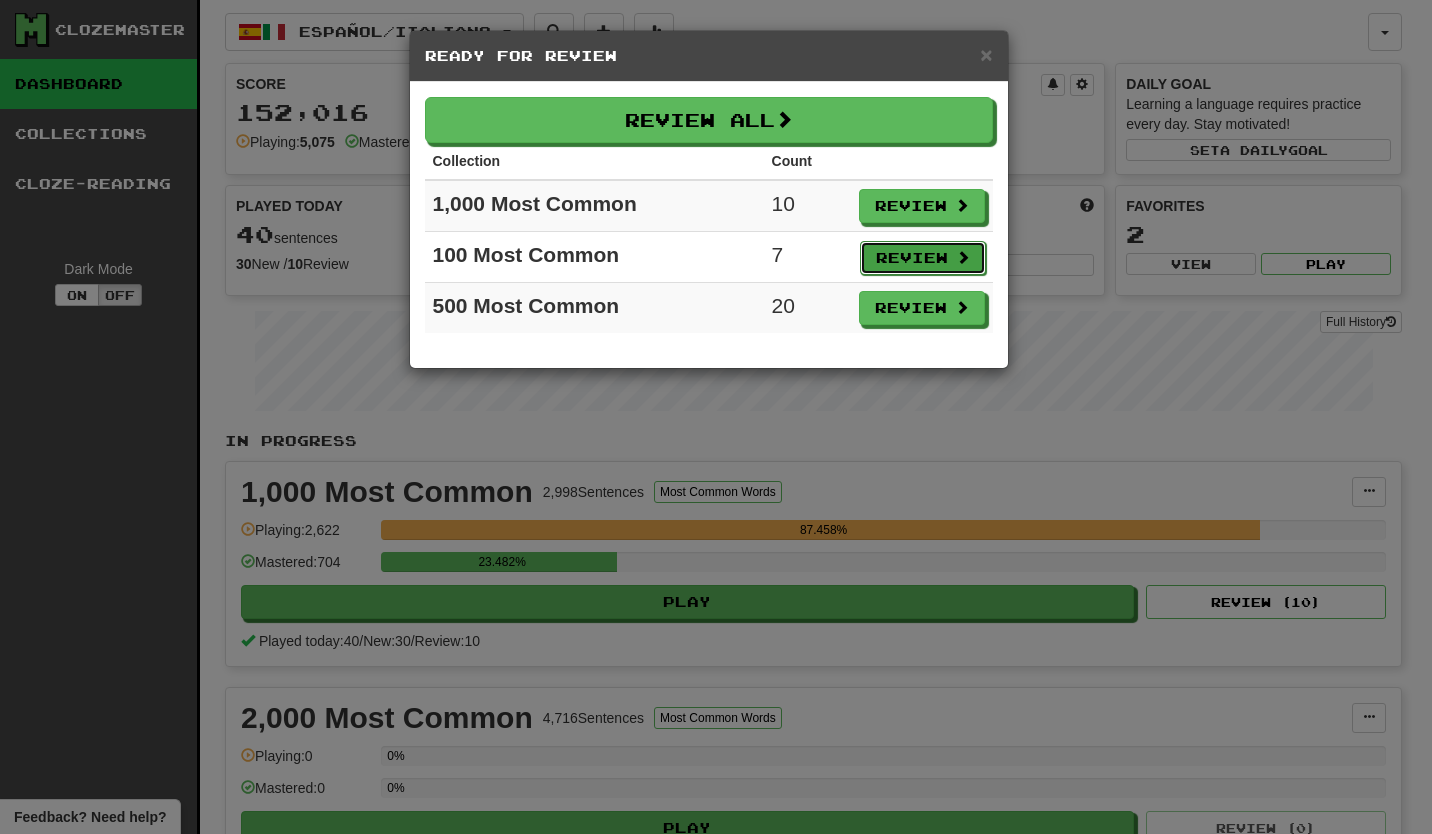click on "Review" at bounding box center (923, 258) 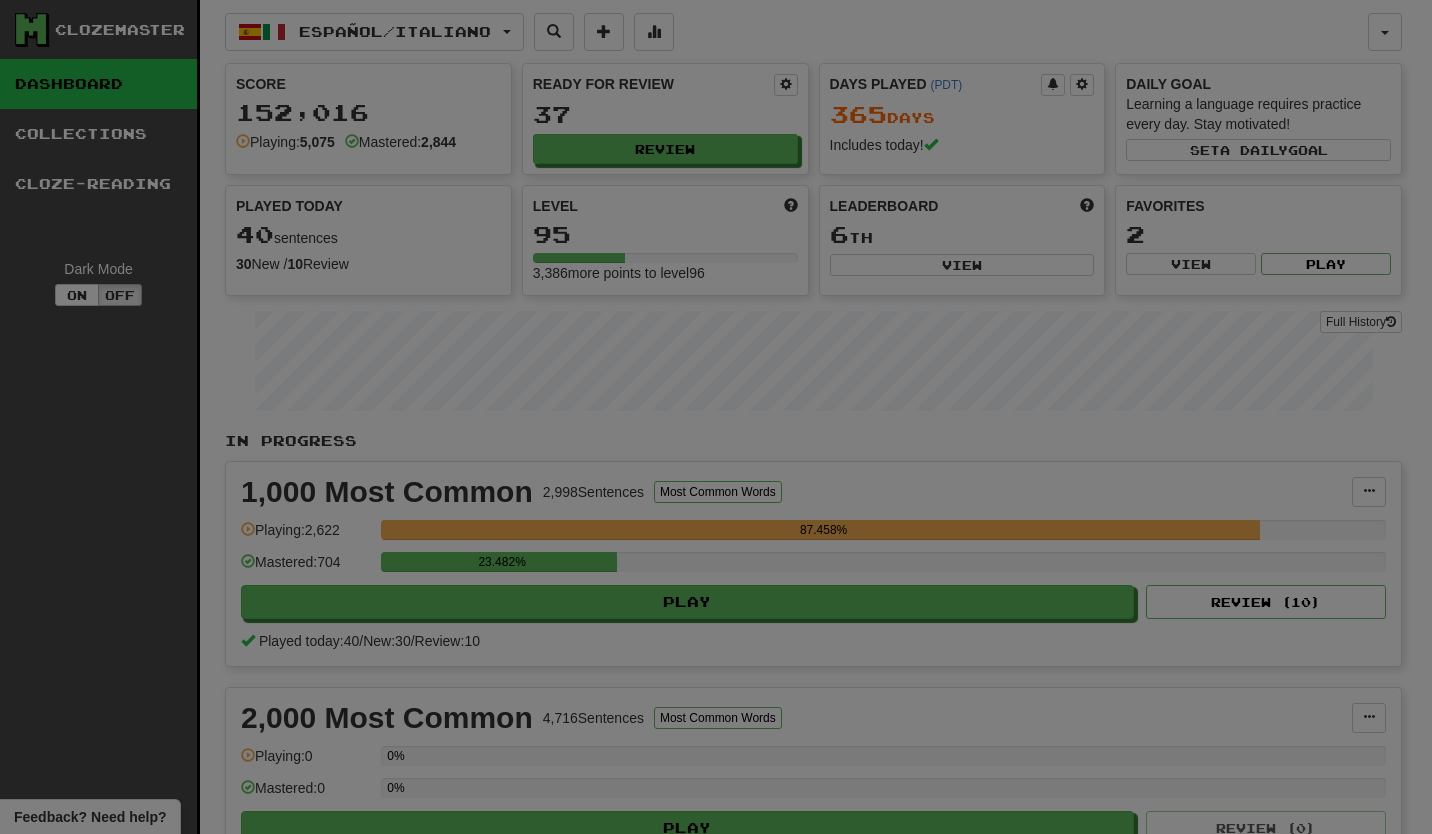 select on "**" 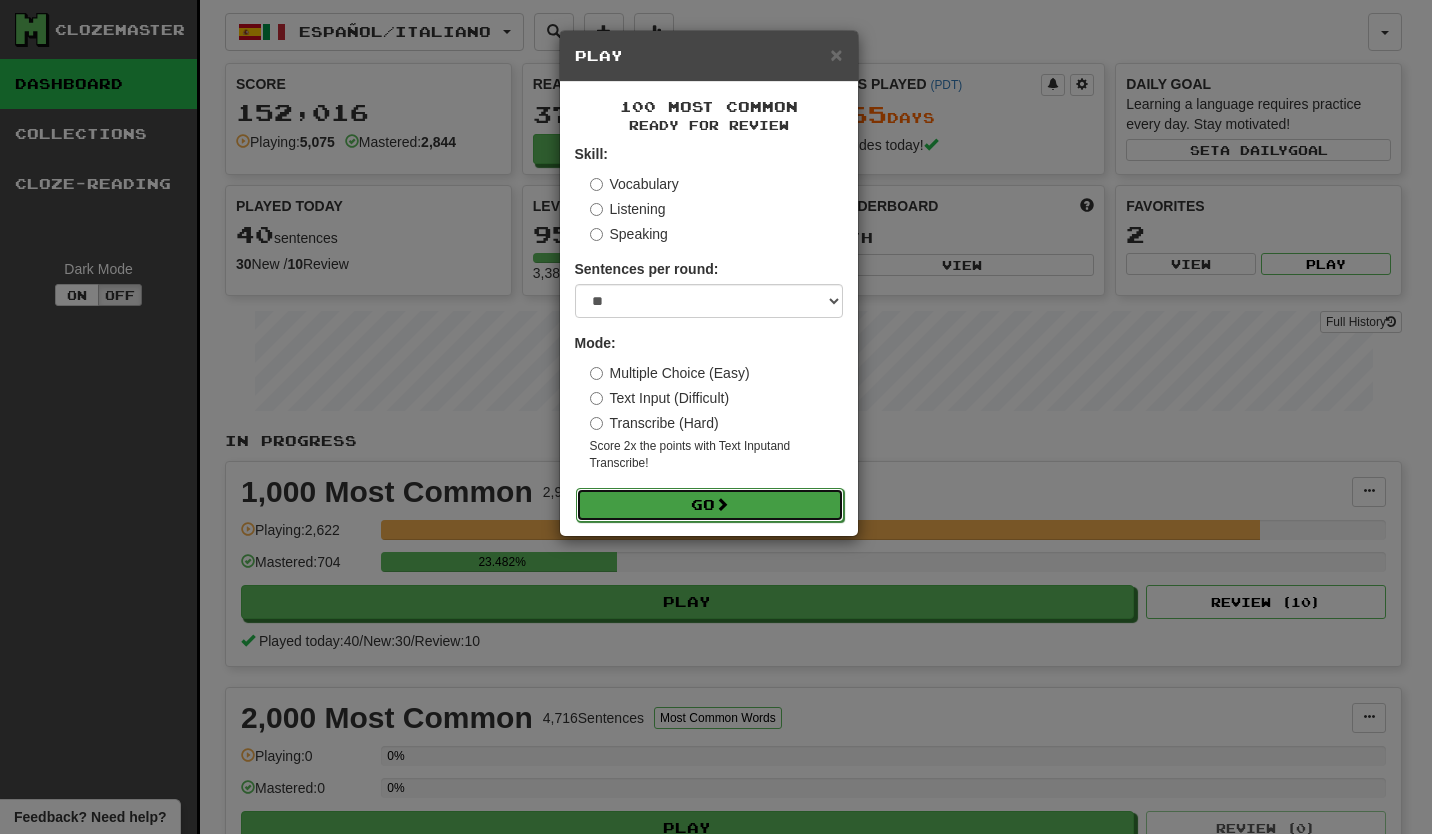 click on "Go" at bounding box center (710, 505) 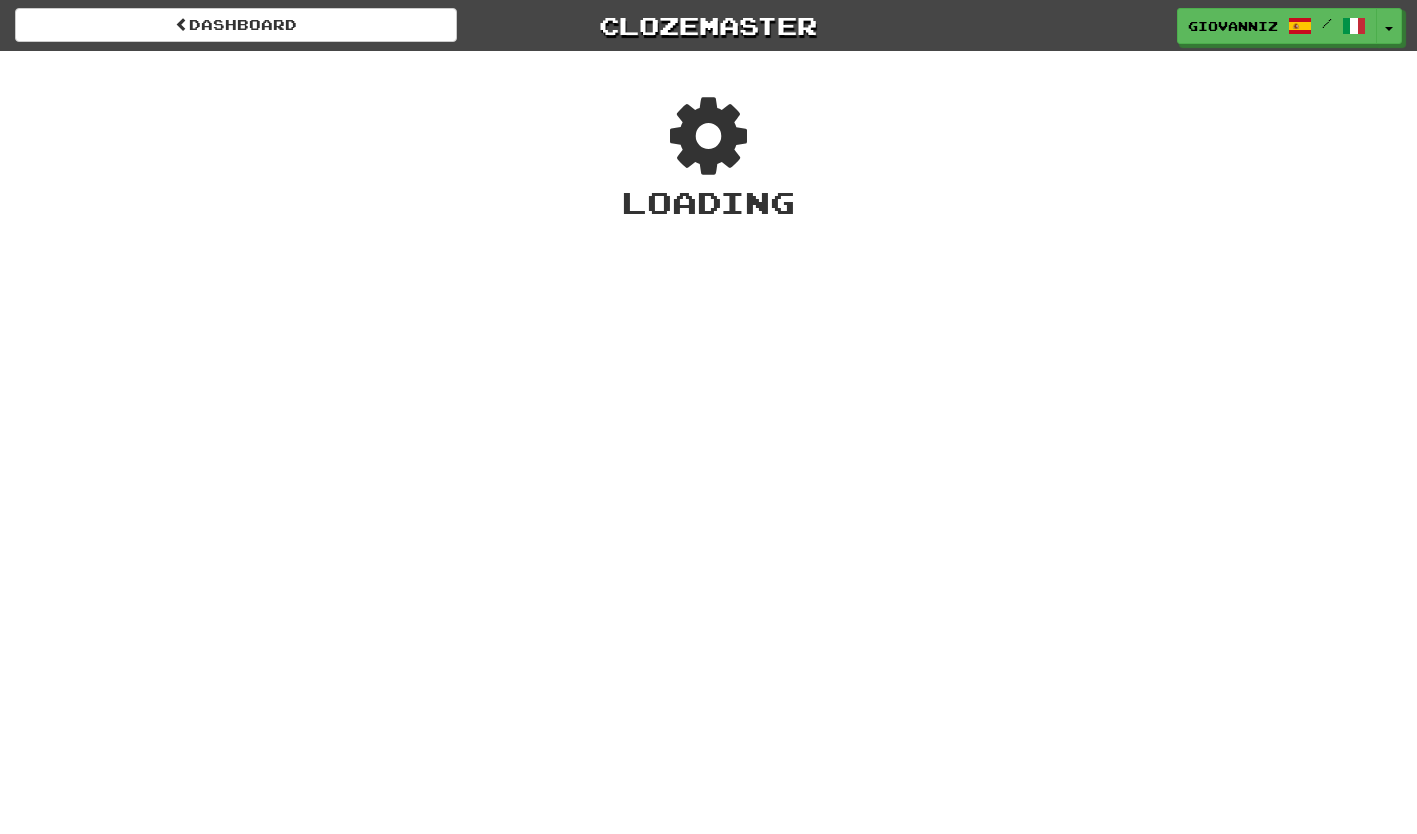 scroll, scrollTop: 0, scrollLeft: 0, axis: both 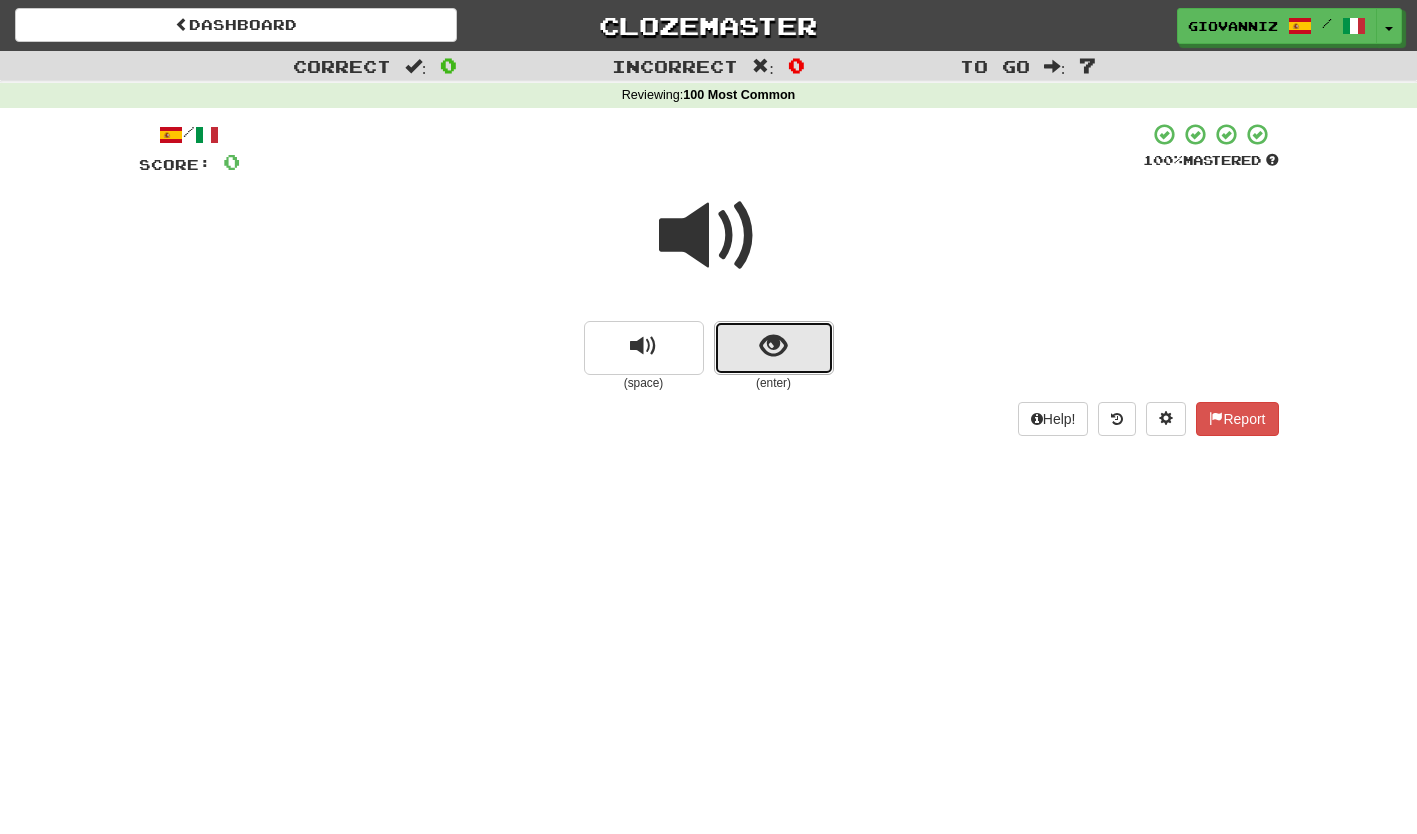 click at bounding box center (774, 348) 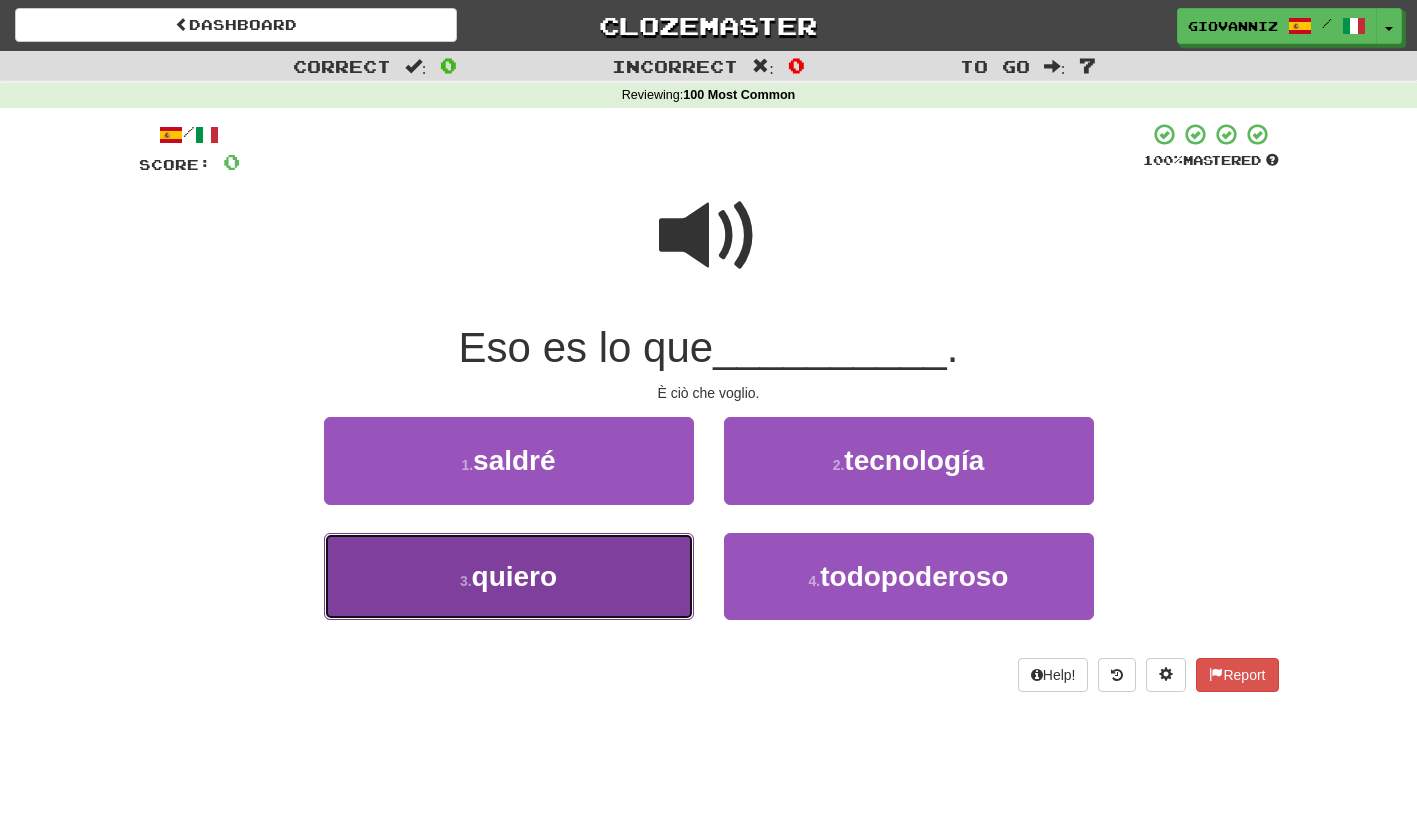 click on "3 .  quiero" at bounding box center (509, 576) 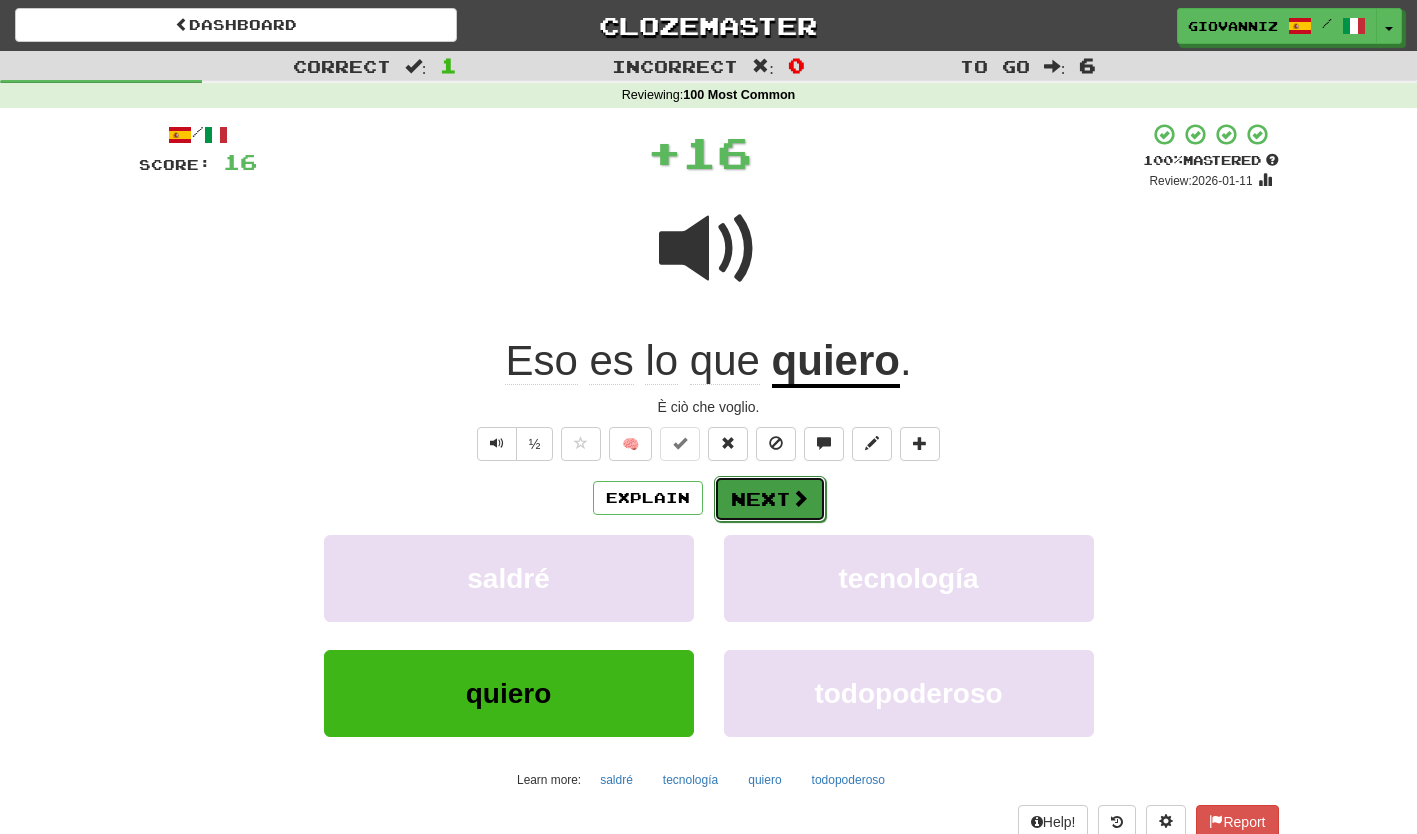 click on "Next" at bounding box center [770, 499] 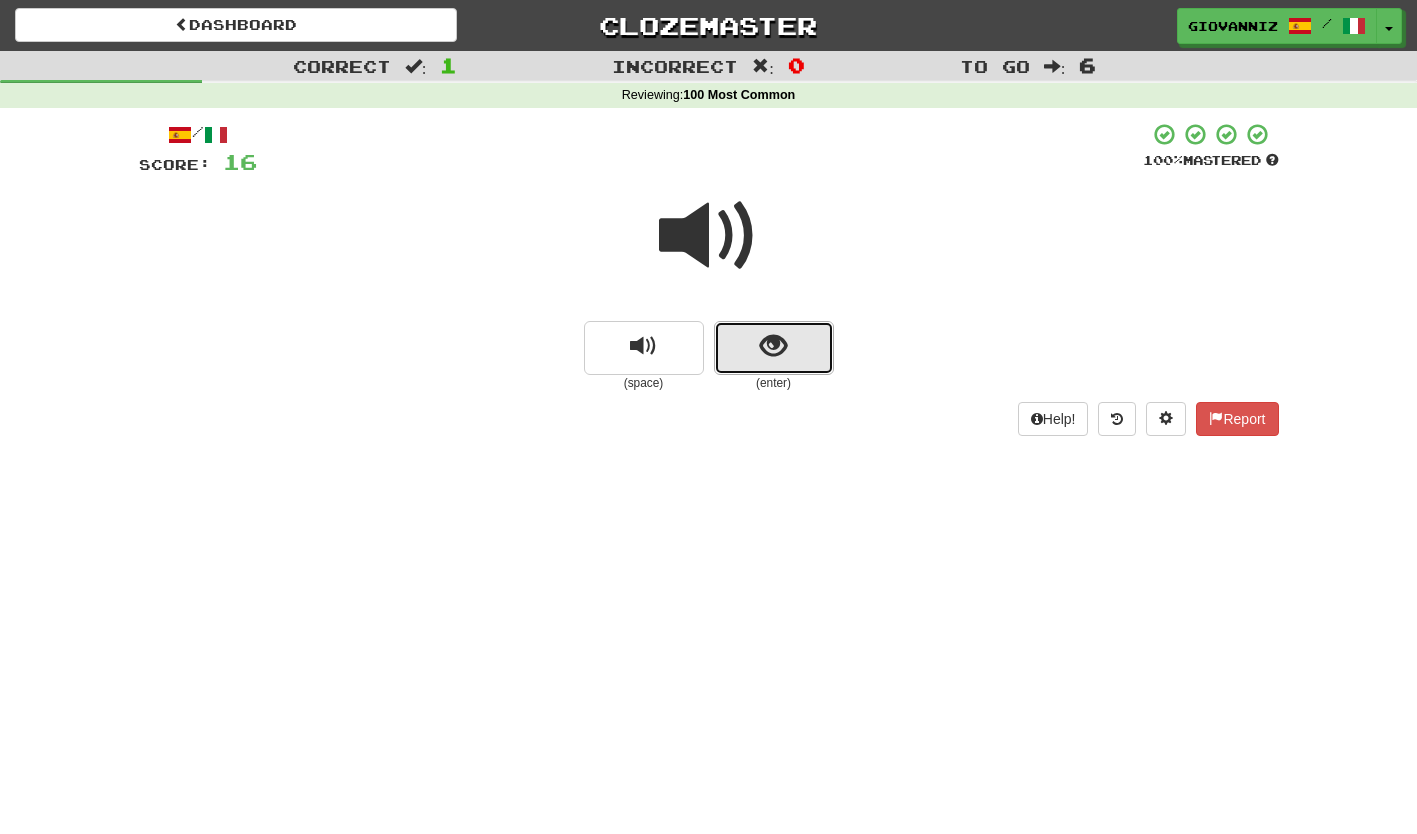 click at bounding box center (774, 348) 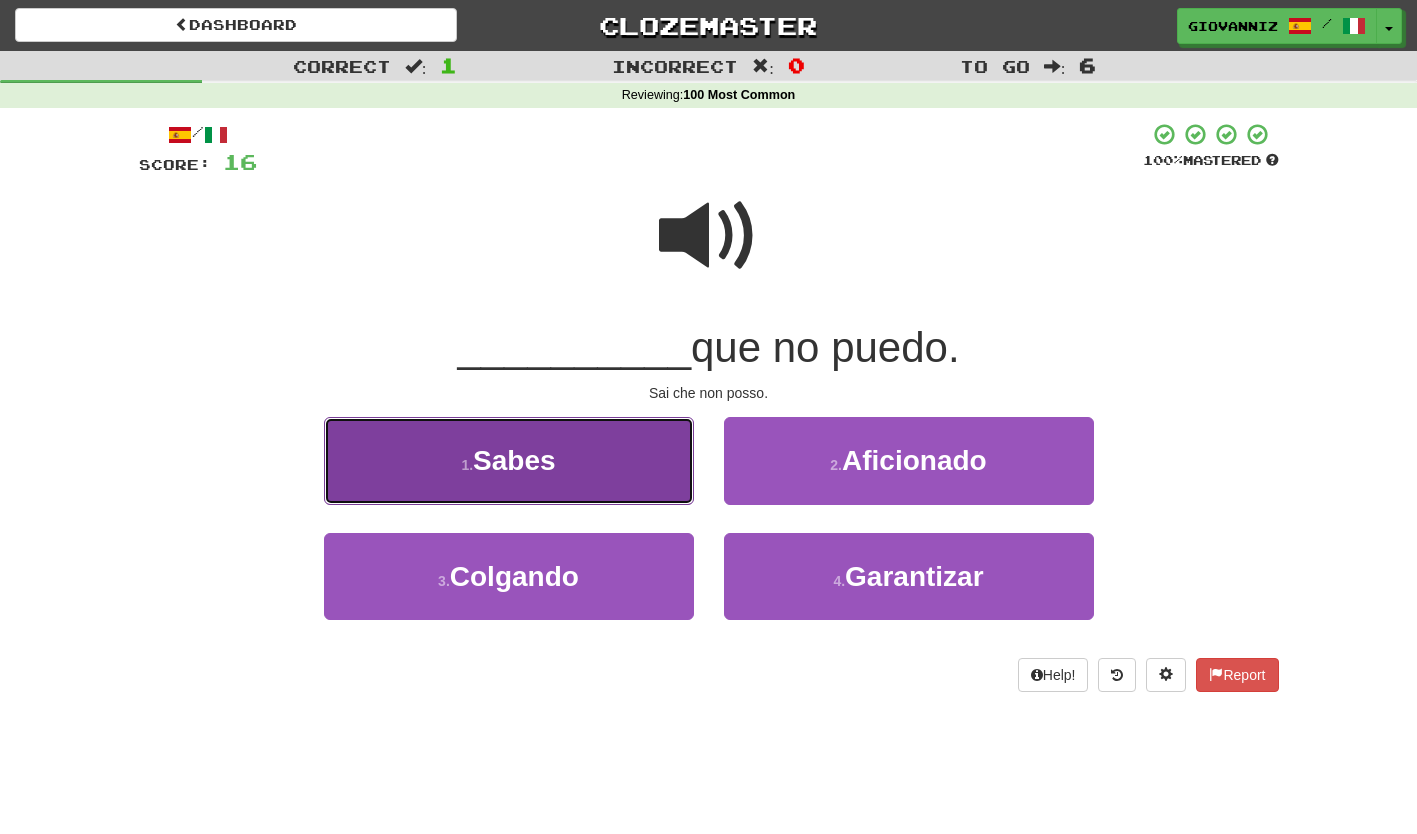click on "1 .  Sabes" at bounding box center (509, 460) 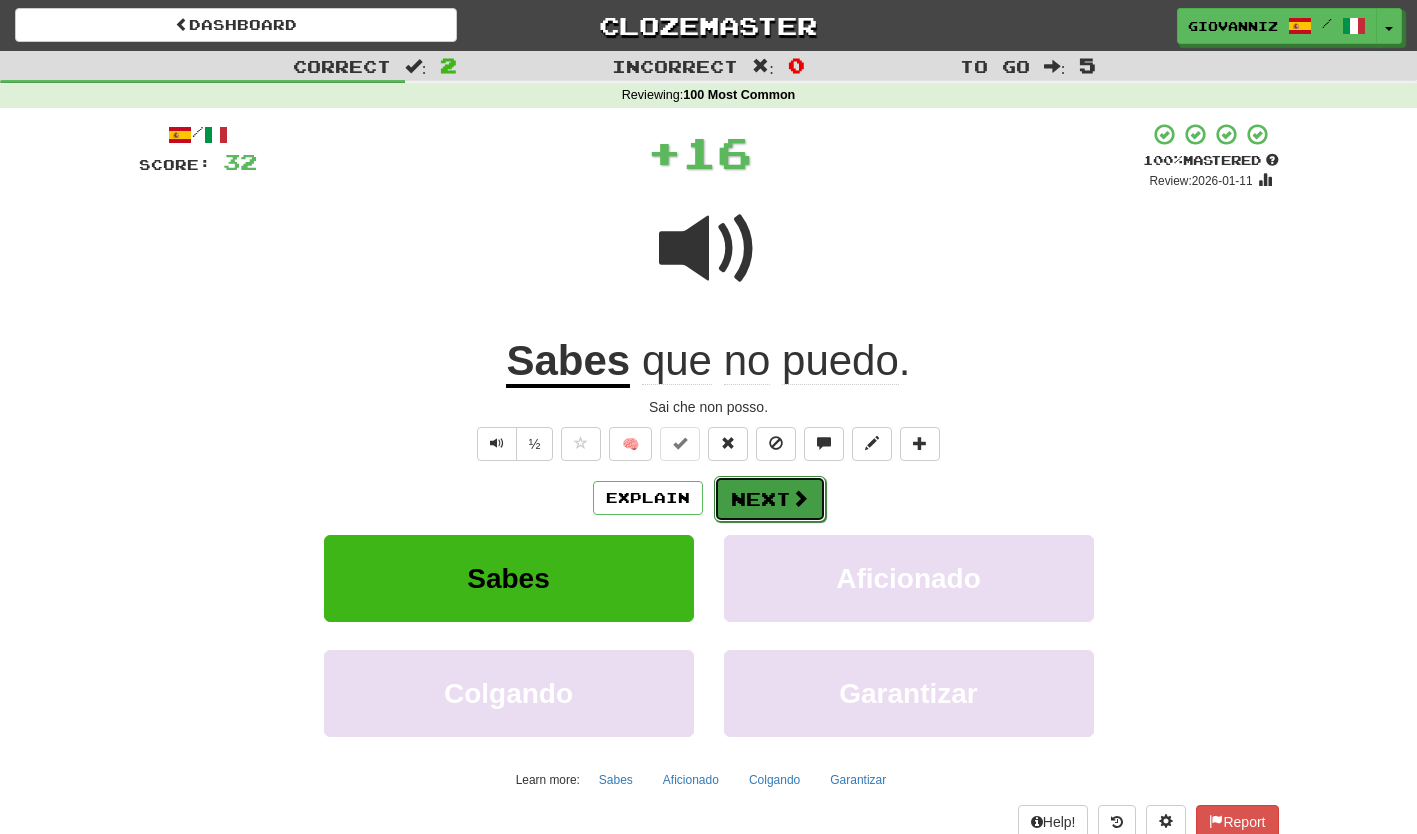 click on "Next" at bounding box center [770, 499] 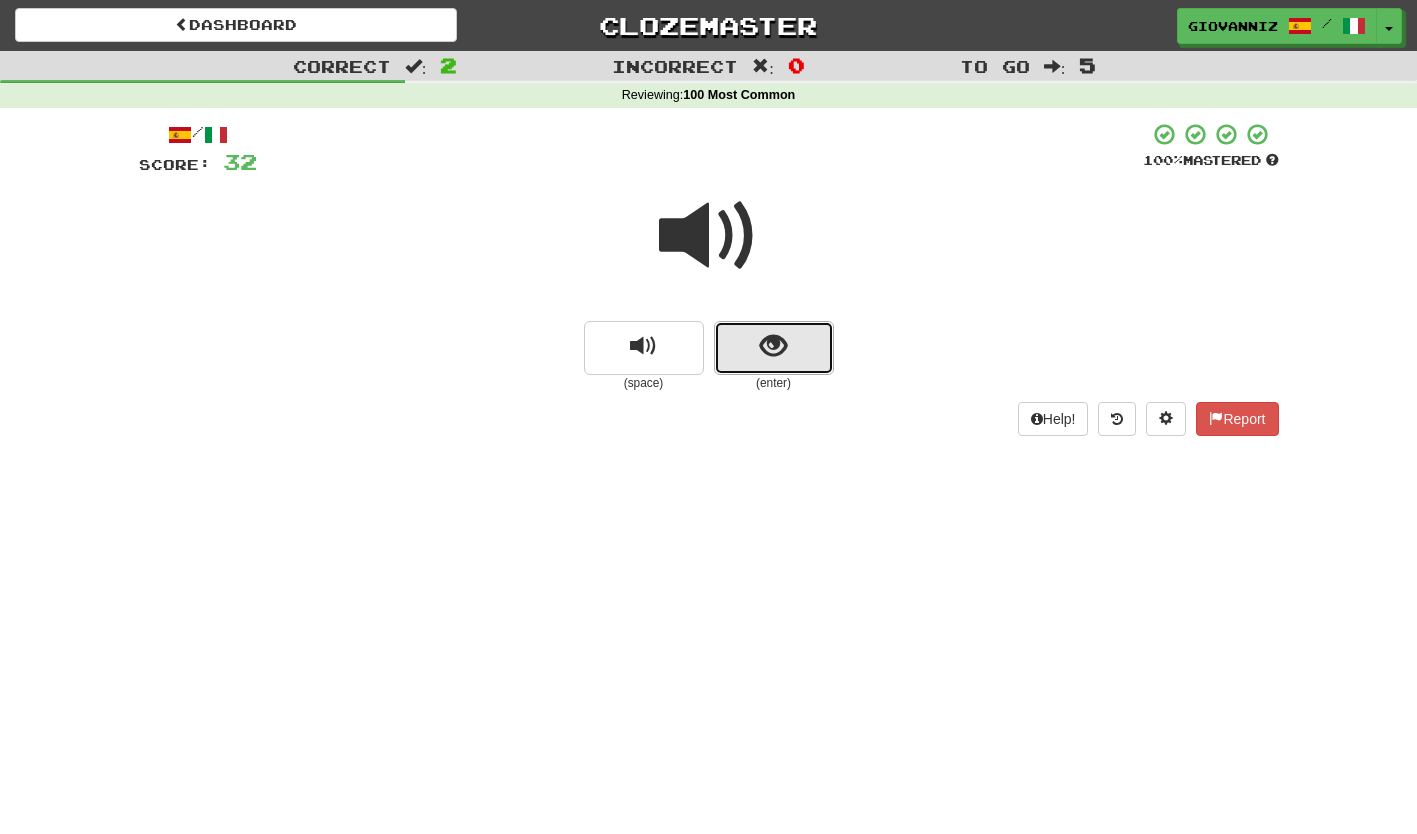 click at bounding box center (774, 348) 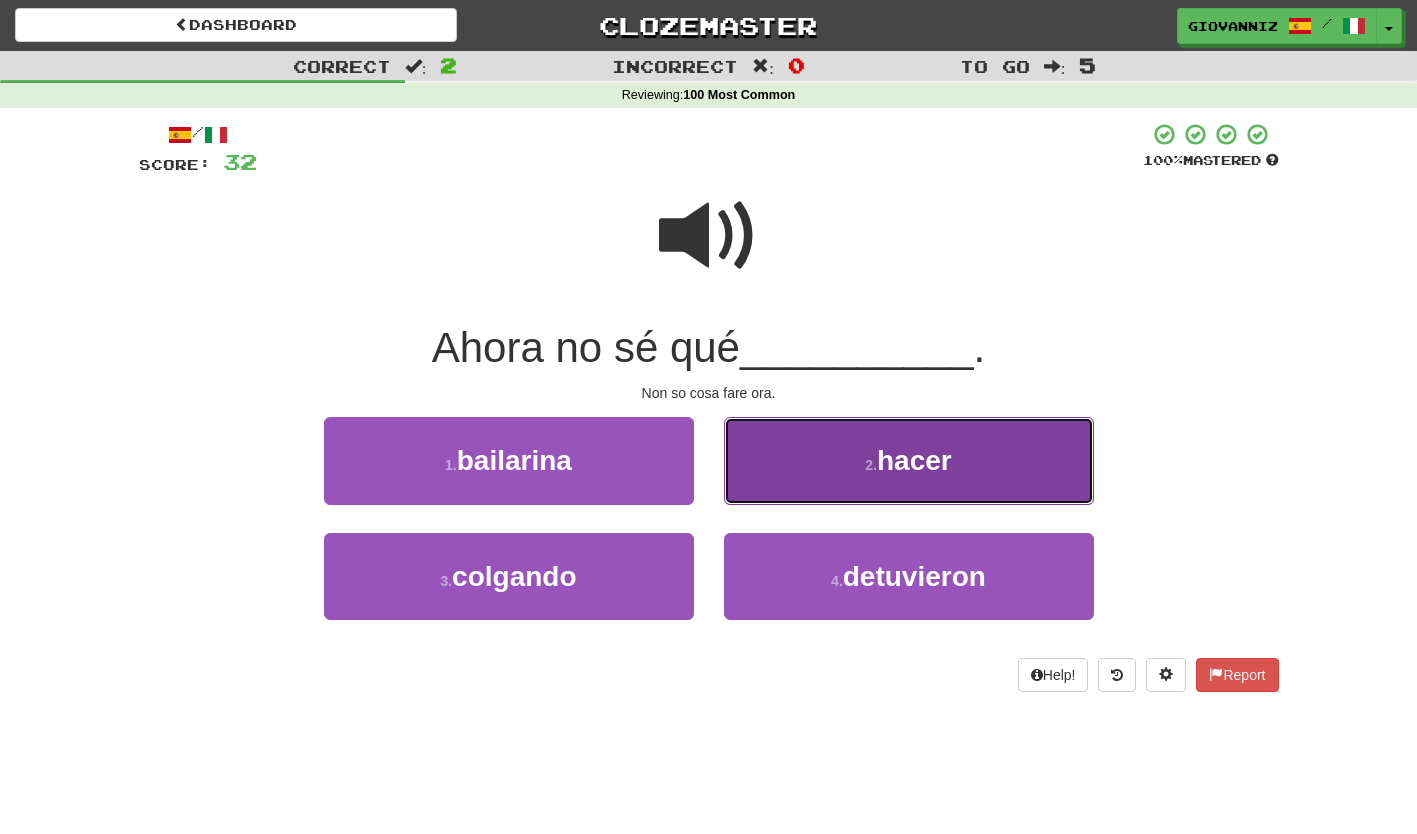 click on "2 .  hacer" at bounding box center (909, 460) 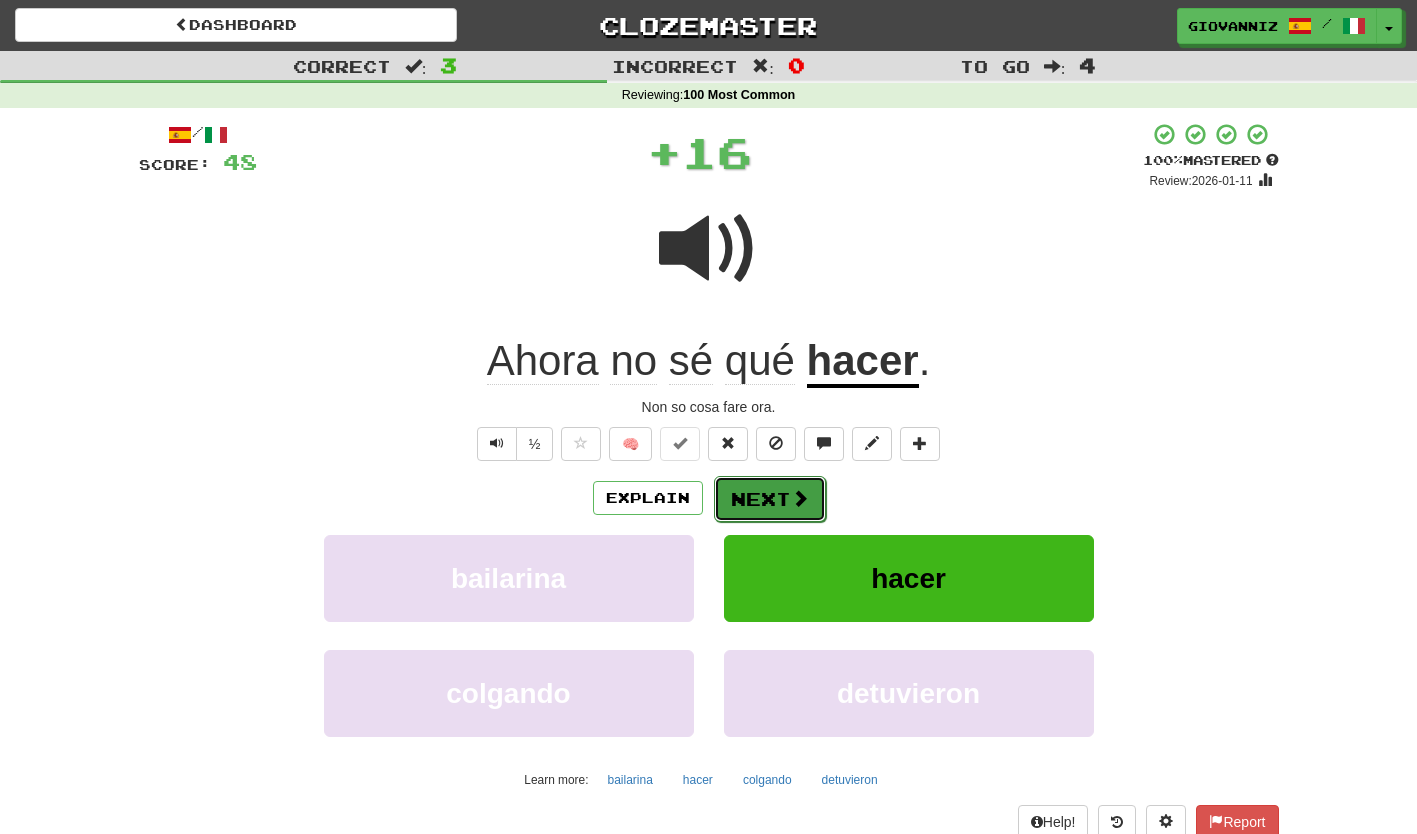 click on "Next" at bounding box center [770, 499] 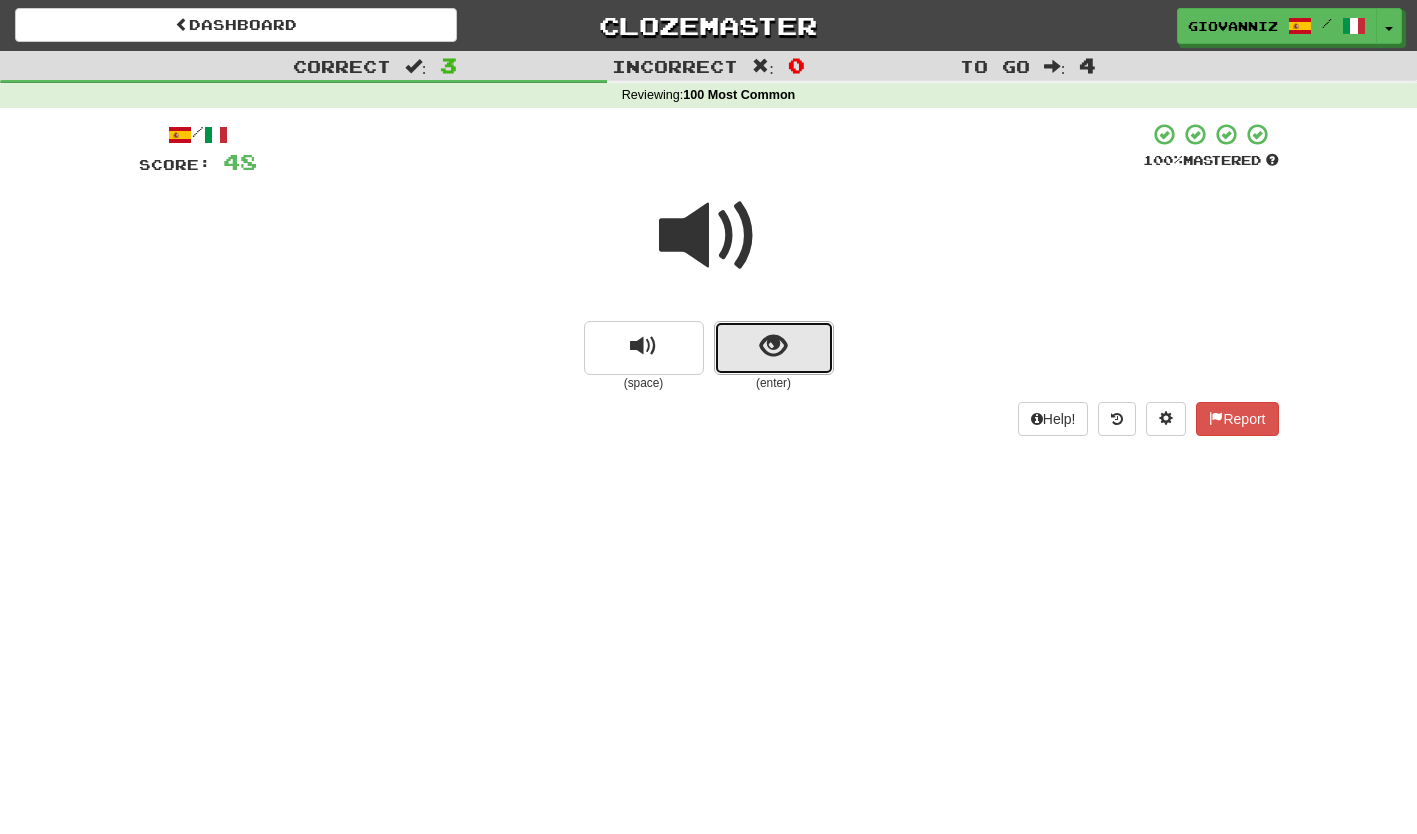 click at bounding box center [773, 346] 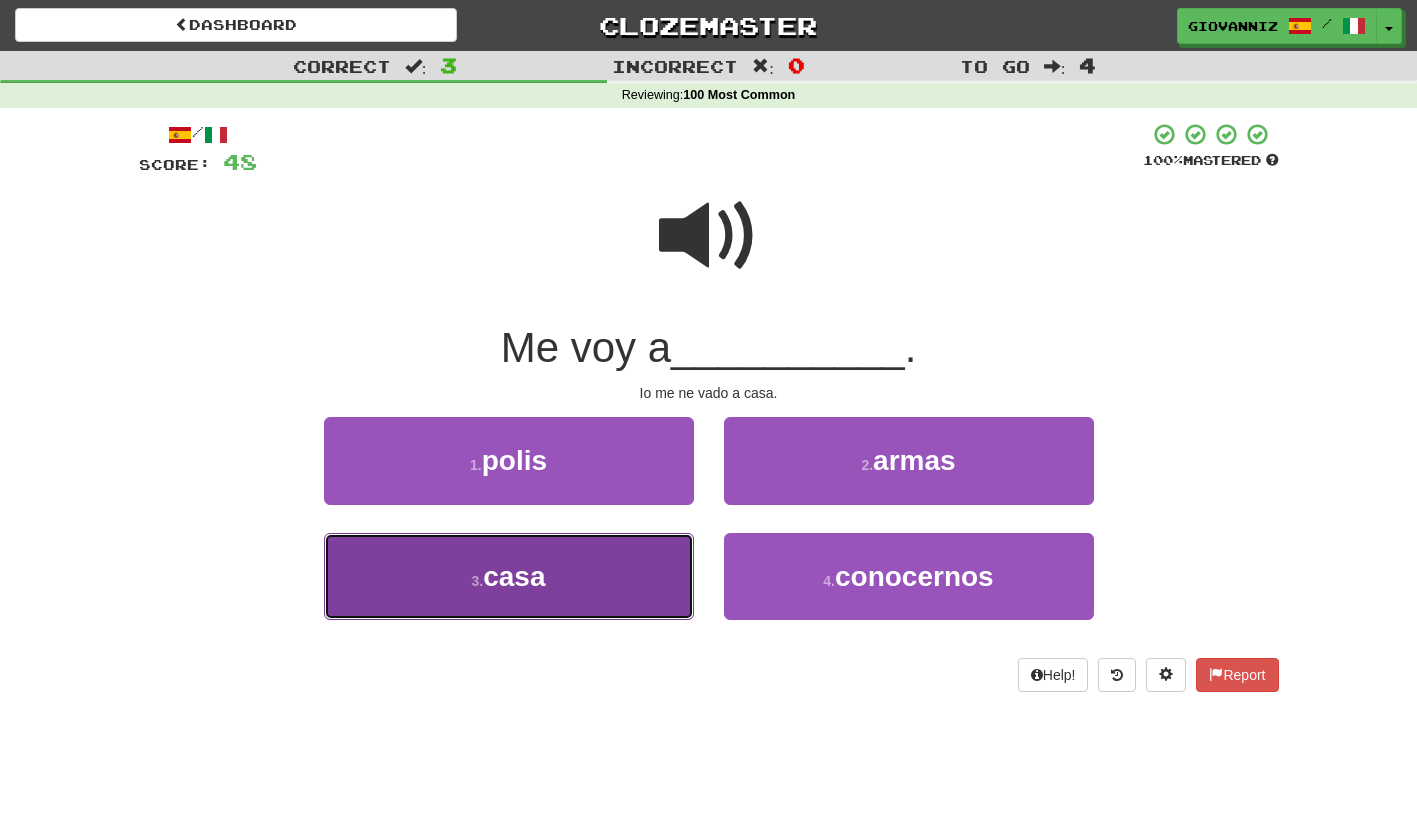 click on "3 .  casa" at bounding box center (509, 576) 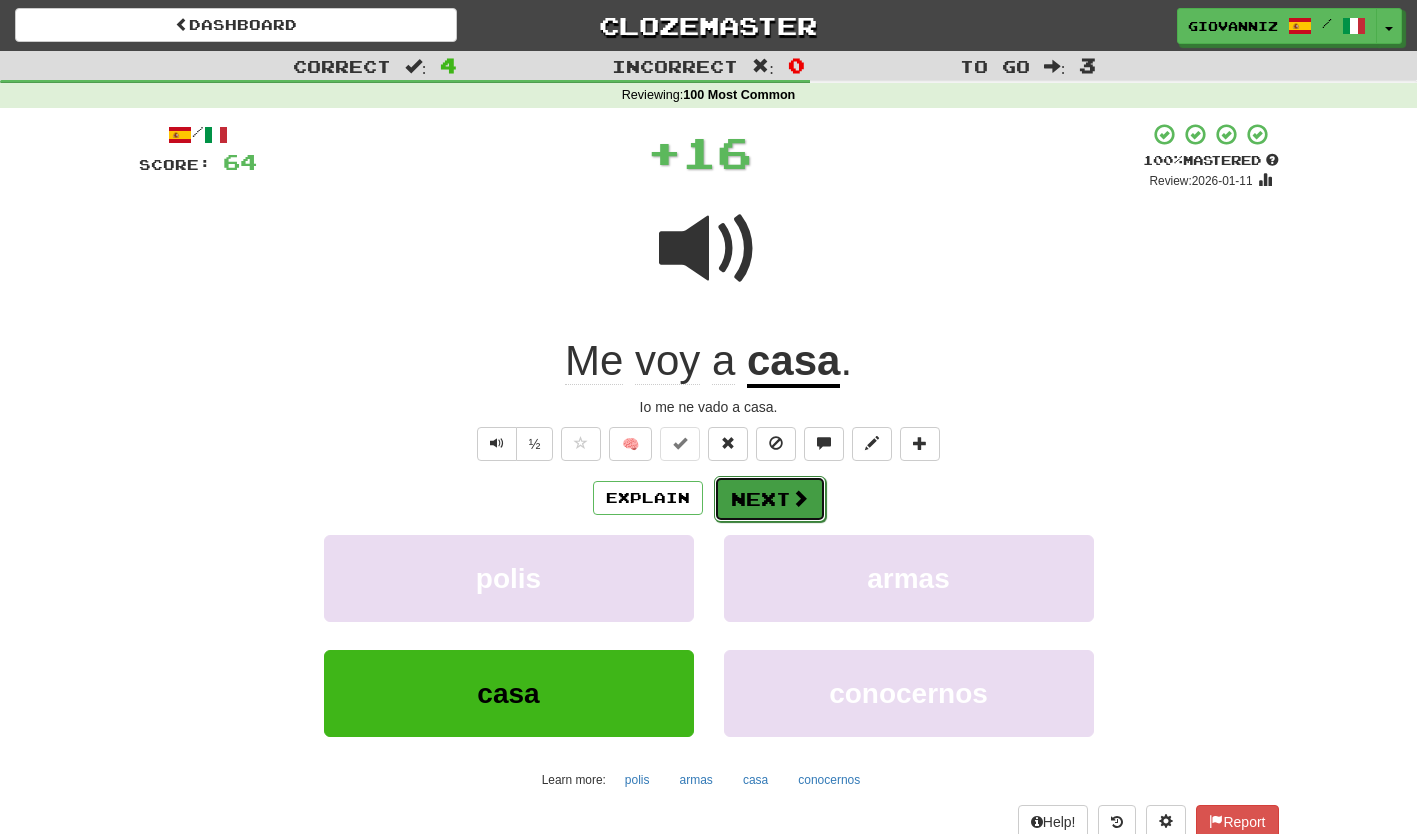 click on "Next" at bounding box center (770, 499) 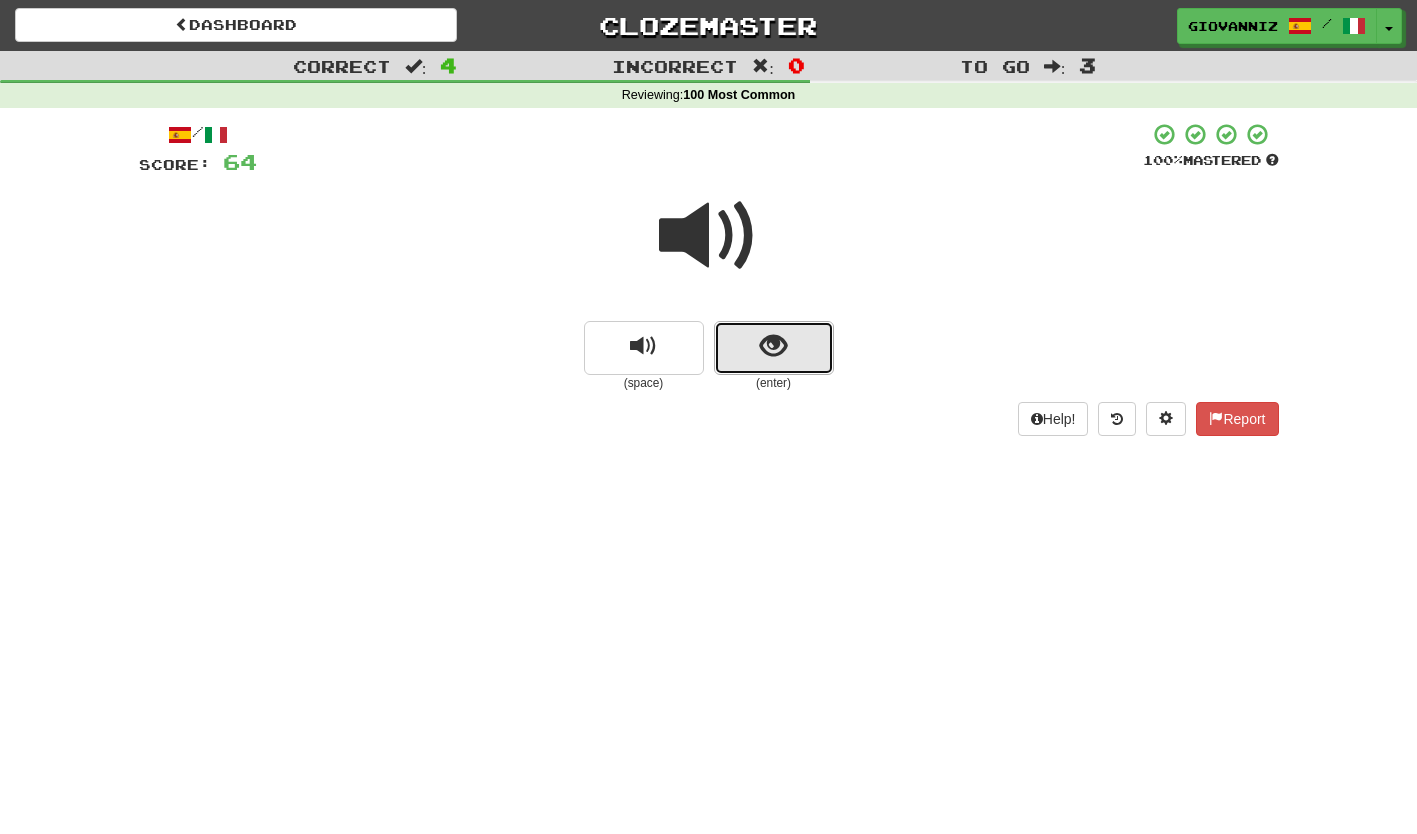 click at bounding box center (774, 348) 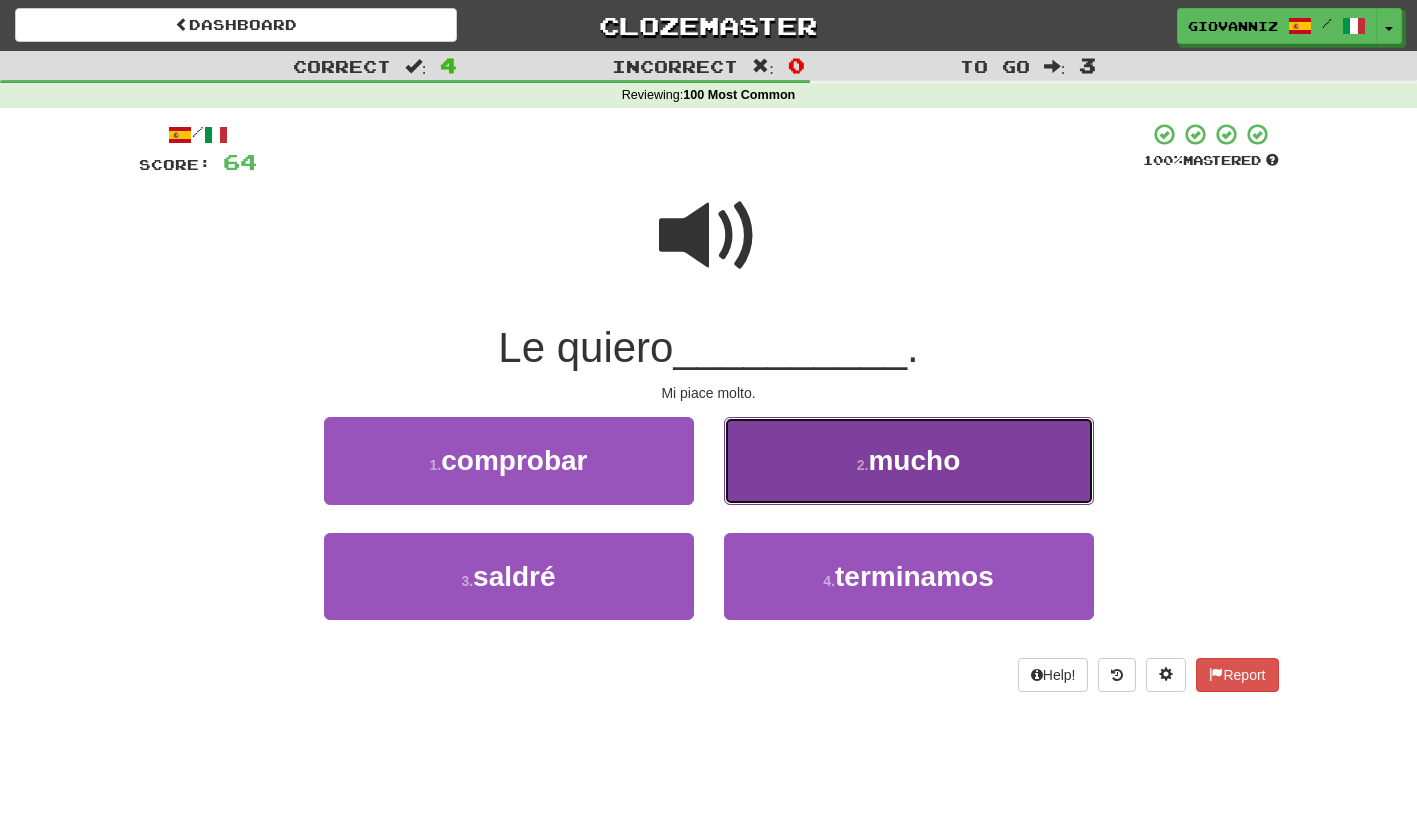 click on "2 .  mucho" at bounding box center [909, 460] 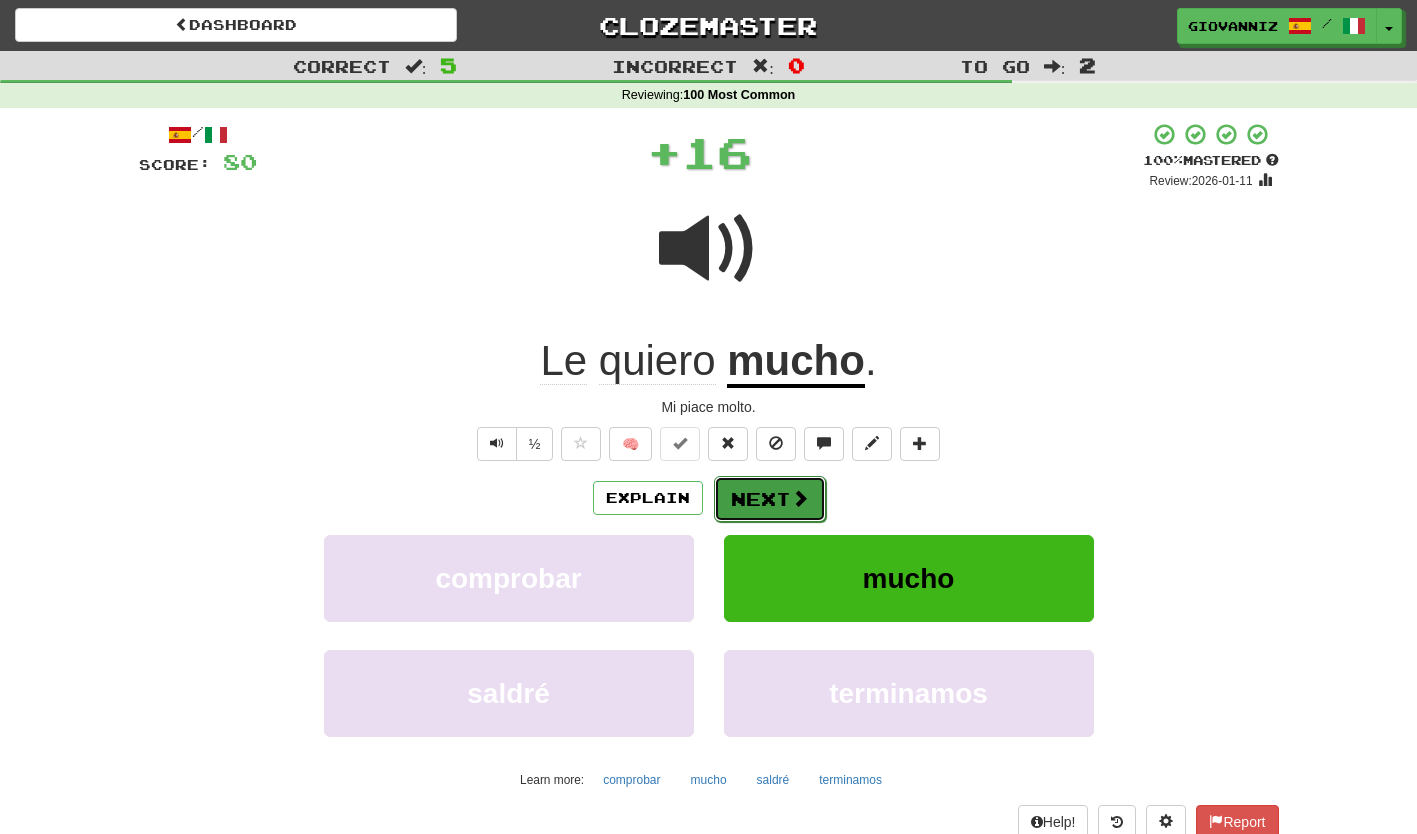 click on "Next" at bounding box center [770, 499] 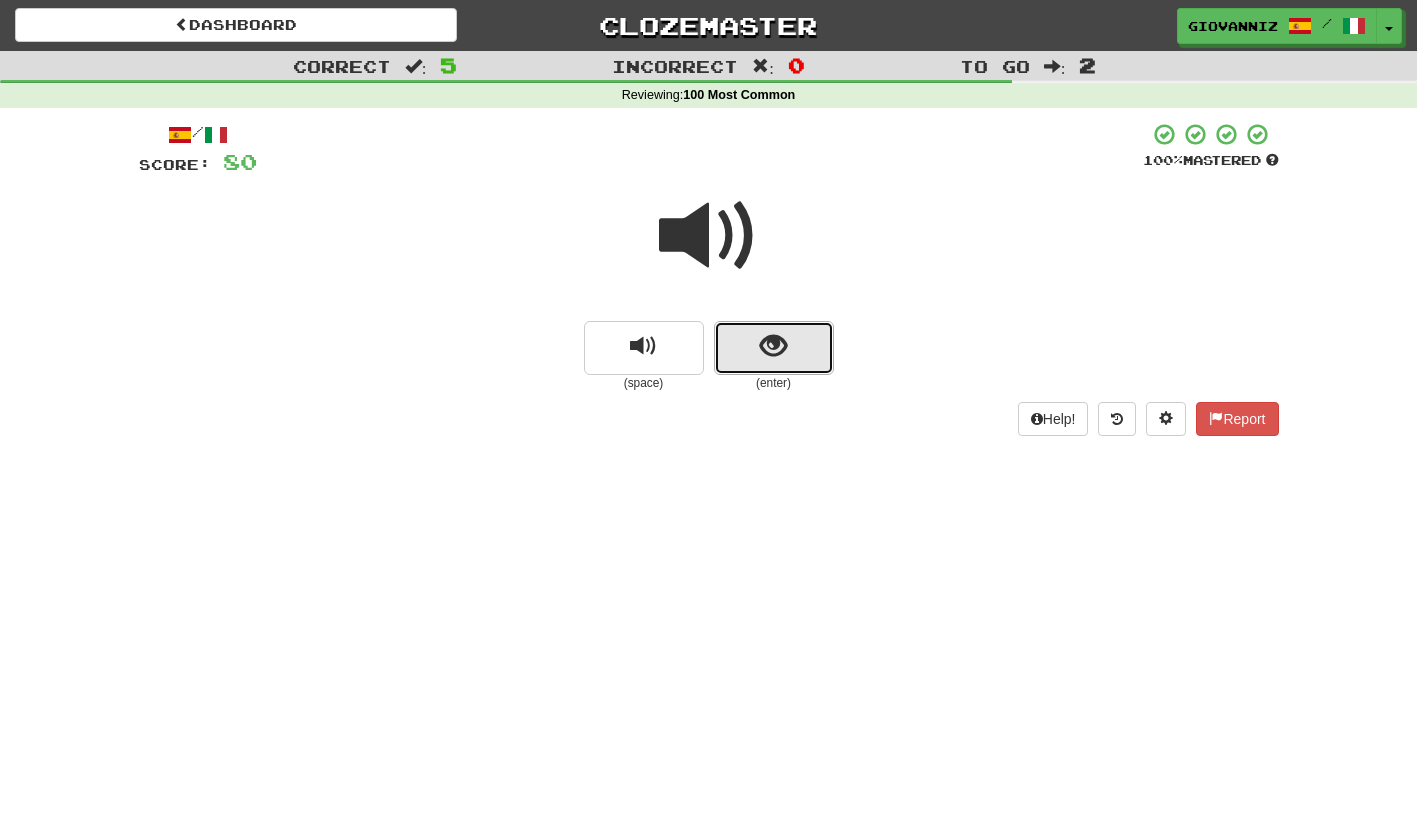 click at bounding box center [774, 348] 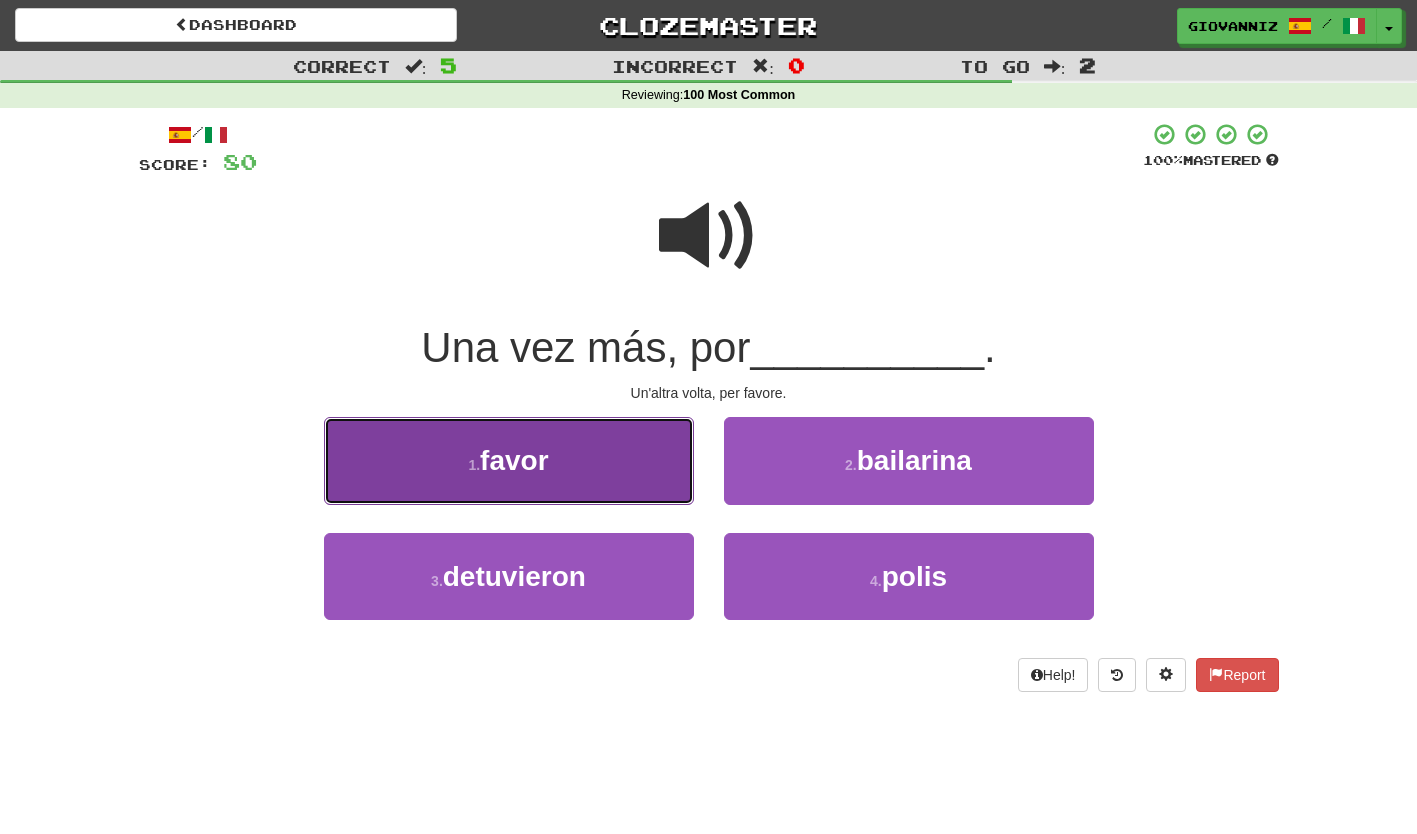click on "1 .  favor" at bounding box center (509, 460) 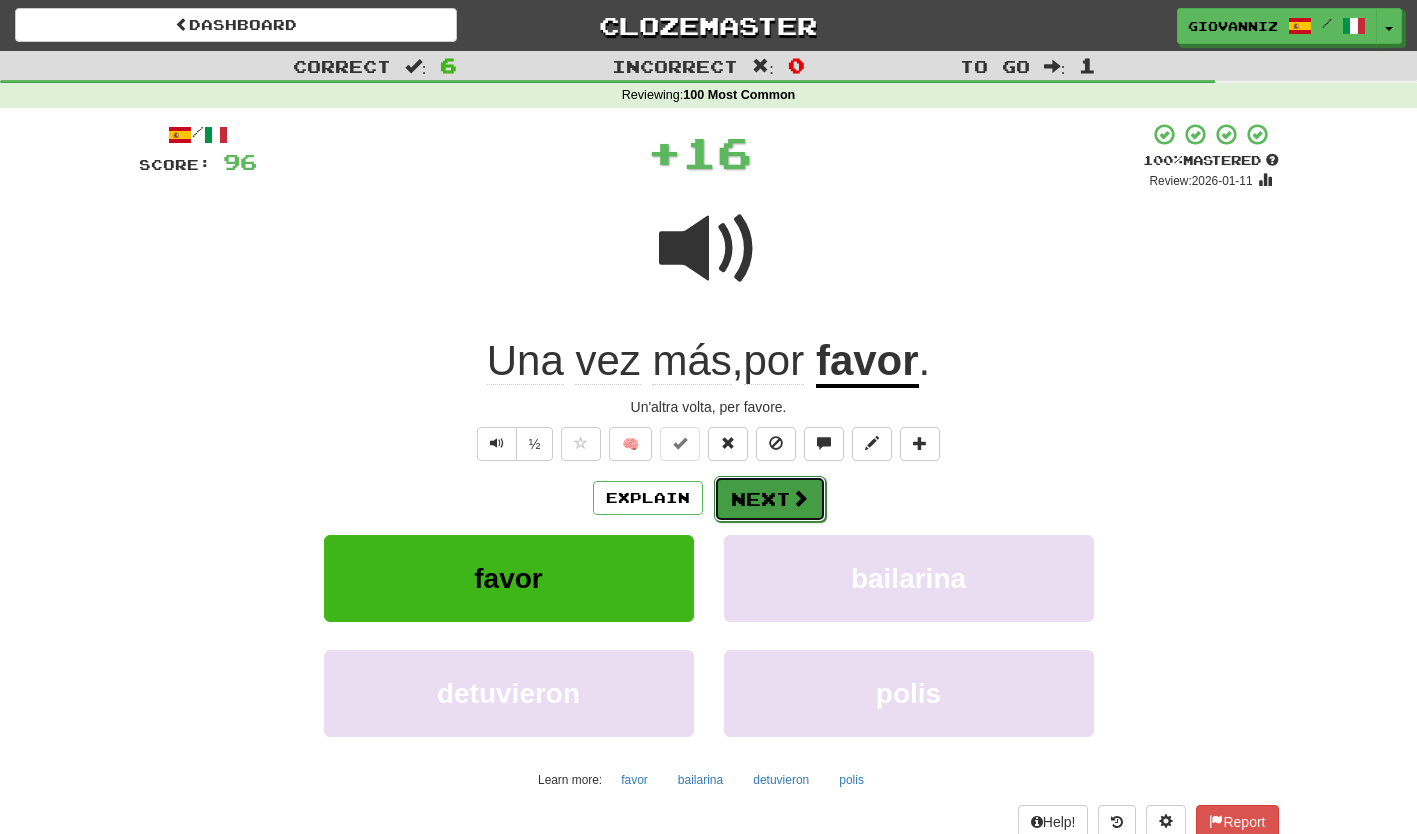 click on "Next" at bounding box center (770, 499) 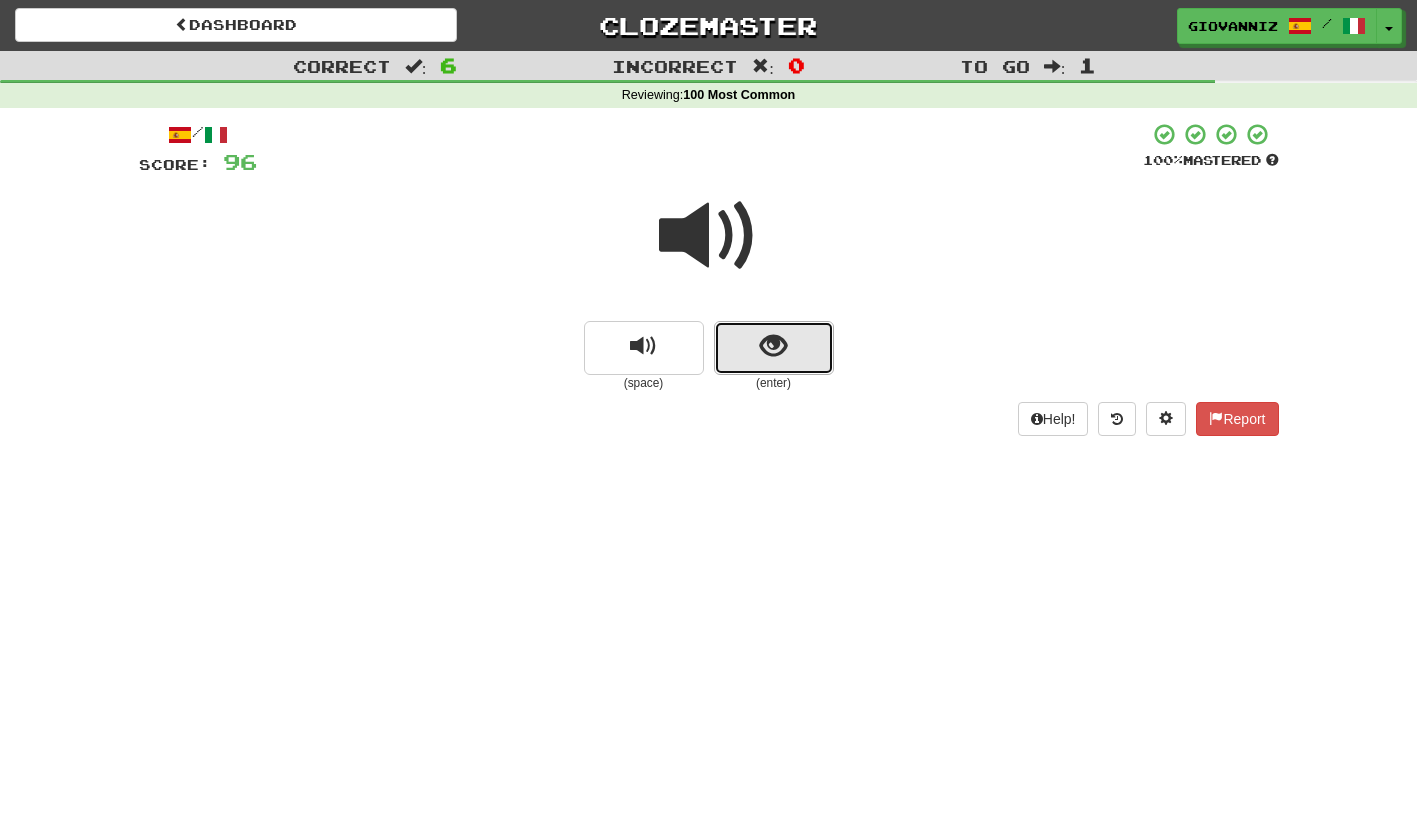 click at bounding box center [774, 348] 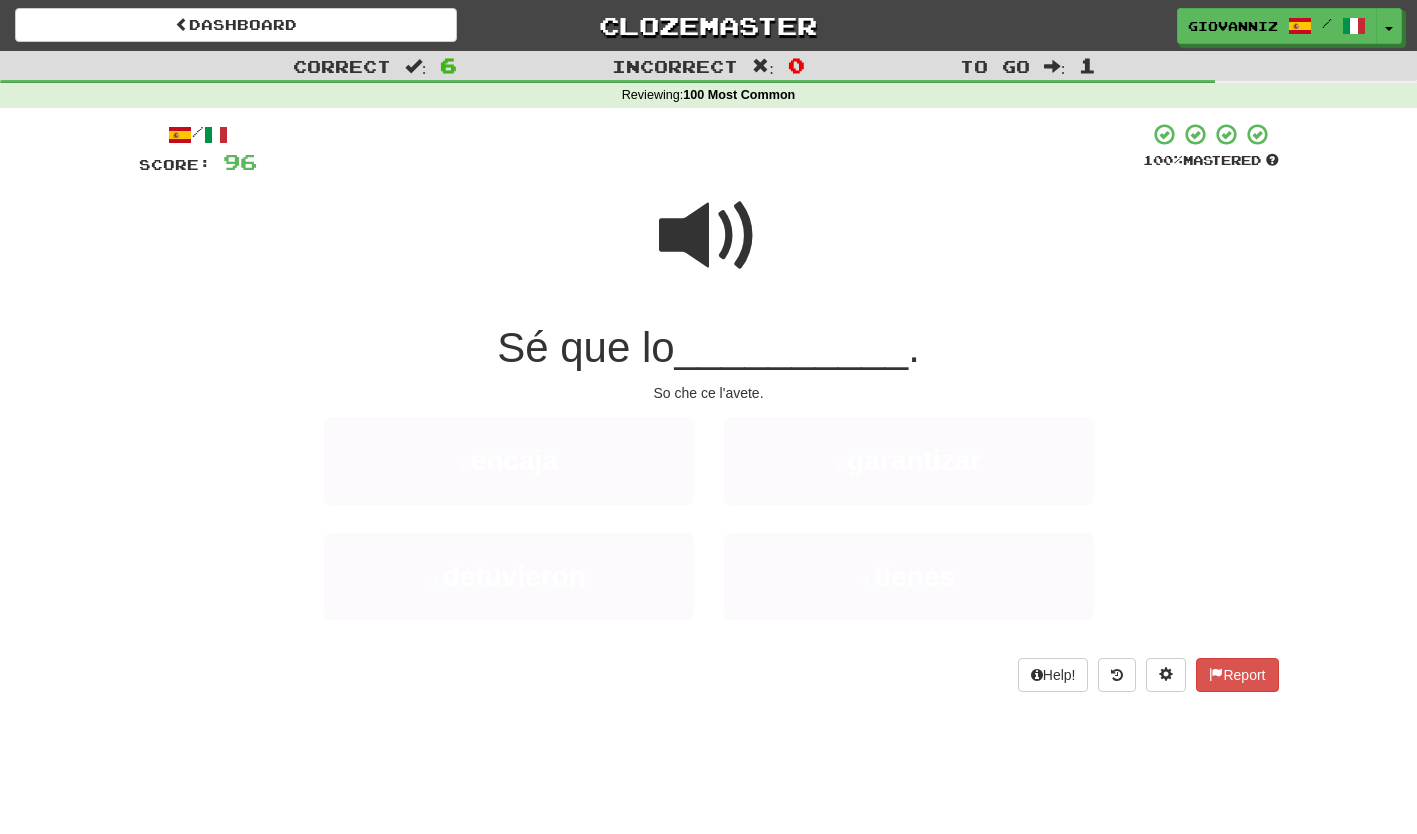 click on "__________" at bounding box center (792, 347) 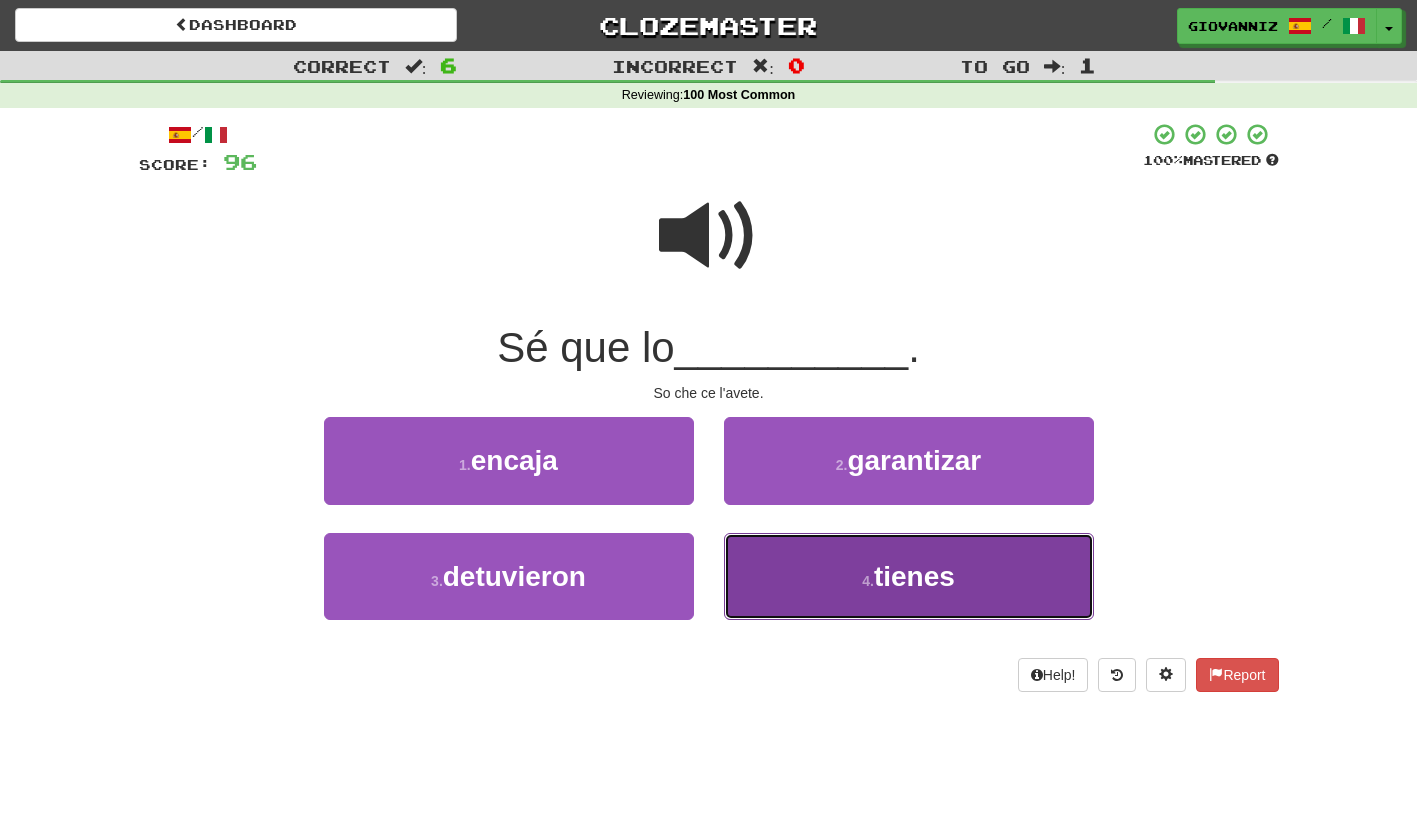 click on "4 .  tienes" at bounding box center [909, 576] 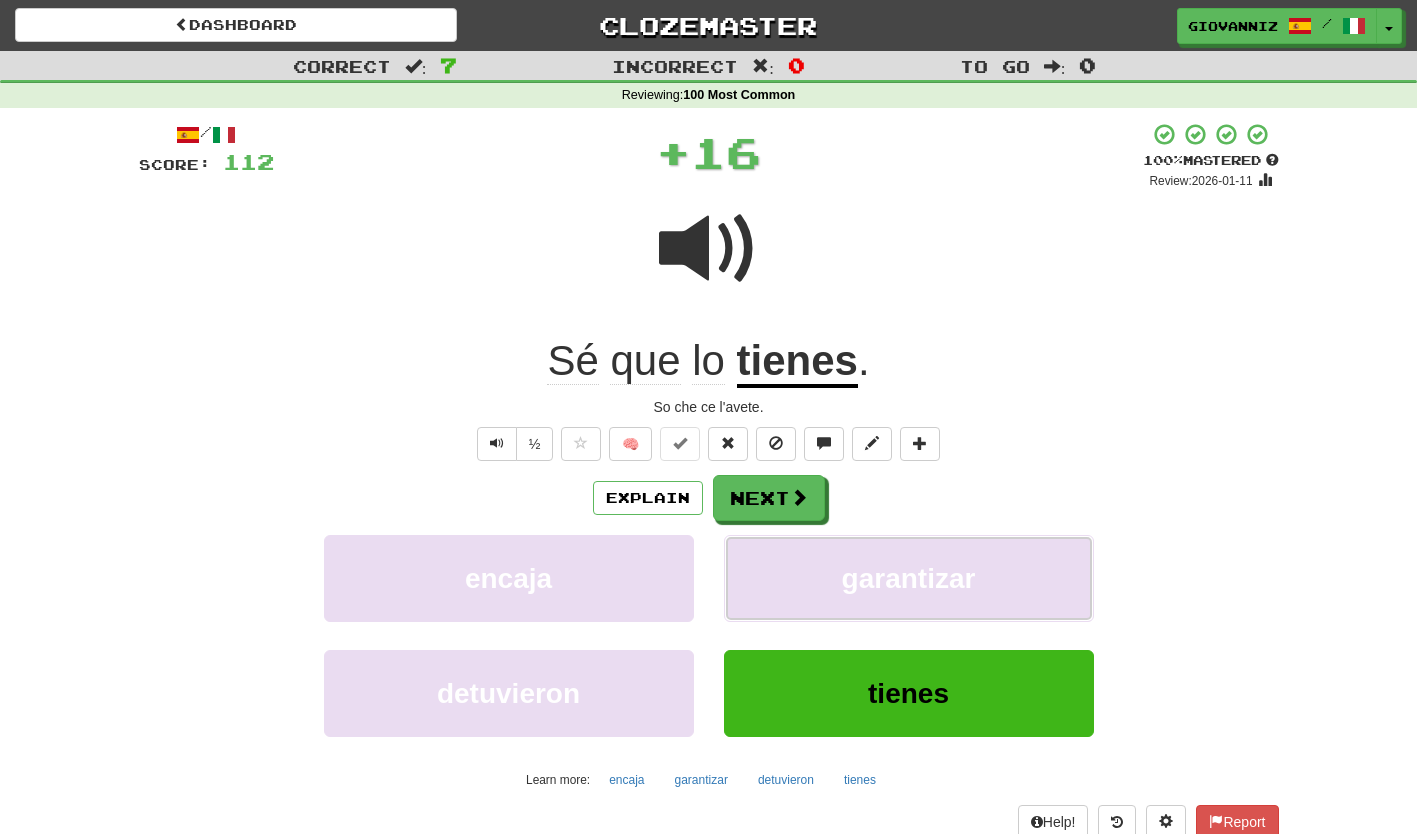 click on "garantizar" at bounding box center (909, 578) 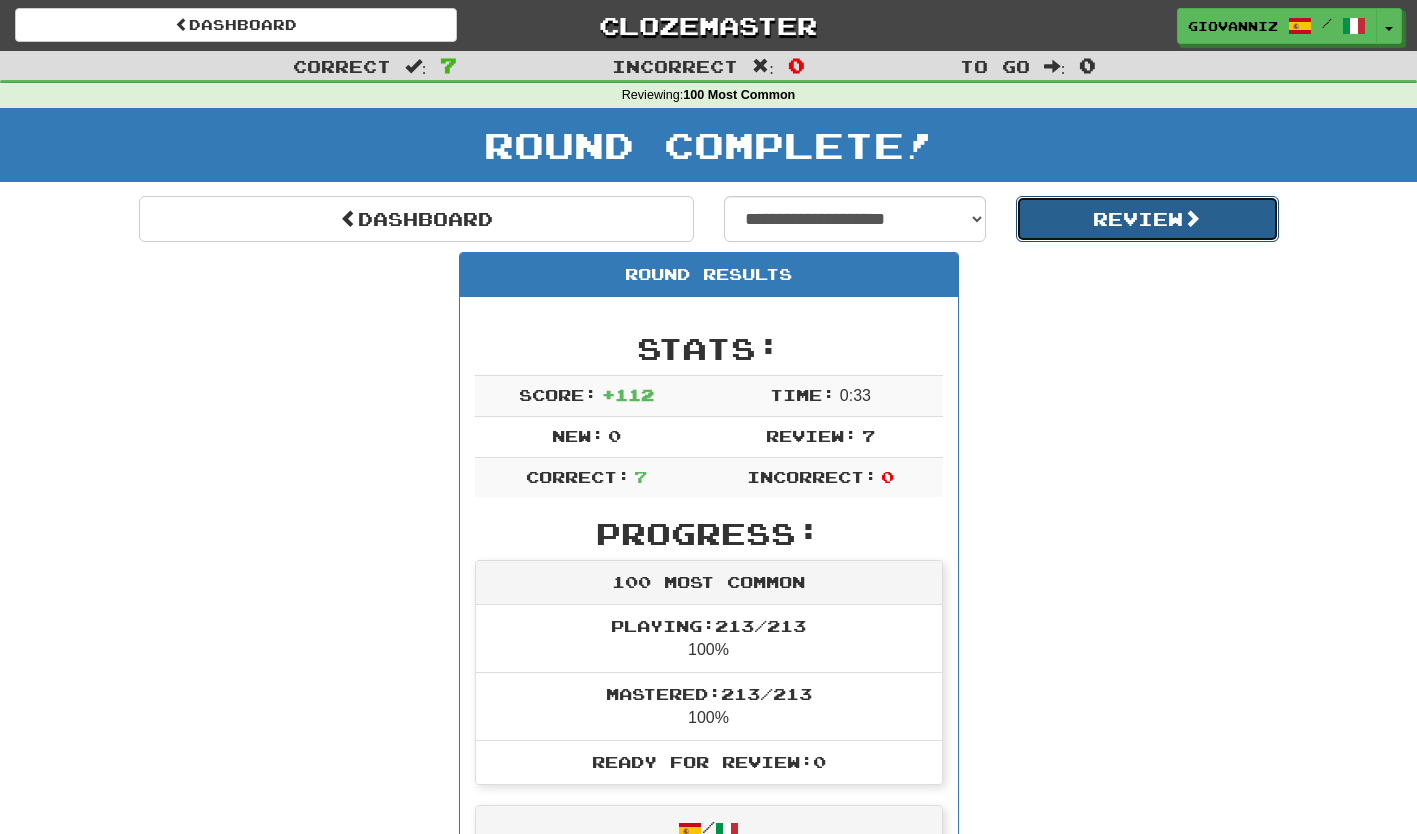 click on "Review" at bounding box center (1147, 219) 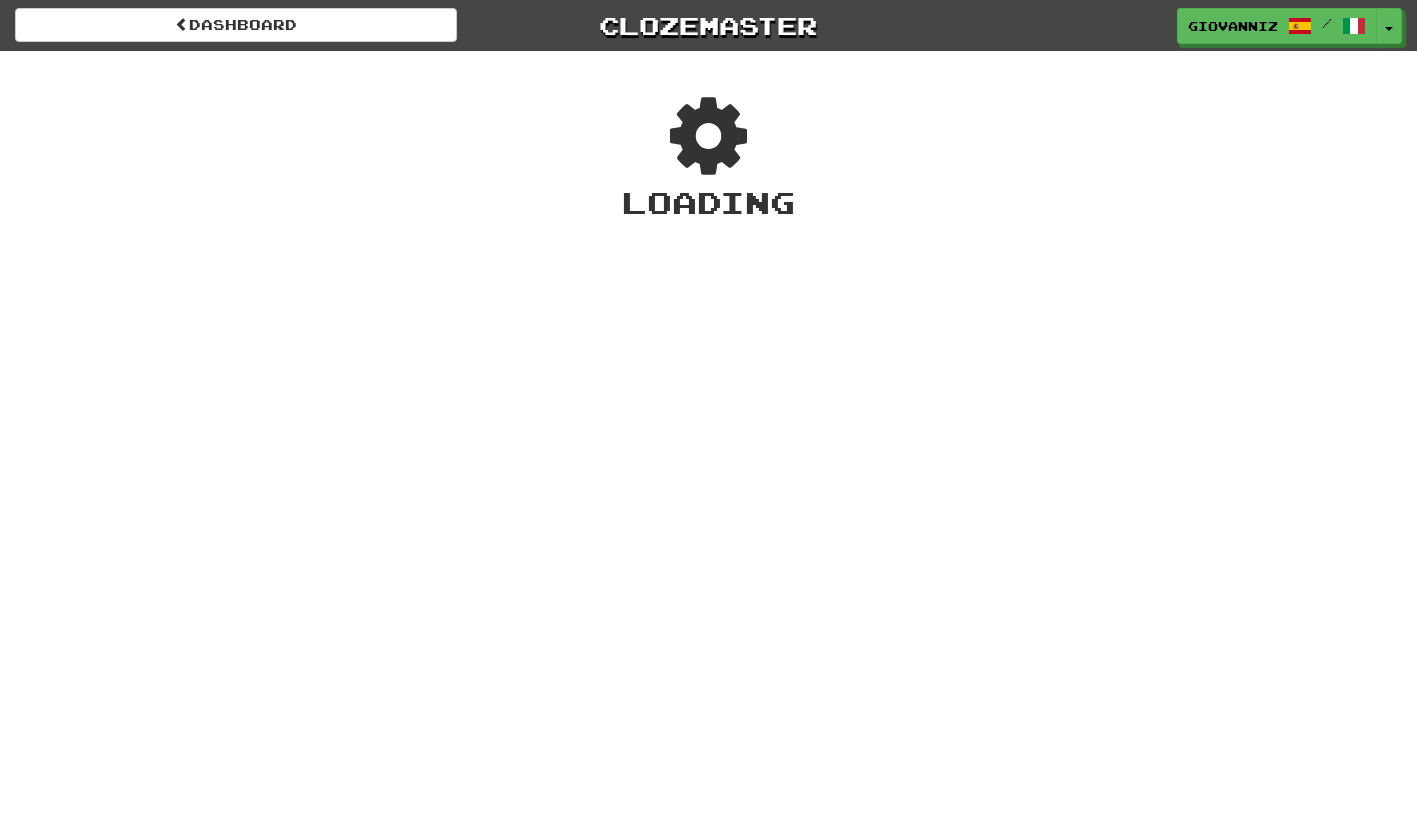 scroll, scrollTop: 0, scrollLeft: 0, axis: both 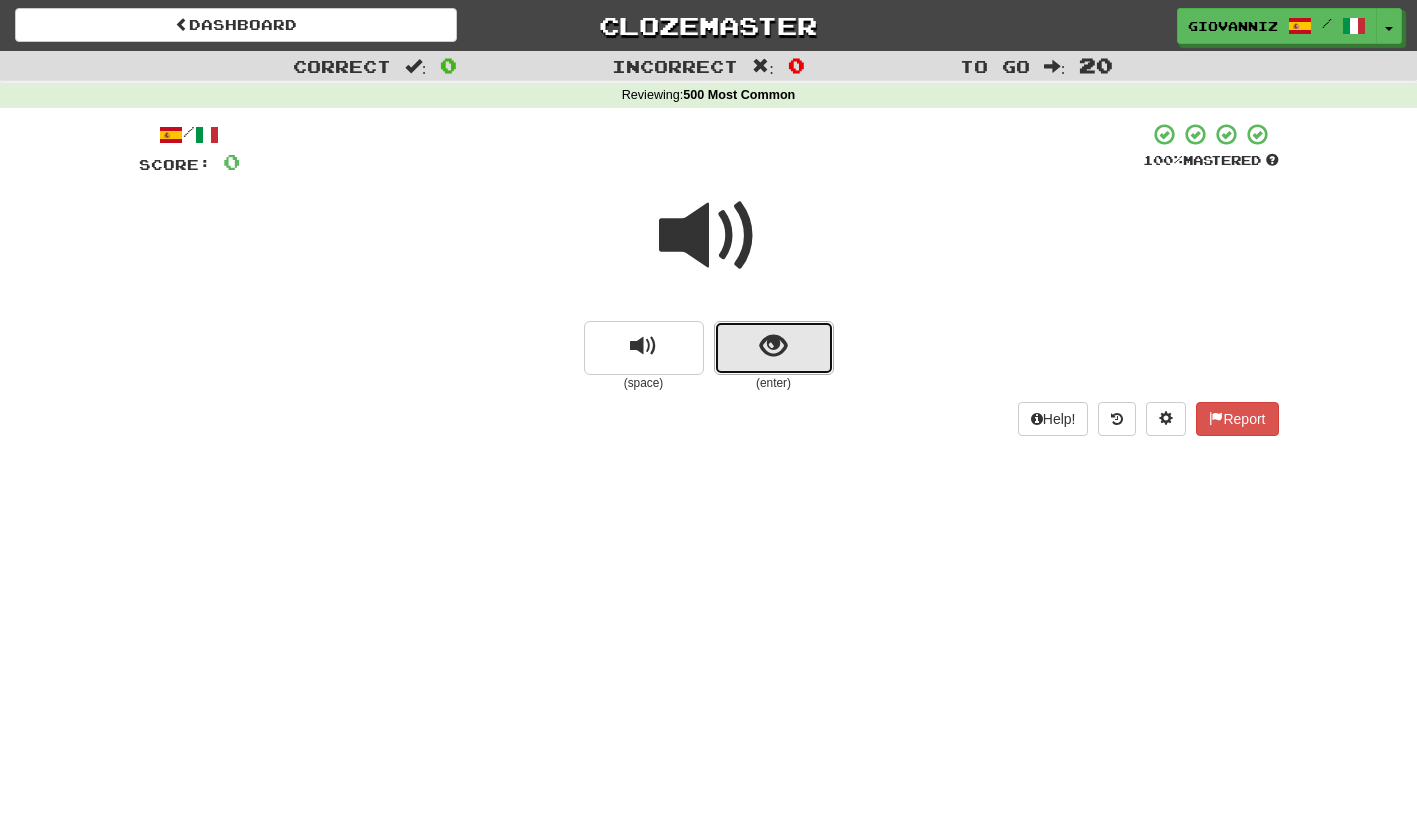 click at bounding box center (774, 348) 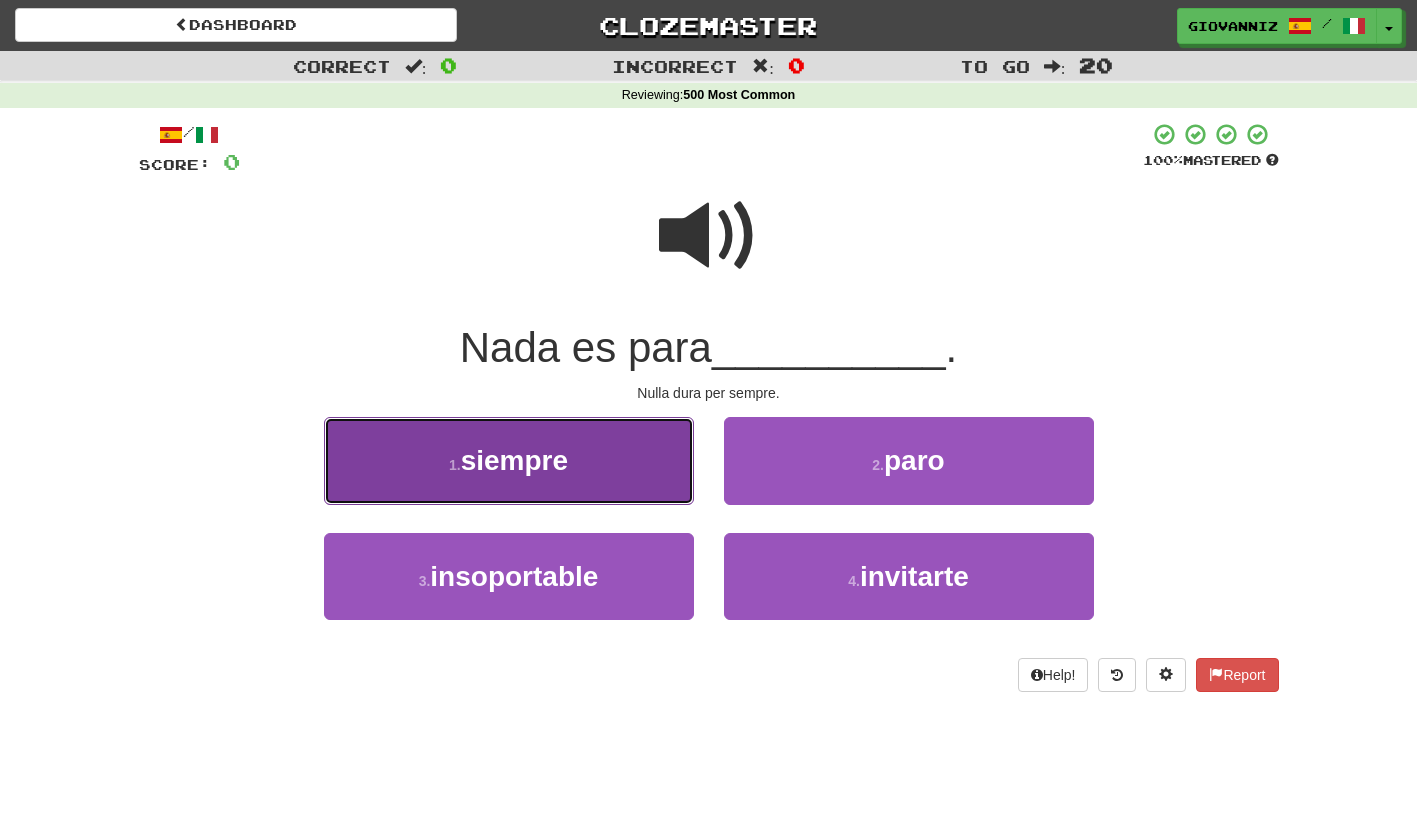 click on "1 .  siempre" at bounding box center [509, 460] 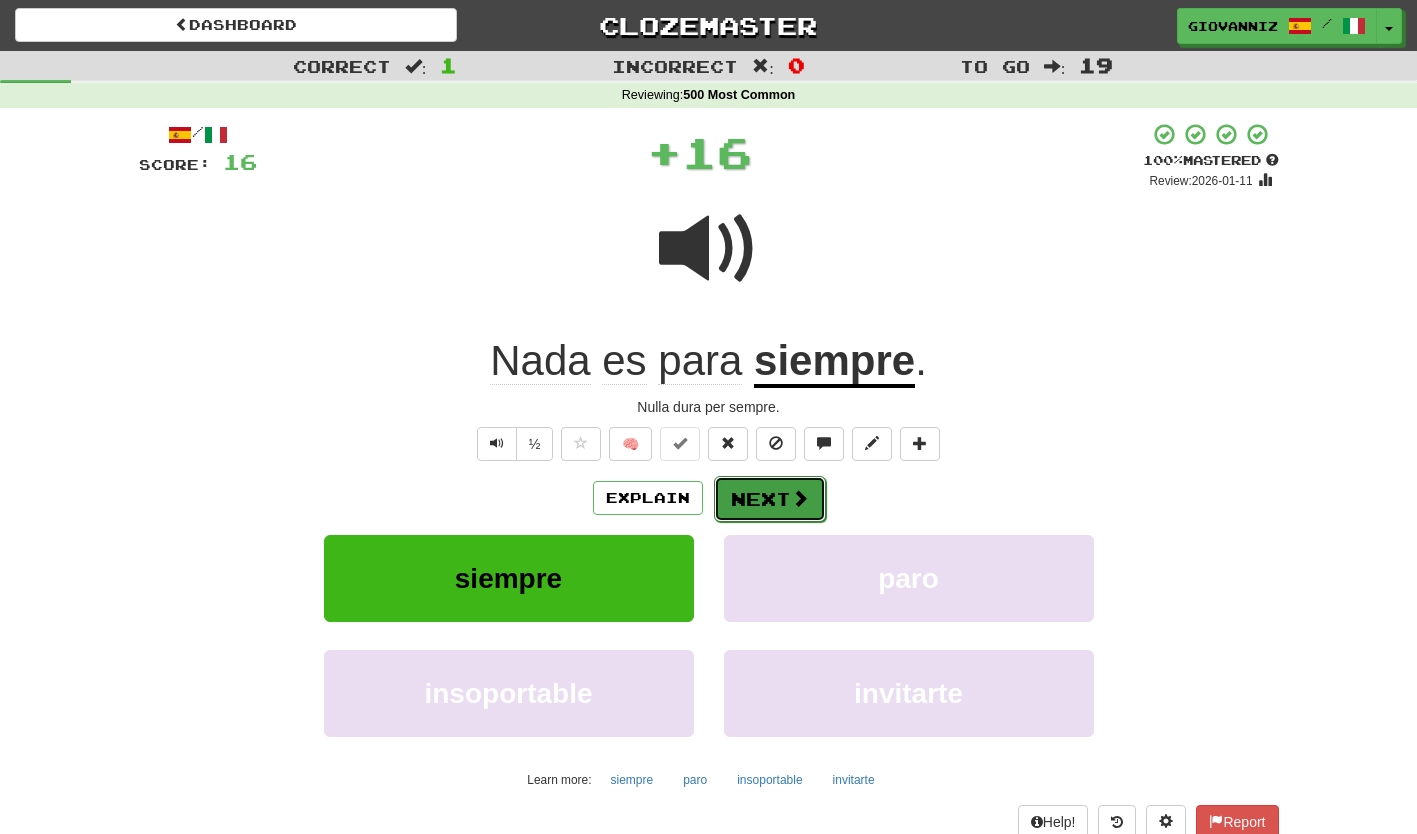 click on "Next" at bounding box center [770, 499] 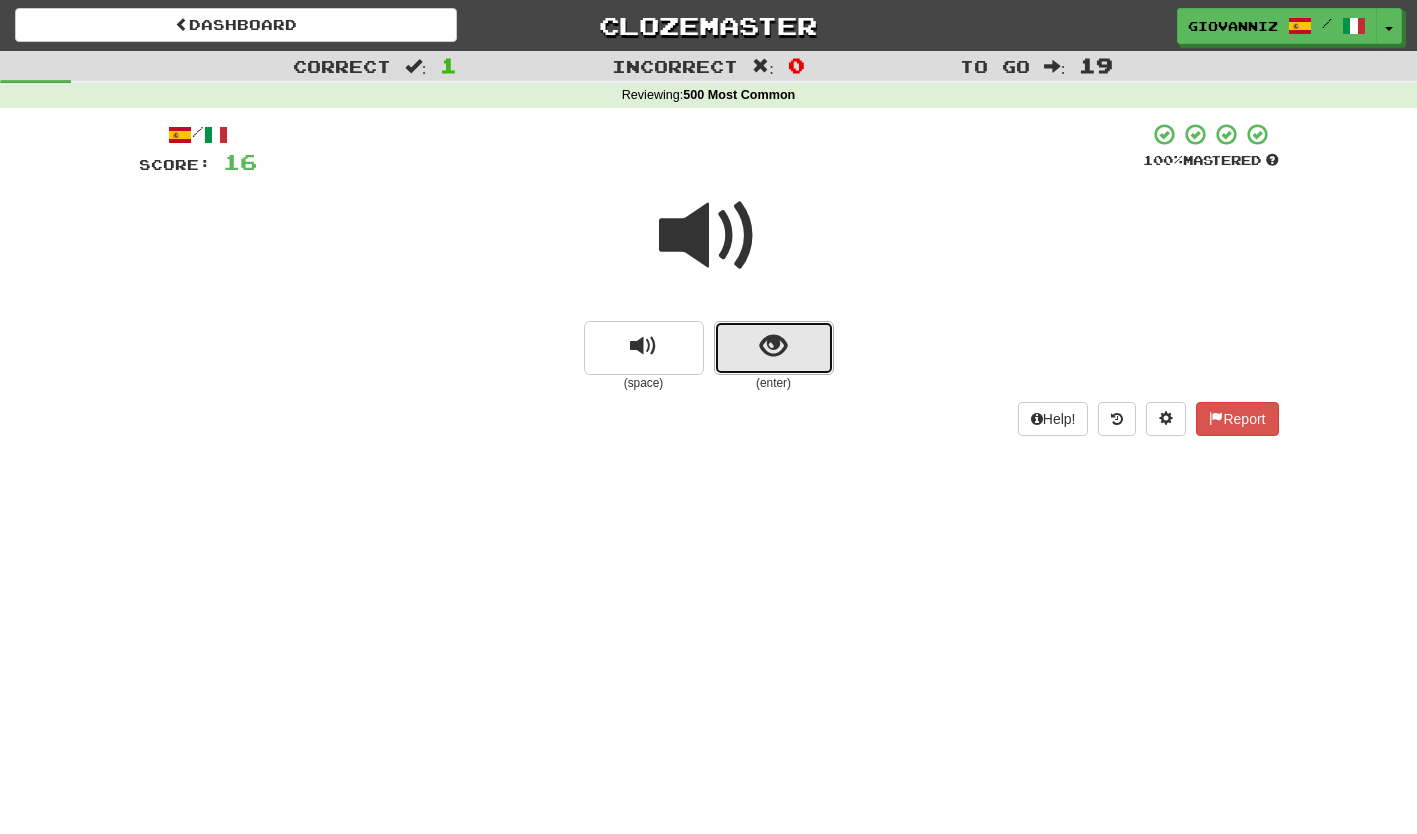 click at bounding box center [774, 348] 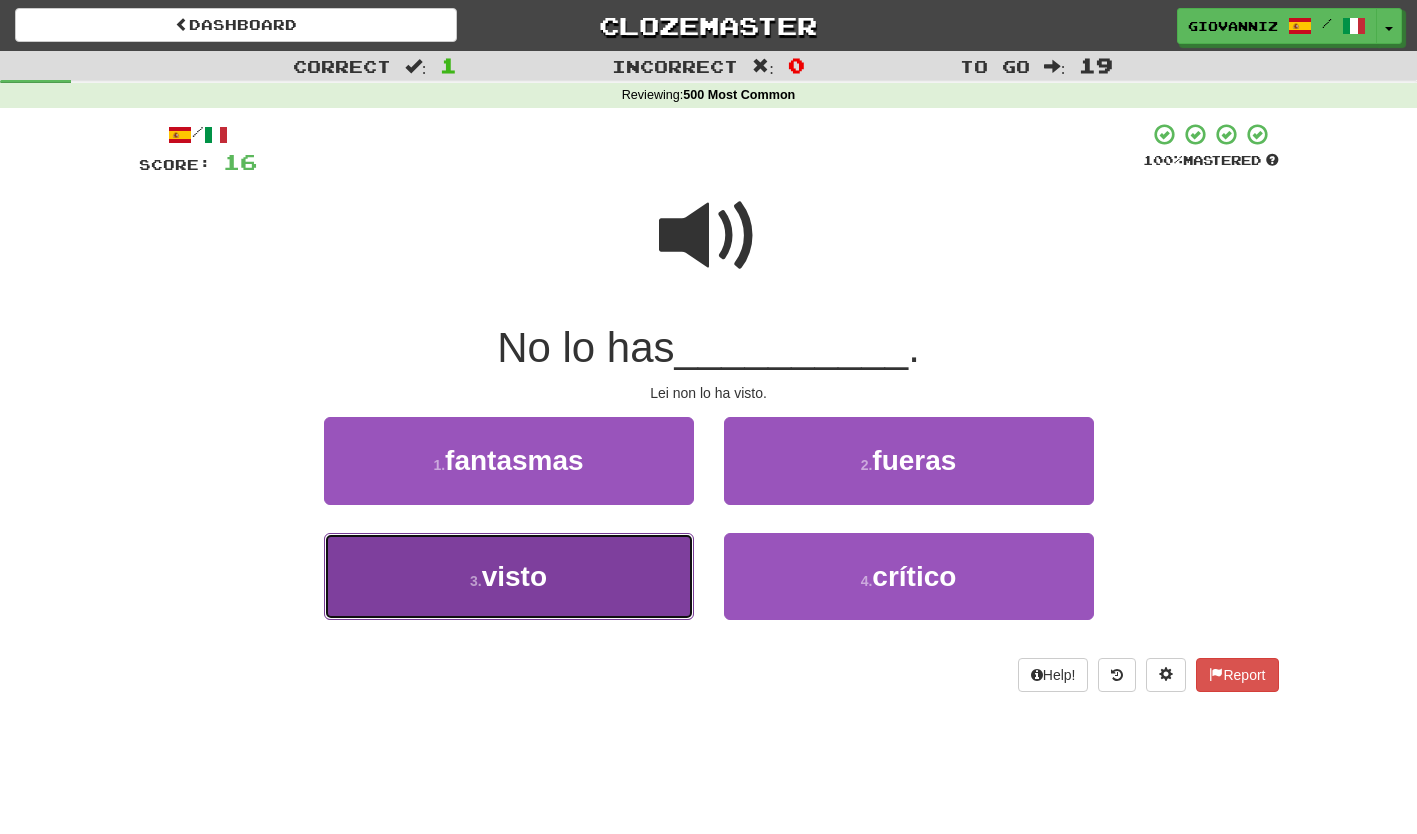 click on "3 .  visto" at bounding box center [509, 576] 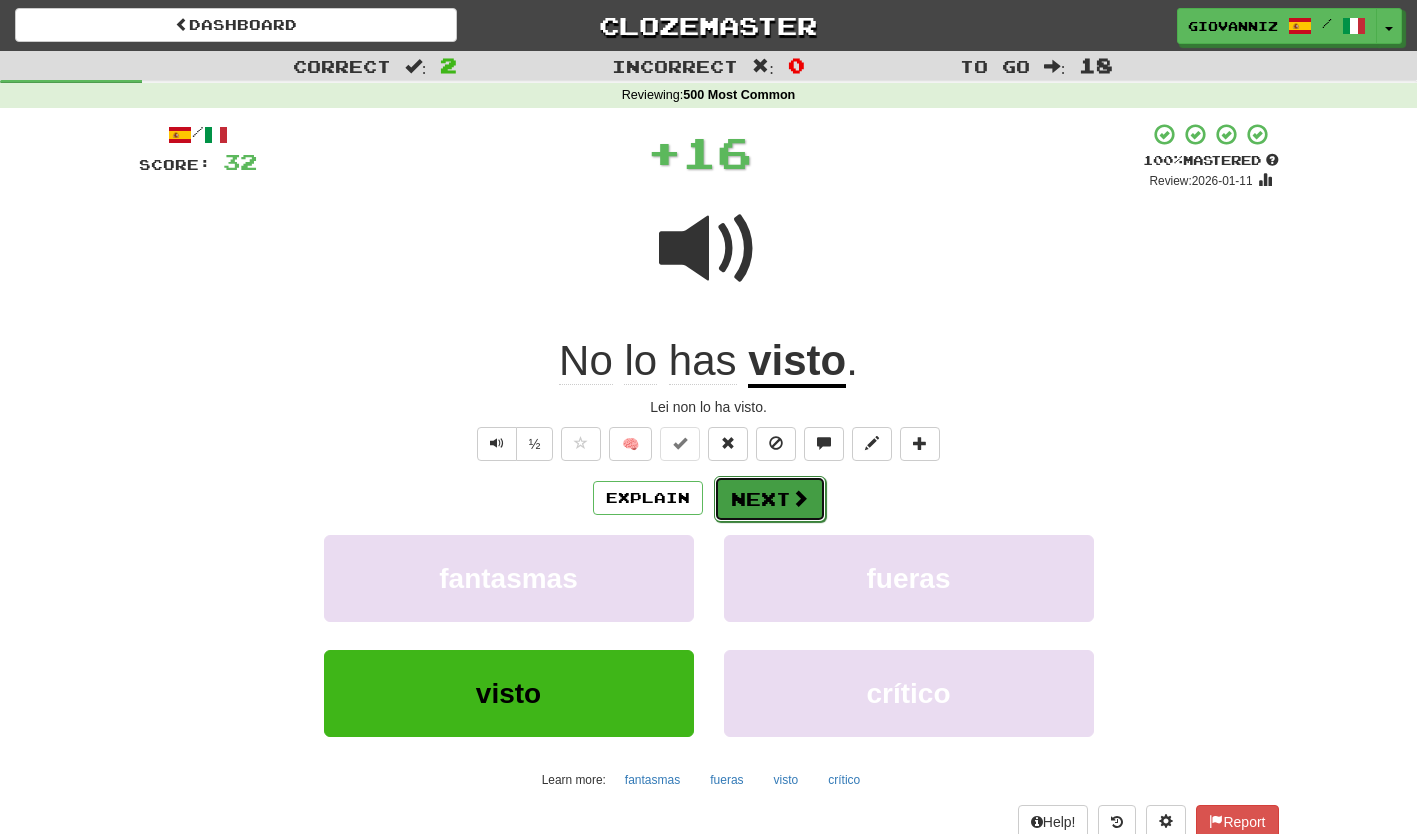 click on "Next" at bounding box center (770, 499) 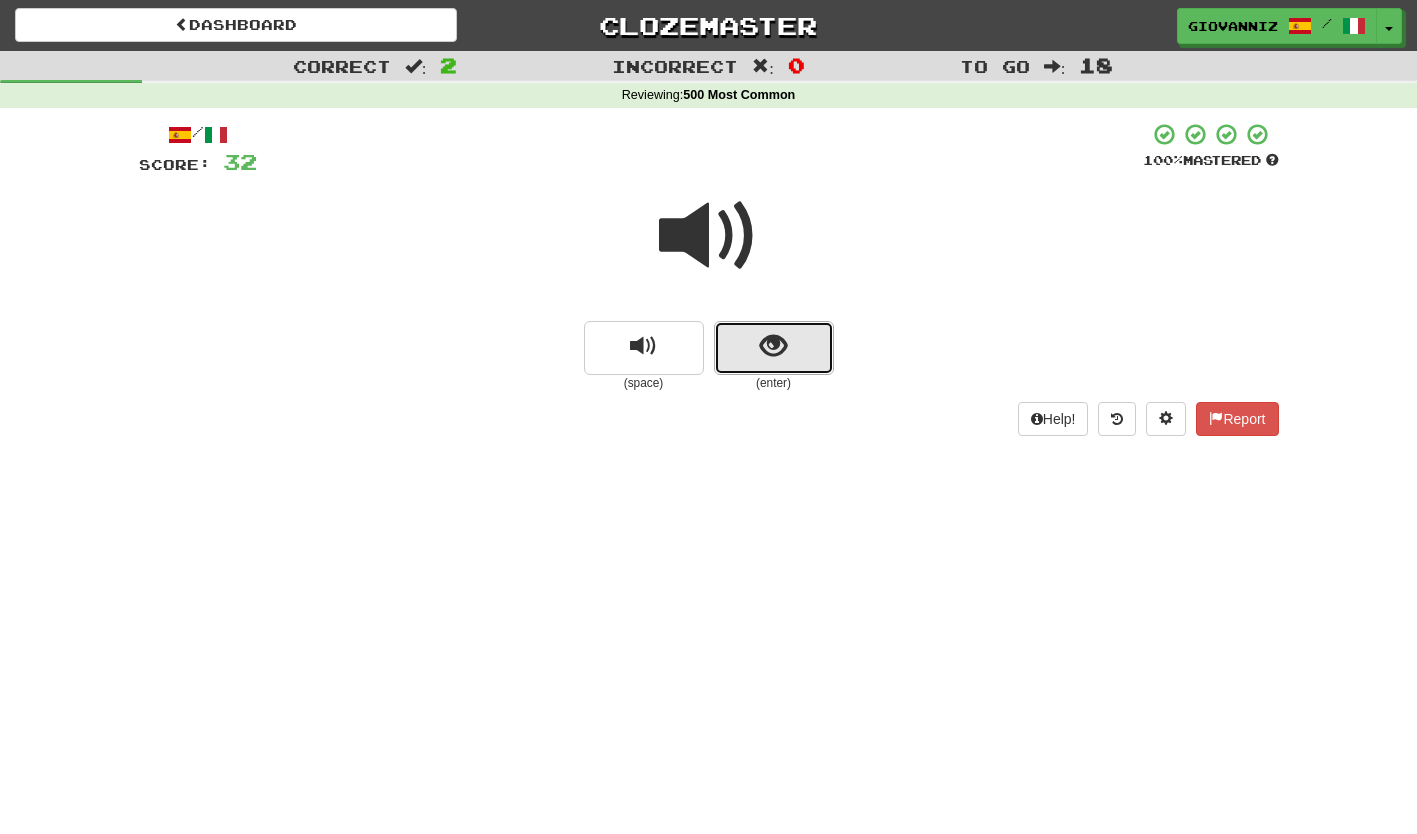 click at bounding box center [774, 348] 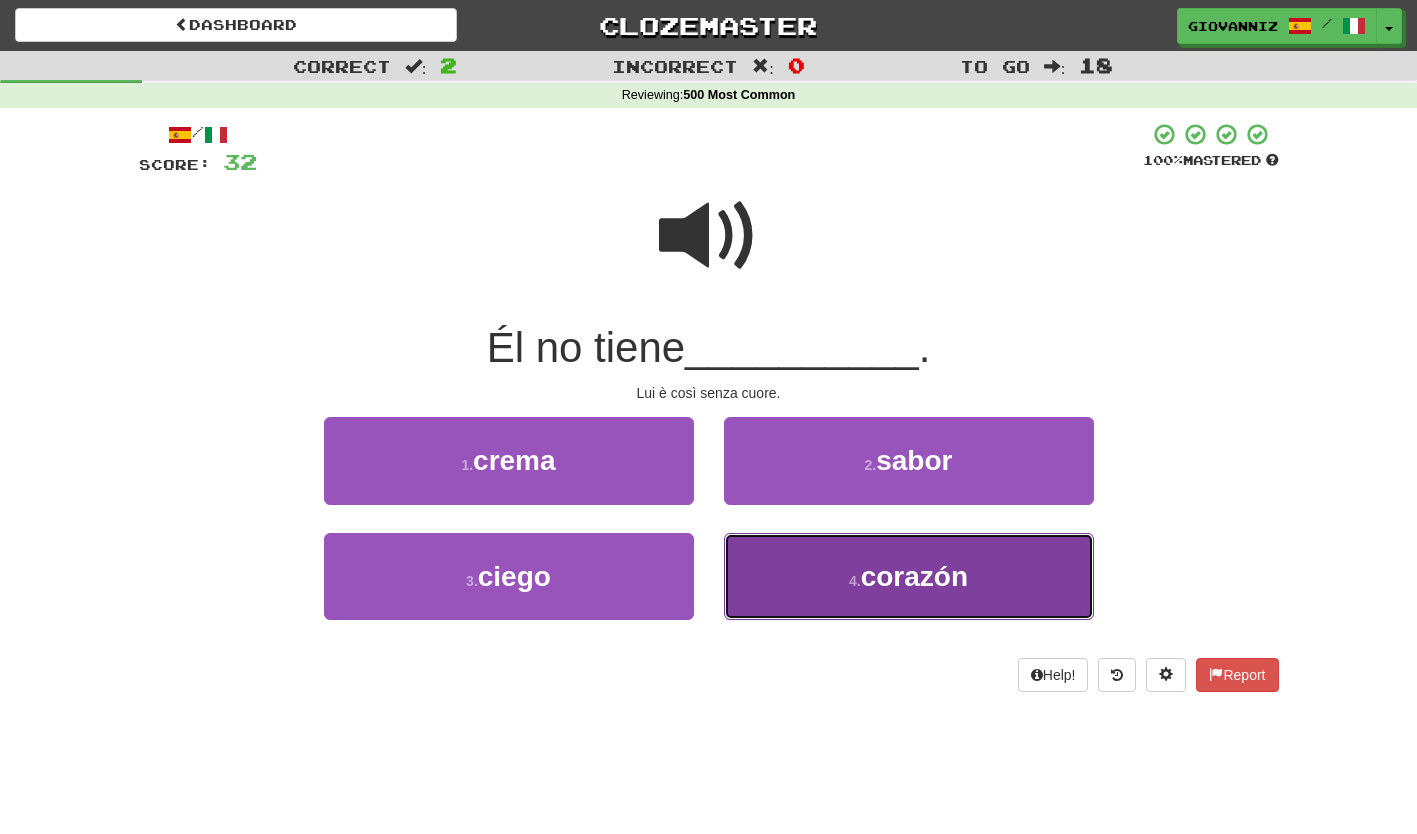 click on "4 .  corazón" at bounding box center [909, 576] 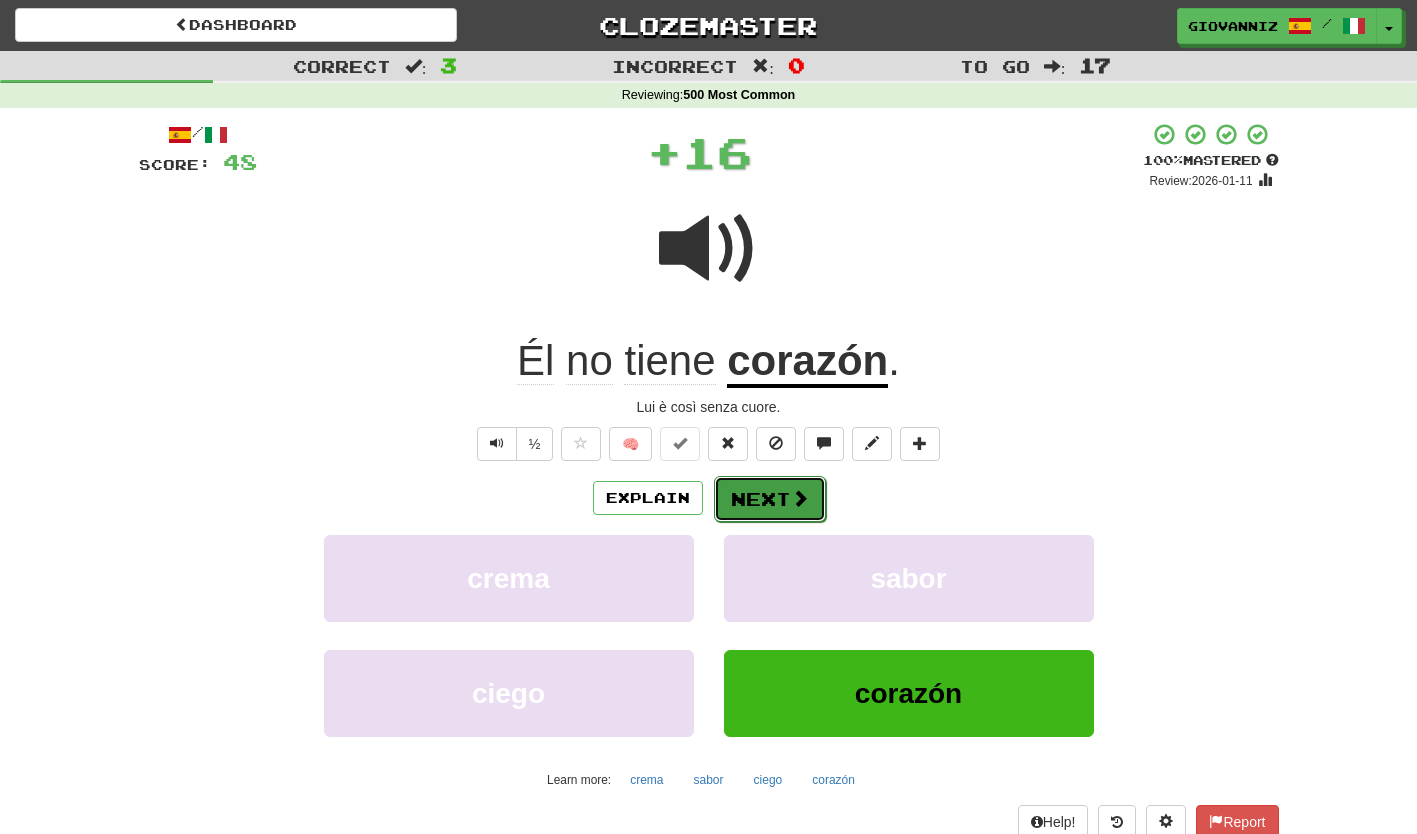 click on "Next" at bounding box center [770, 499] 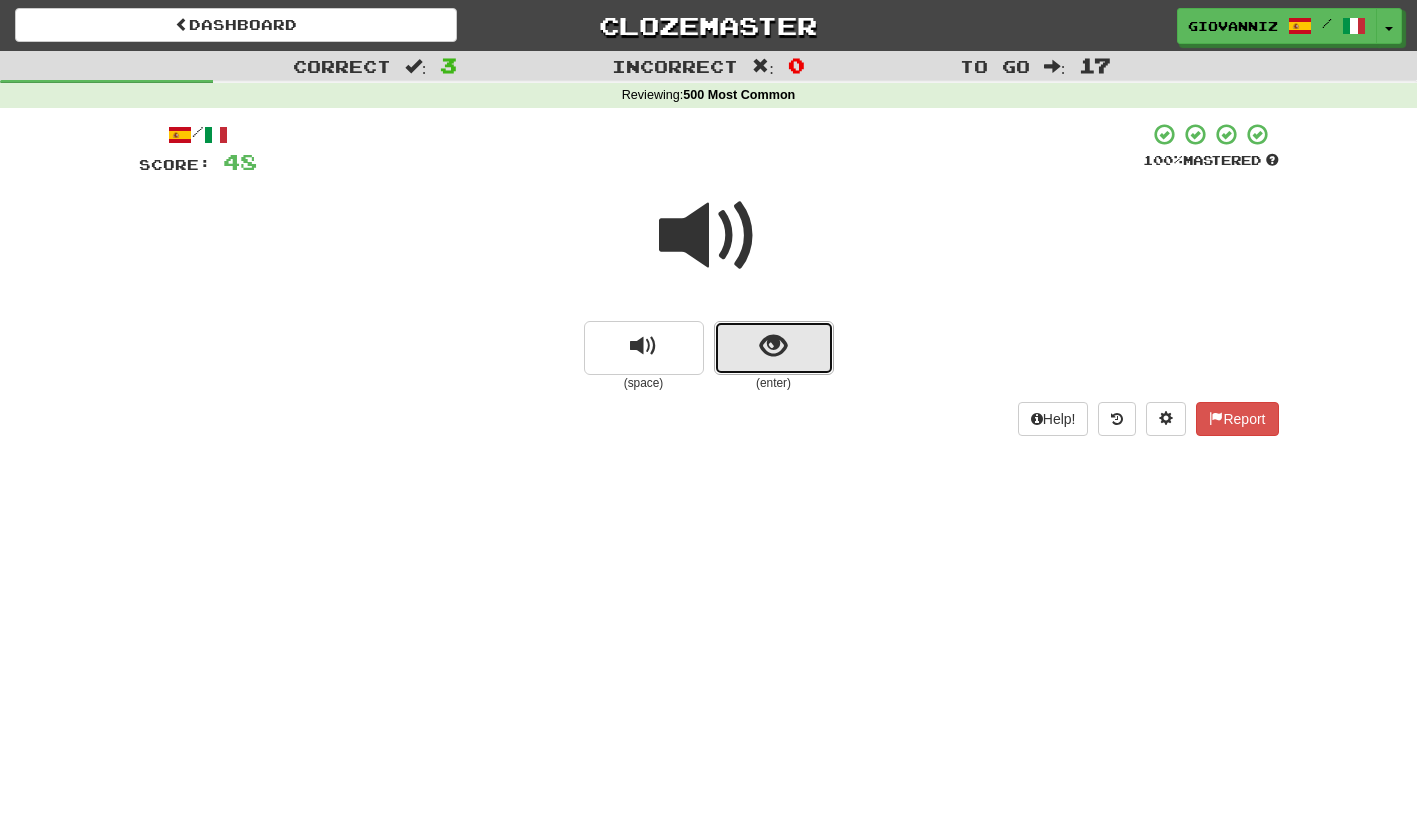 click at bounding box center (774, 348) 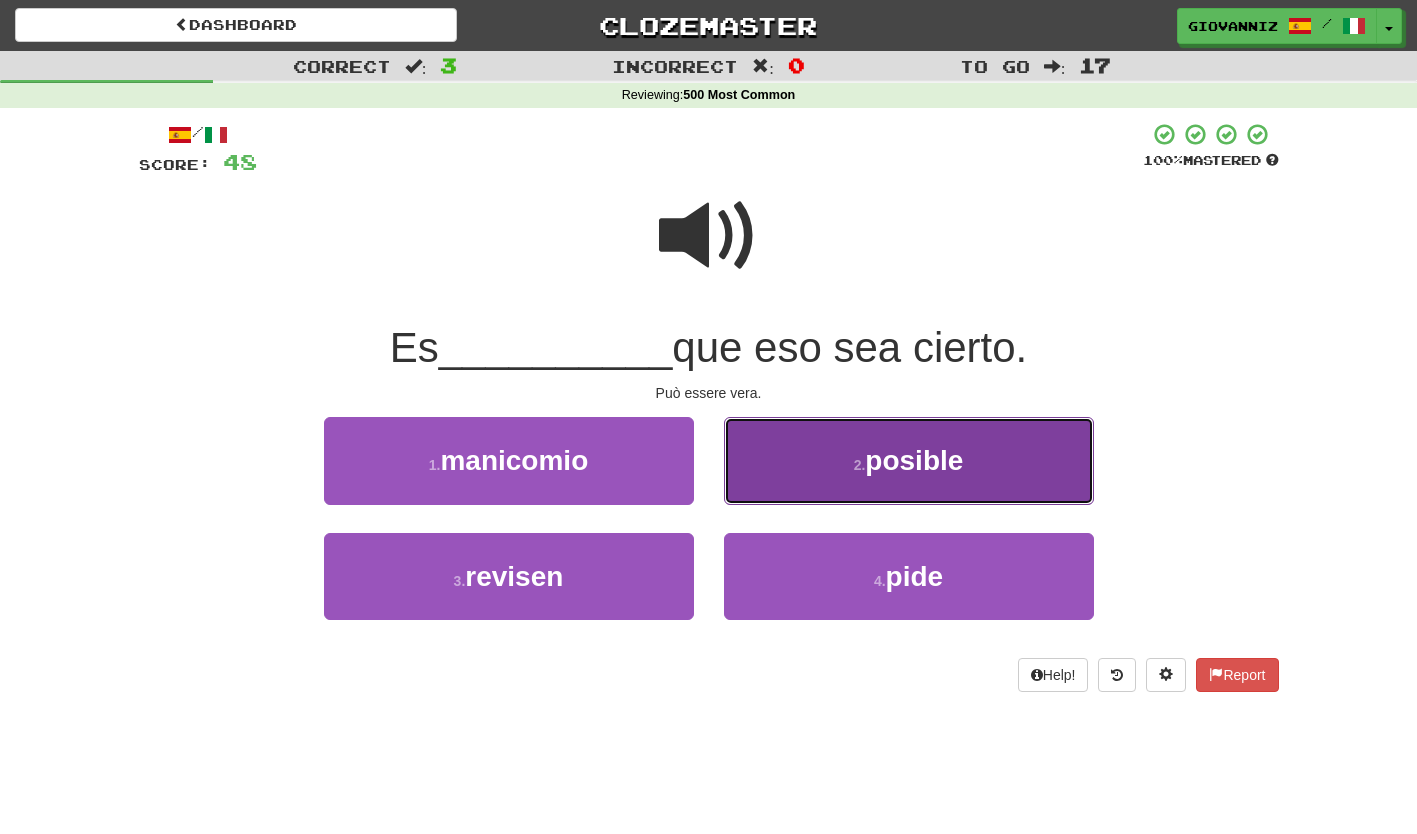 click on "2 .  posible" at bounding box center (909, 460) 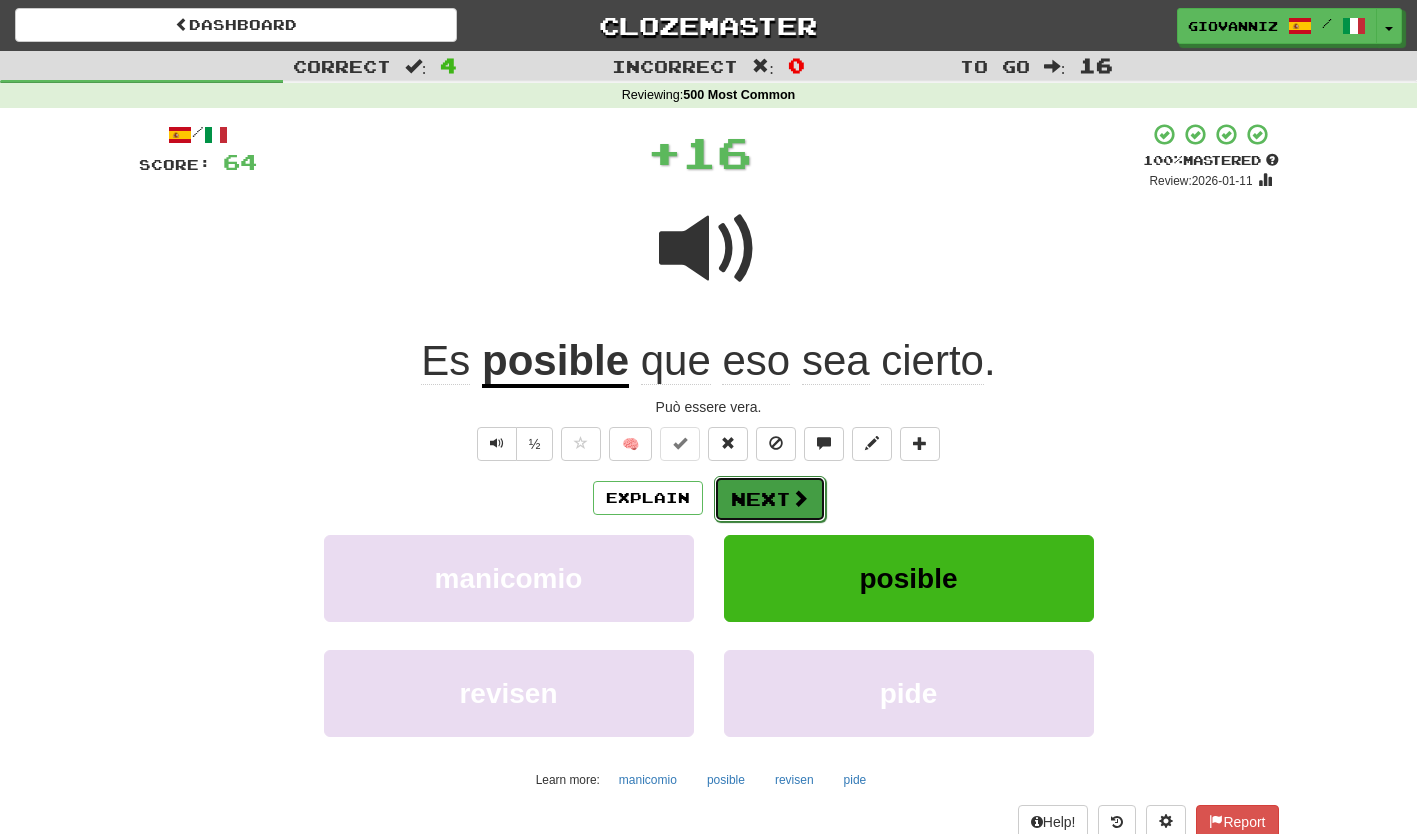 click on "Next" at bounding box center [770, 499] 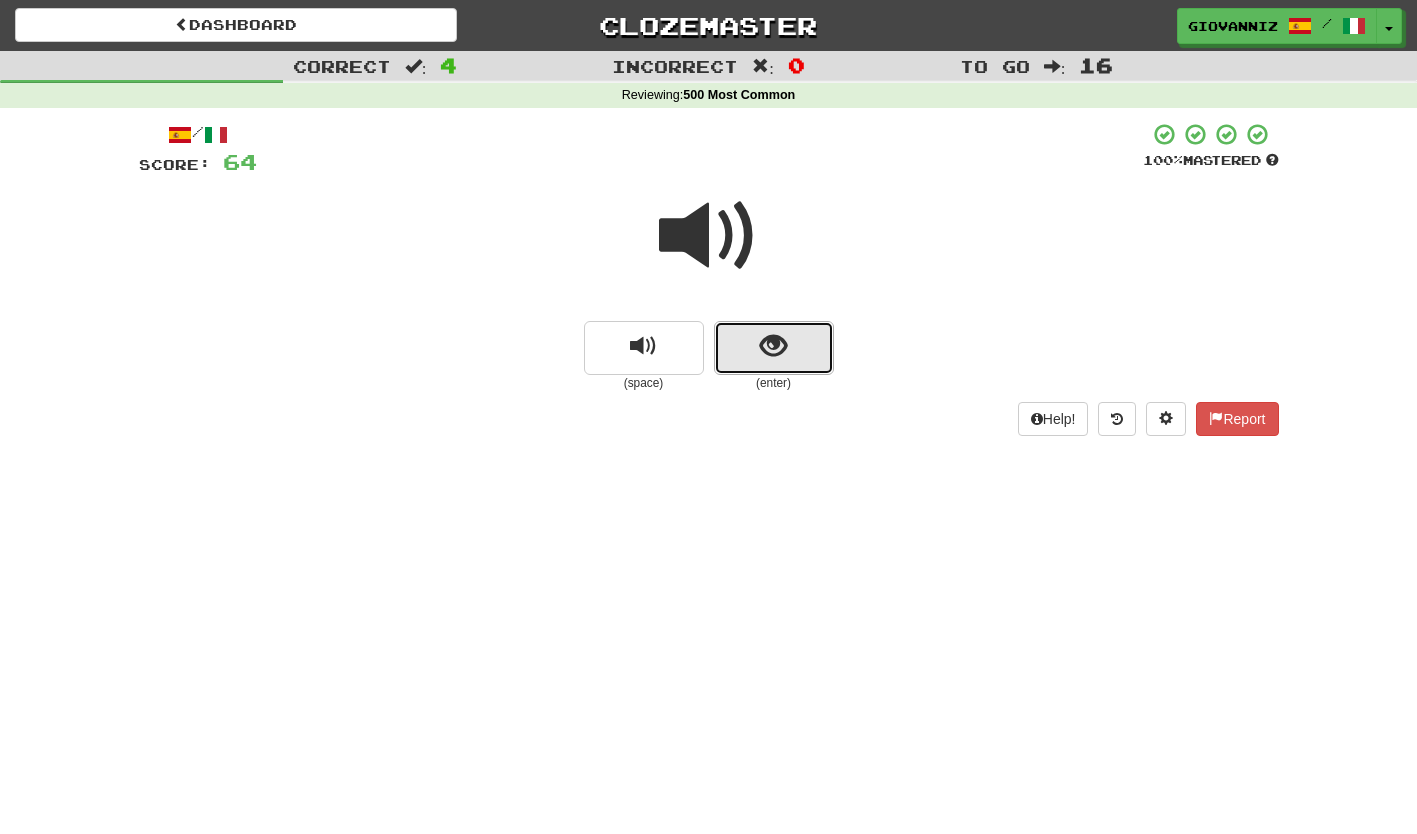 click at bounding box center (774, 348) 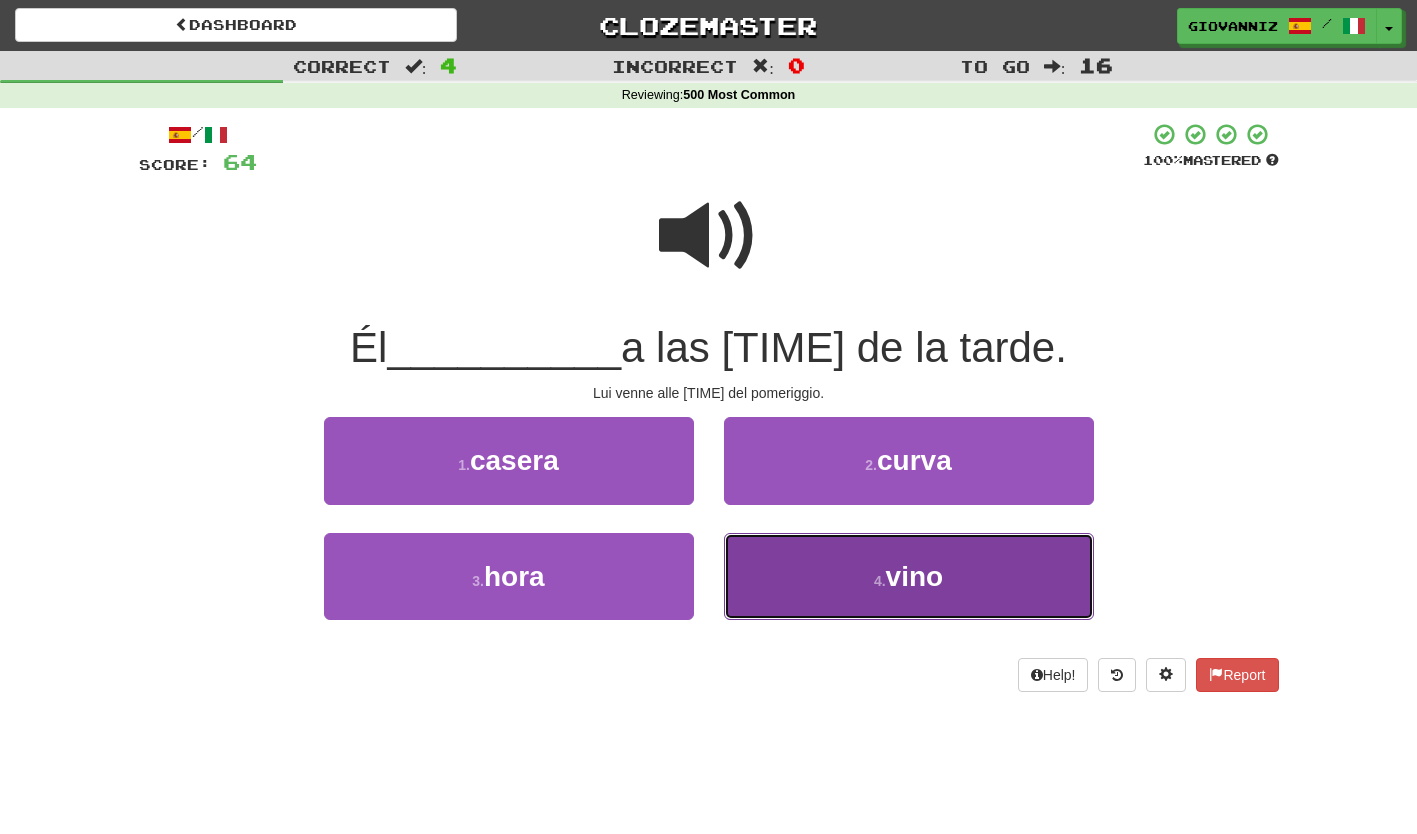 click on "4 .  vino" at bounding box center (909, 576) 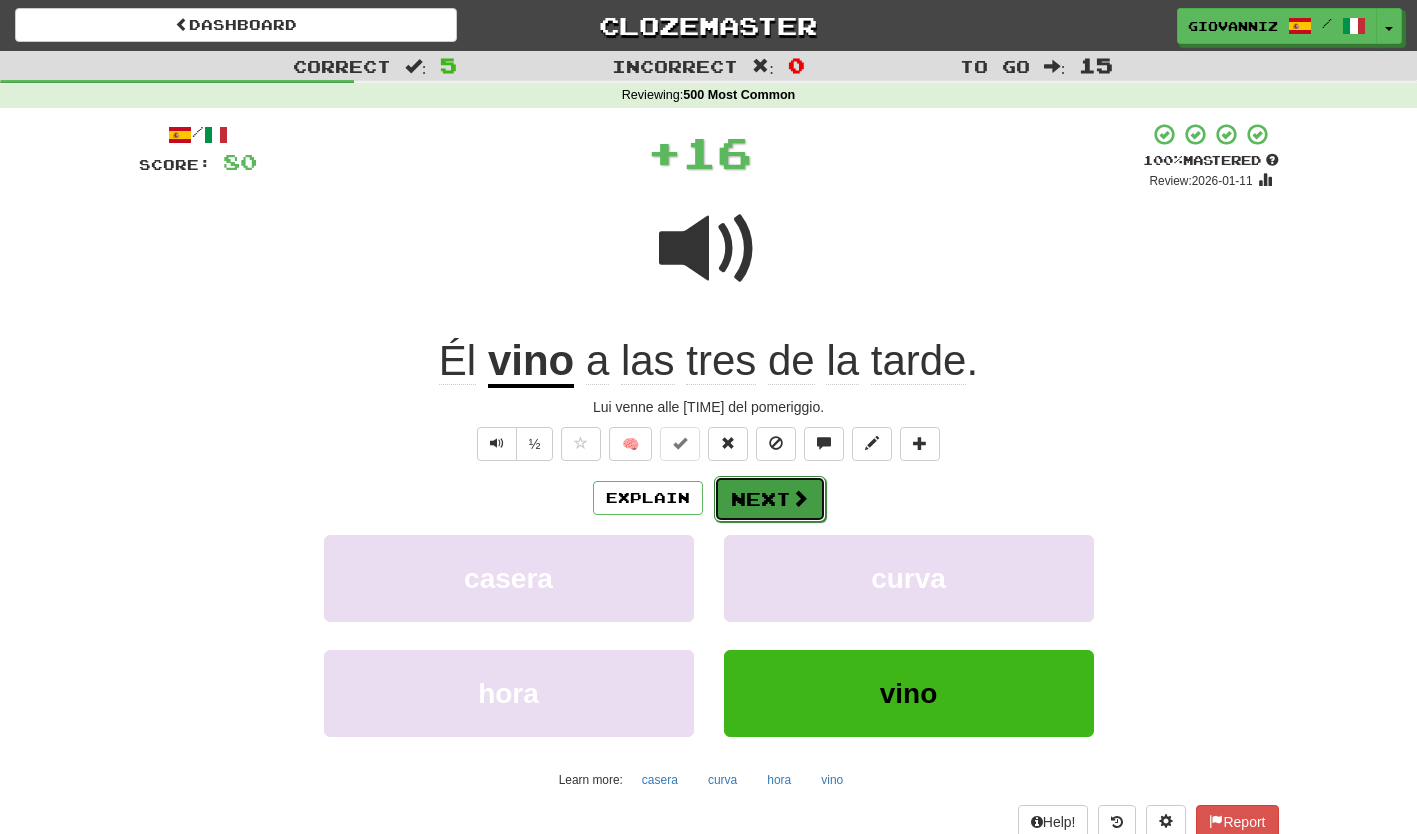click on "Next" at bounding box center [770, 499] 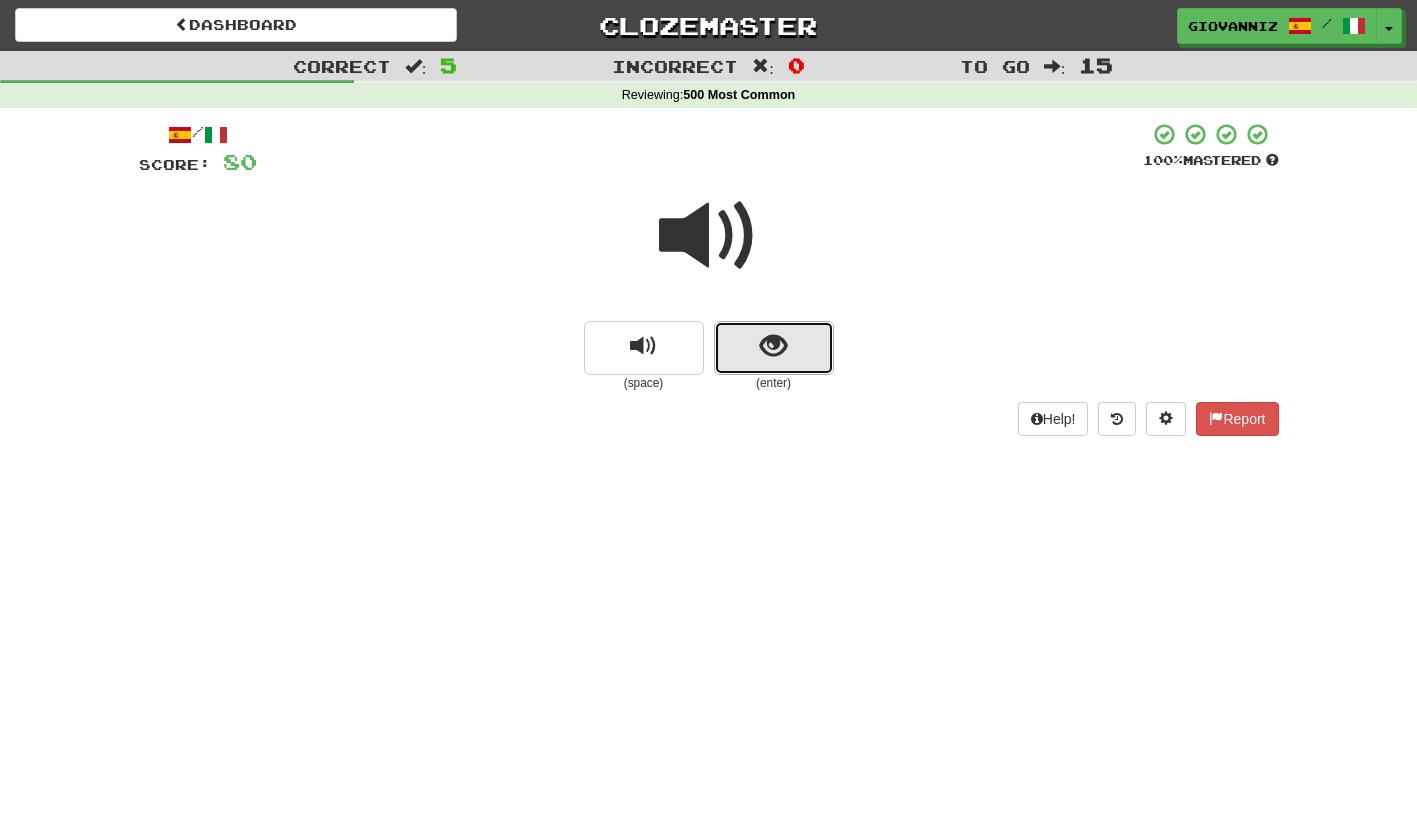 click at bounding box center (774, 348) 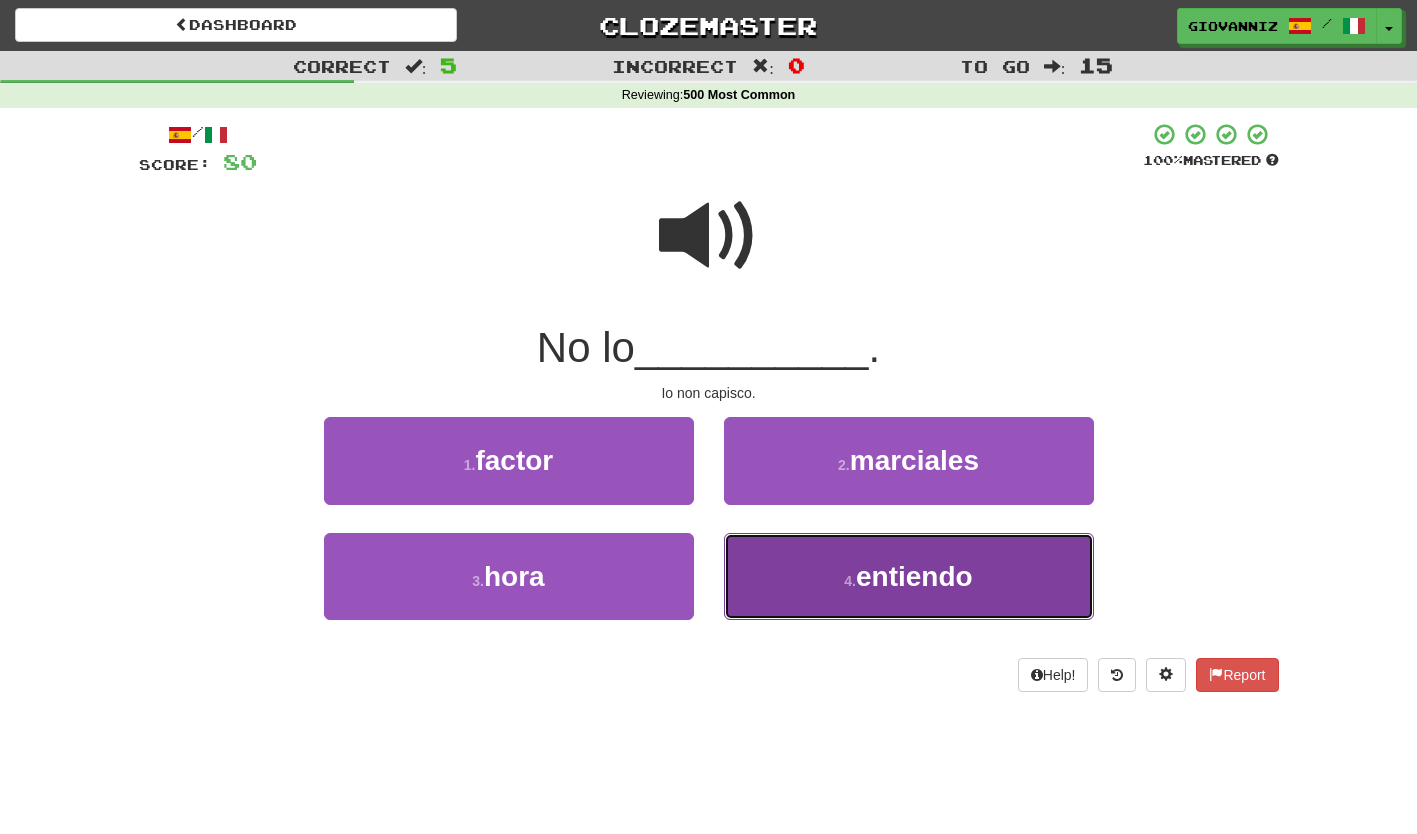 click on "4 .  entiendo" at bounding box center (909, 576) 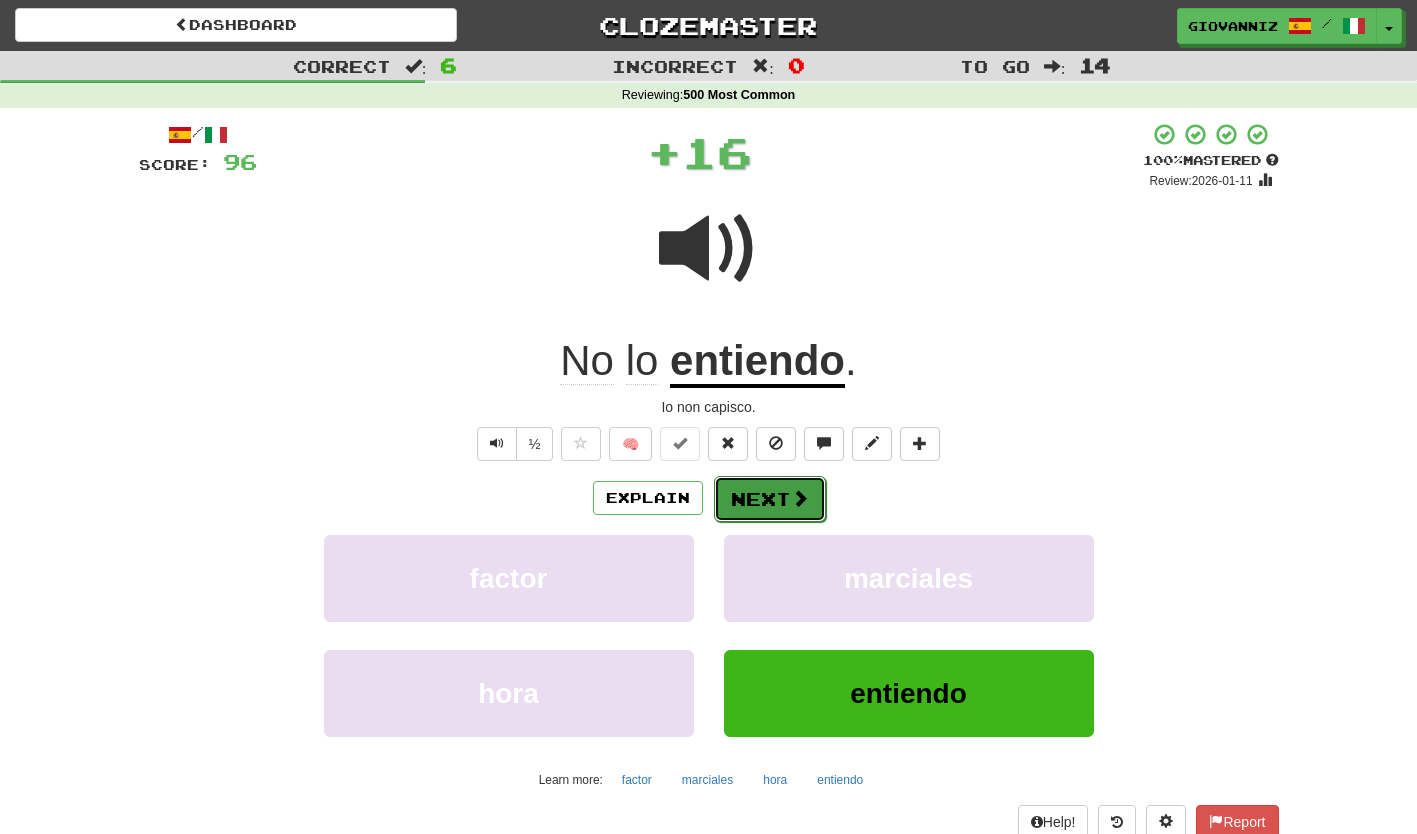 click on "Next" at bounding box center (770, 499) 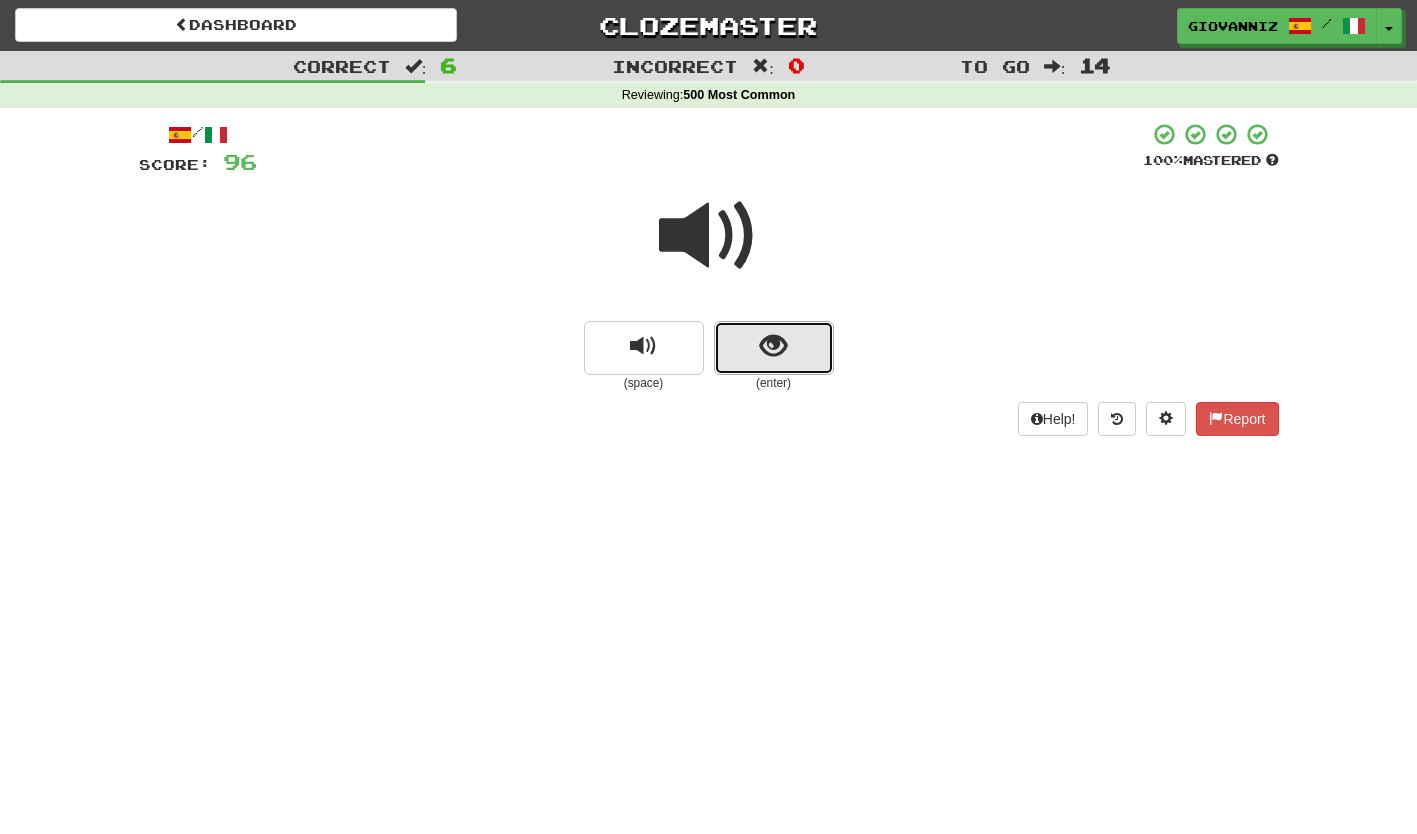 click at bounding box center [774, 348] 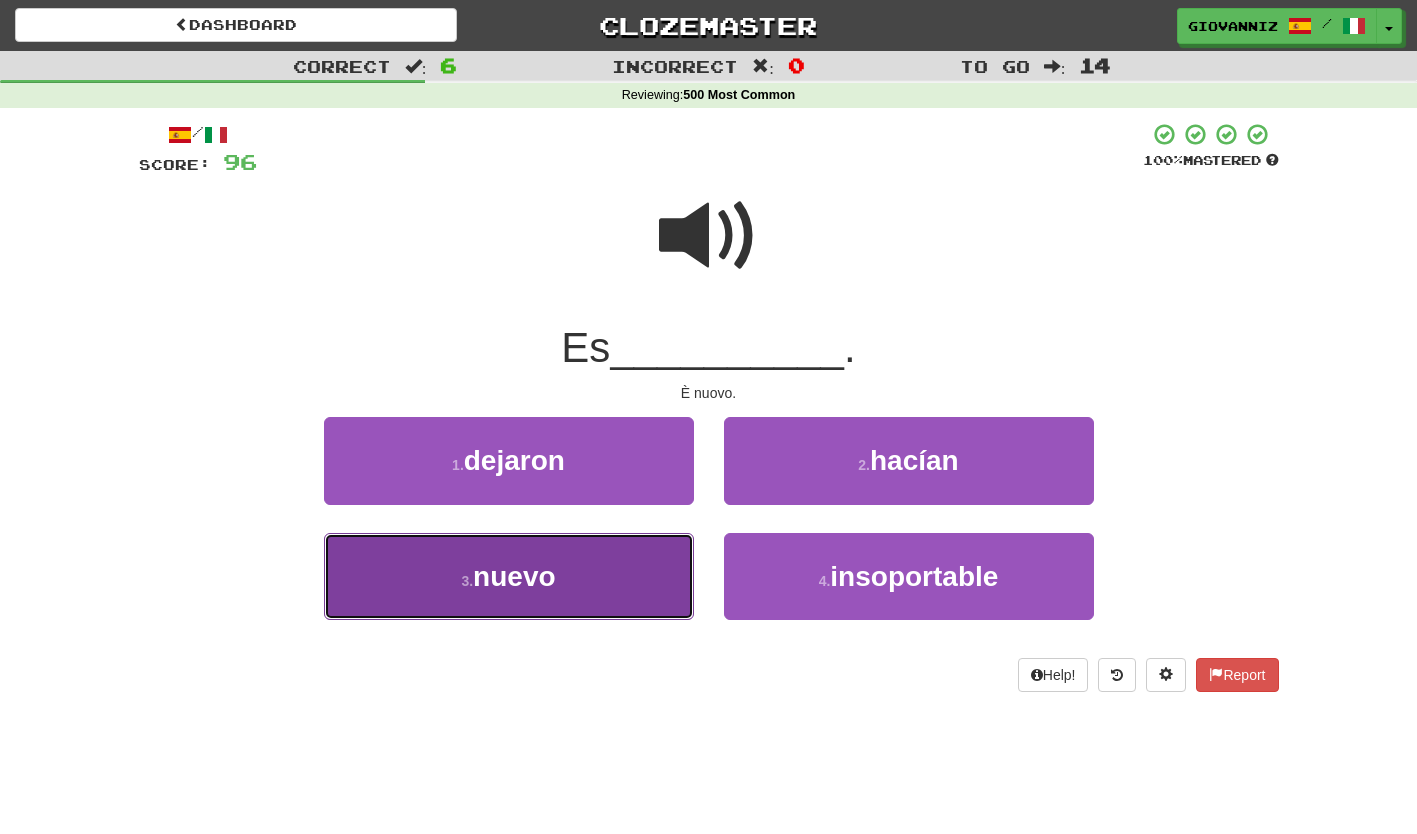click on "3 .  nuevo" at bounding box center (509, 576) 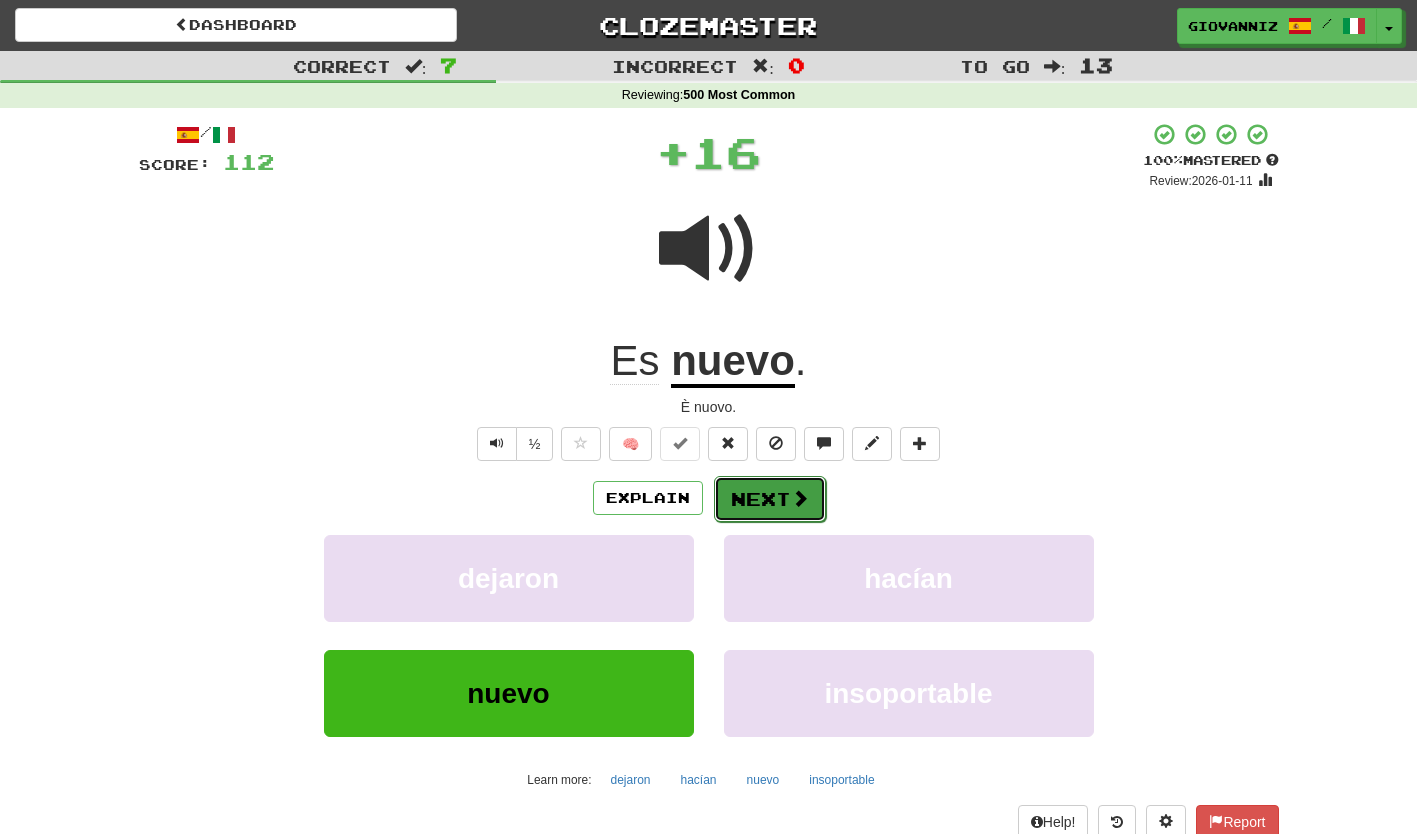 click on "Next" at bounding box center [770, 499] 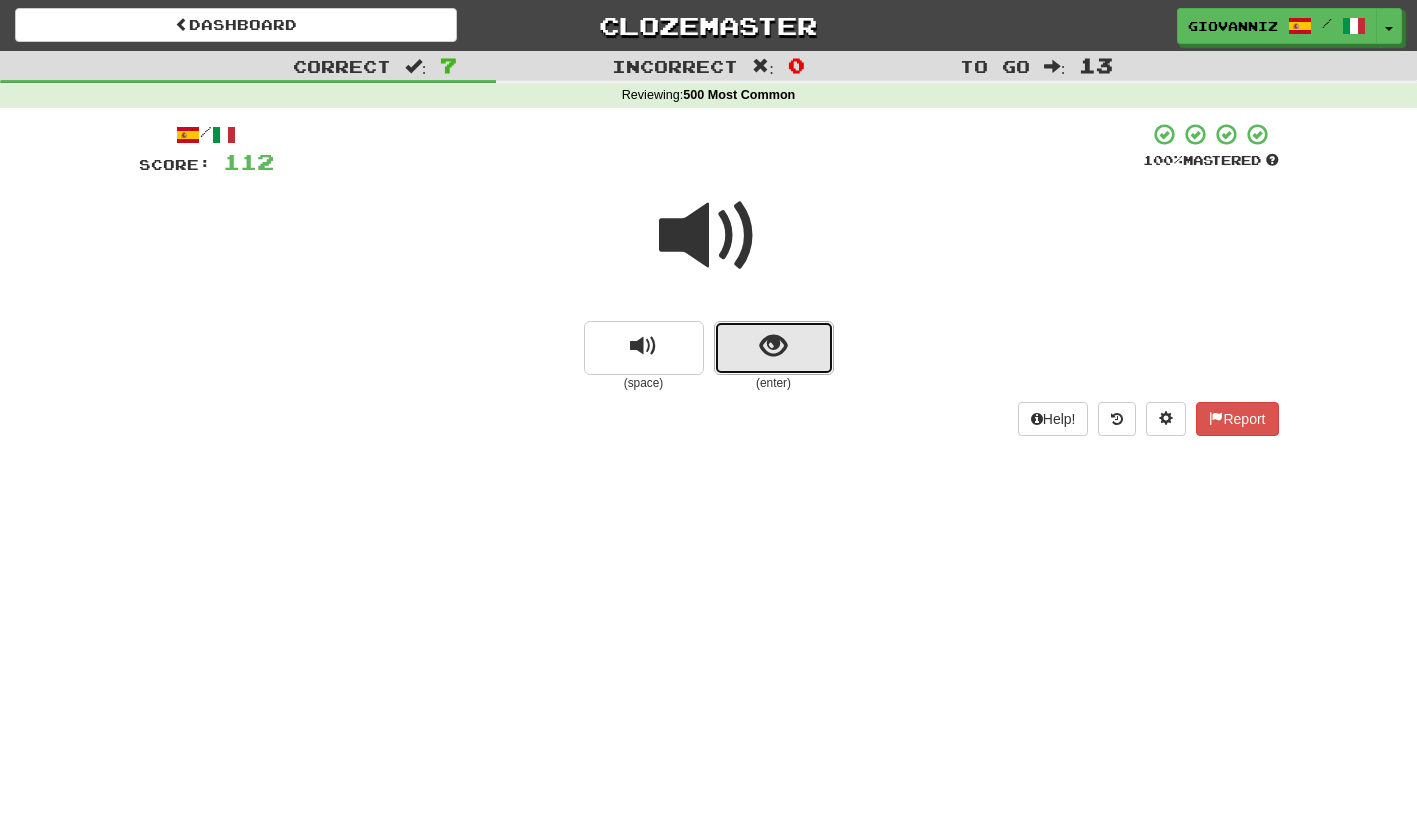 click at bounding box center [774, 348] 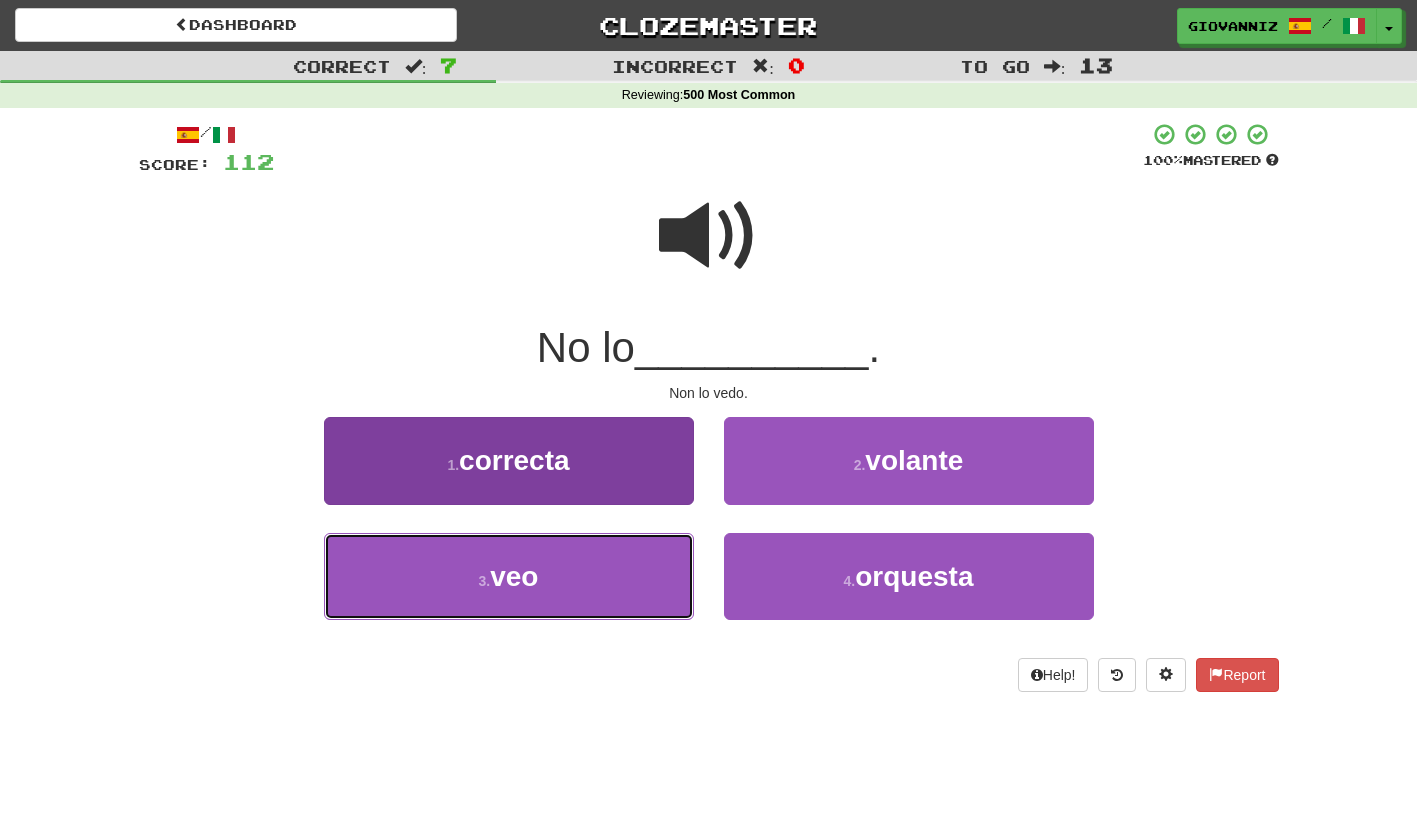click on "3 .  veo" at bounding box center (509, 576) 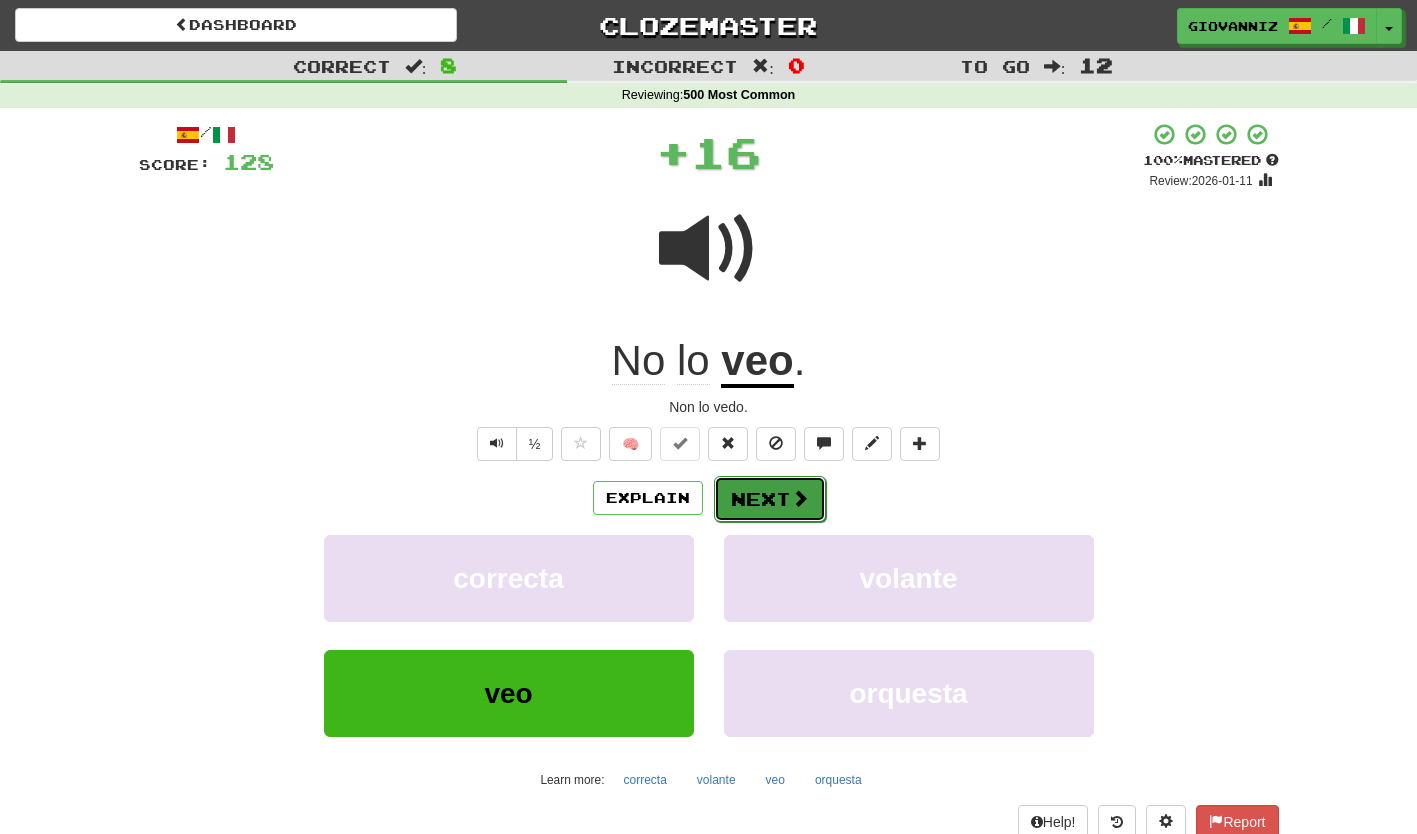 click on "Next" at bounding box center (770, 499) 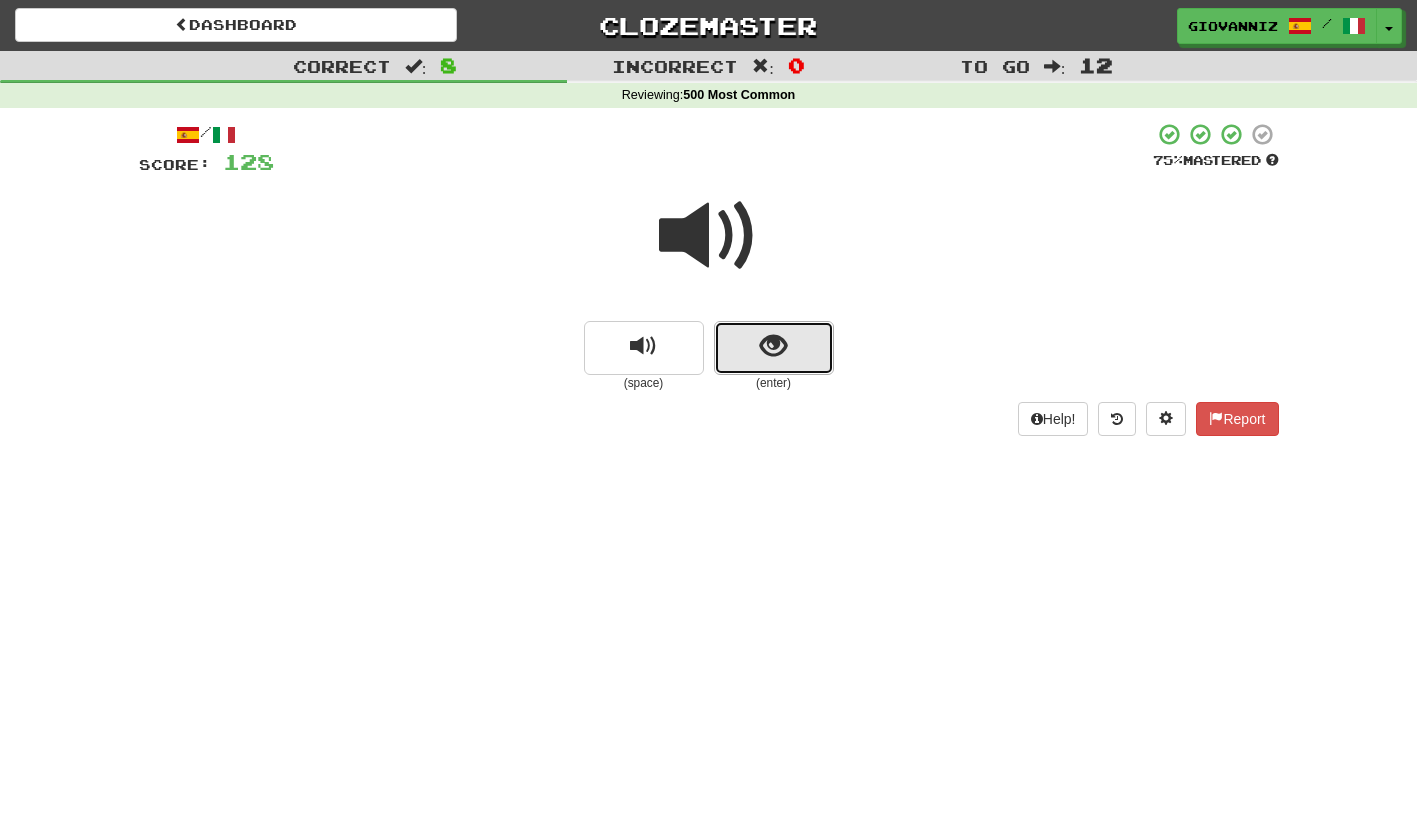 click at bounding box center [774, 348] 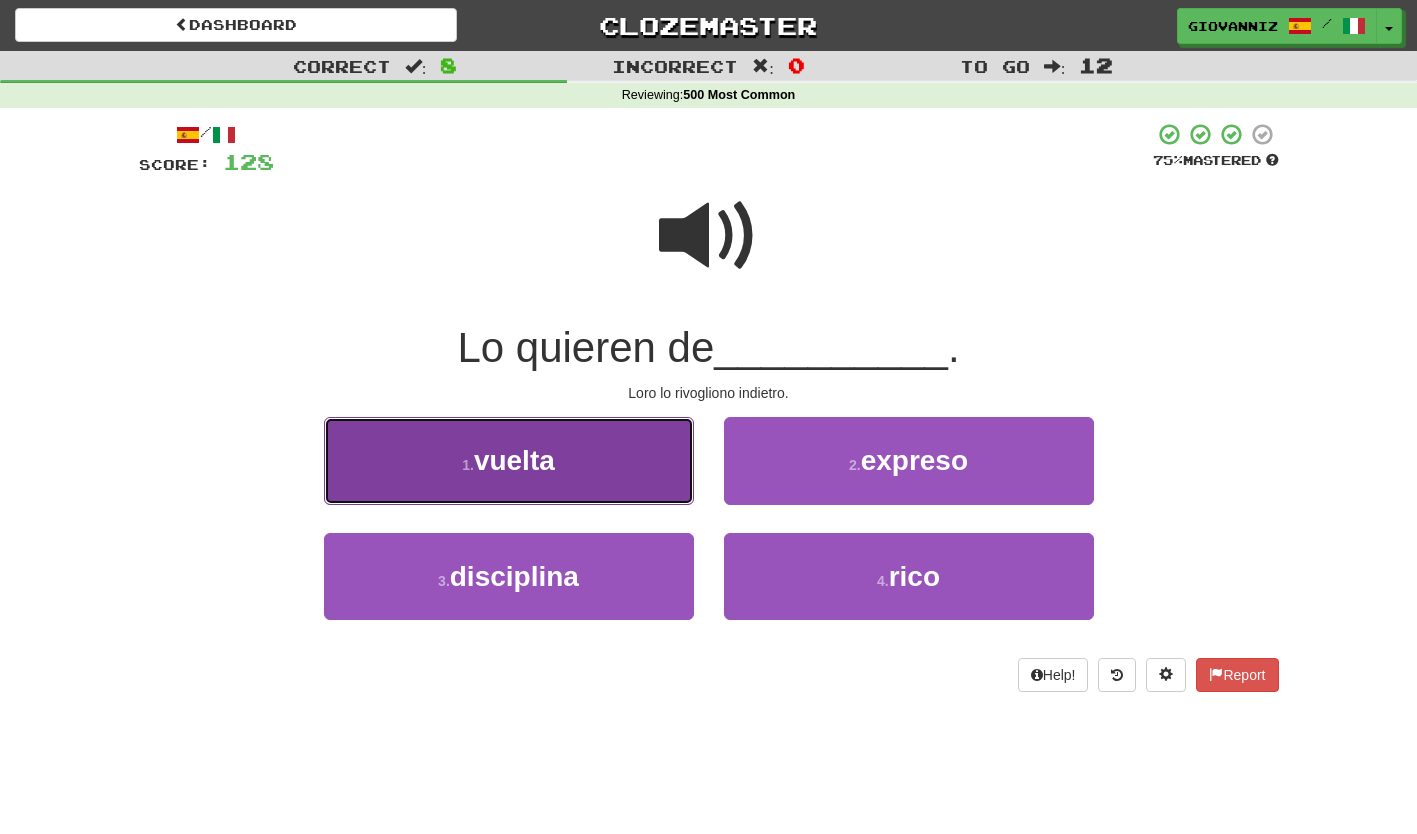 click on "1 .  vuelta" at bounding box center [509, 460] 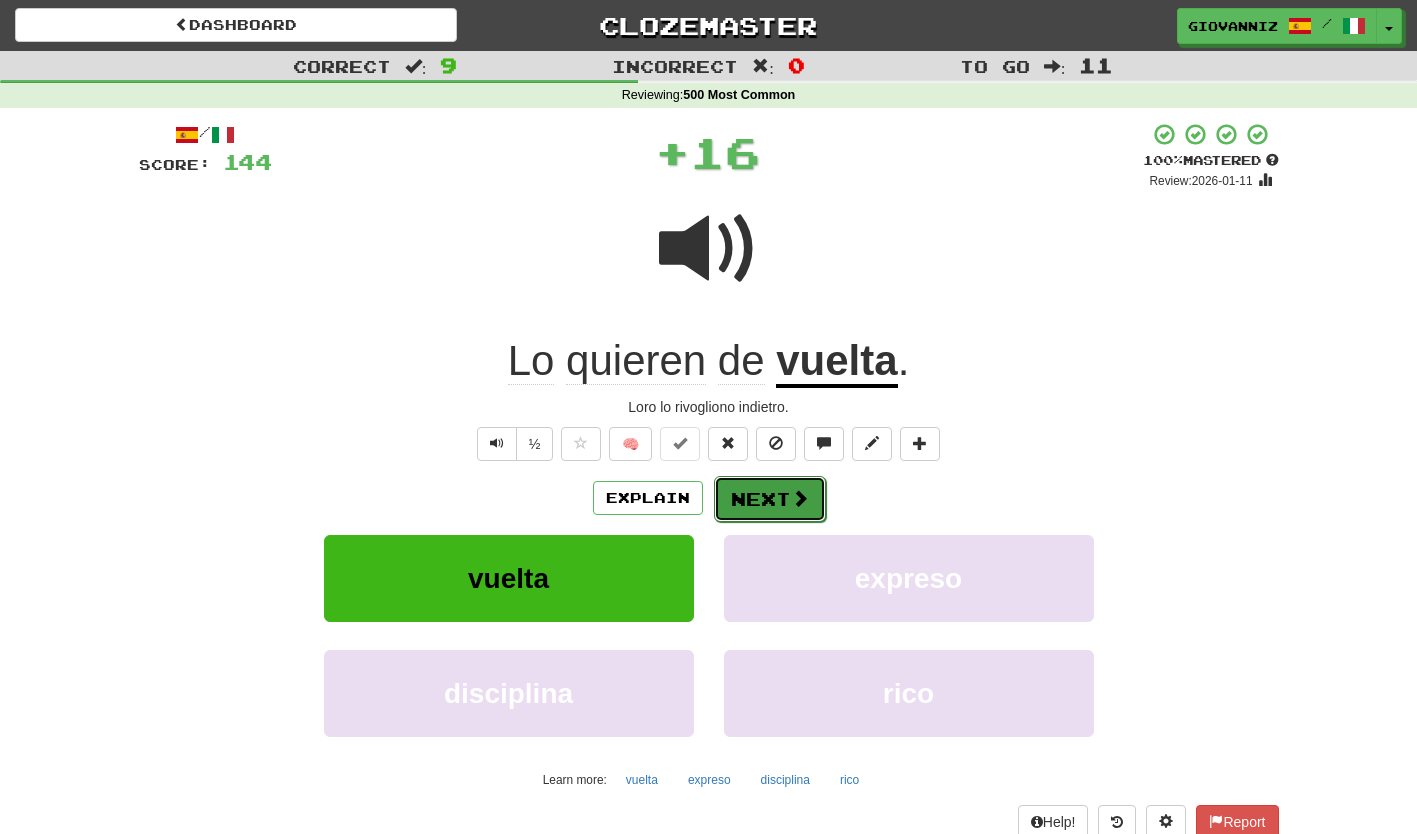 click on "Next" at bounding box center [770, 499] 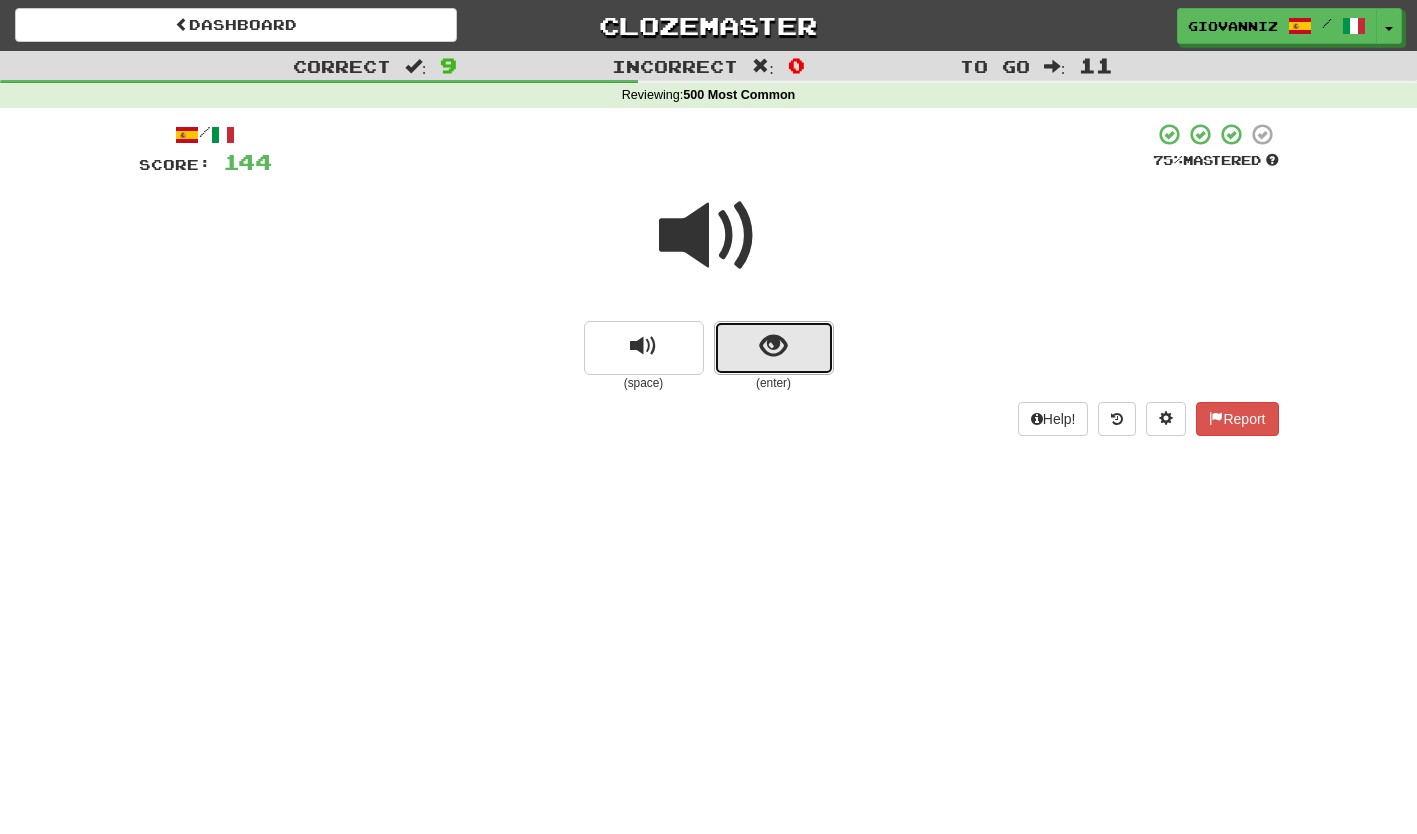 click at bounding box center (774, 348) 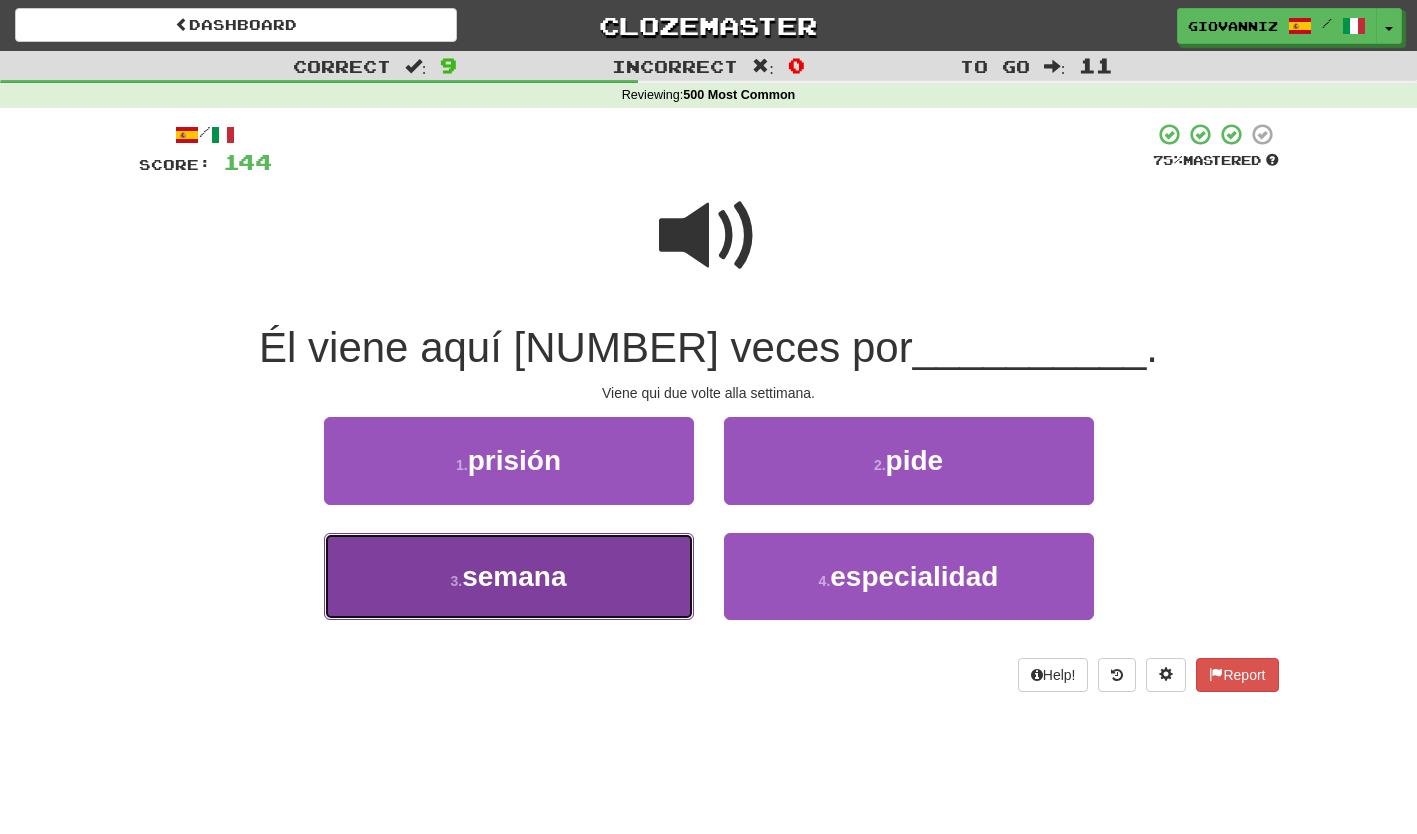 click on "3 .  semana" at bounding box center (509, 576) 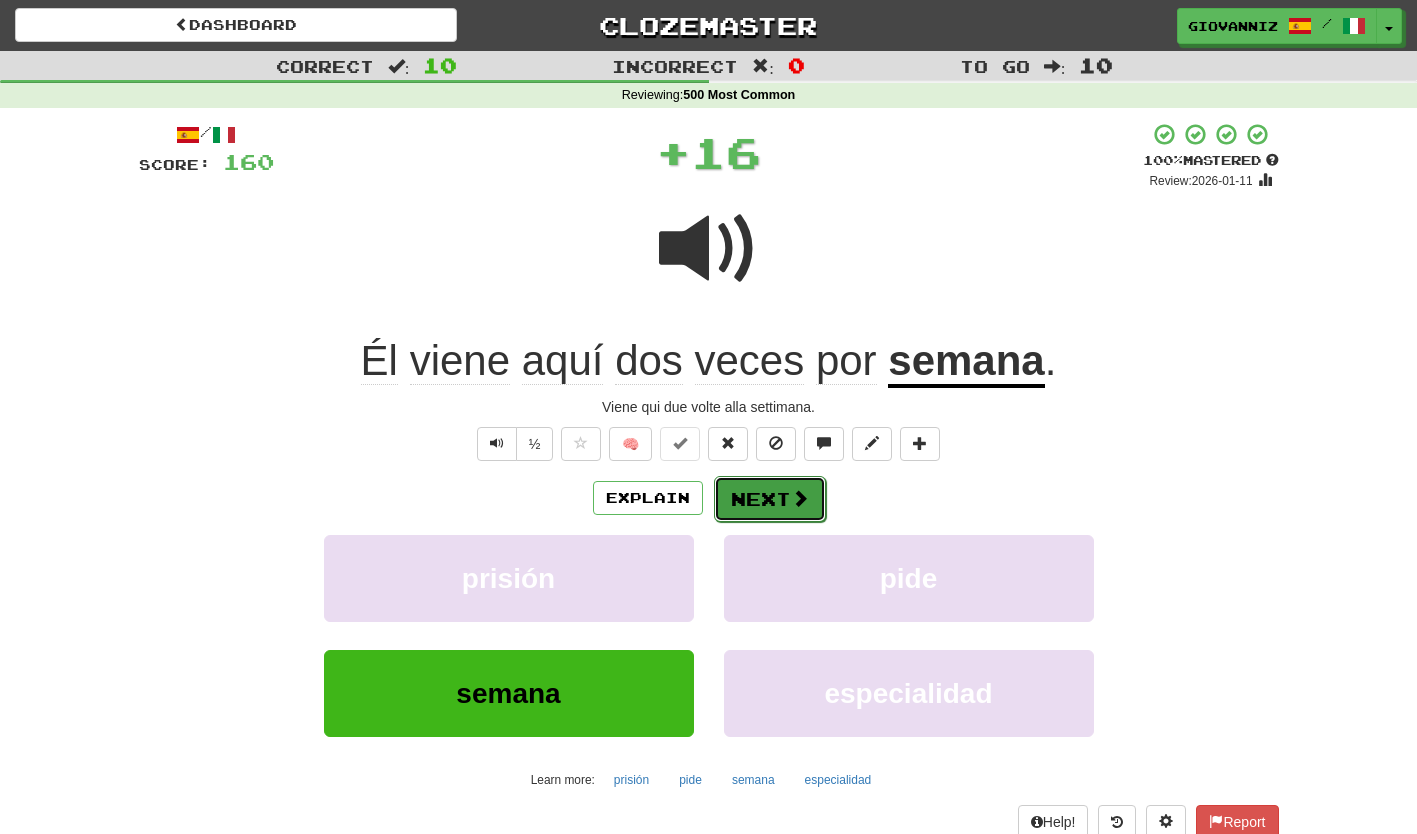 click on "Next" at bounding box center (770, 499) 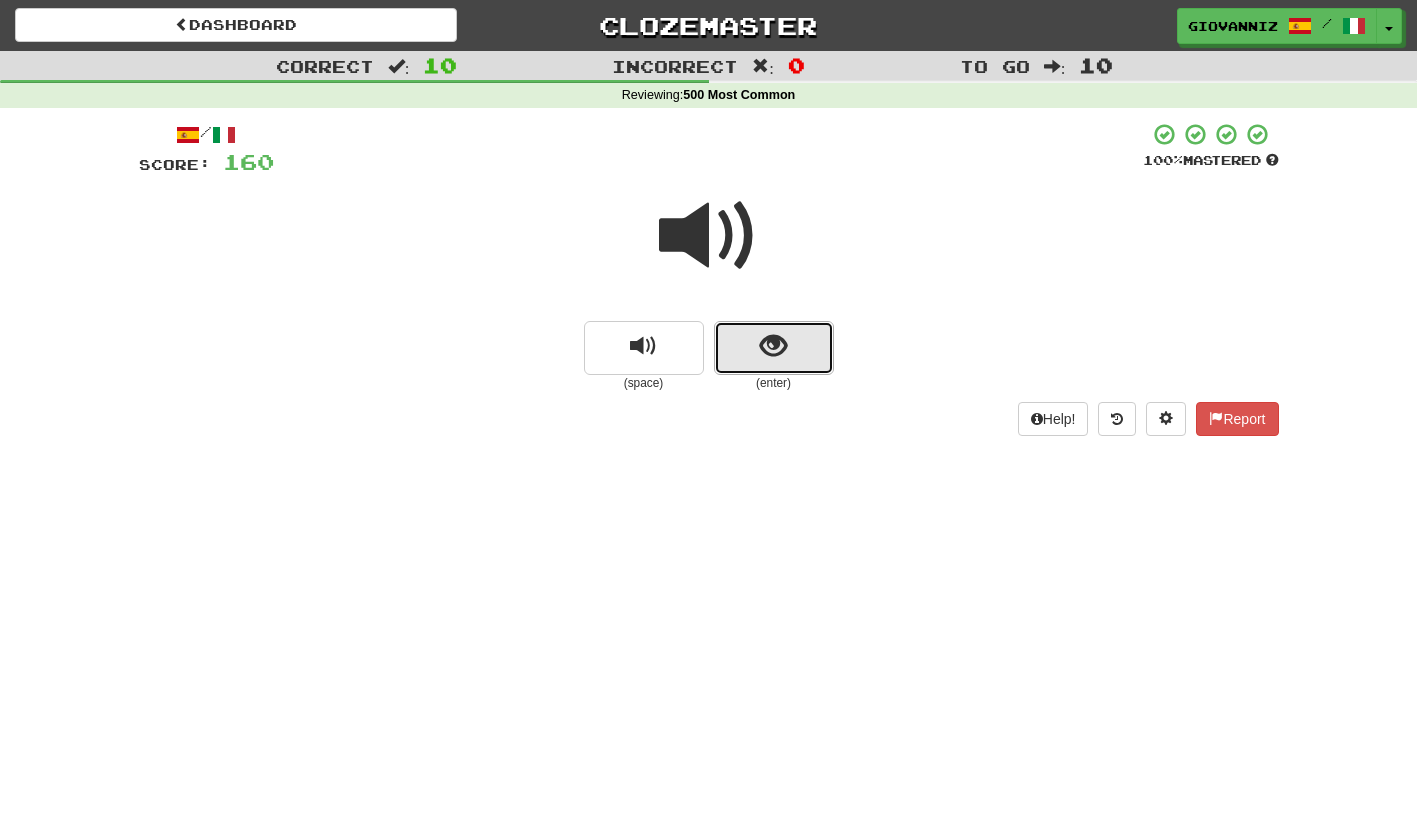 click at bounding box center (774, 348) 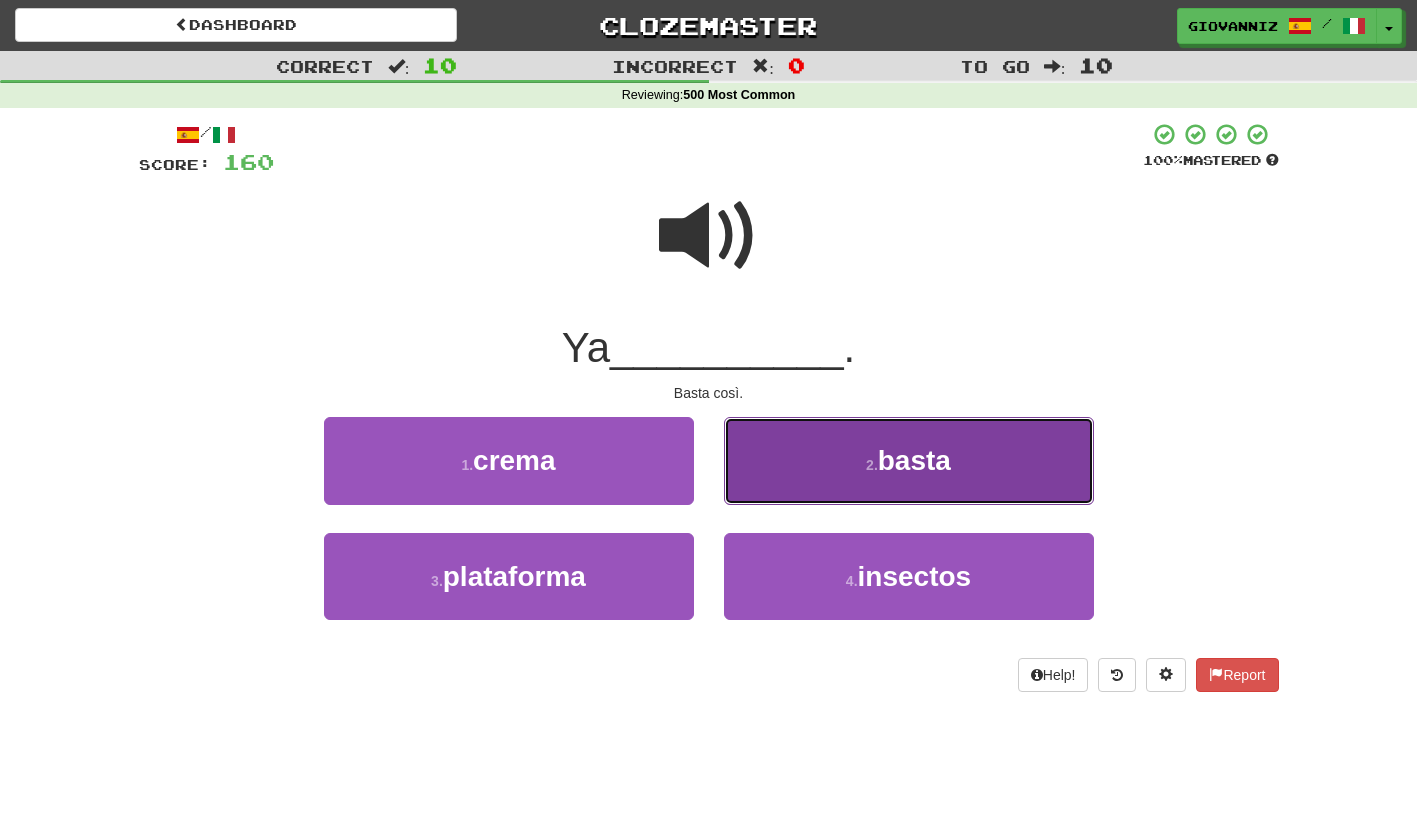 click on "2 .  basta" at bounding box center (909, 460) 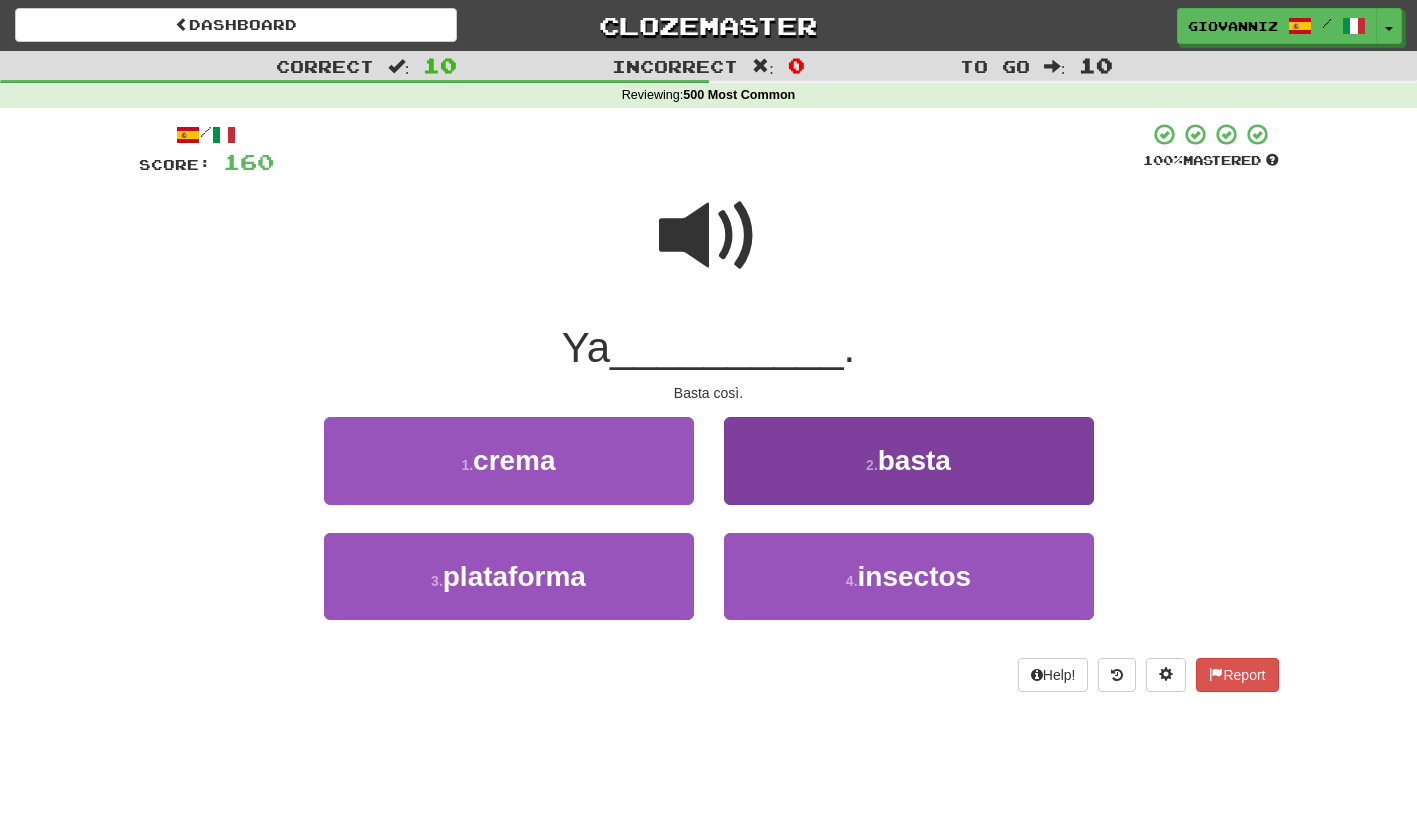 click on "/  Score:   160 100 %  Mastered Ya  __________ . Basta così. 1 .  crema 2 .  basta 3 .  plataforma 4 .  insectos  Help!  Report" at bounding box center (709, 407) 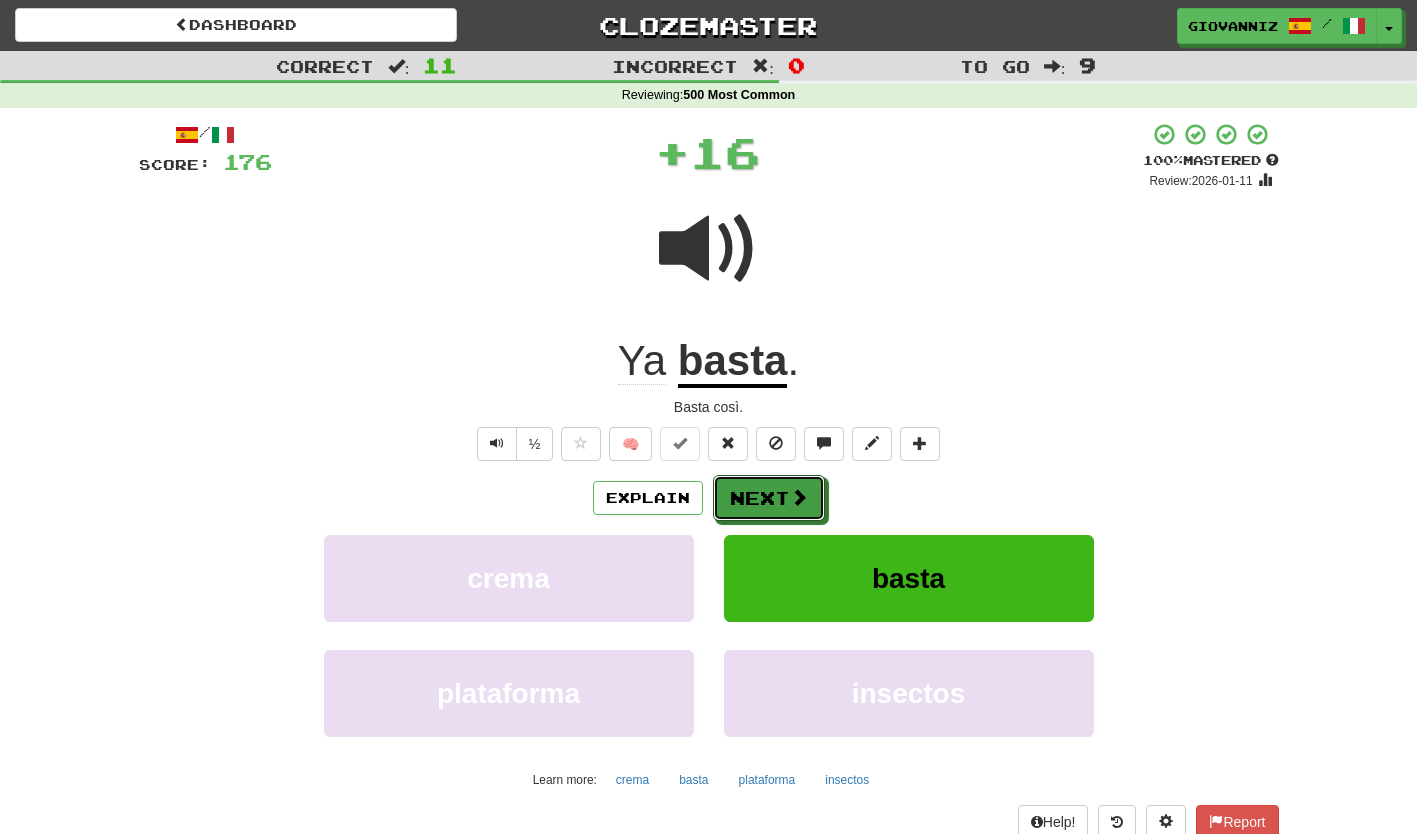 drag, startPoint x: 794, startPoint y: 469, endPoint x: 758, endPoint y: 500, distance: 47.507893 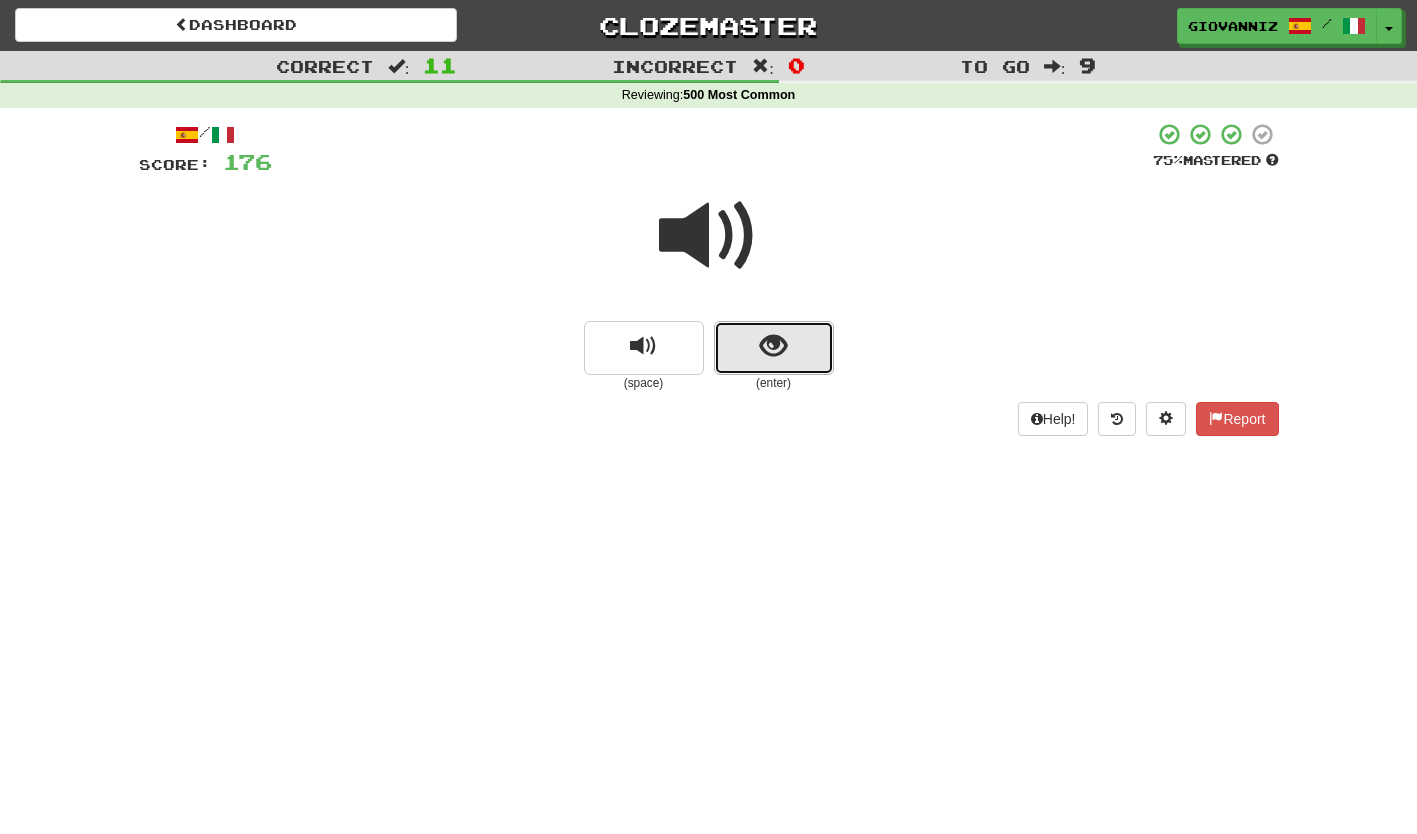 click at bounding box center (774, 348) 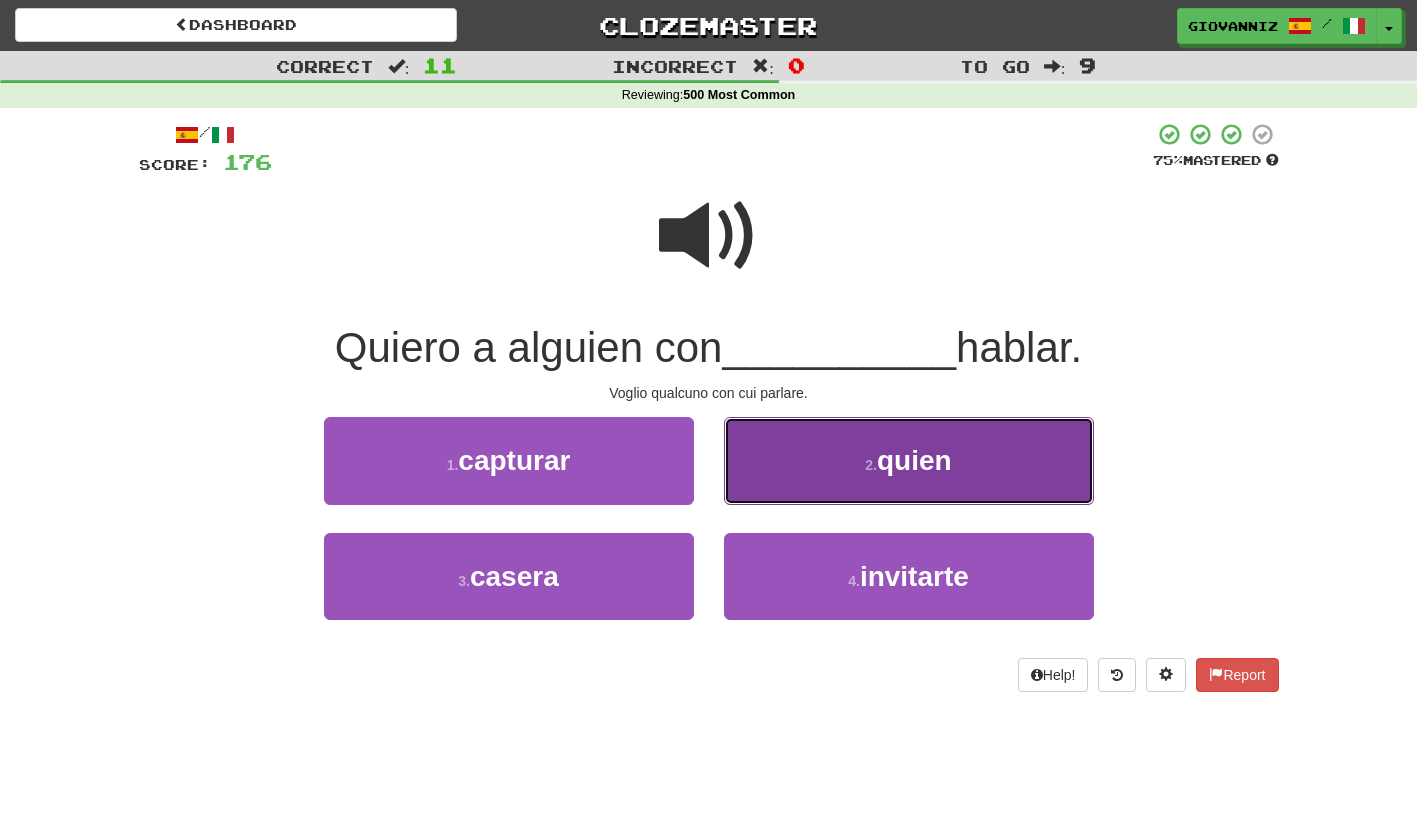 click on "2 .  quien" at bounding box center [909, 460] 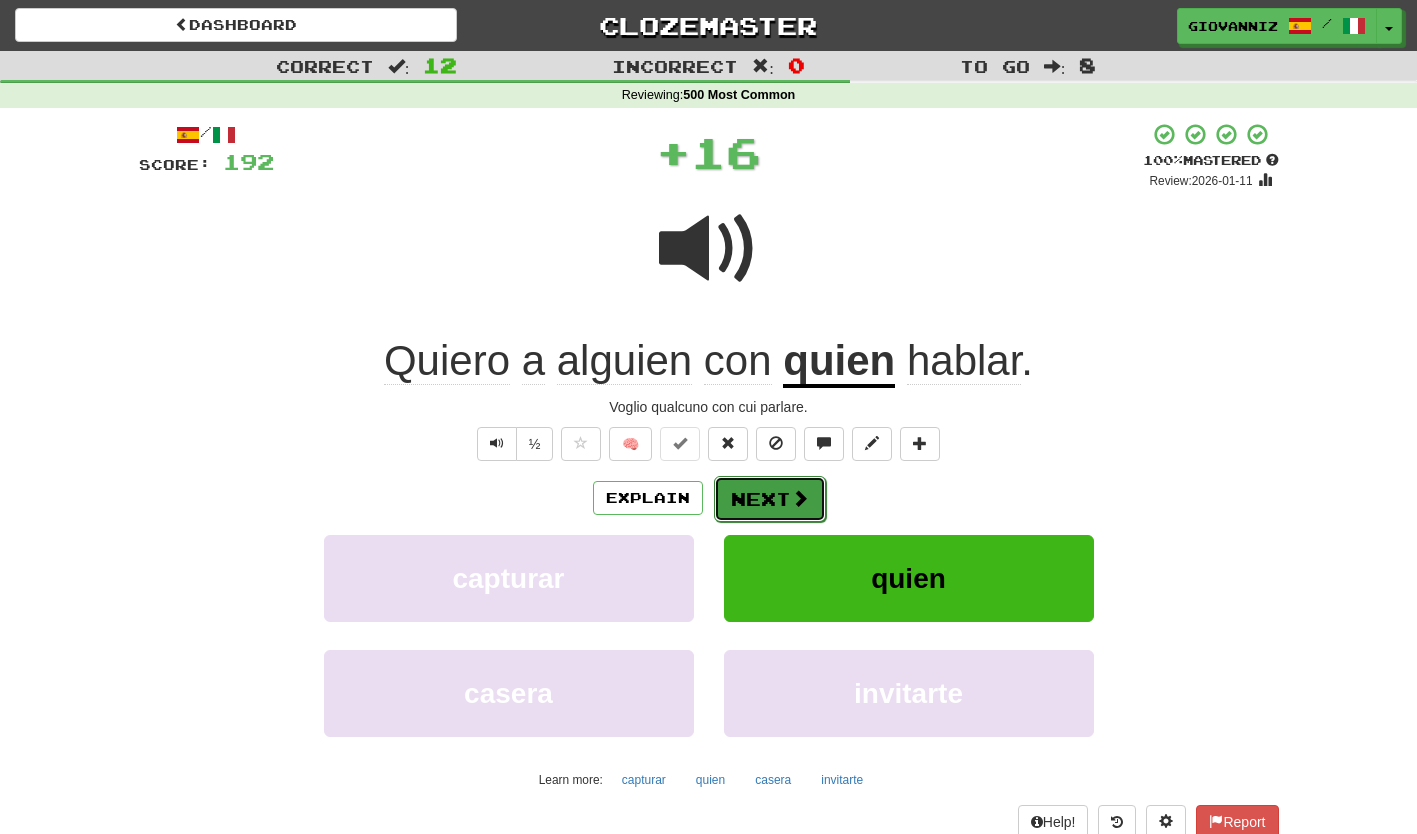 click on "Next" at bounding box center (770, 499) 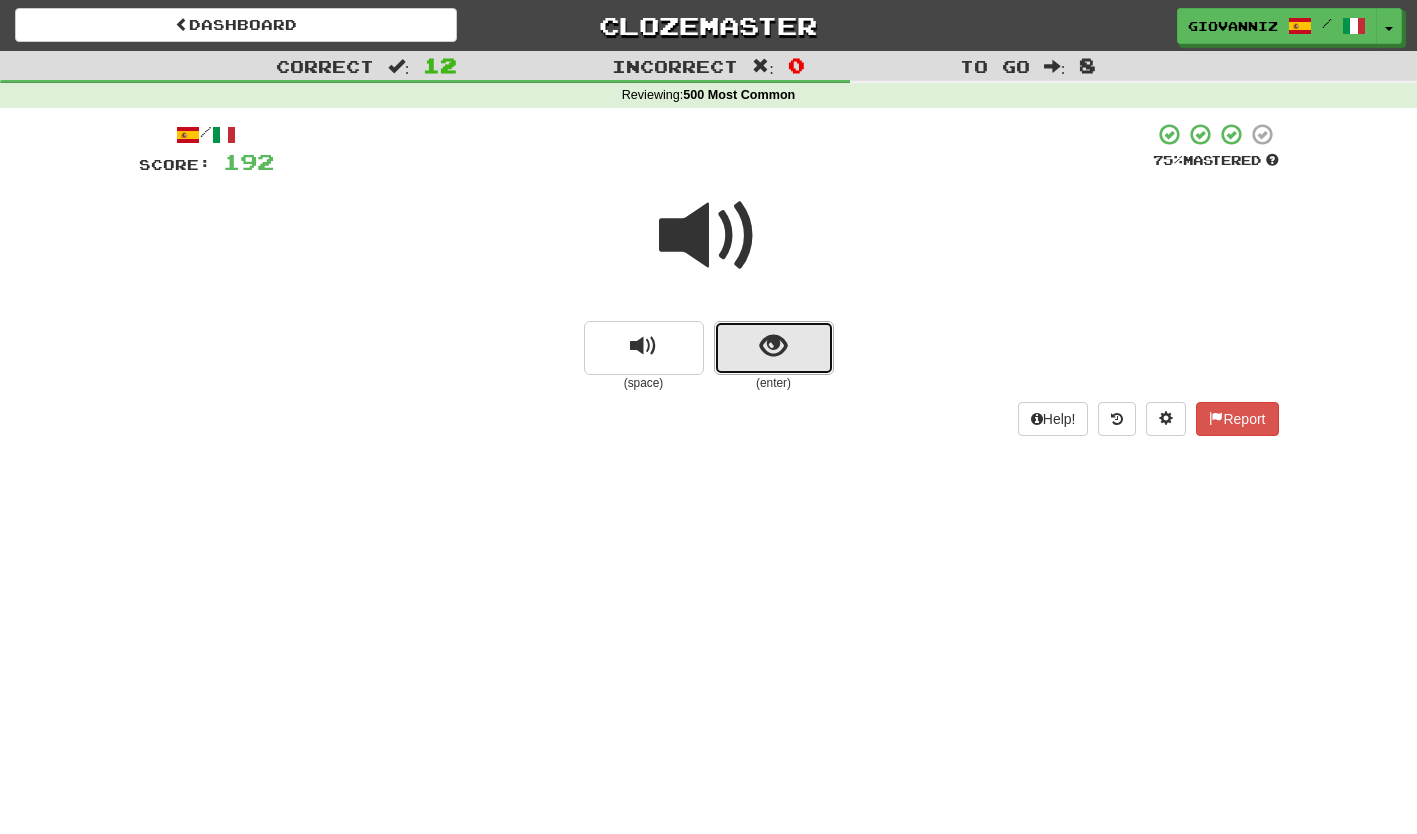 click at bounding box center [774, 348] 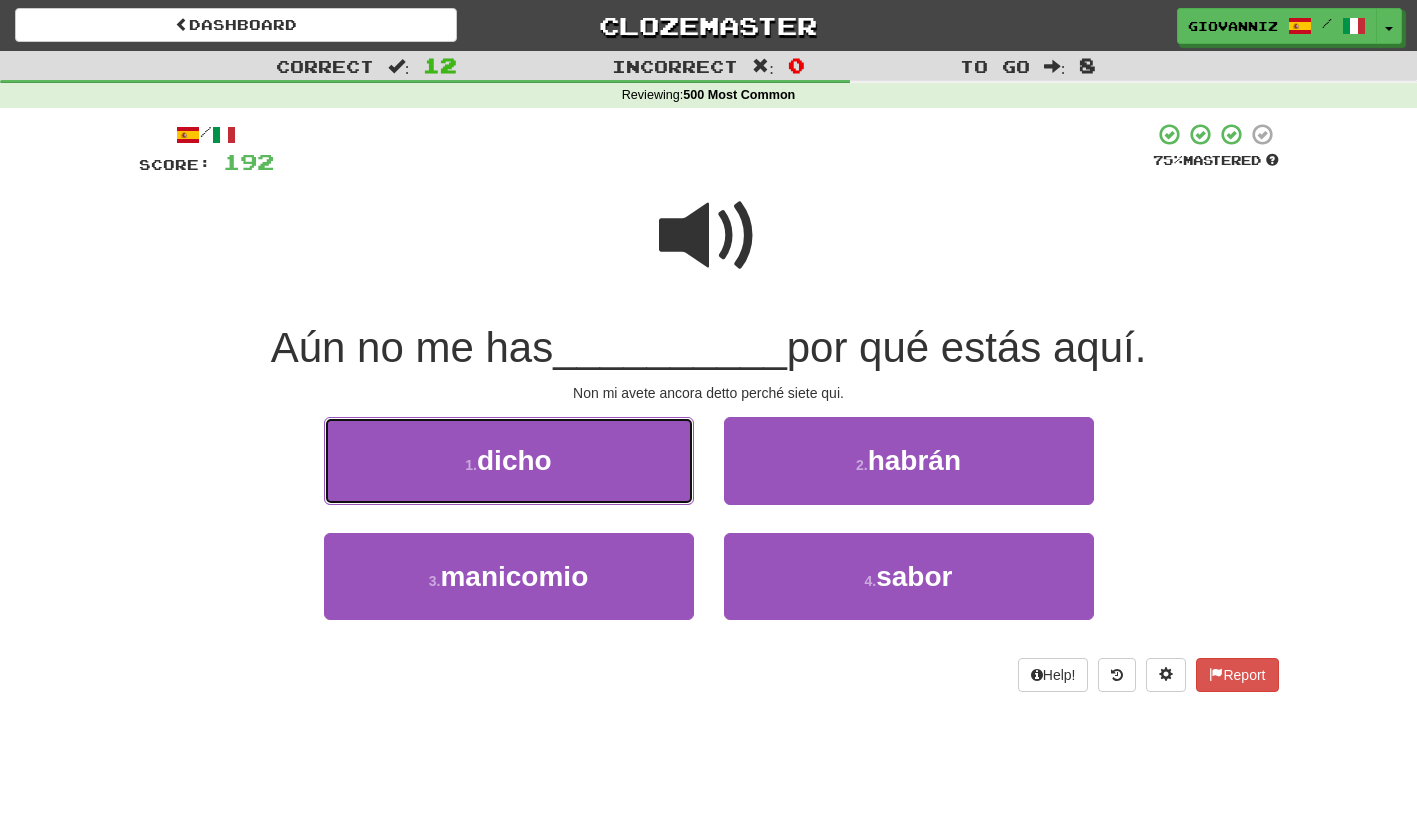 click on "1 .  dicho" at bounding box center (509, 460) 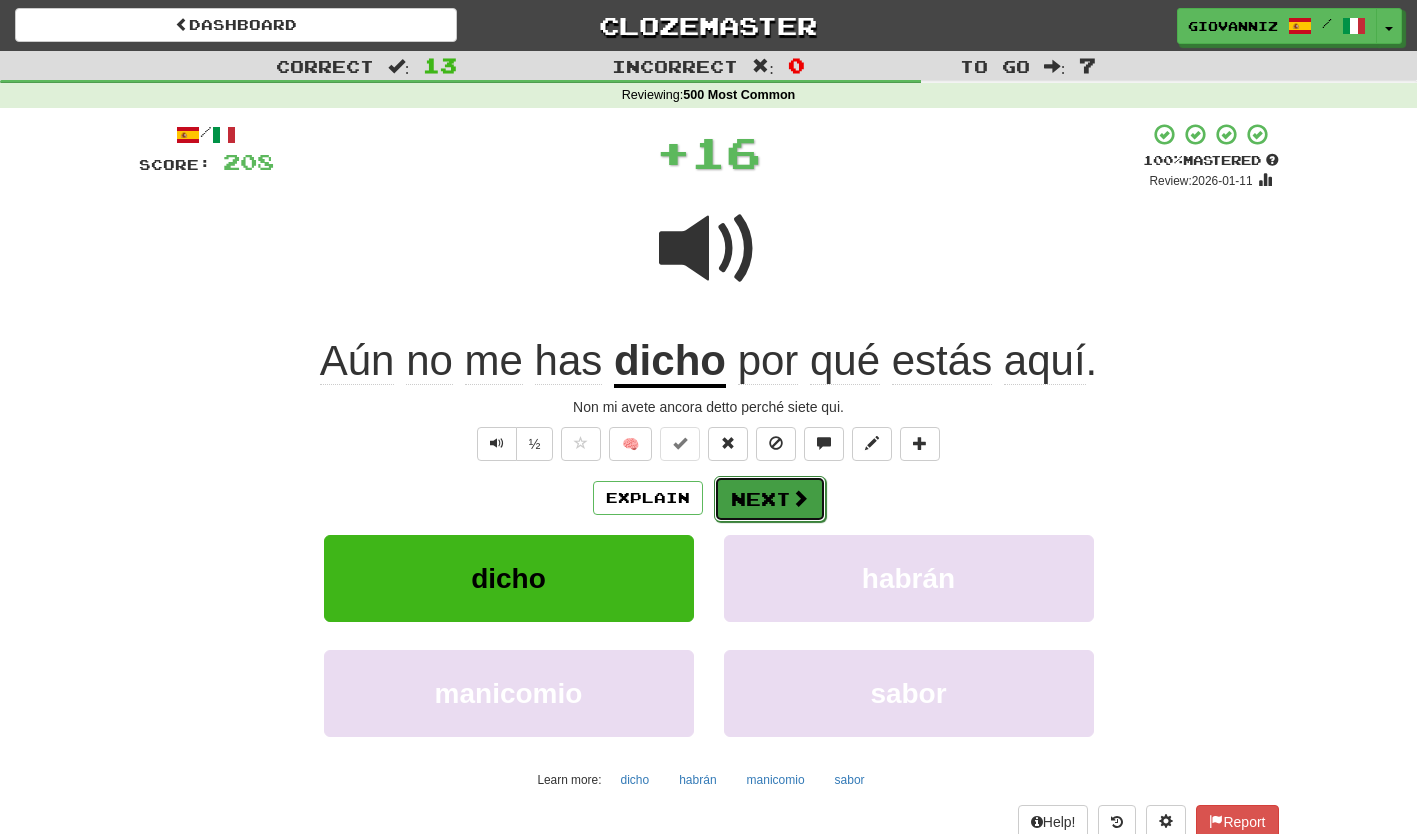 click on "Next" at bounding box center (770, 499) 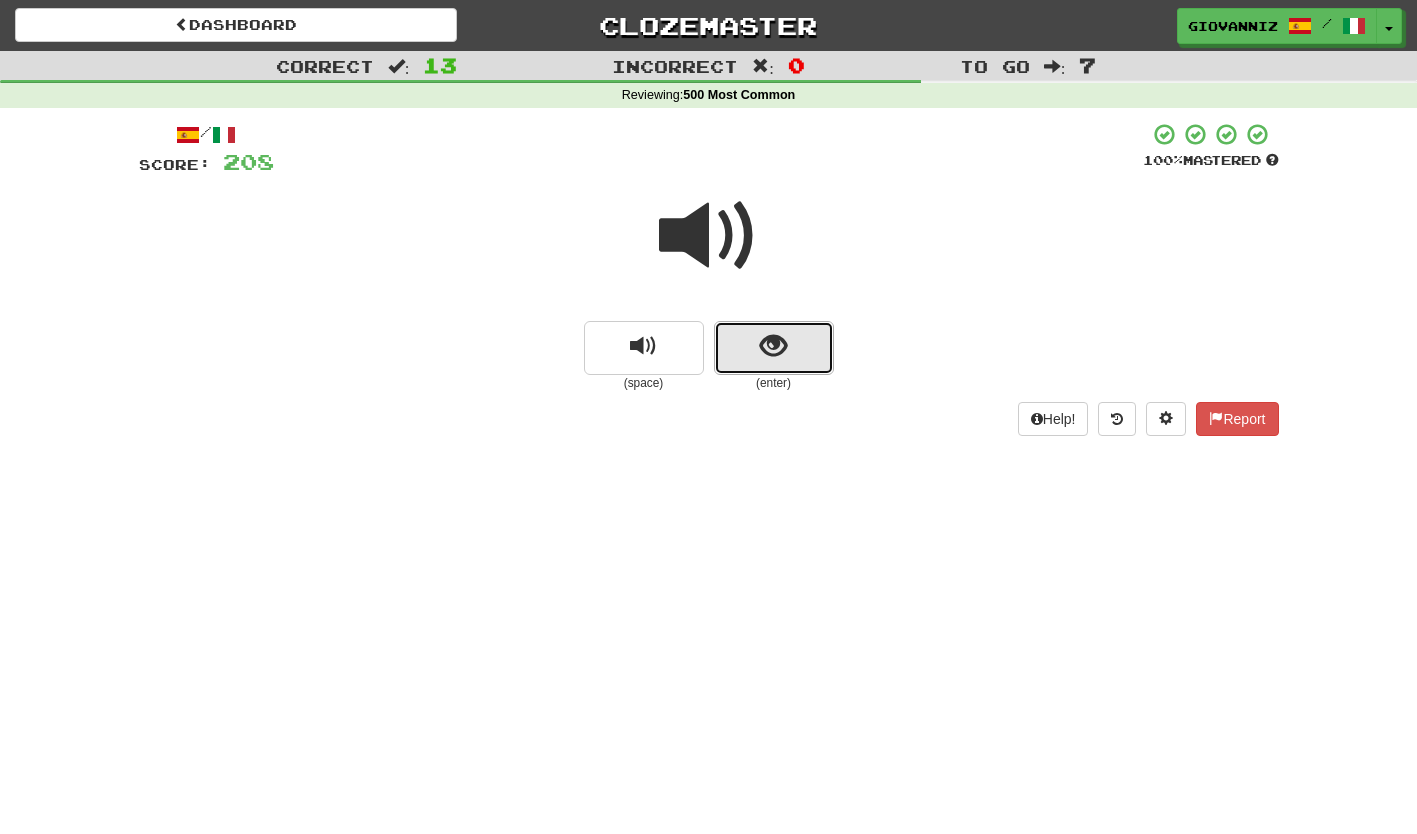 click at bounding box center (774, 348) 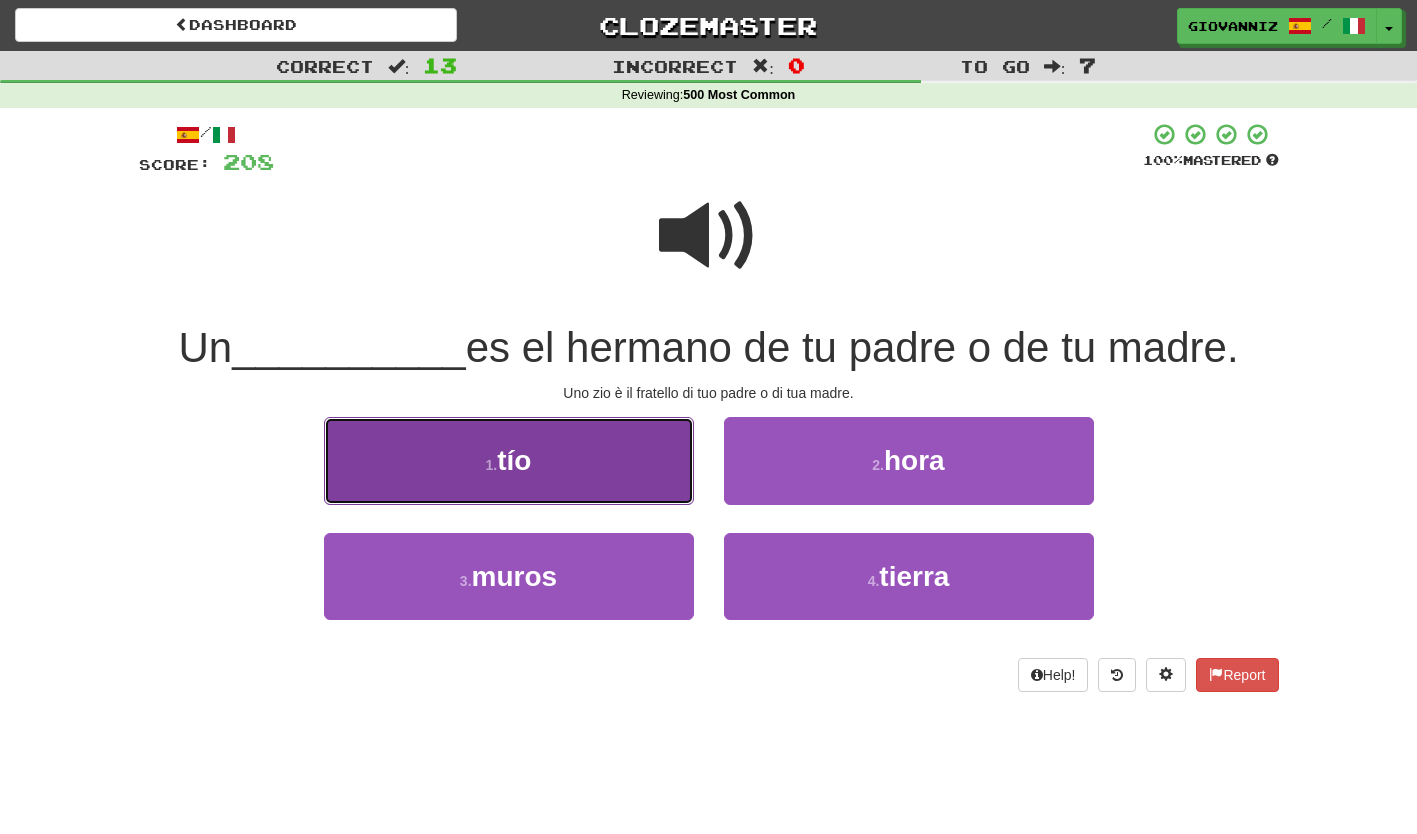 click on "1 .  tío" at bounding box center [509, 460] 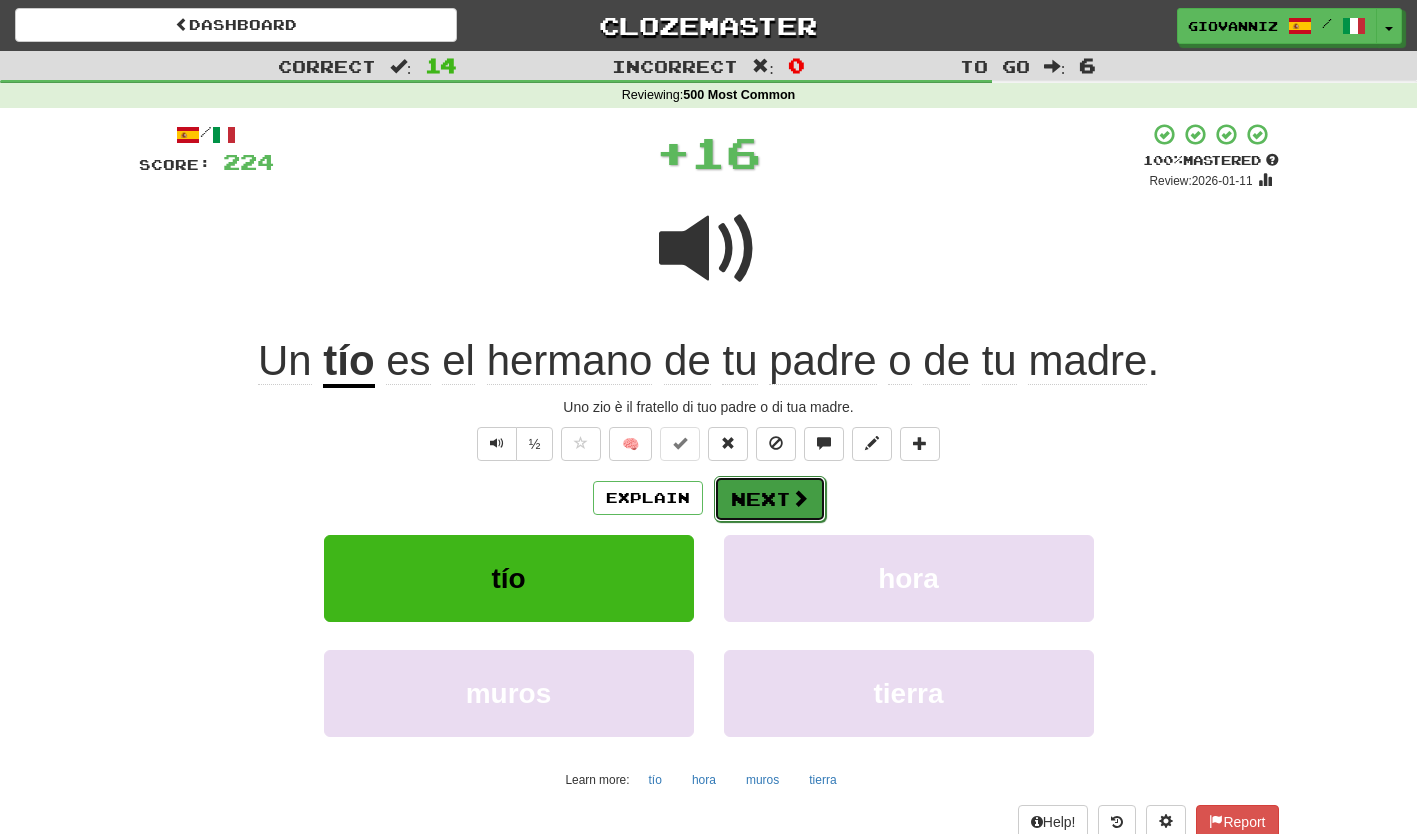 click on "Next" at bounding box center [770, 499] 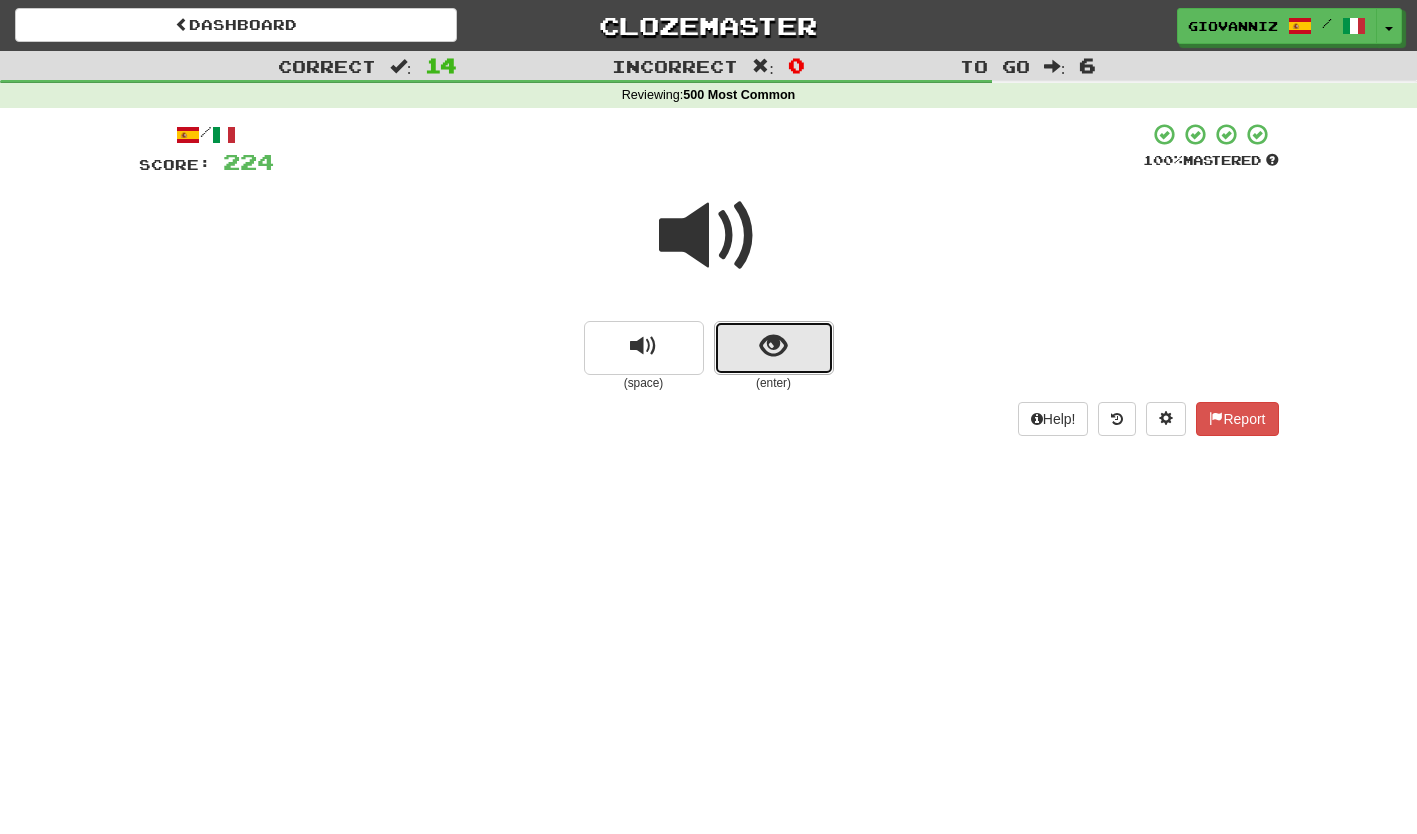 click at bounding box center [774, 348] 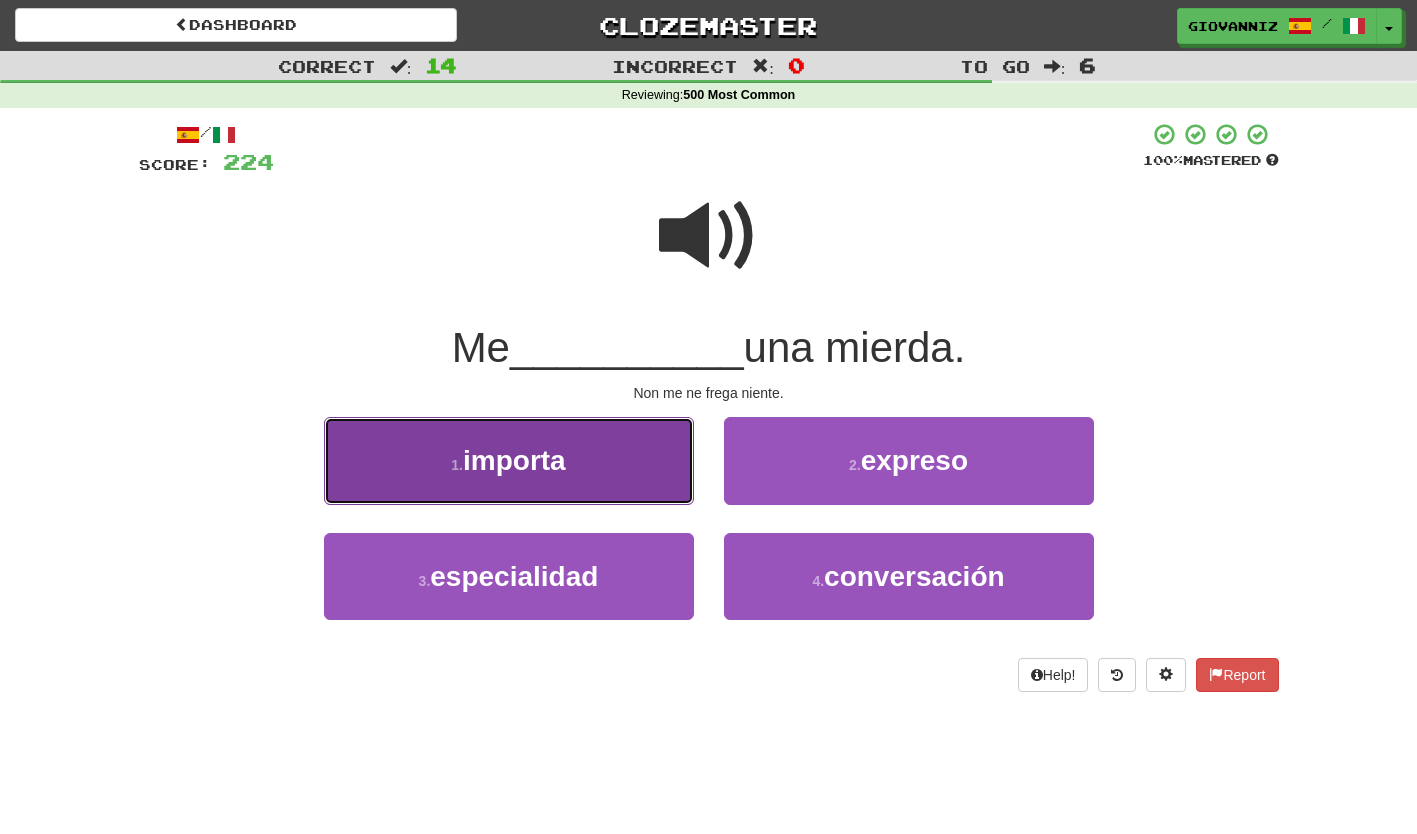 click on "1 .  importa" at bounding box center (509, 460) 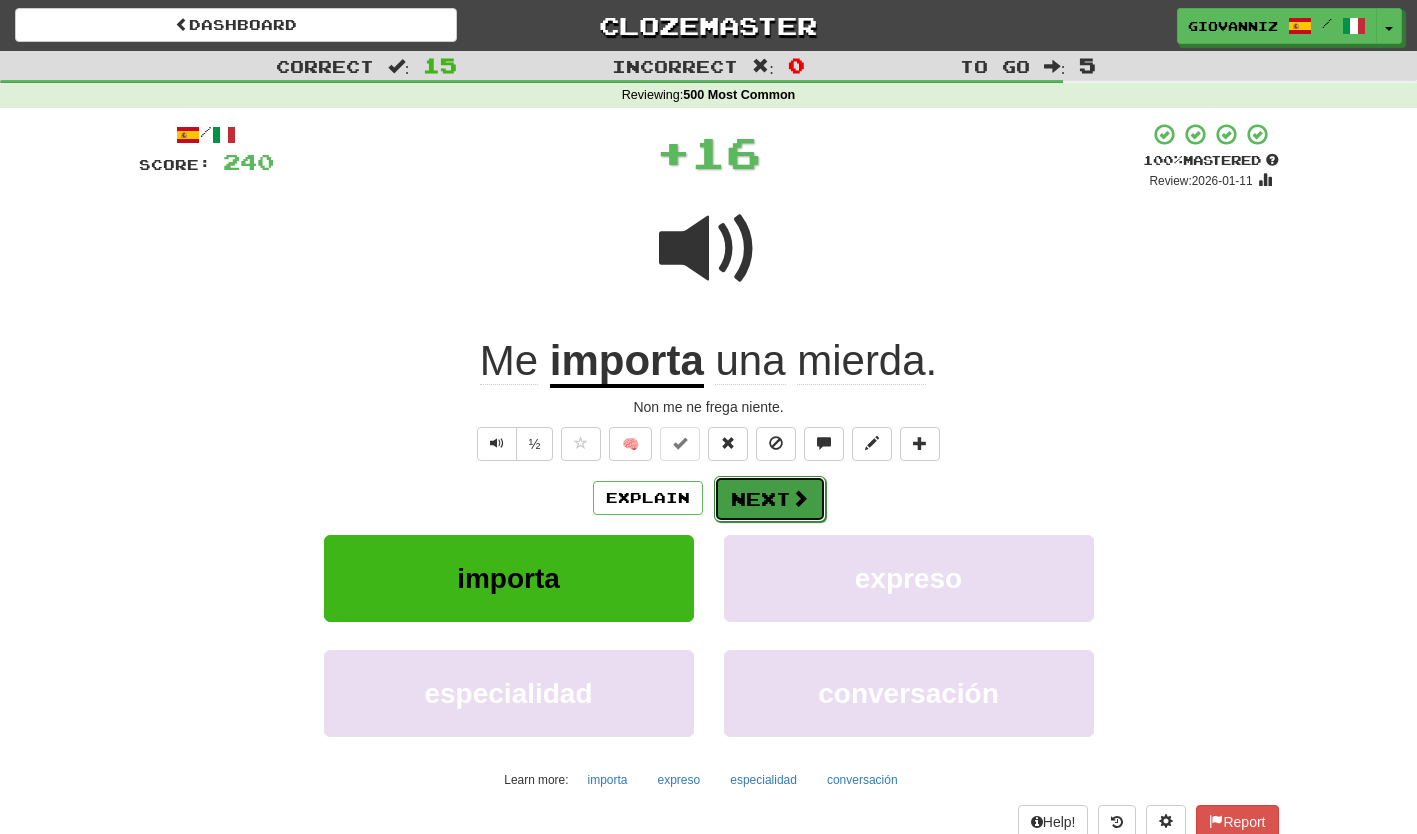 click on "Next" at bounding box center (770, 499) 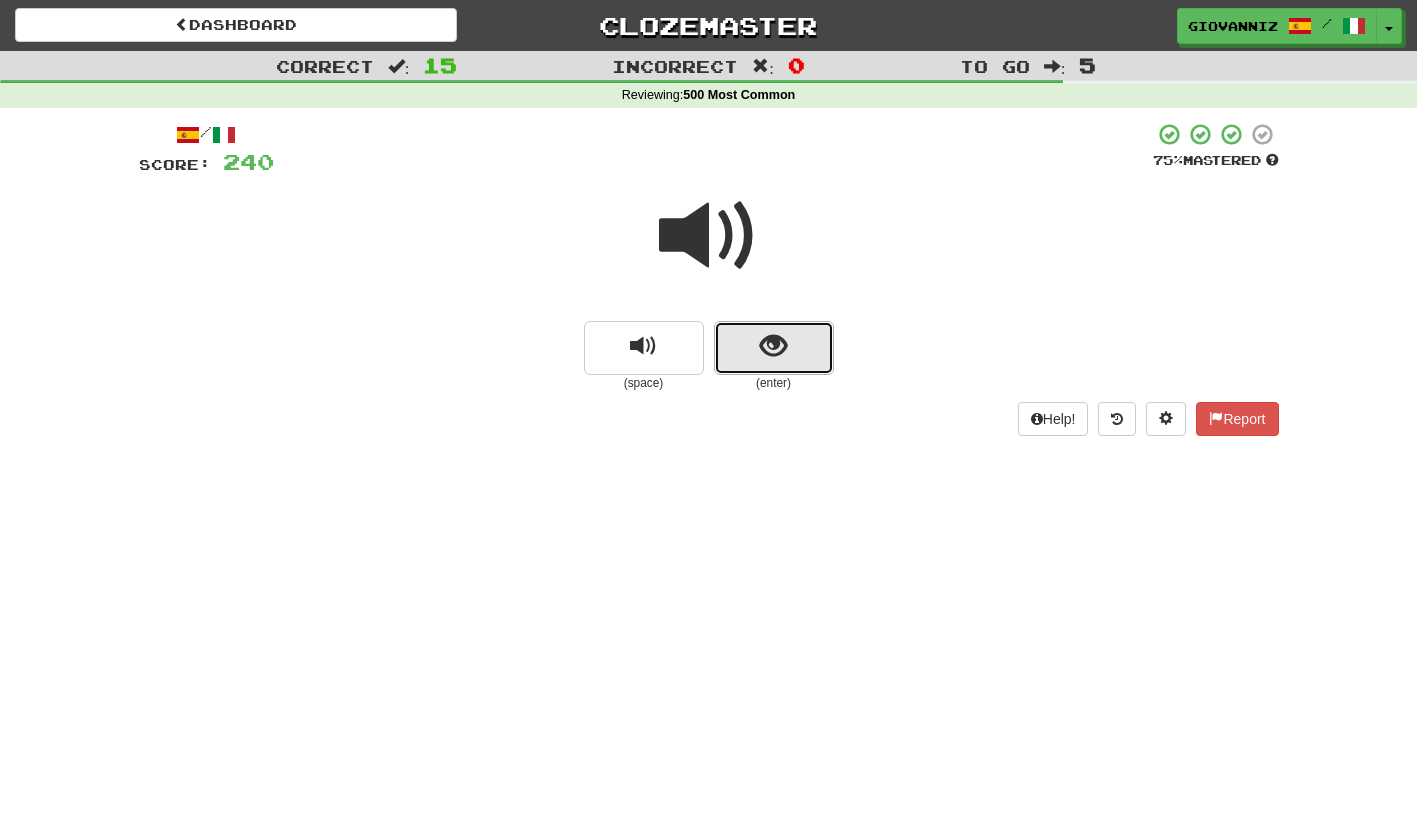 click at bounding box center (774, 348) 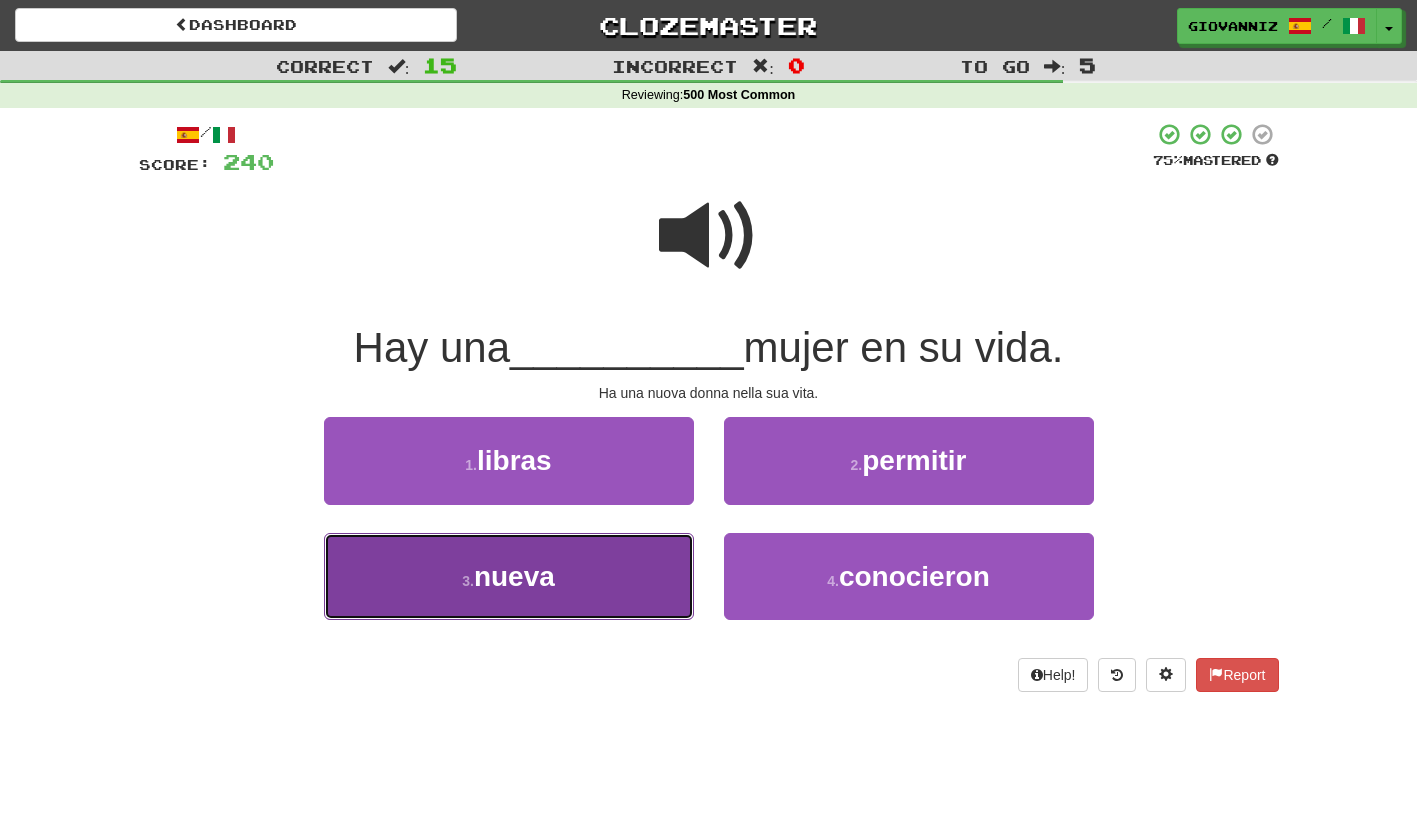 click on "3 .  nueva" at bounding box center (509, 576) 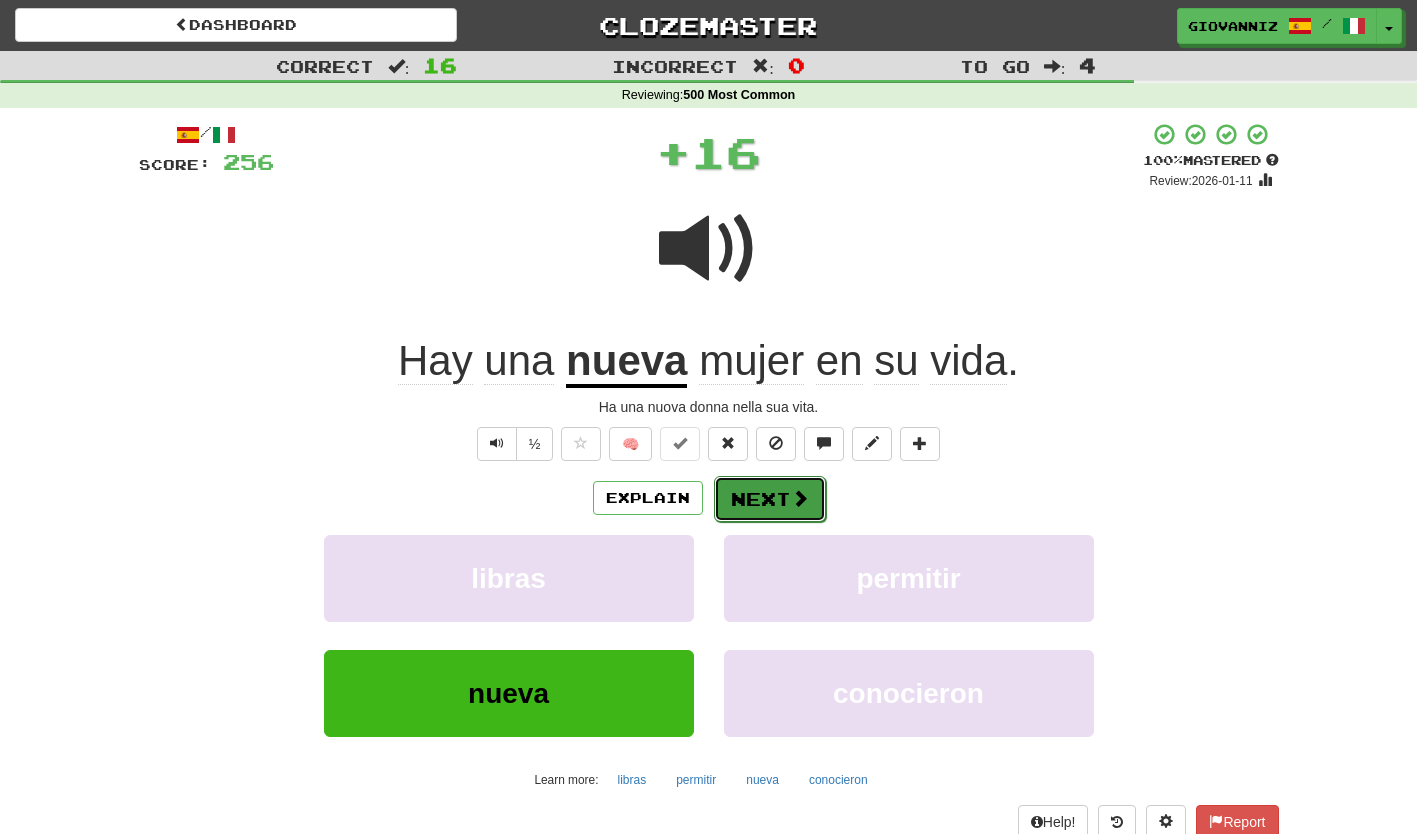 click on "Next" at bounding box center [770, 499] 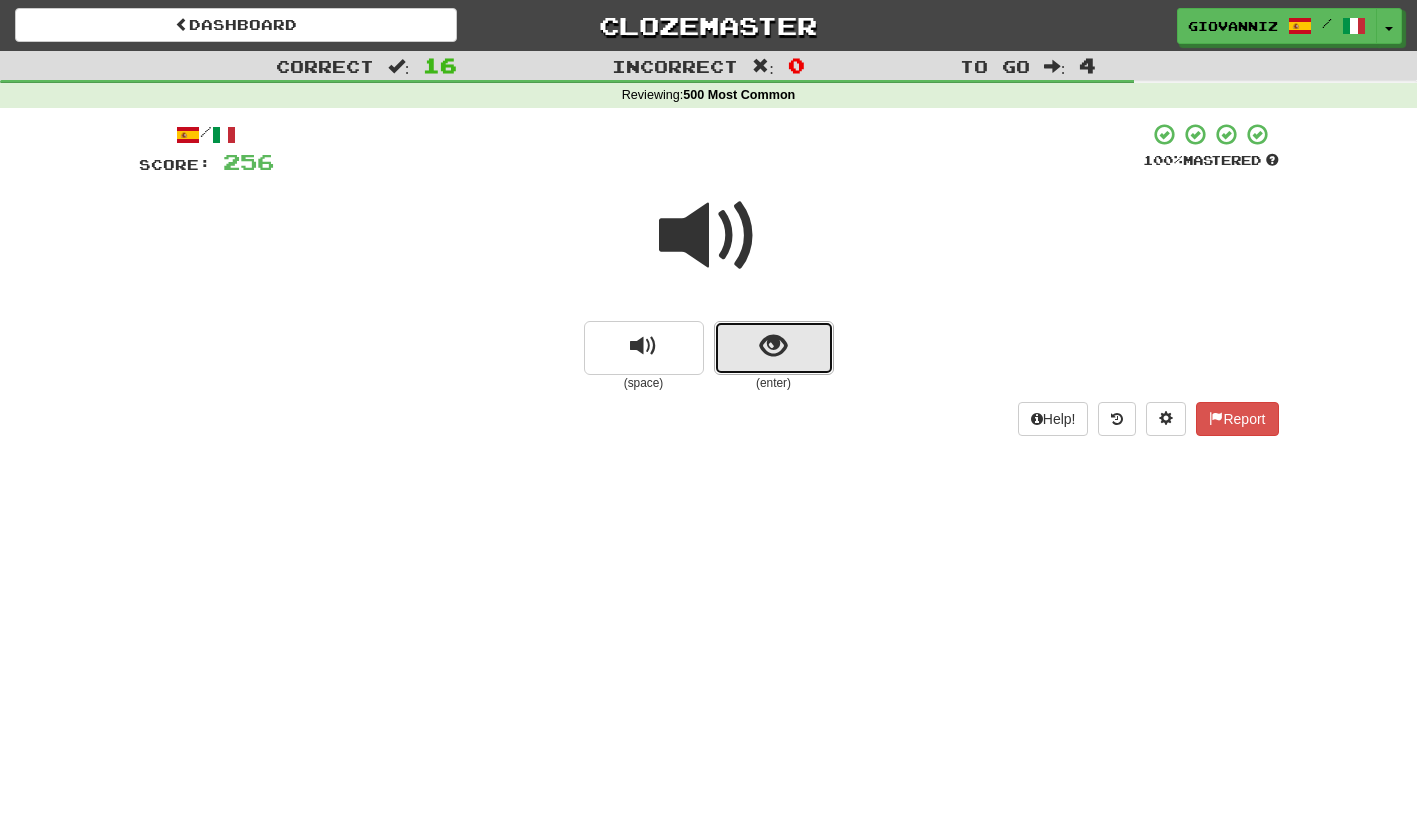 click at bounding box center [774, 348] 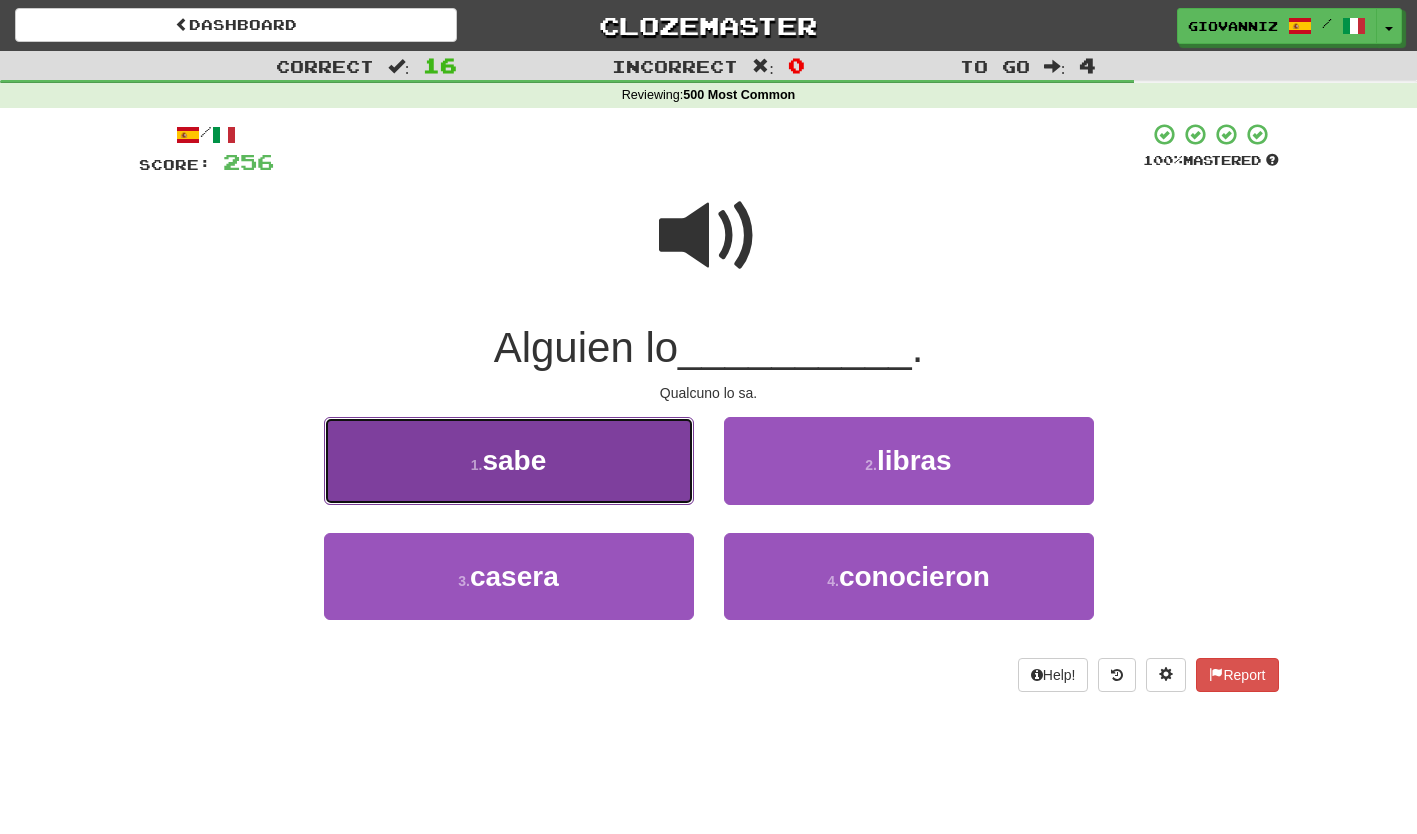 click on "1 .  sabe" at bounding box center (509, 460) 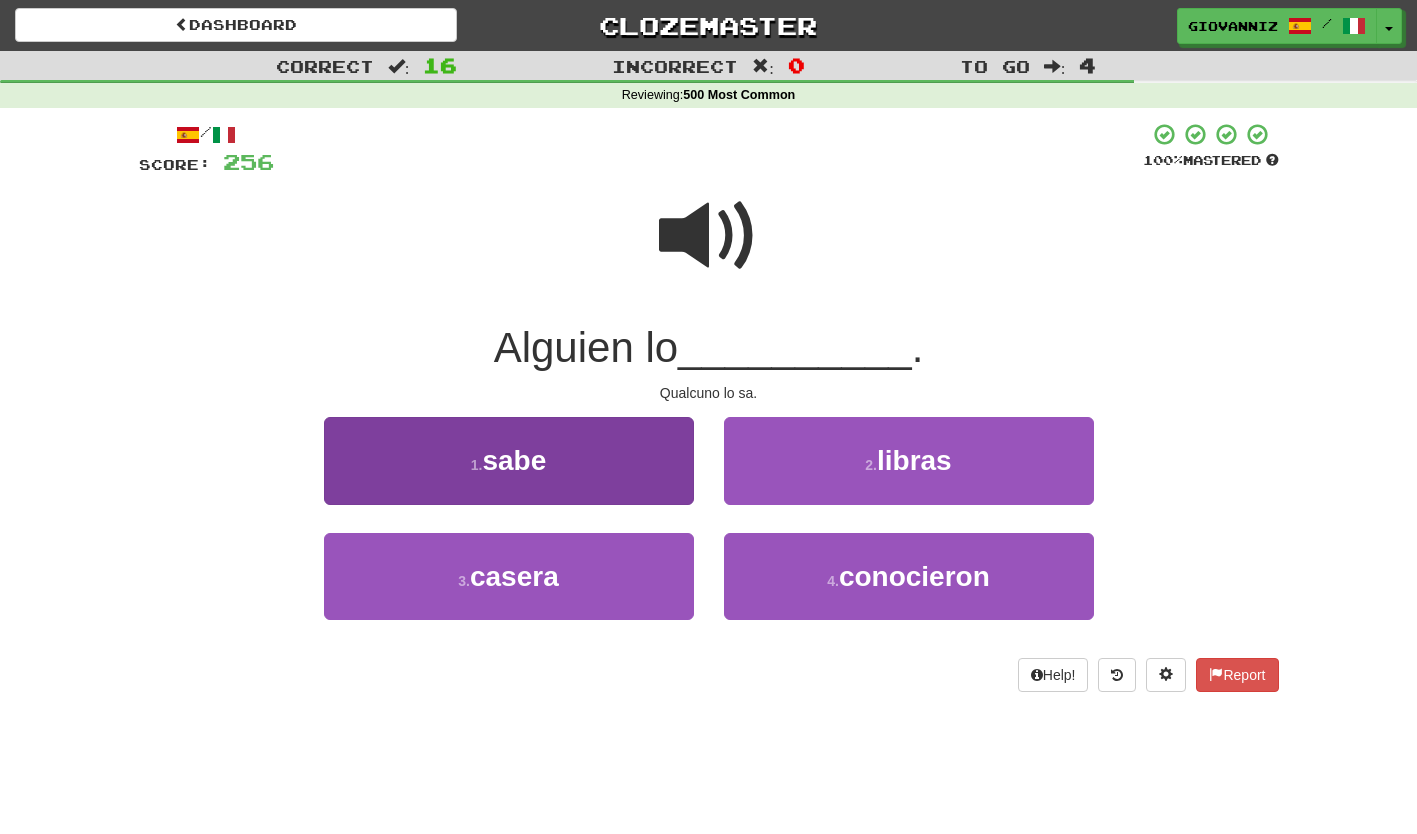 click on "/  Score:   256 100 %  Mastered Alguien lo  __________ . Qualcuno lo sa. 1 .  sabe 2 .  libras 3 .  casera 4 .  conocieron  Help!  Report" at bounding box center [709, 407] 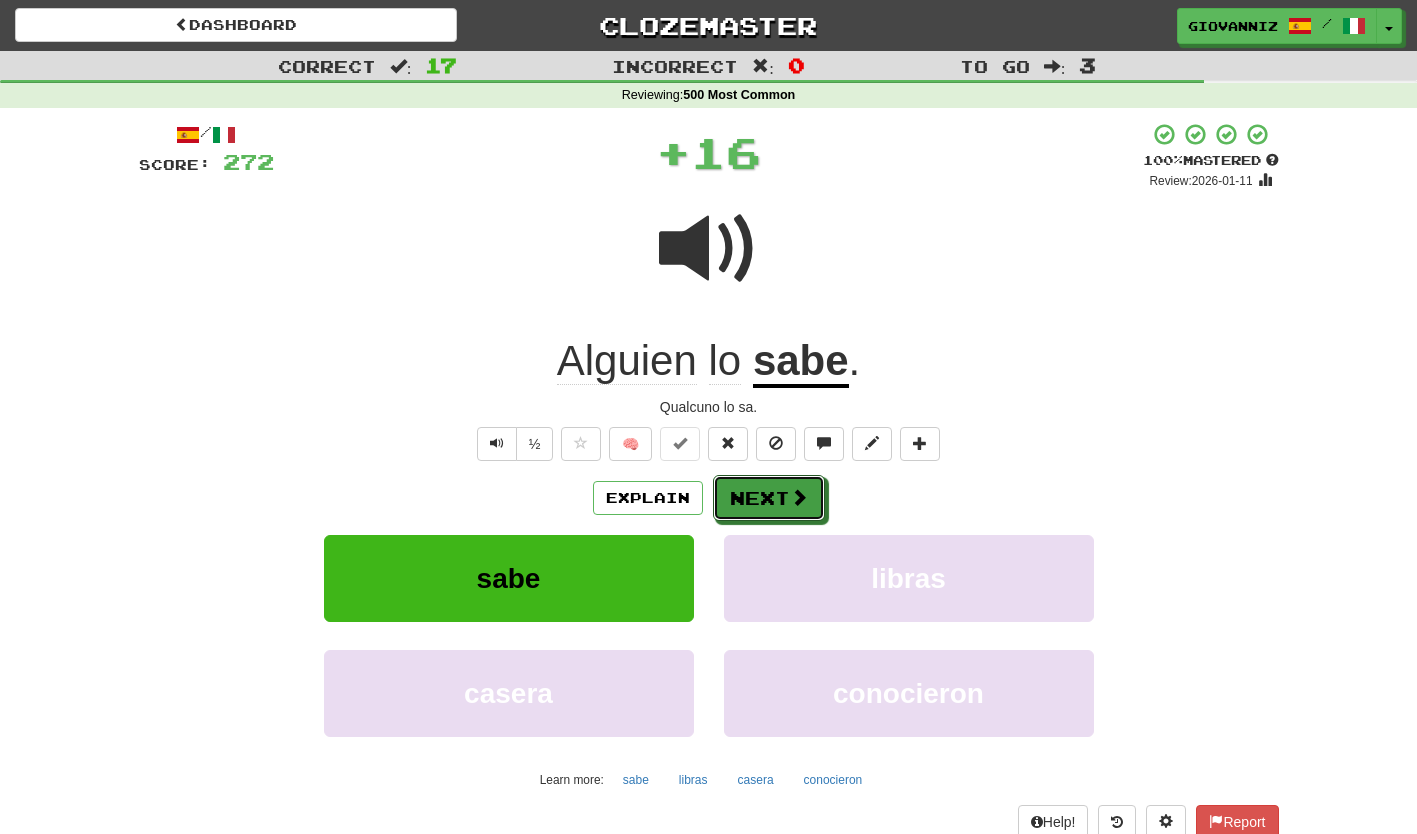 drag, startPoint x: 627, startPoint y: 466, endPoint x: 744, endPoint y: 490, distance: 119.43617 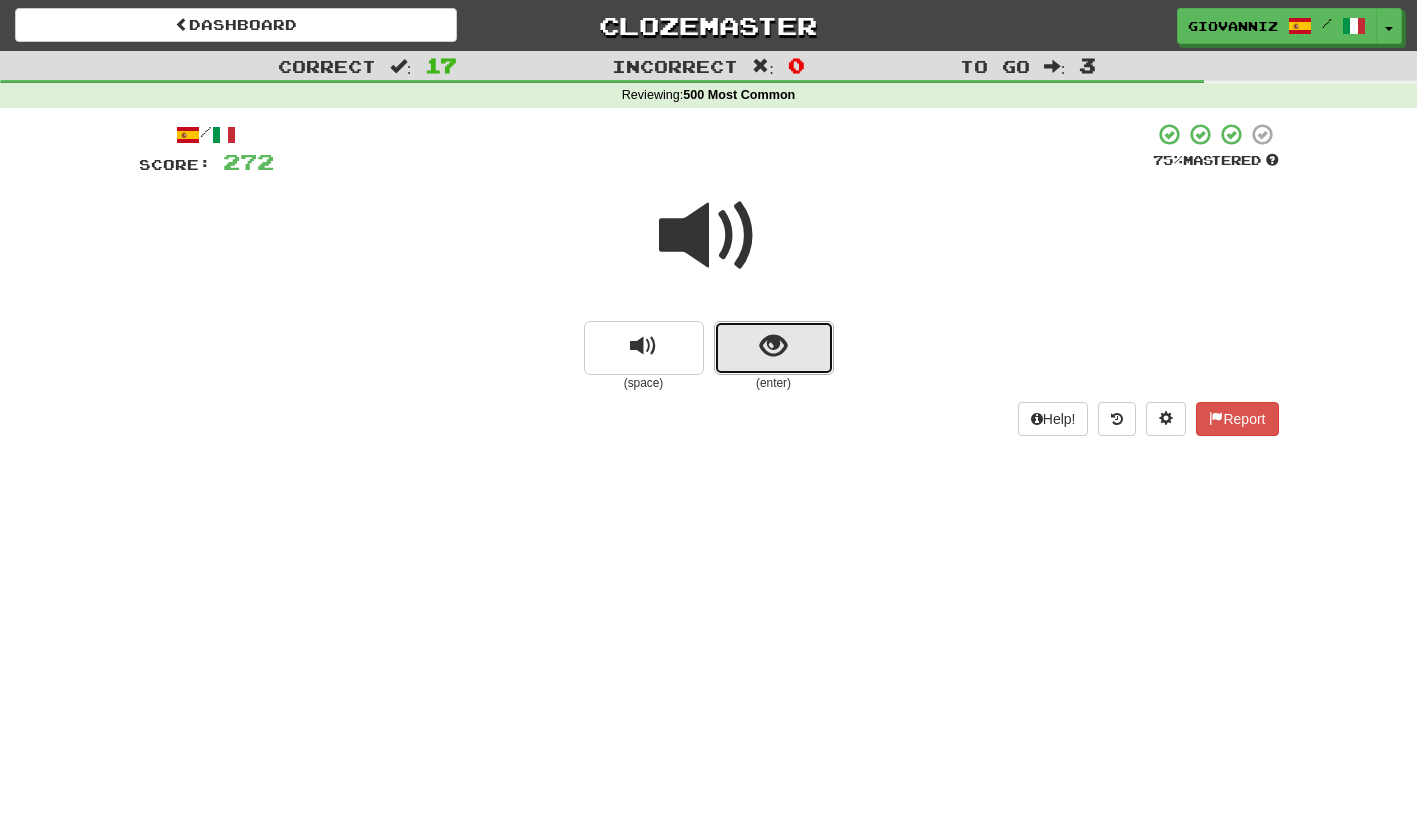 click at bounding box center (774, 348) 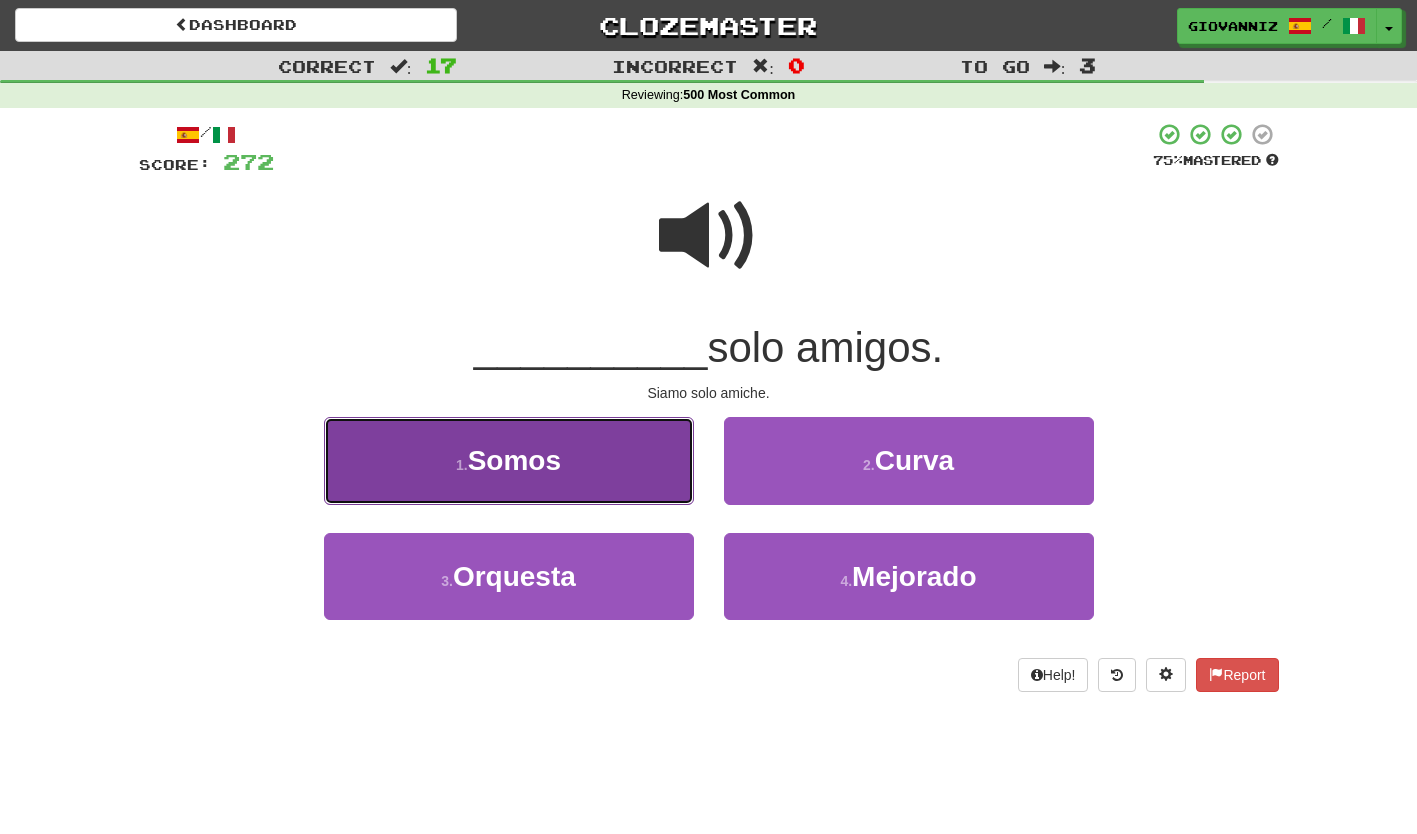 click on "1 .  Somos" at bounding box center [509, 460] 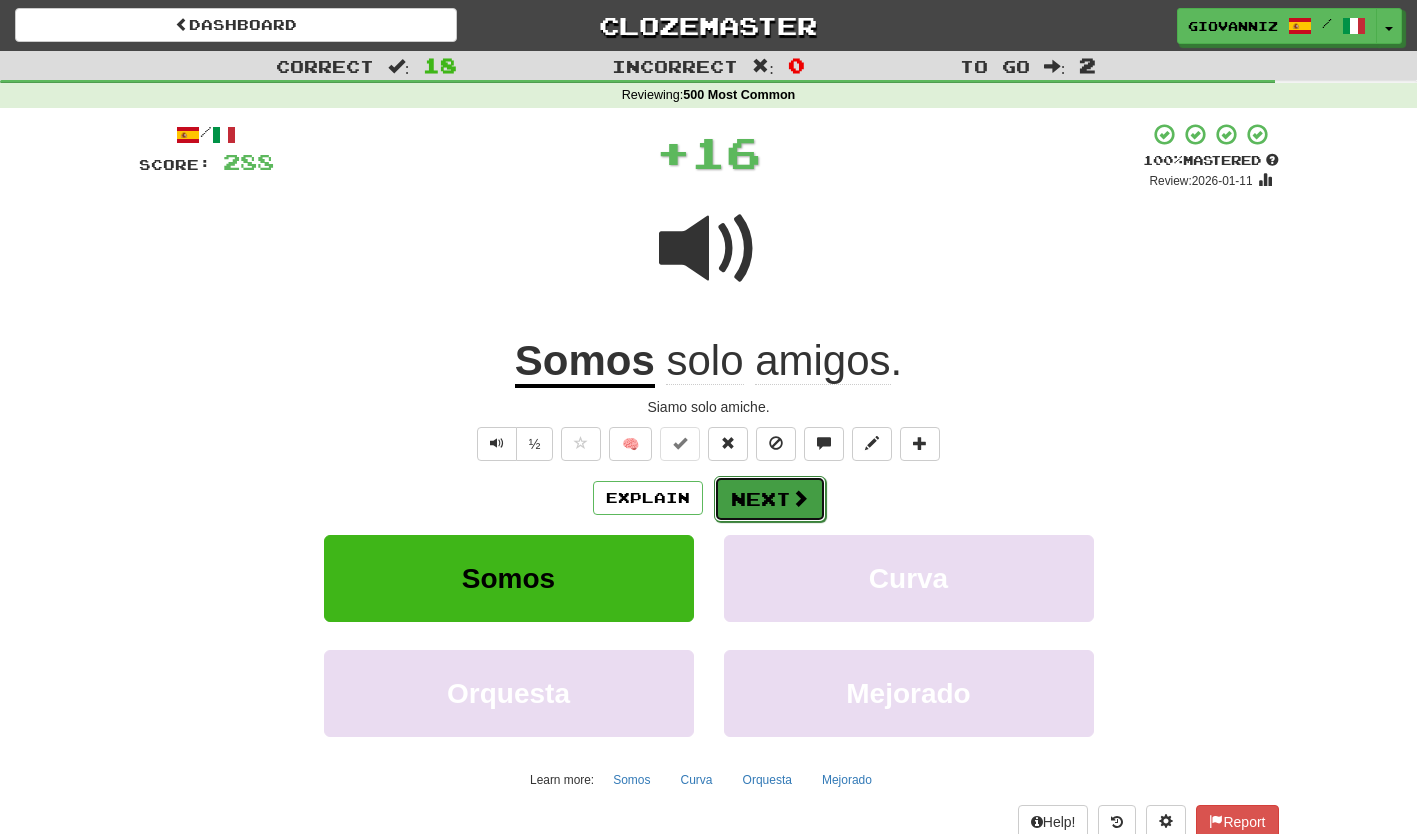 click on "Next" at bounding box center [770, 499] 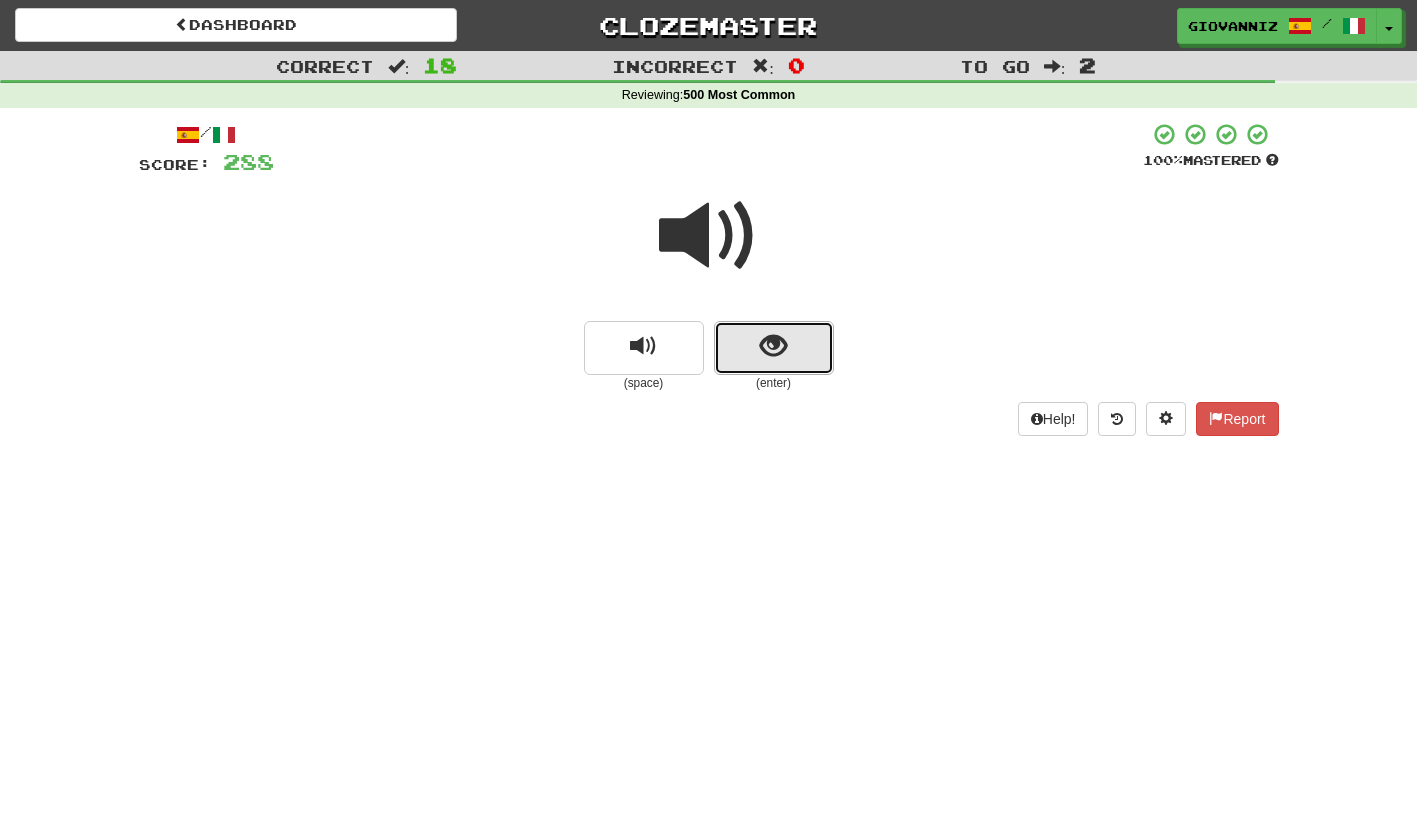 click at bounding box center (774, 348) 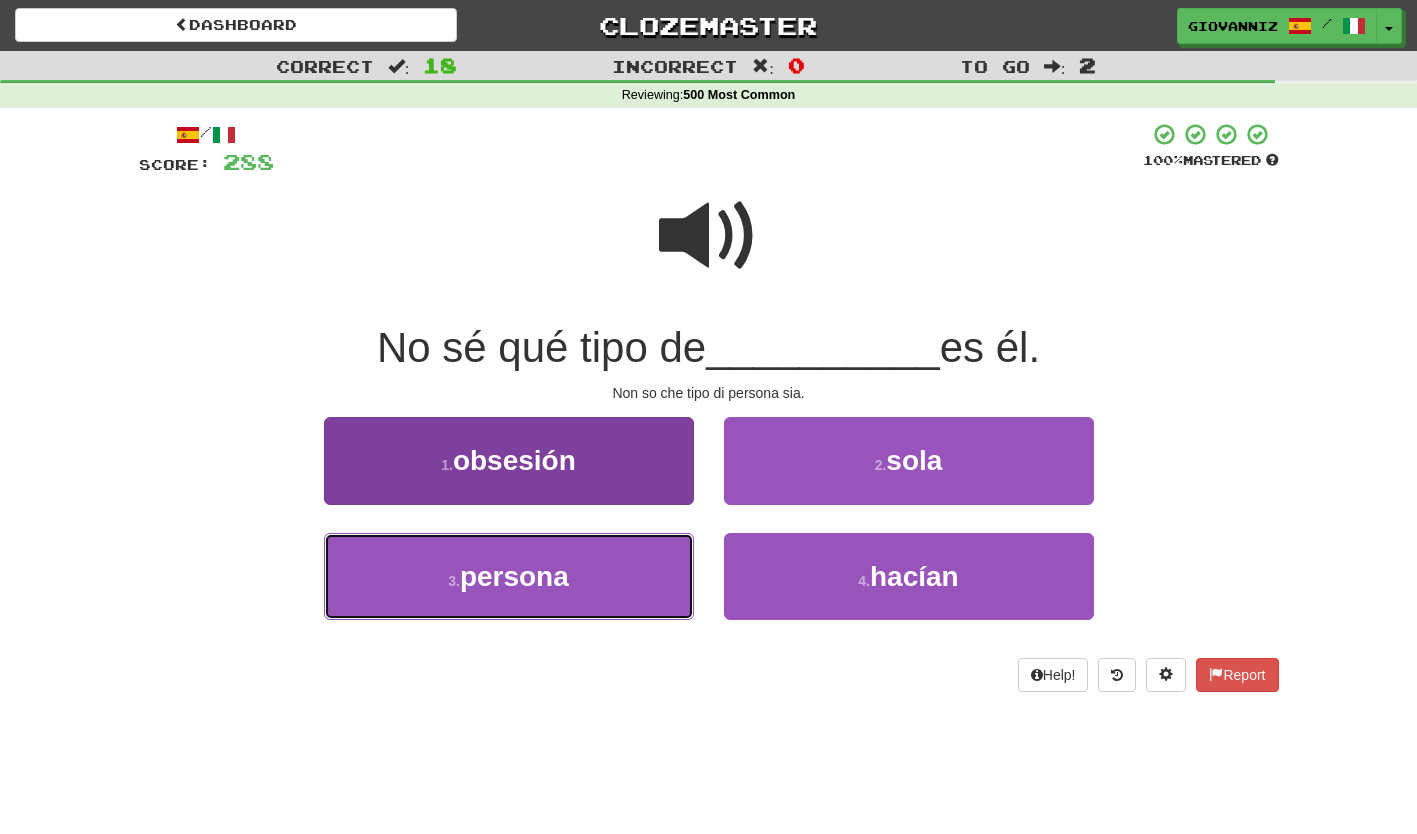 click on "3 .  persona" at bounding box center [509, 576] 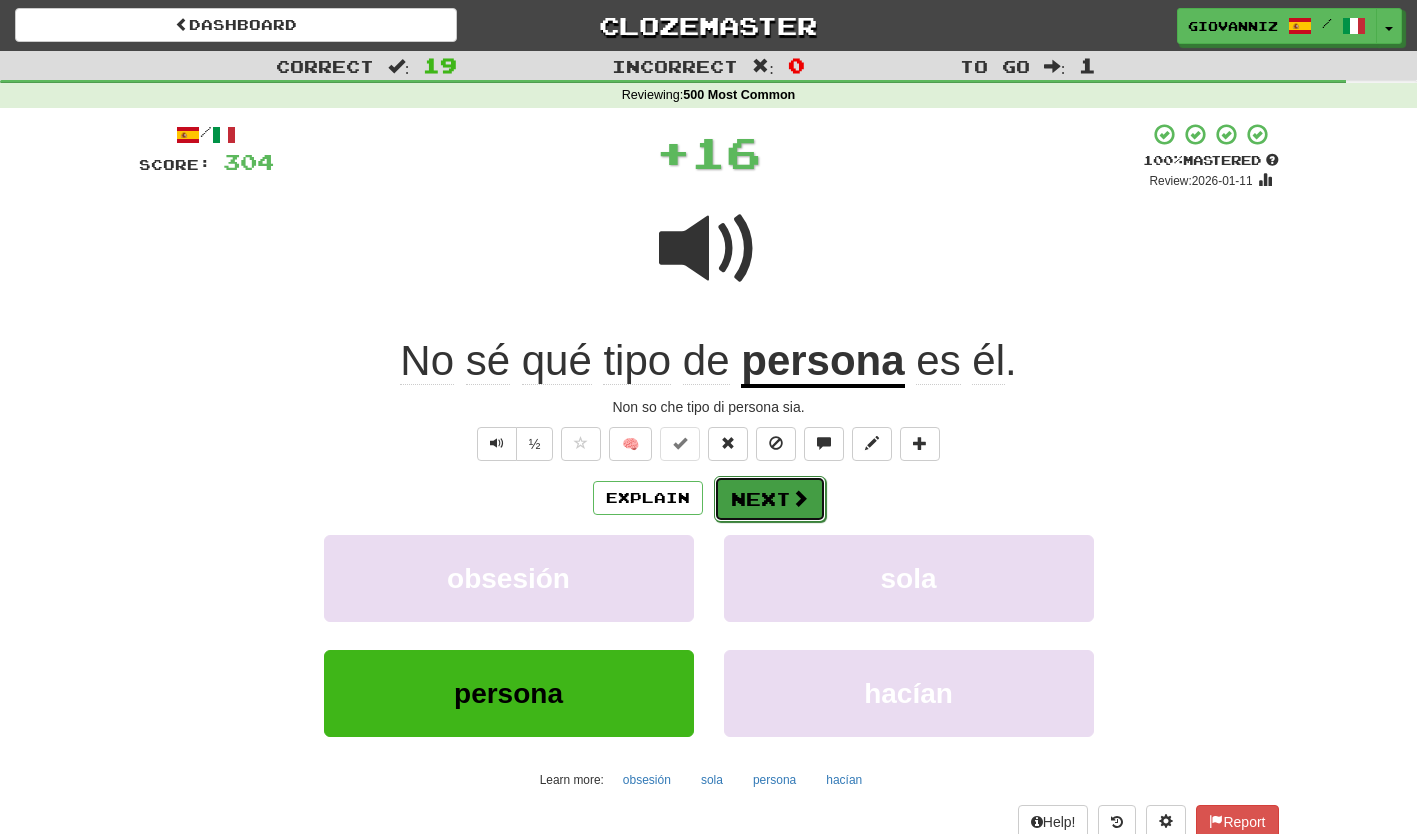 click on "Next" at bounding box center [770, 499] 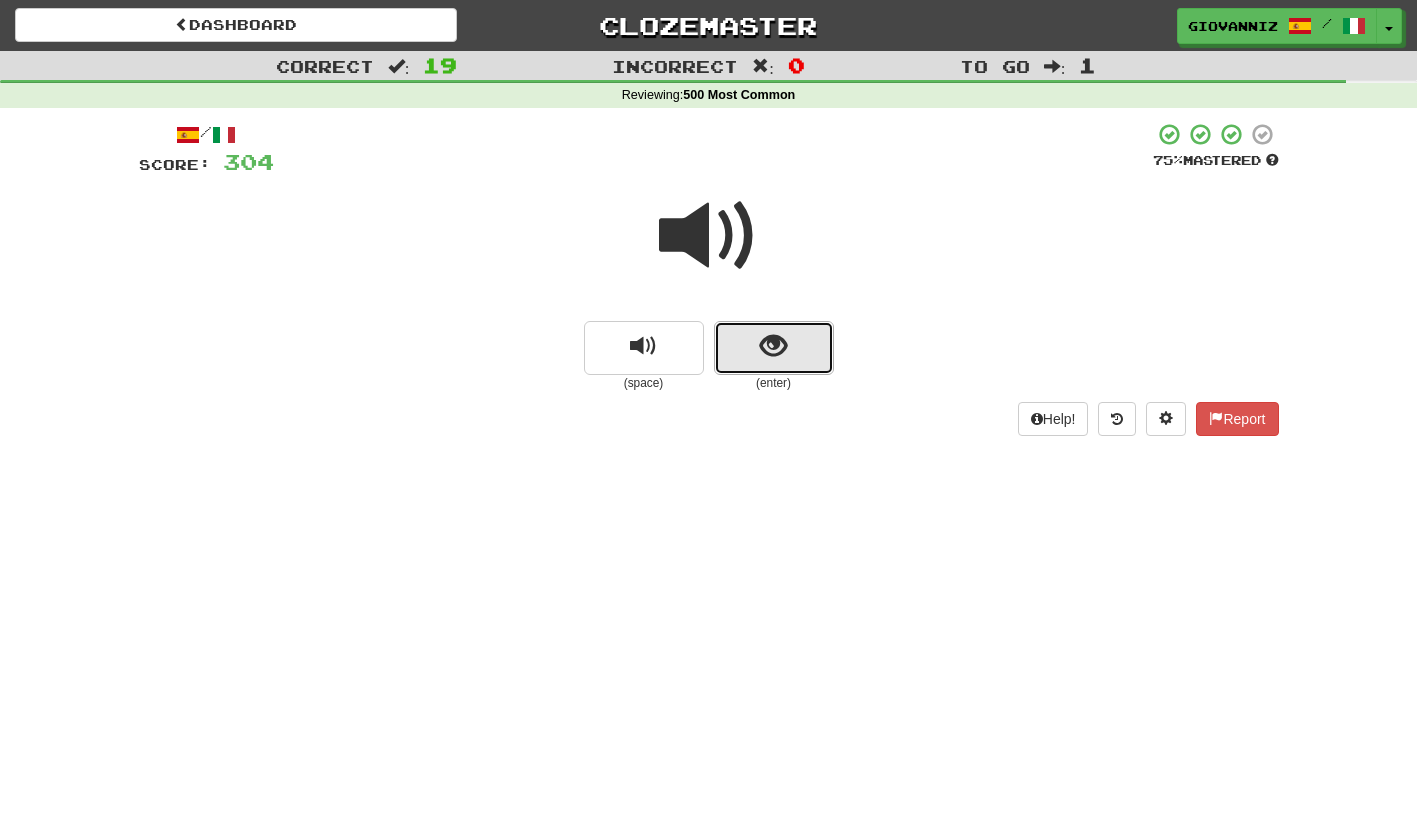 click at bounding box center [774, 348] 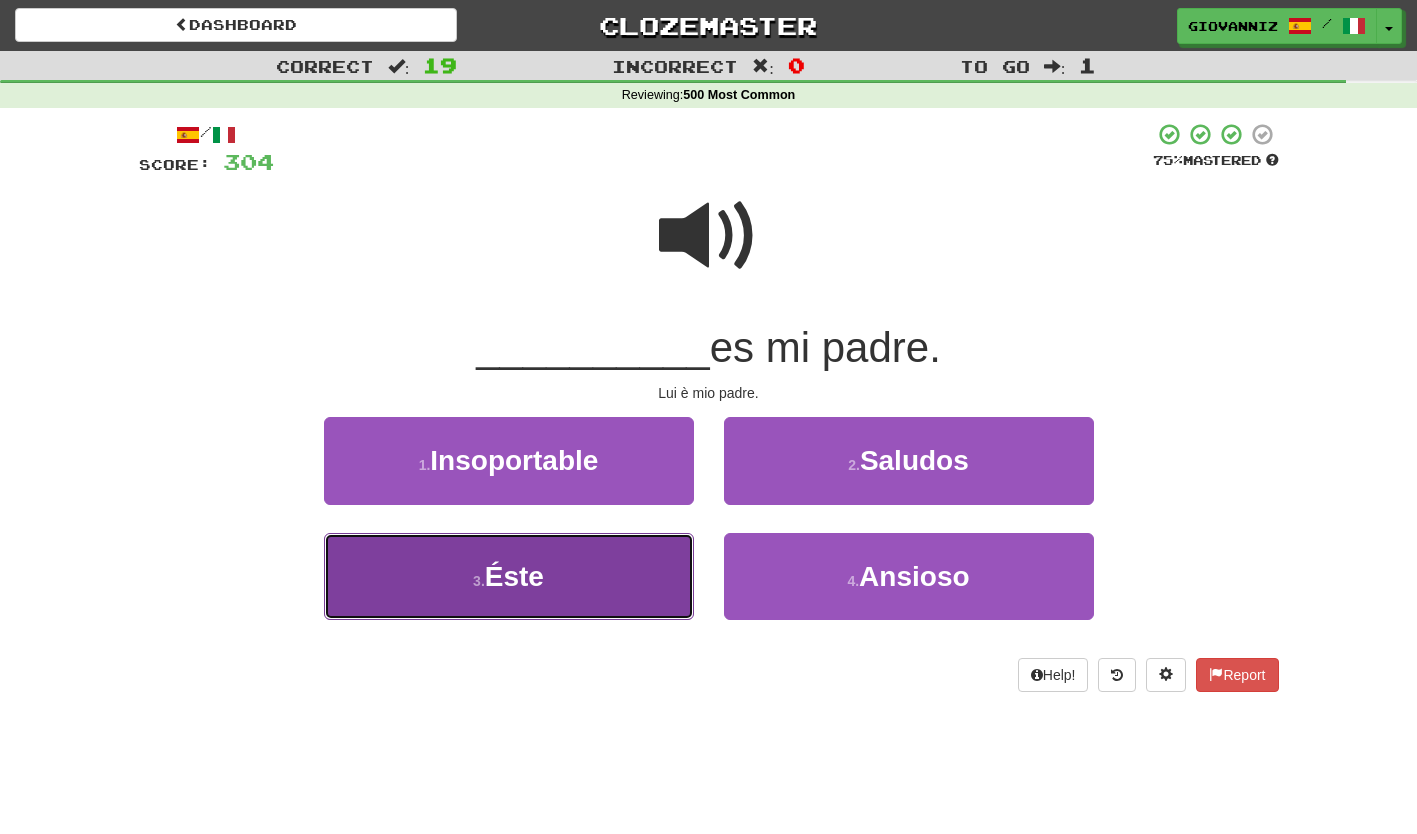 click on "3 .  Éste" at bounding box center [509, 576] 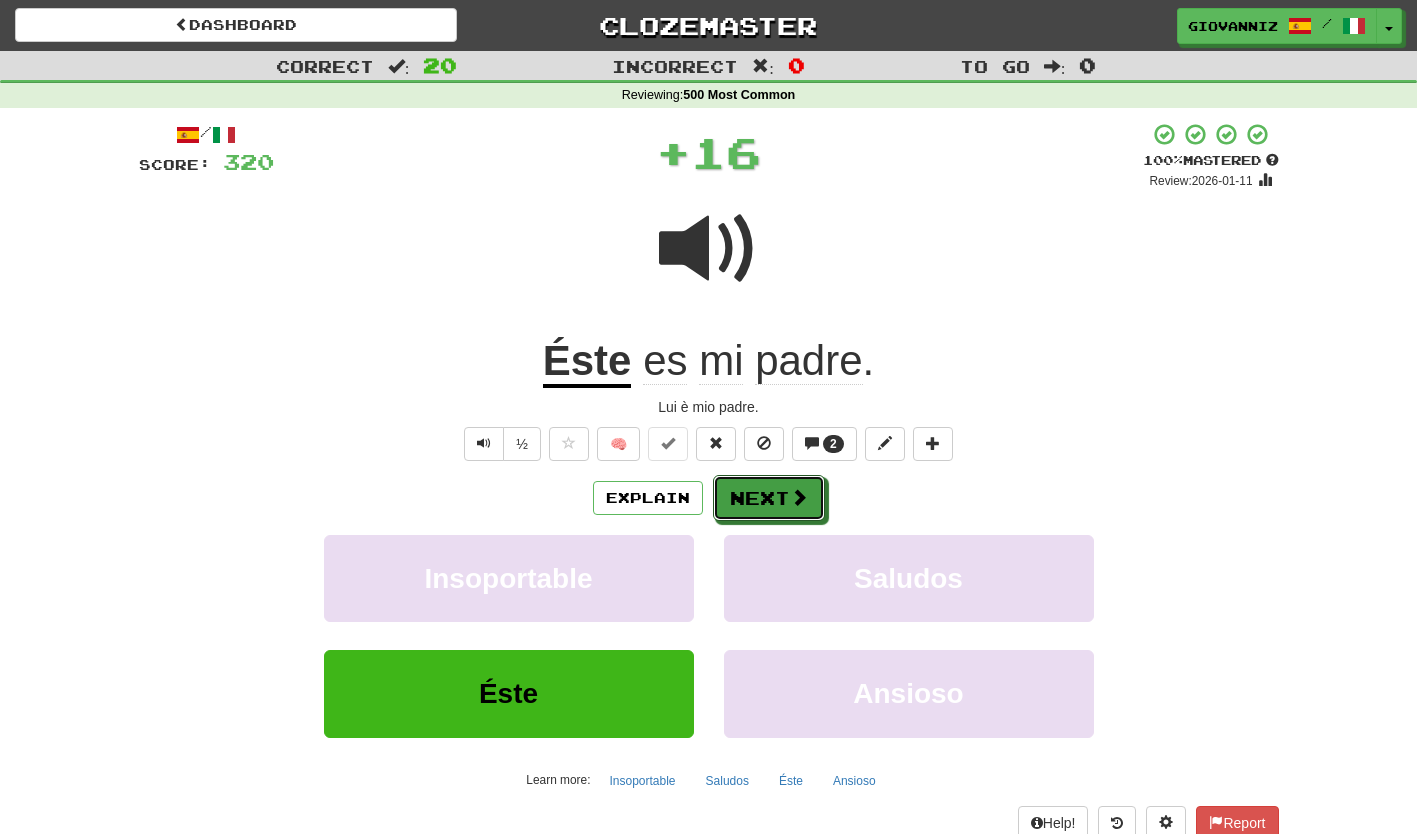 click on "Next" at bounding box center (769, 498) 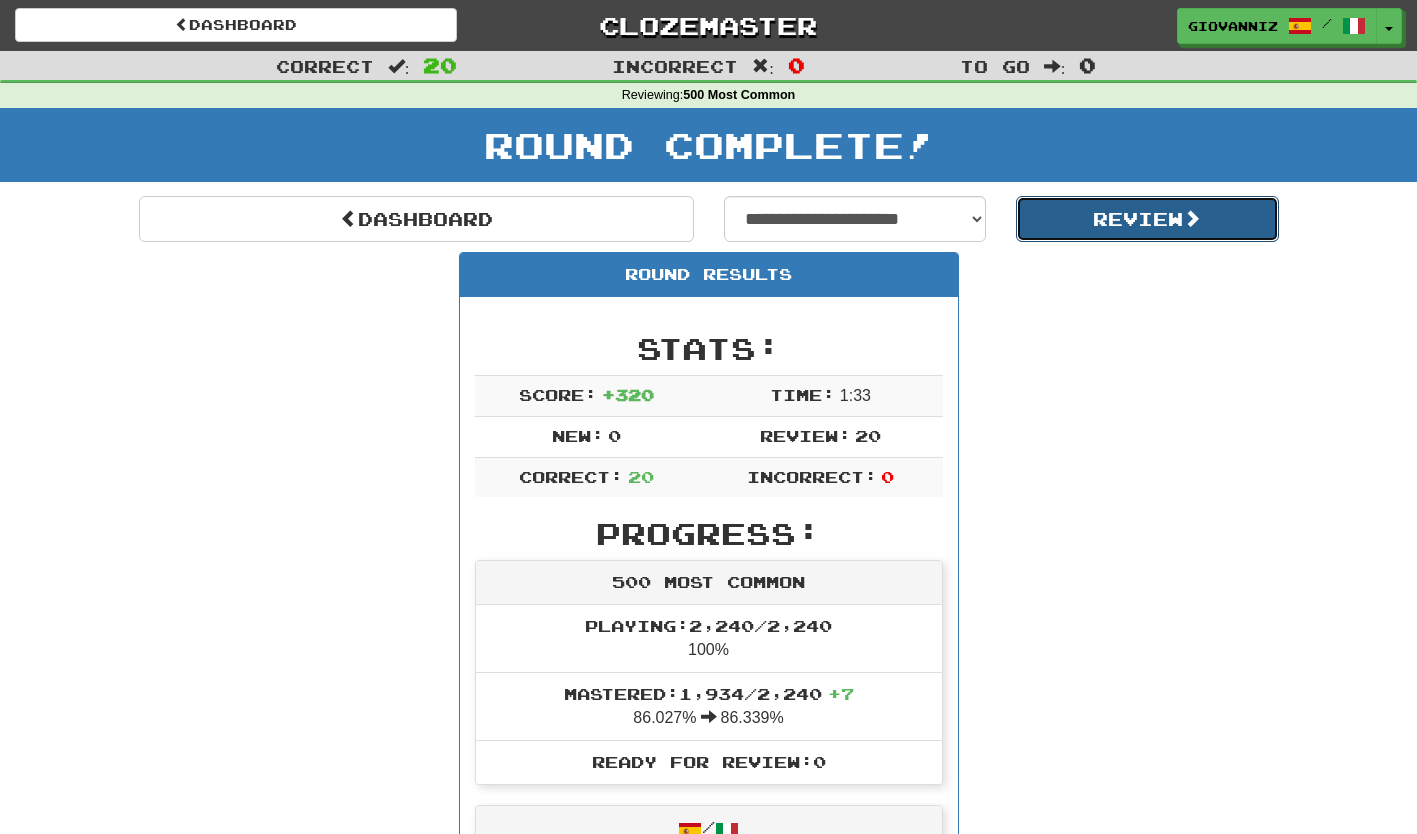 click on "Review" at bounding box center (1147, 219) 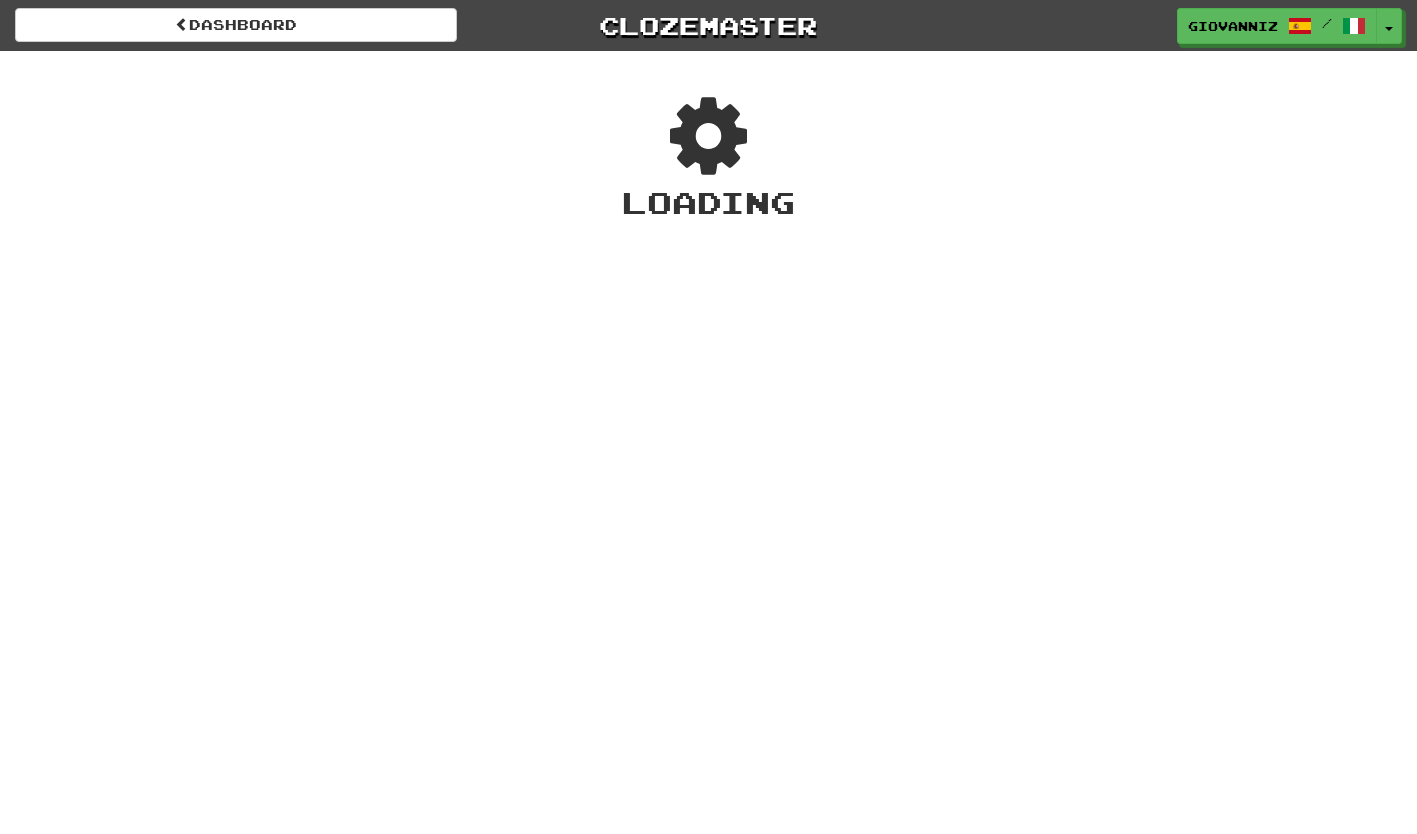 scroll, scrollTop: 0, scrollLeft: 0, axis: both 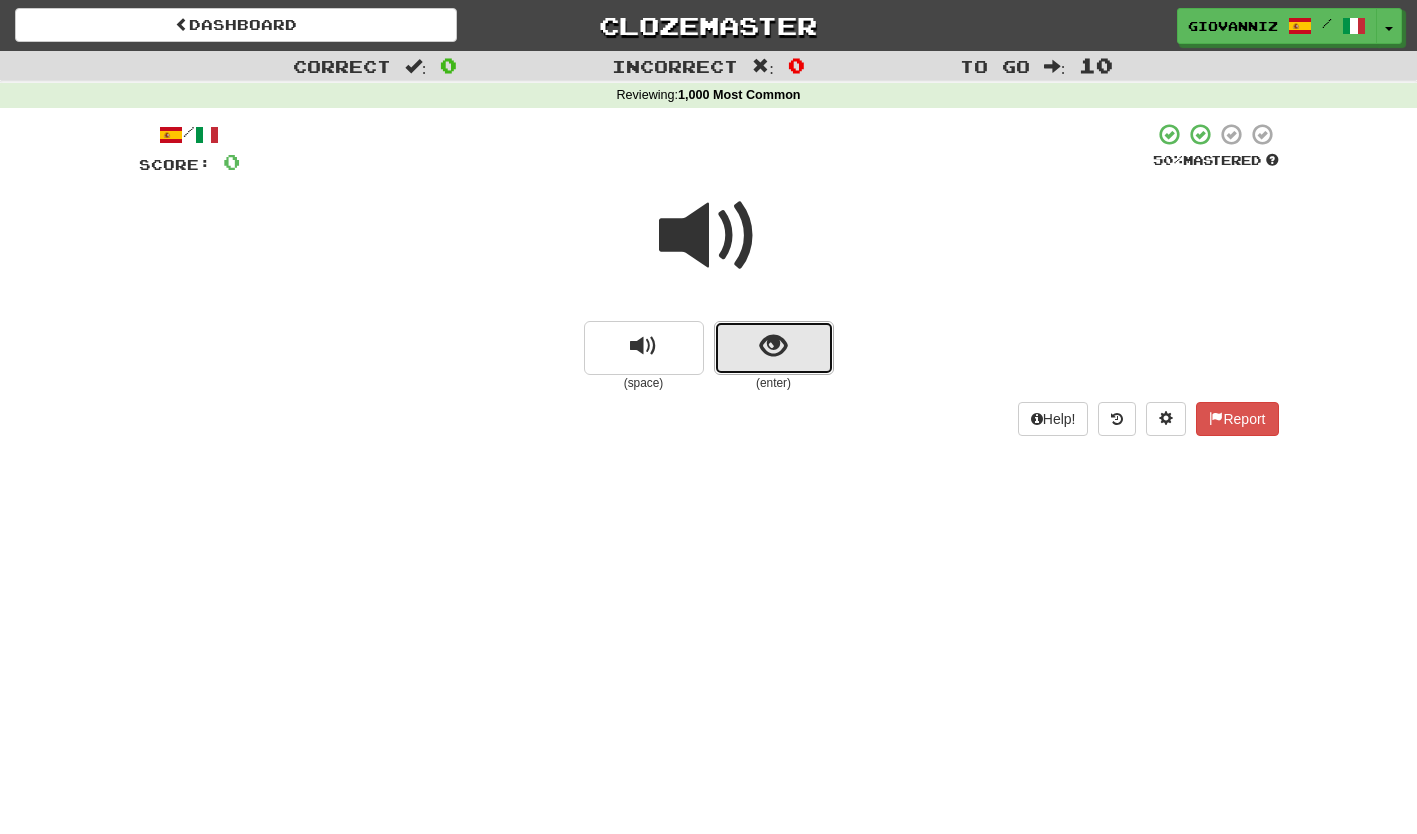 click at bounding box center (774, 348) 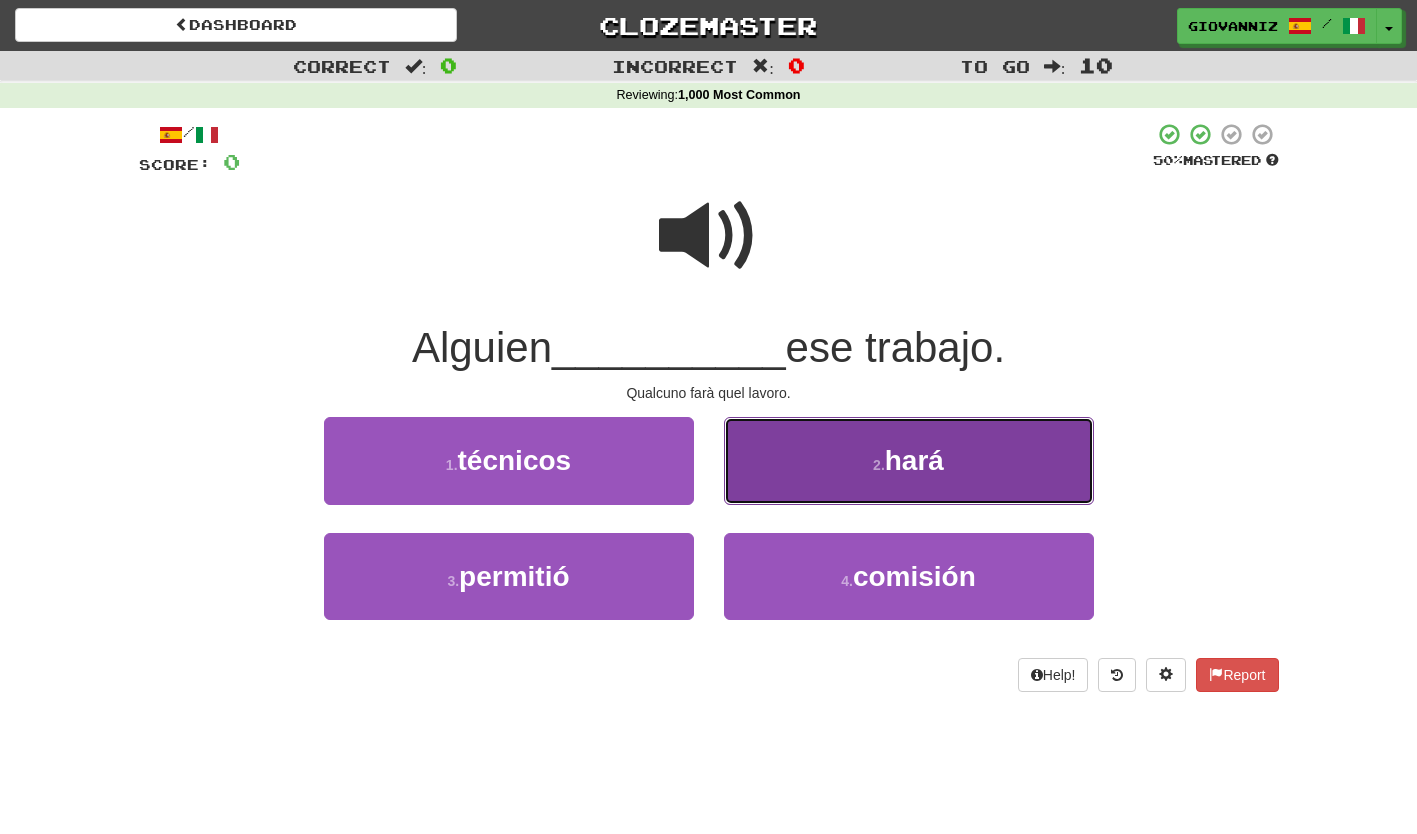 click on "2 .  hará" at bounding box center [909, 460] 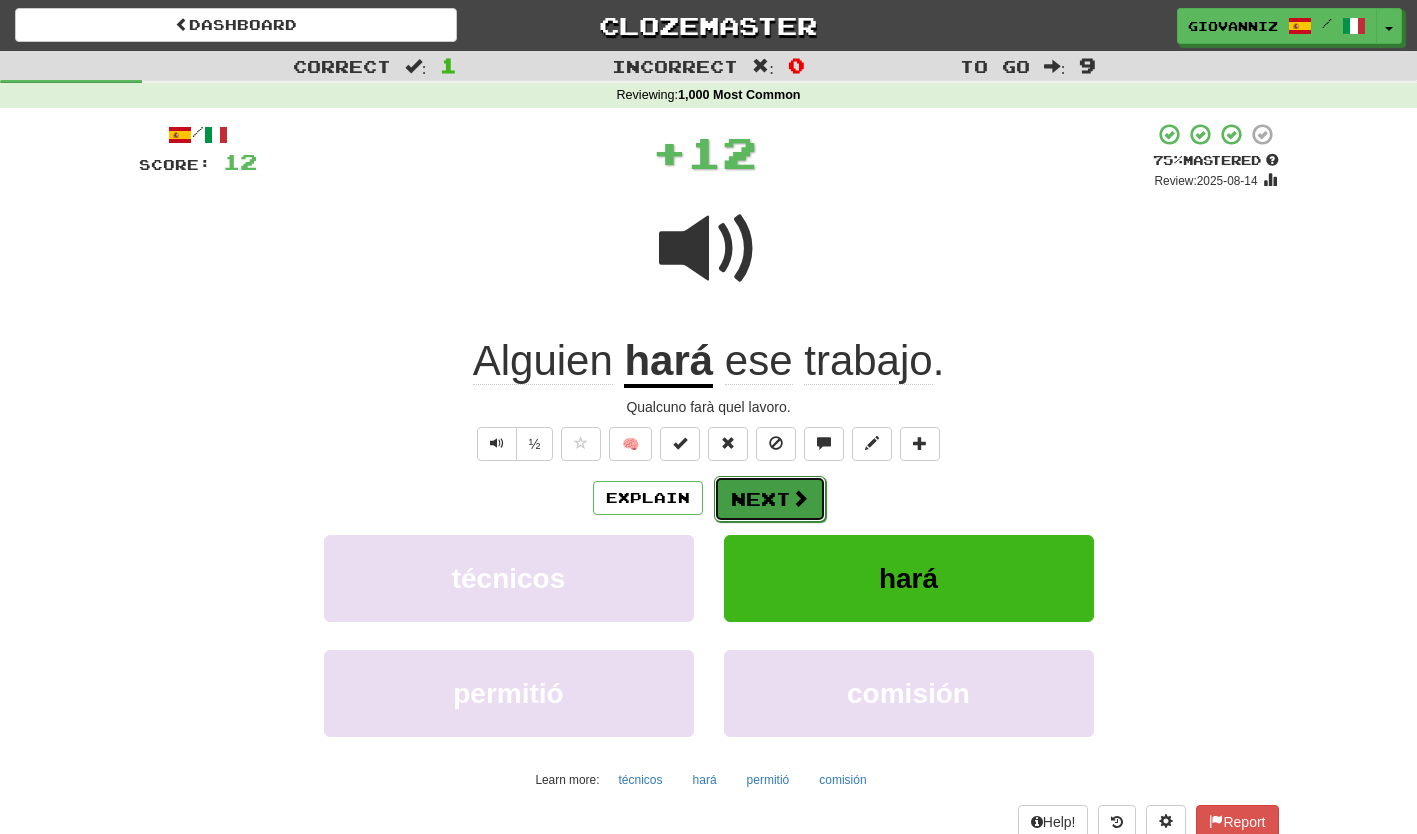 click on "Next" at bounding box center [770, 499] 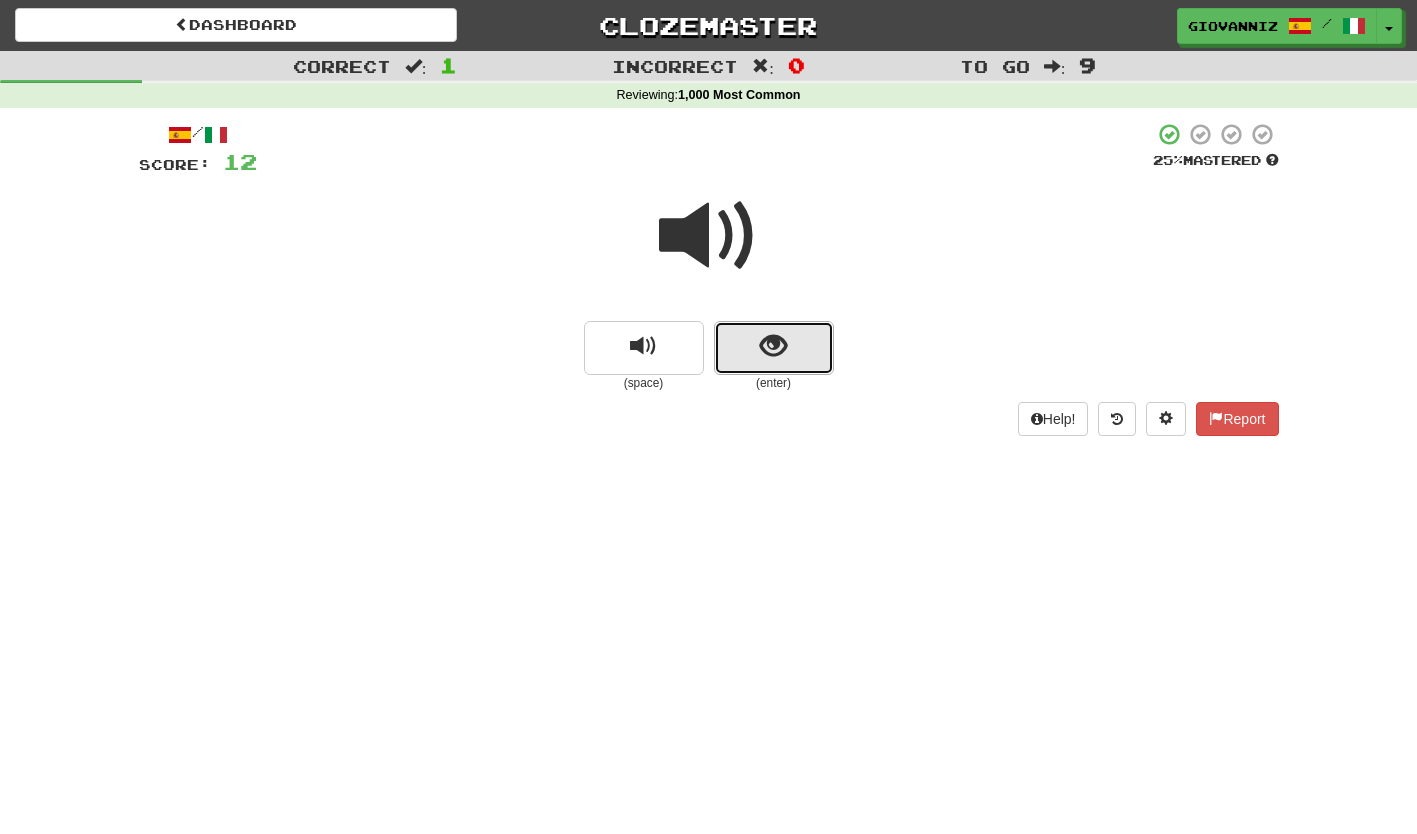 click at bounding box center [774, 348] 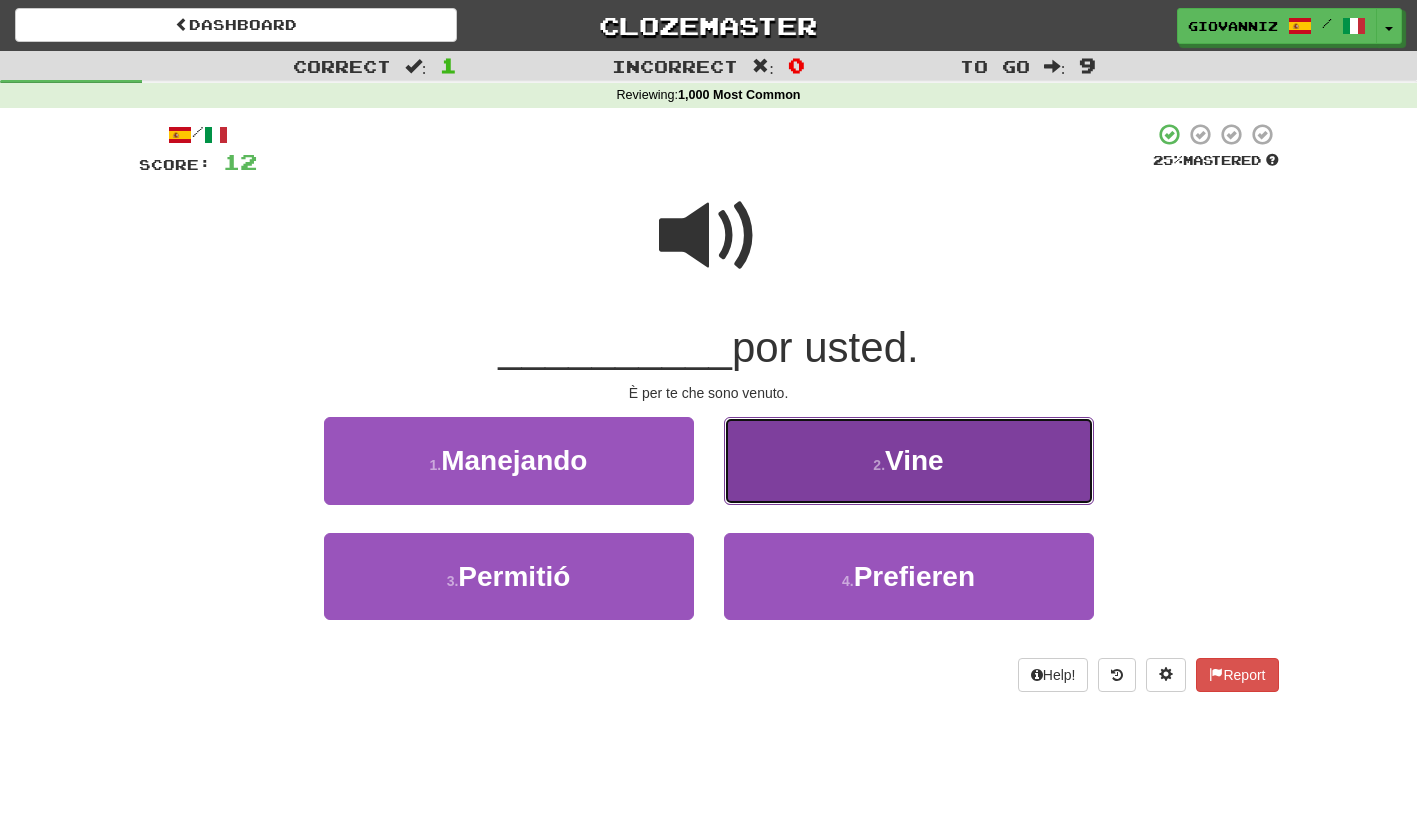 click on "2 .  Vine" at bounding box center (909, 460) 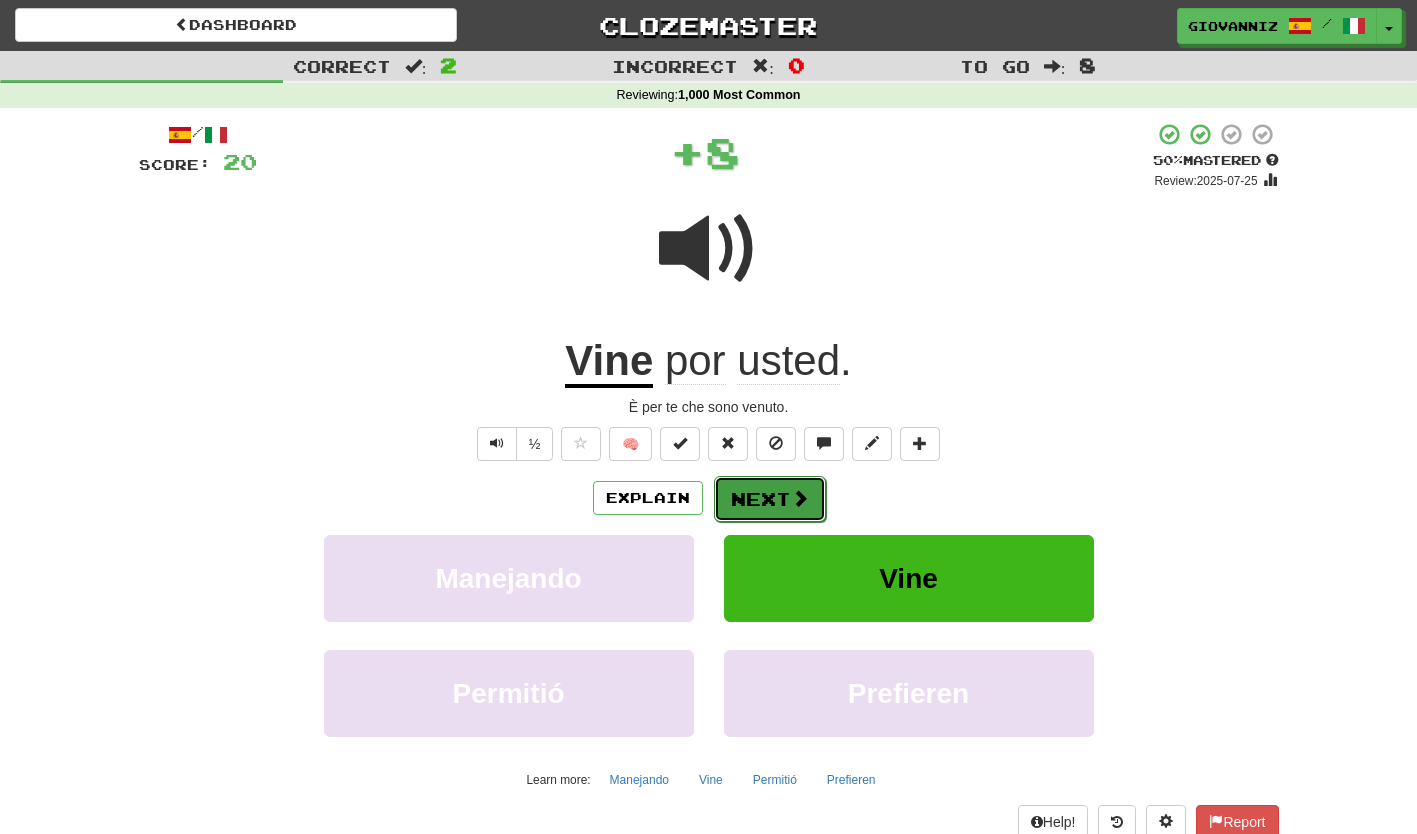 click on "Next" at bounding box center [770, 499] 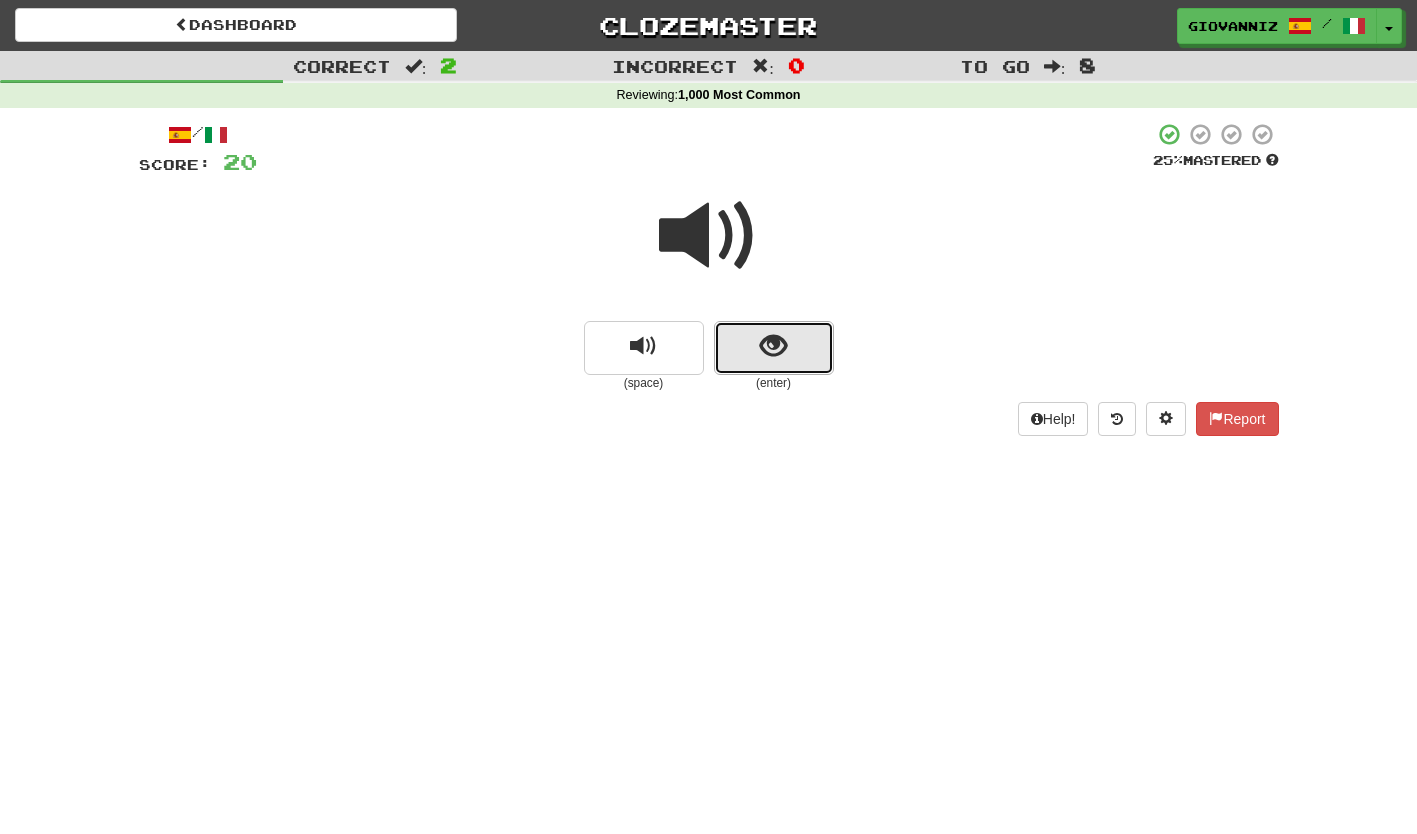 click at bounding box center [774, 348] 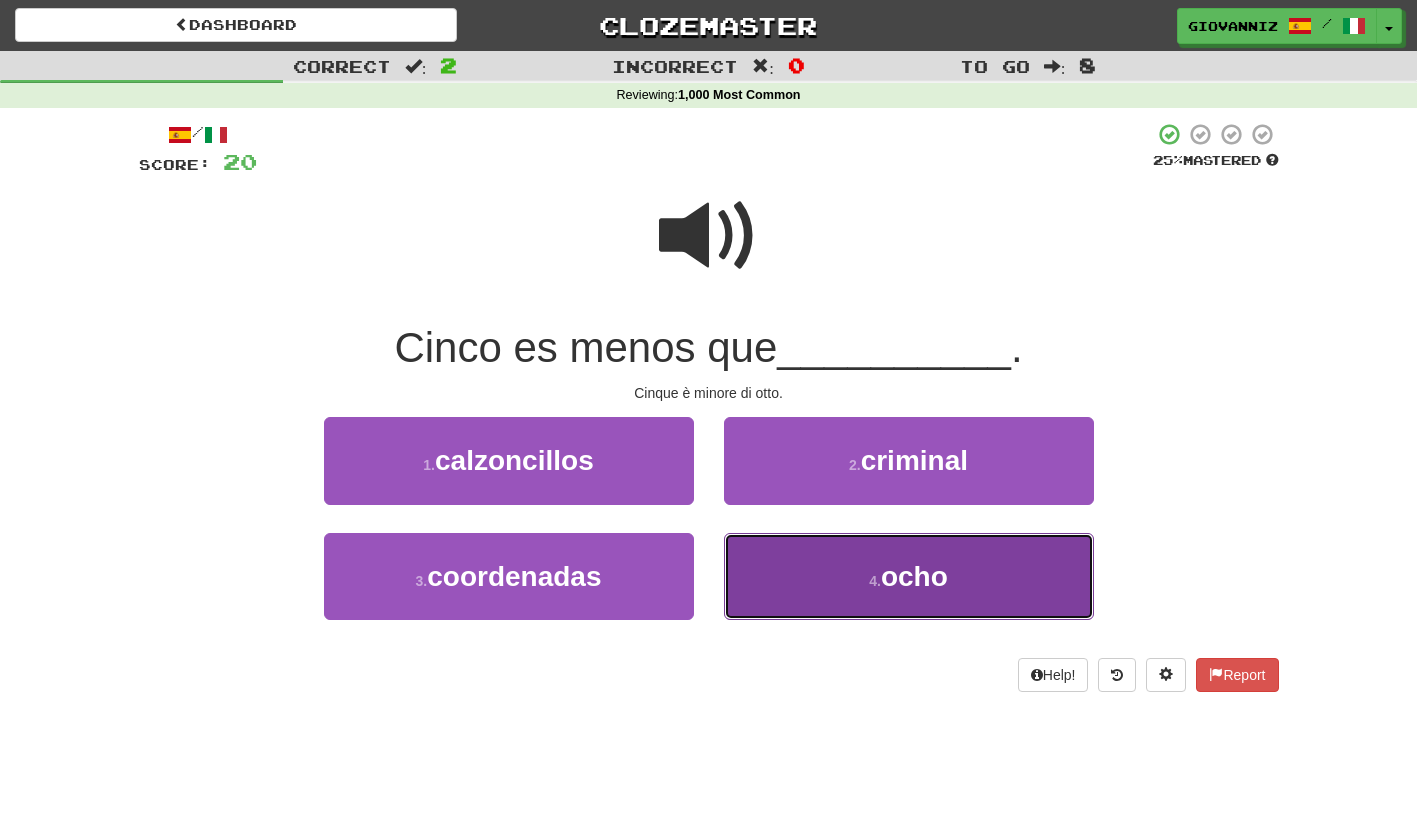 click on "4 .  ocho" at bounding box center (909, 576) 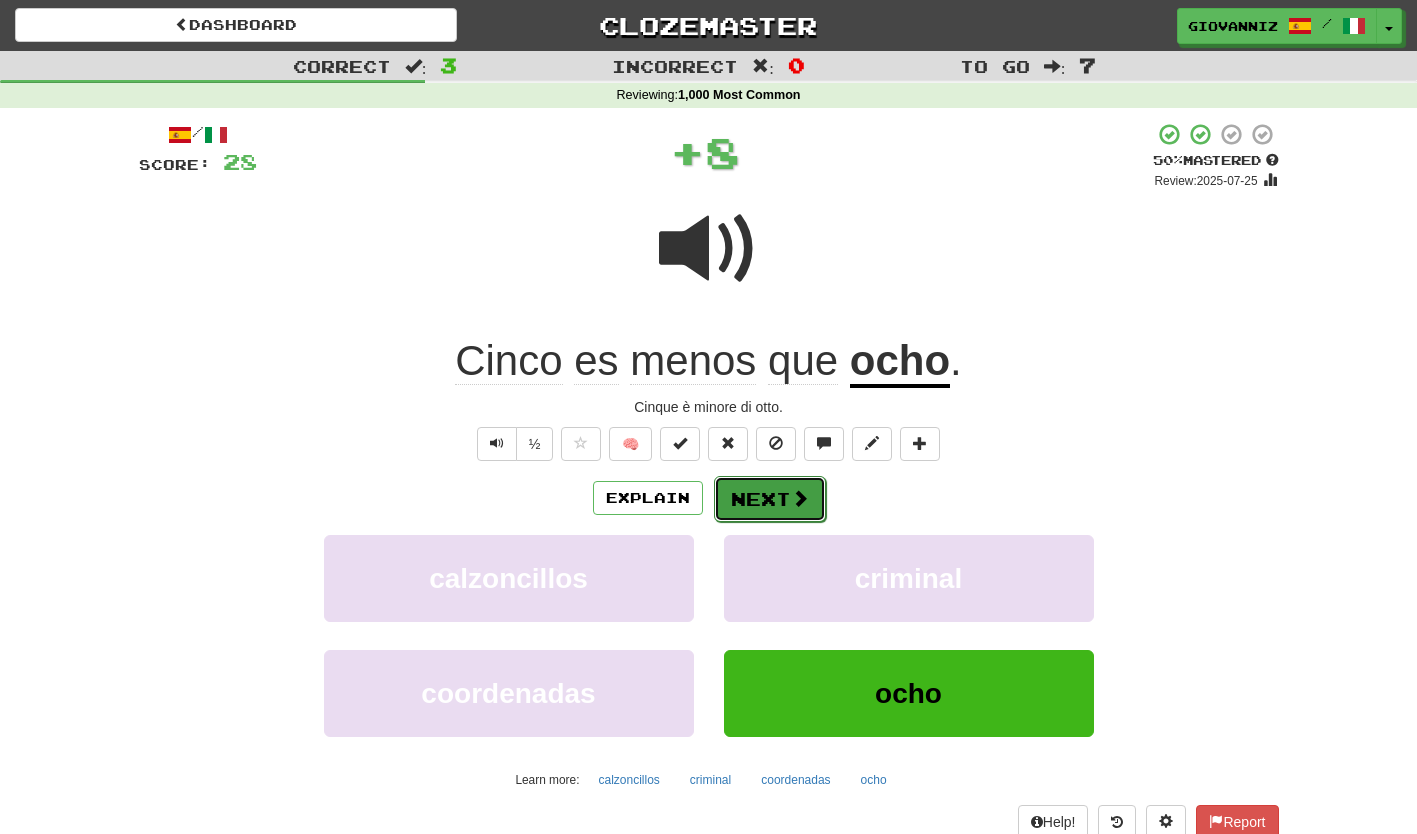 click on "Next" at bounding box center [770, 499] 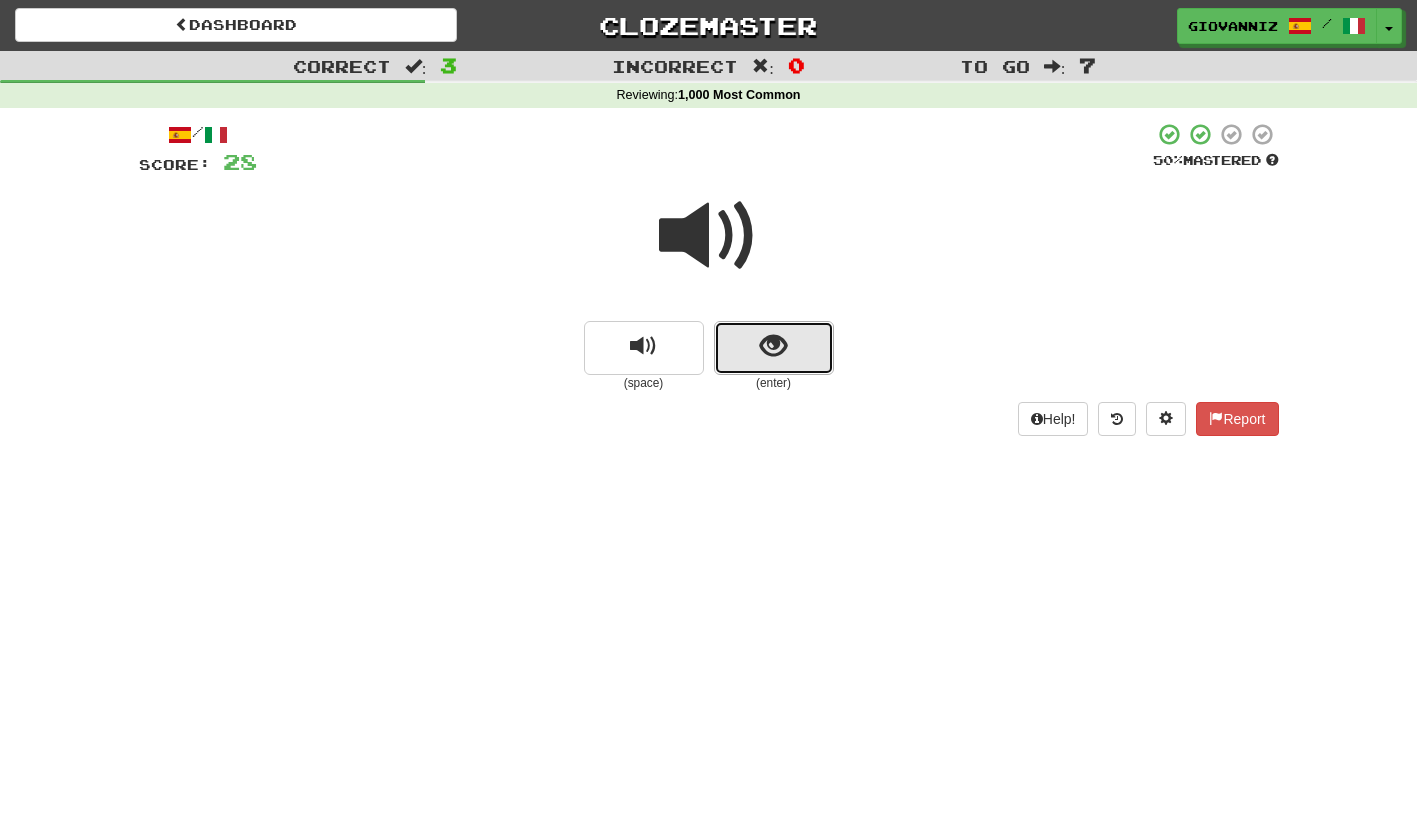 click at bounding box center [774, 348] 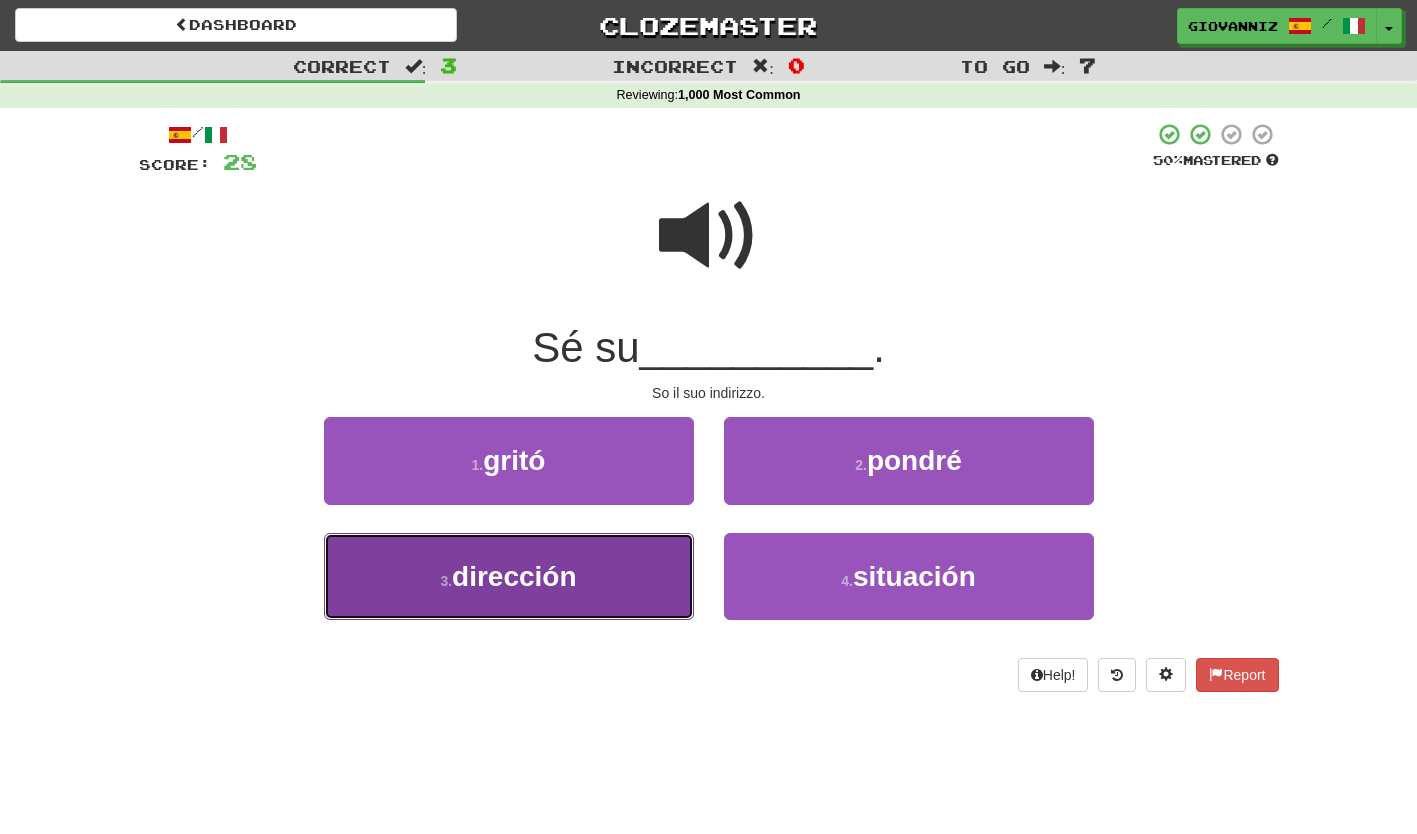 click on "3 .  dirección" at bounding box center (509, 576) 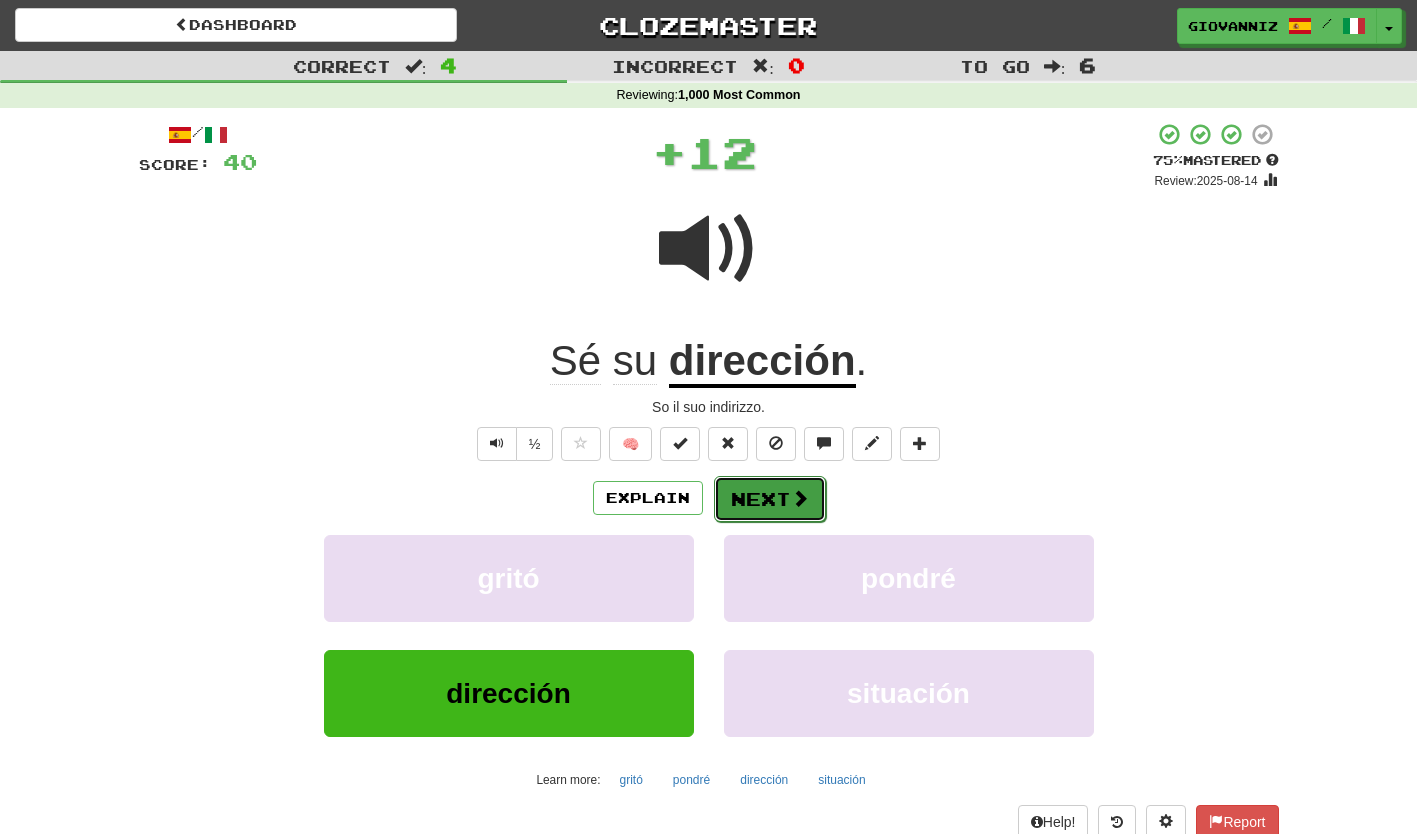 click on "Next" at bounding box center (770, 499) 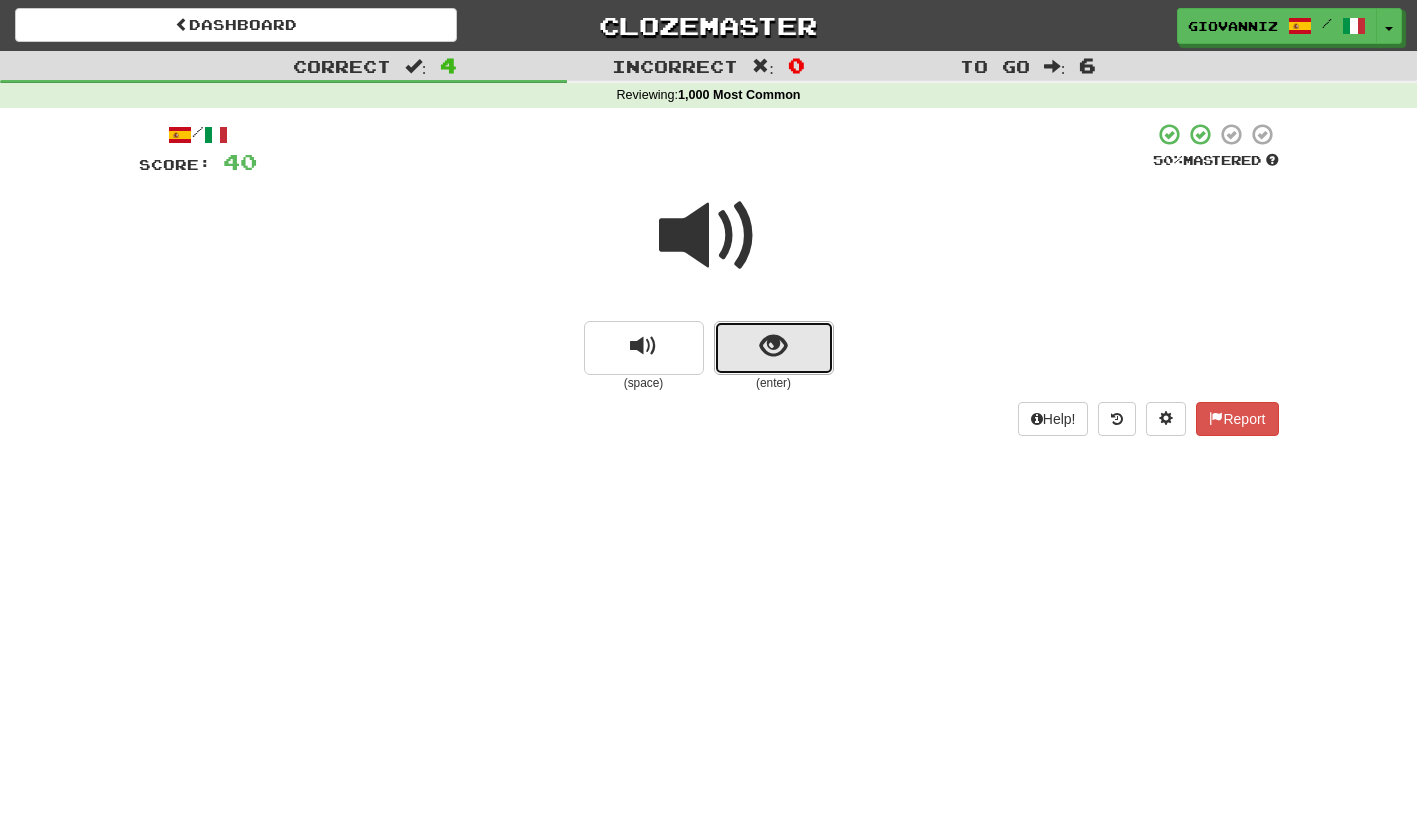 click at bounding box center (774, 348) 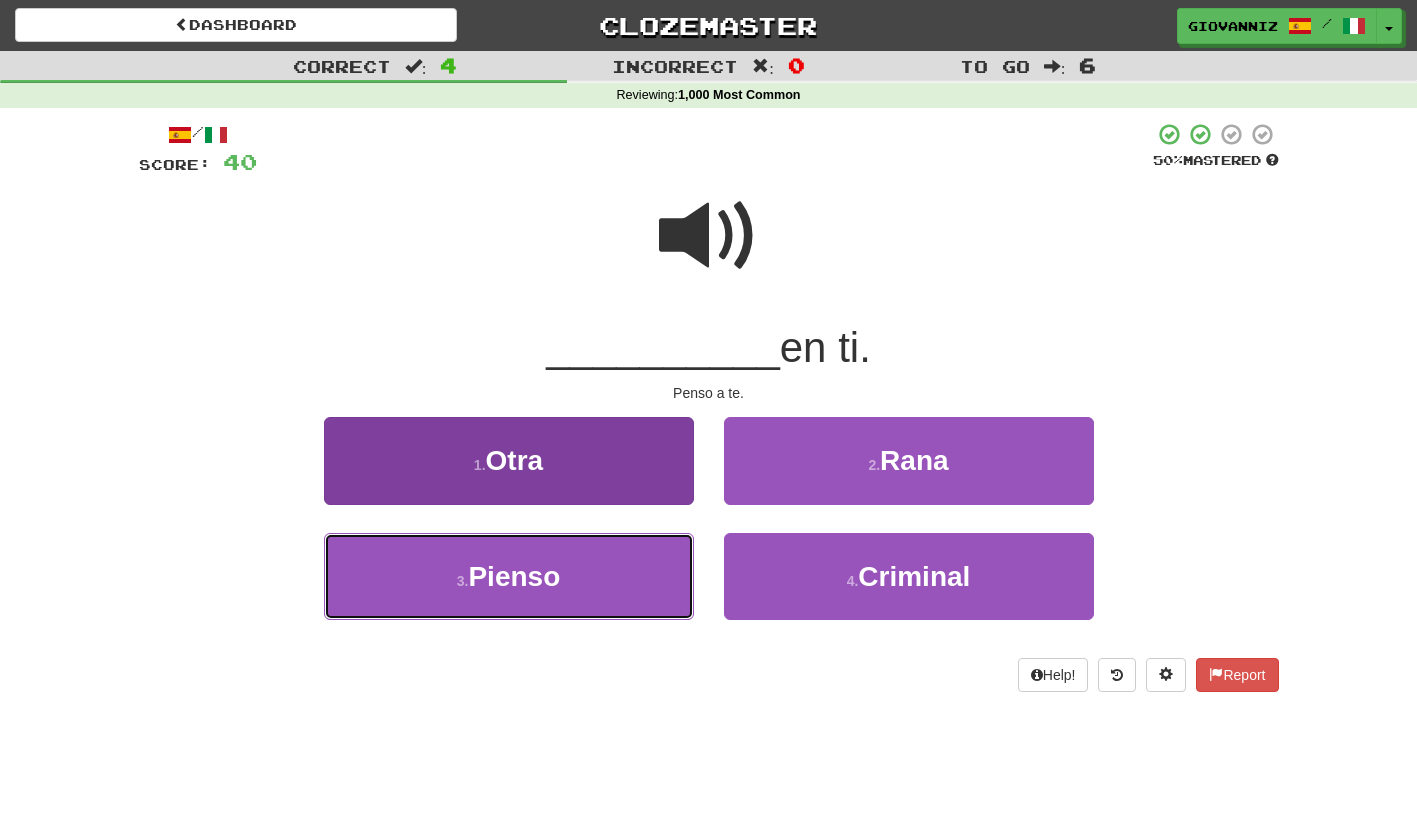 click on "3 .  Pienso" at bounding box center (509, 576) 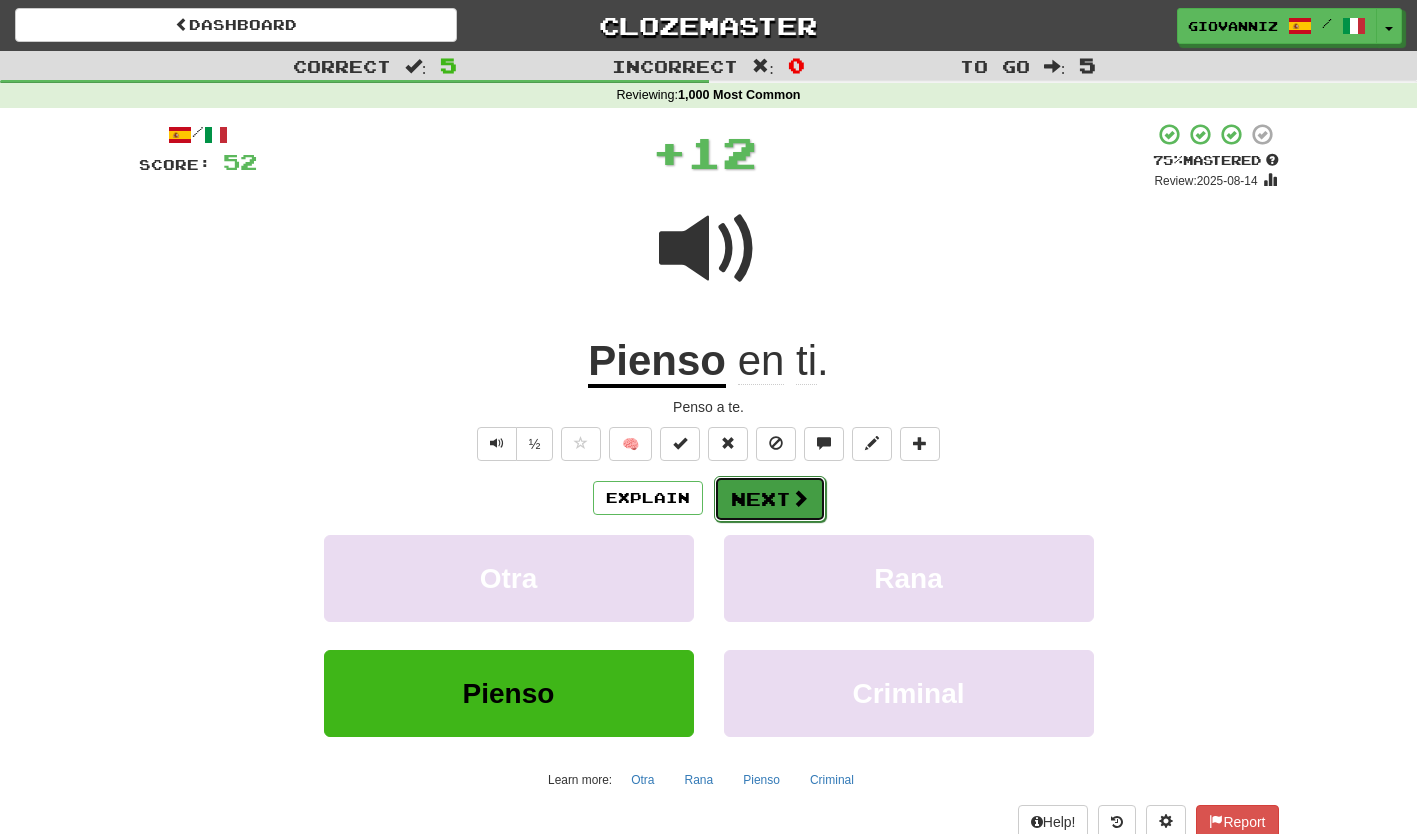 click on "Next" at bounding box center (770, 499) 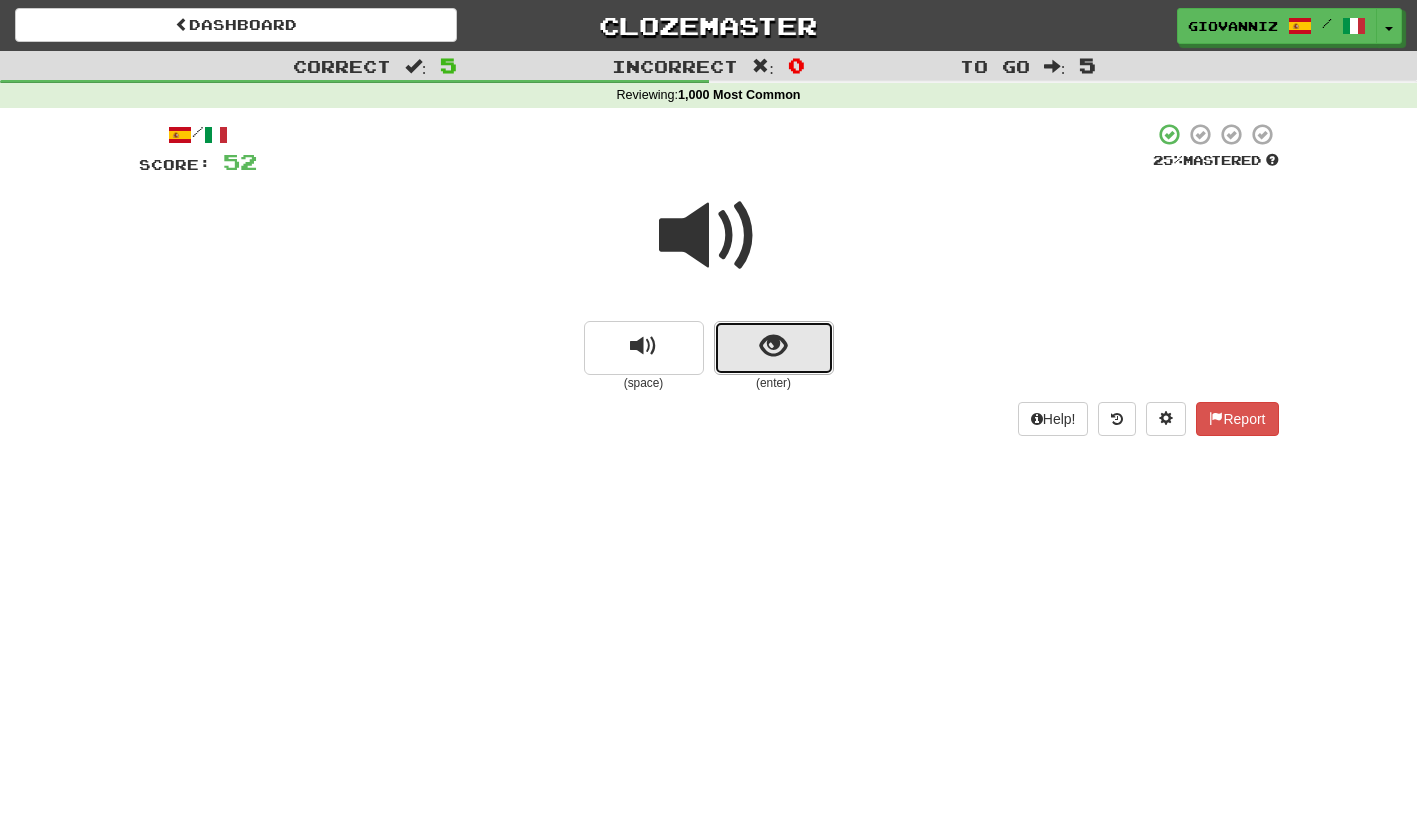 click at bounding box center [774, 348] 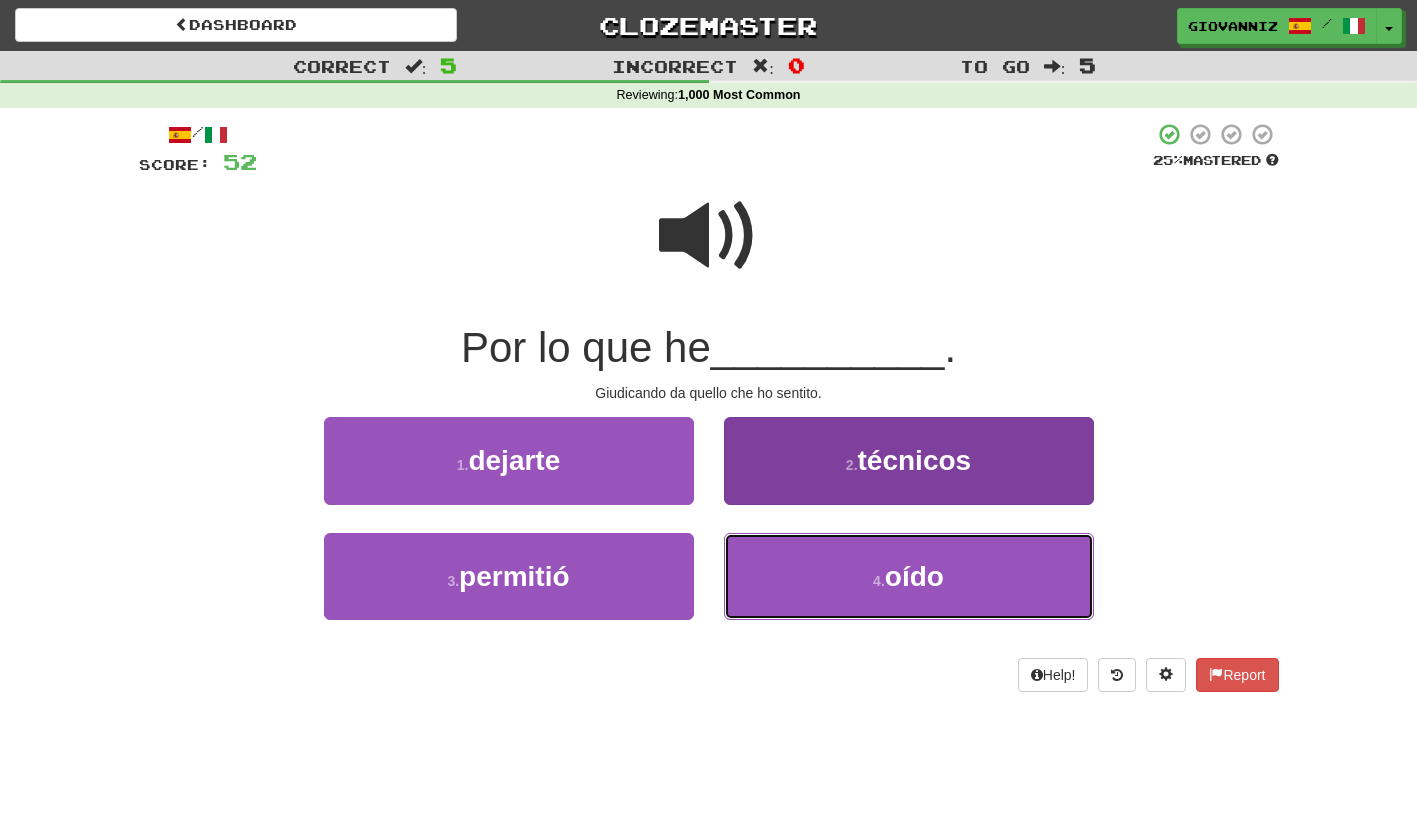 click on "4 .  oído" at bounding box center (909, 576) 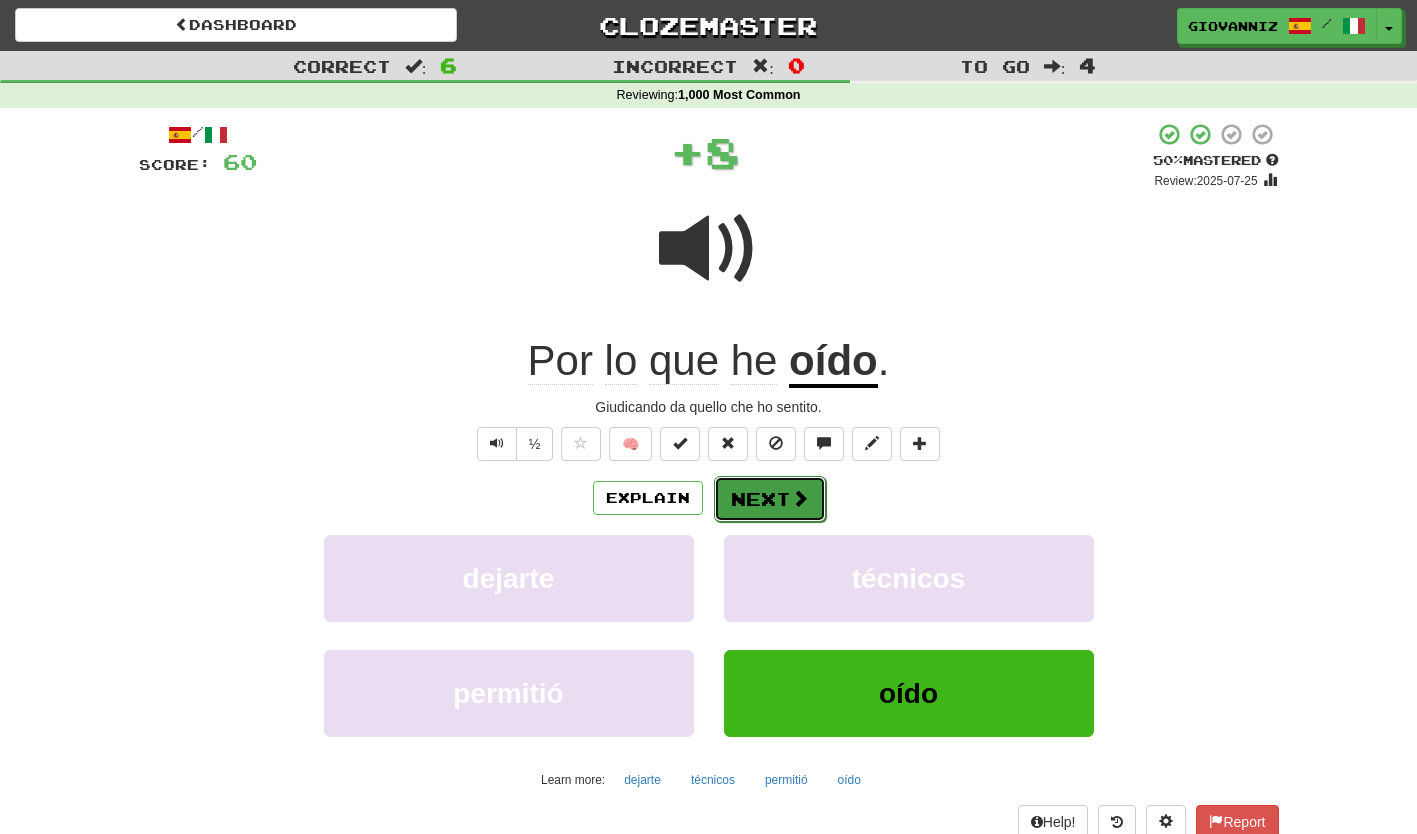 click on "Next" at bounding box center [770, 499] 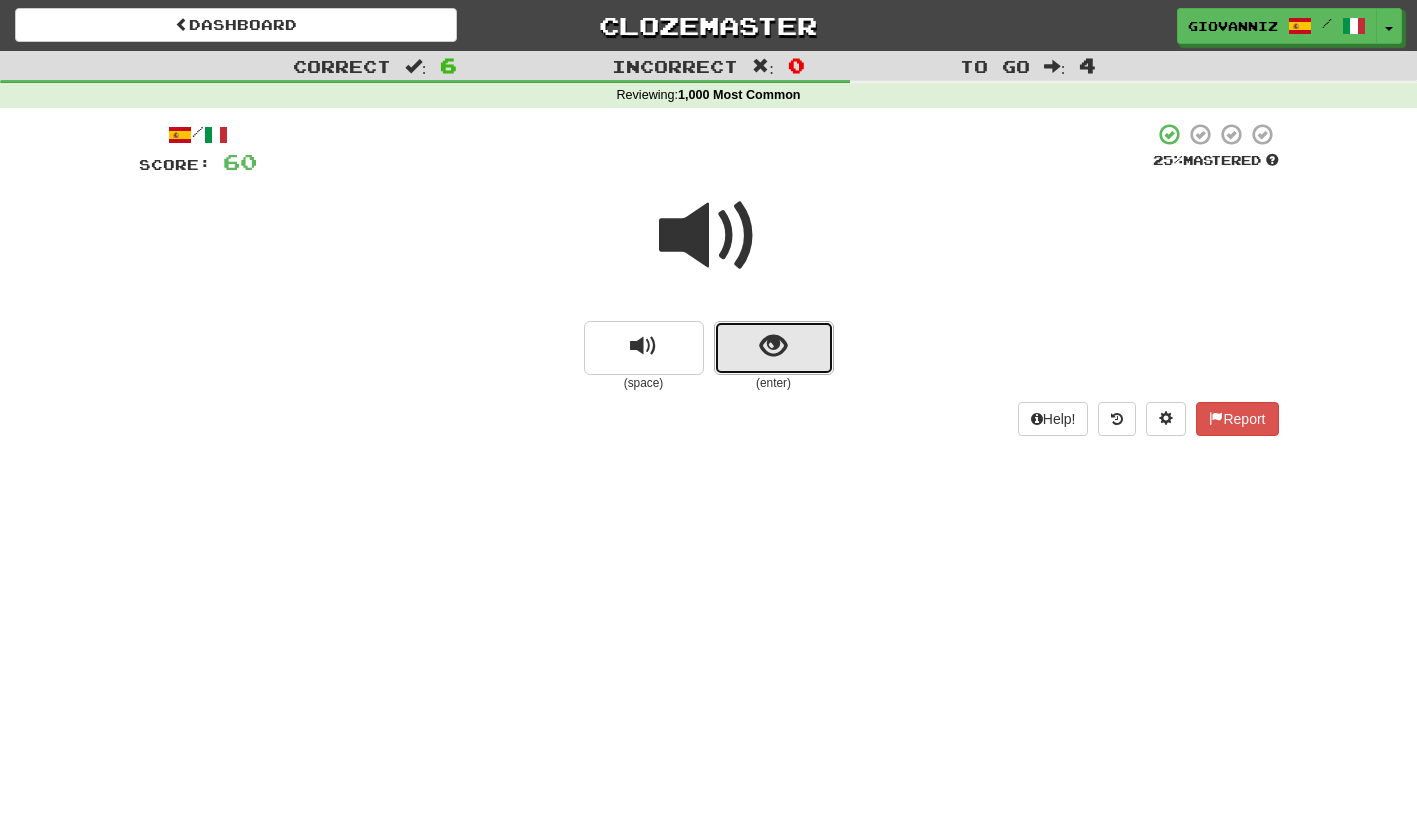 click at bounding box center [774, 348] 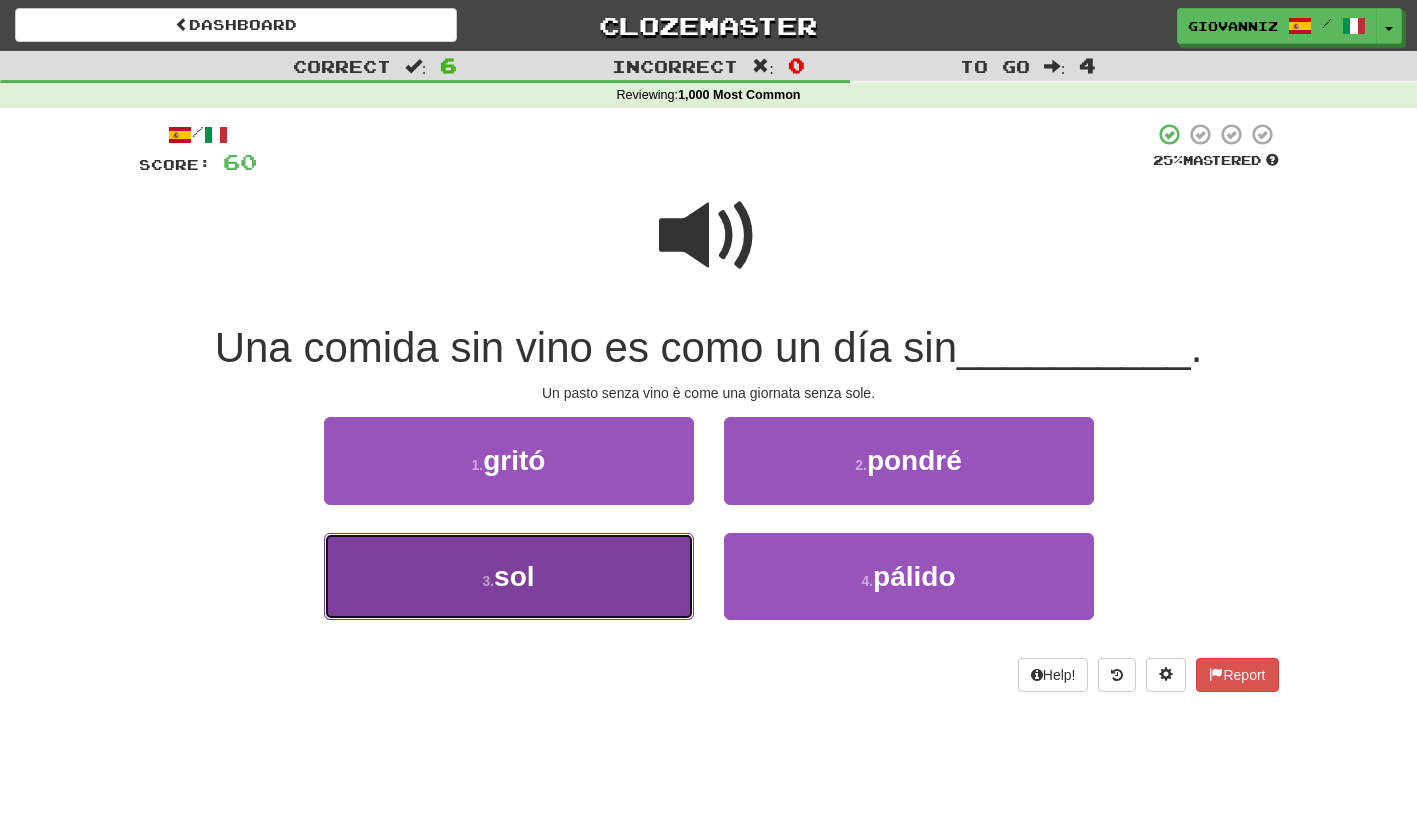 click on "3 .  sol" at bounding box center (509, 576) 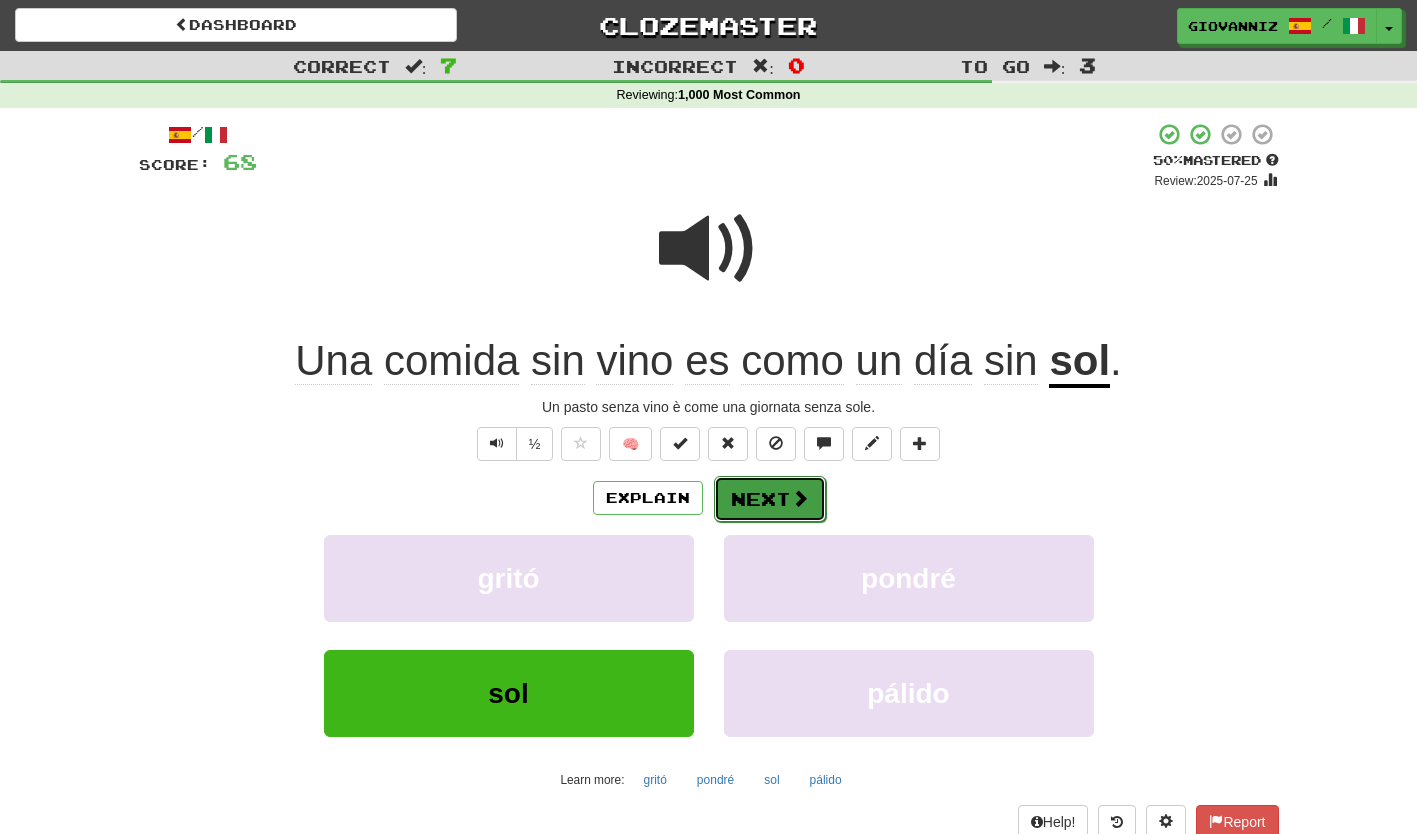 click on "Next" at bounding box center [770, 499] 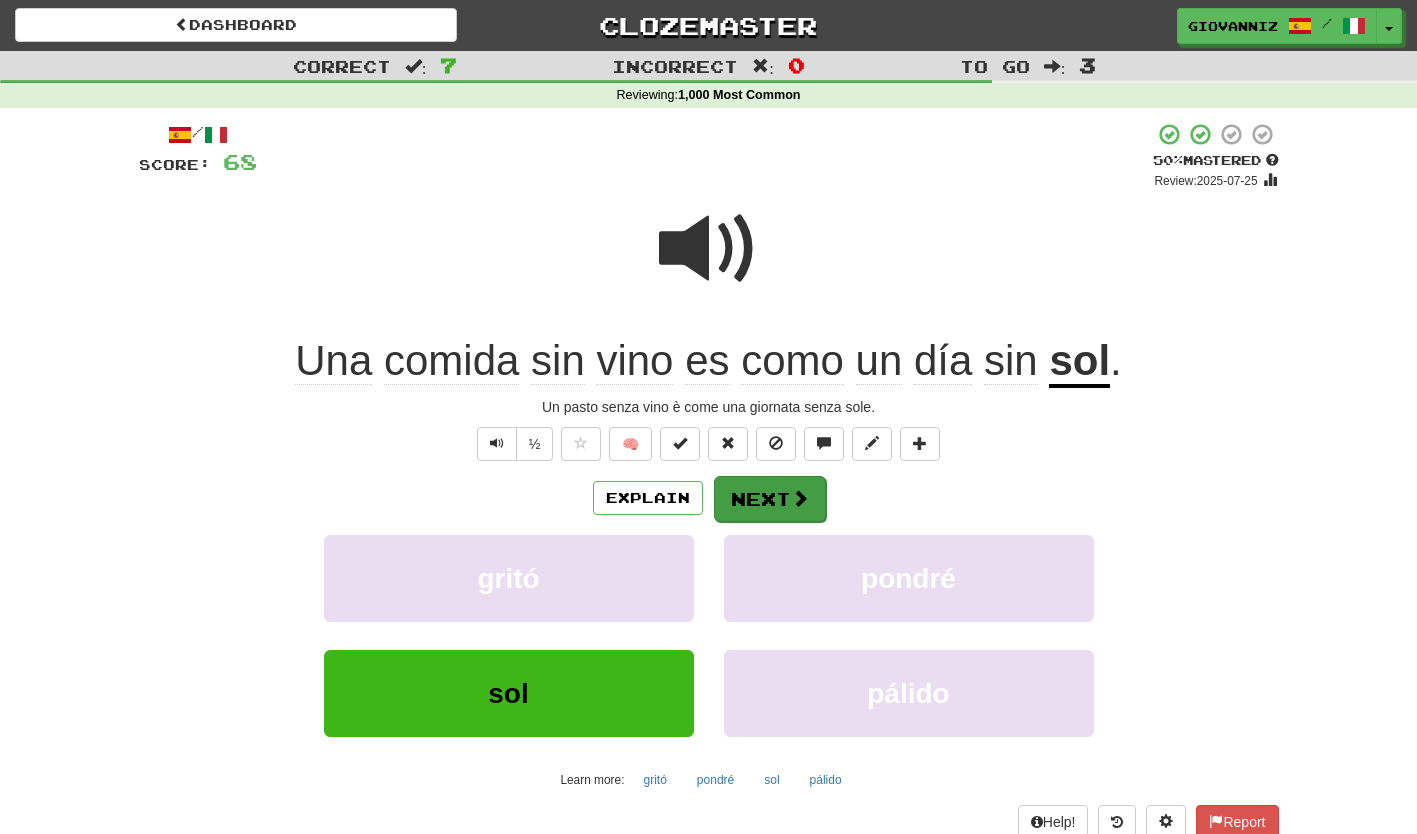 click on "Dashboard
Clozemaster
[USERNAME]
/
Toggle Dropdown
Dashboard
Leaderboard
Activity Feed
Notifications
Profile
Discussions
Español
/
Italiano
Streak:
2
Review:
10
Points Today: 656
Español
/
English
Streak:
1
Review:
10
Points Today: 0
Italiano
/
English
Streak:
1
Review:
120
Daily Goal:  0 /50
Languages
Account
Logout
[USERNAME]
/
Toggle Dropdown
Dashboard
Leaderboard
Activity Feed
Notifications
Profile
Discussions
Español
/
Italiano
Streak:
2
Review:
10
Points Today: 656
Español
/
English
Streak:
1
Review:
10
Points Today: 0" at bounding box center (708, 450) 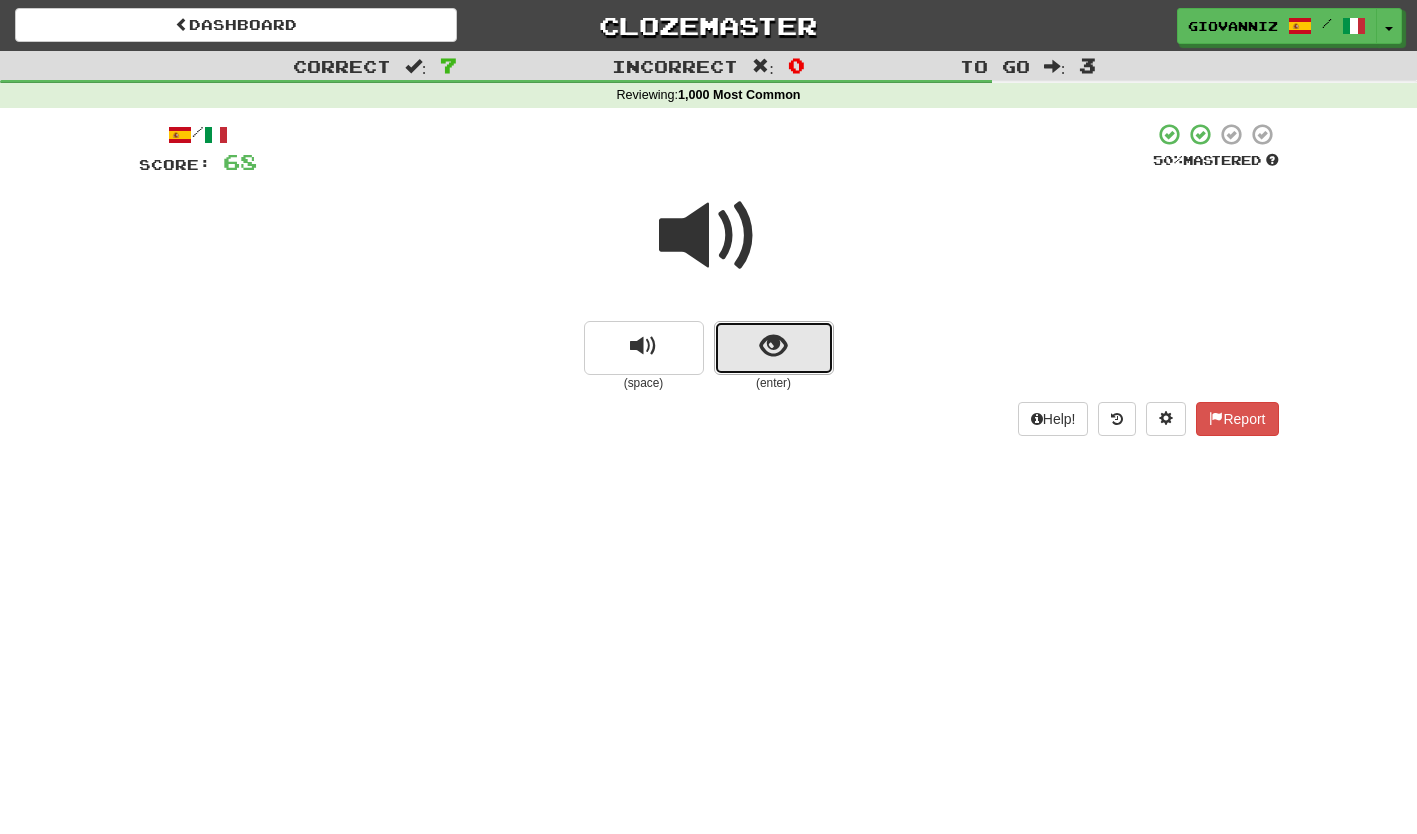 click at bounding box center (774, 348) 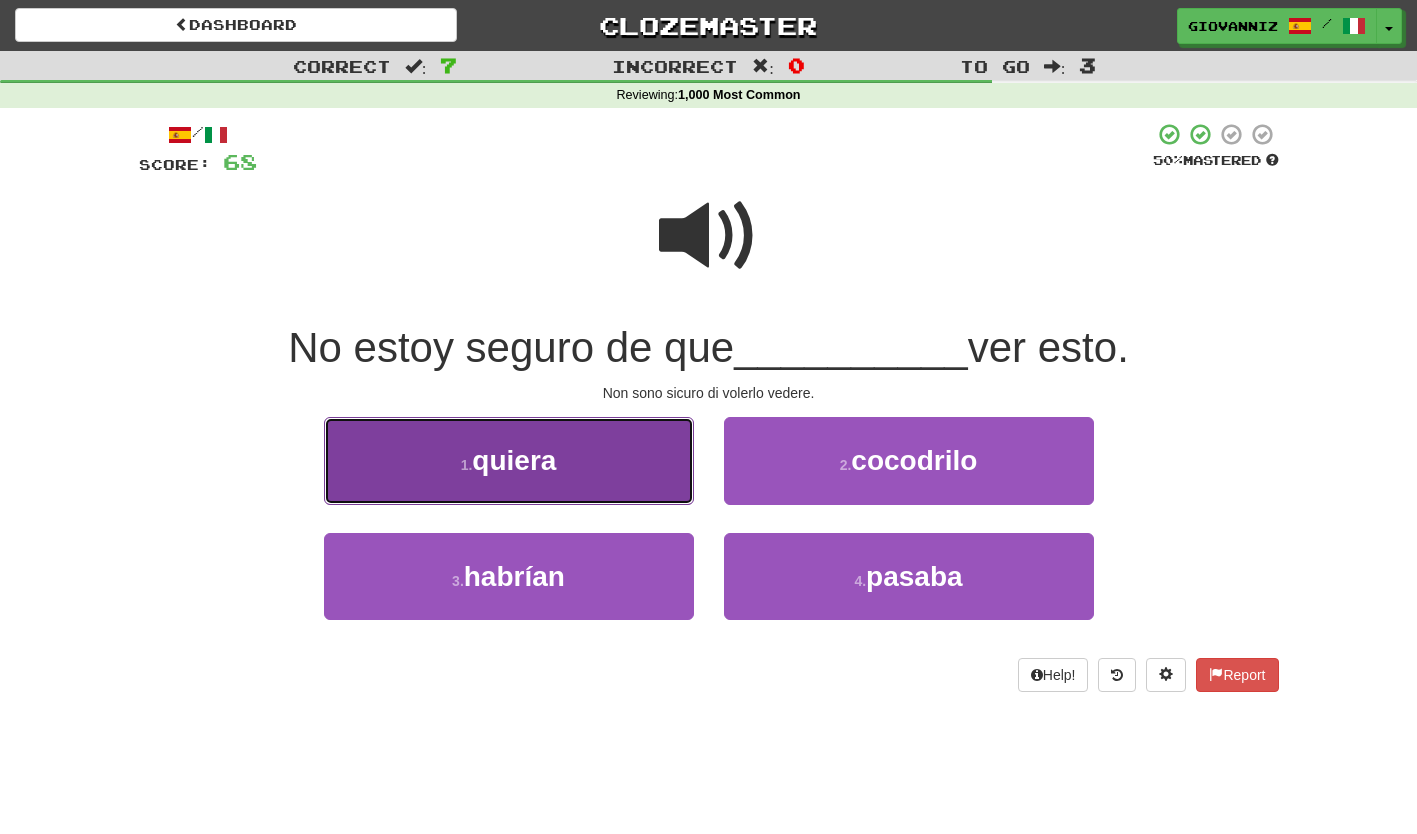 click on "1 .  quiera" at bounding box center [509, 460] 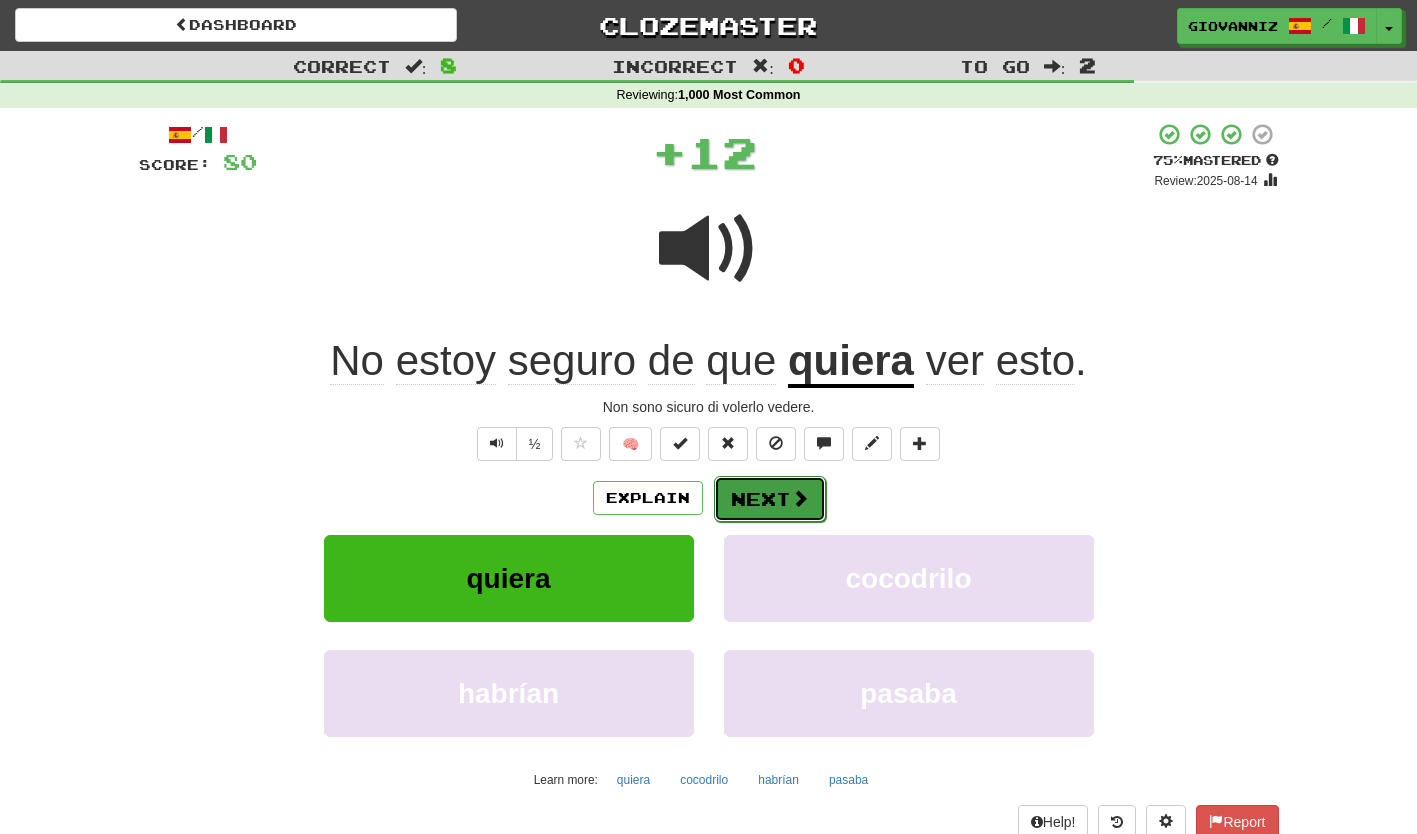 click on "Next" at bounding box center (770, 499) 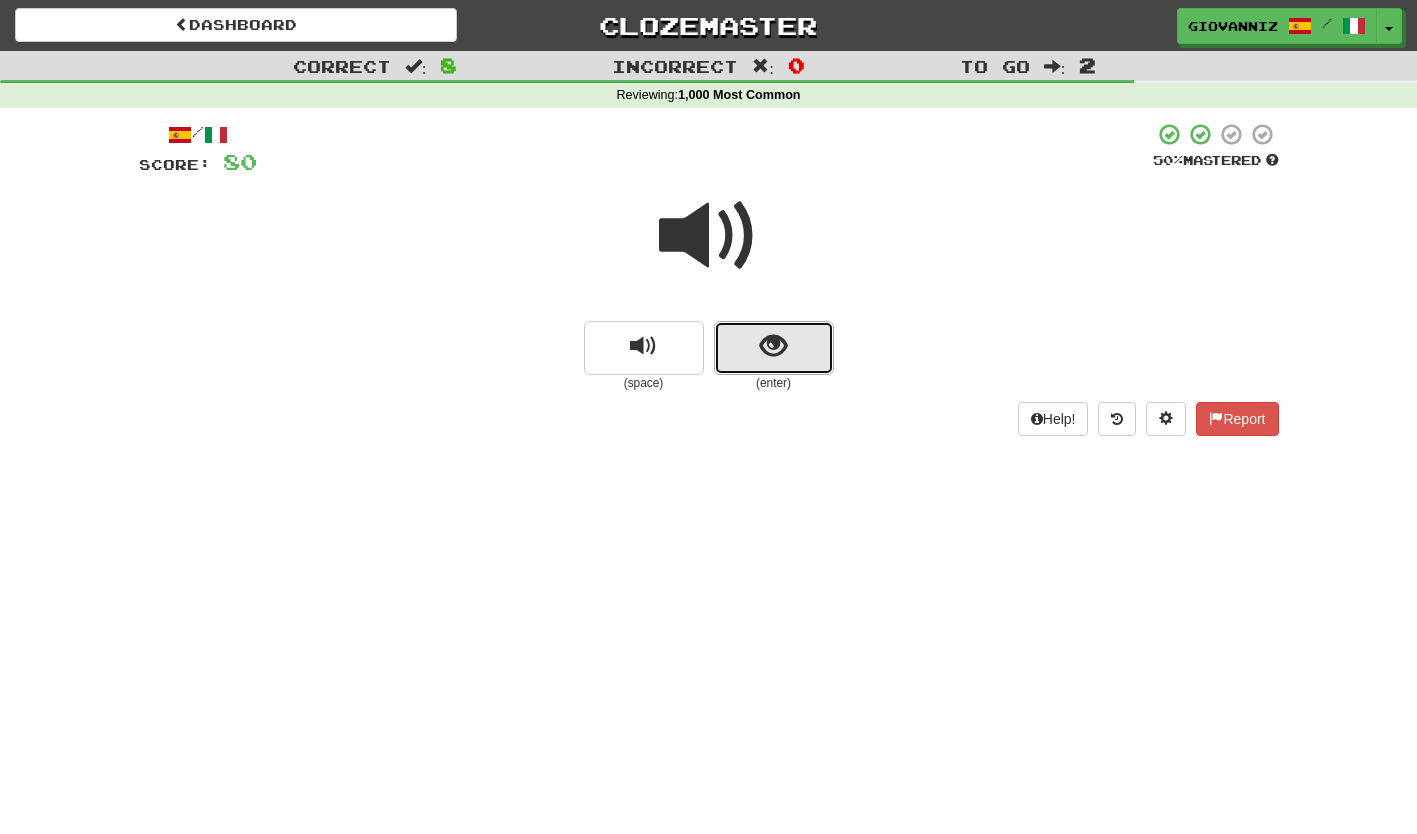 click at bounding box center [774, 348] 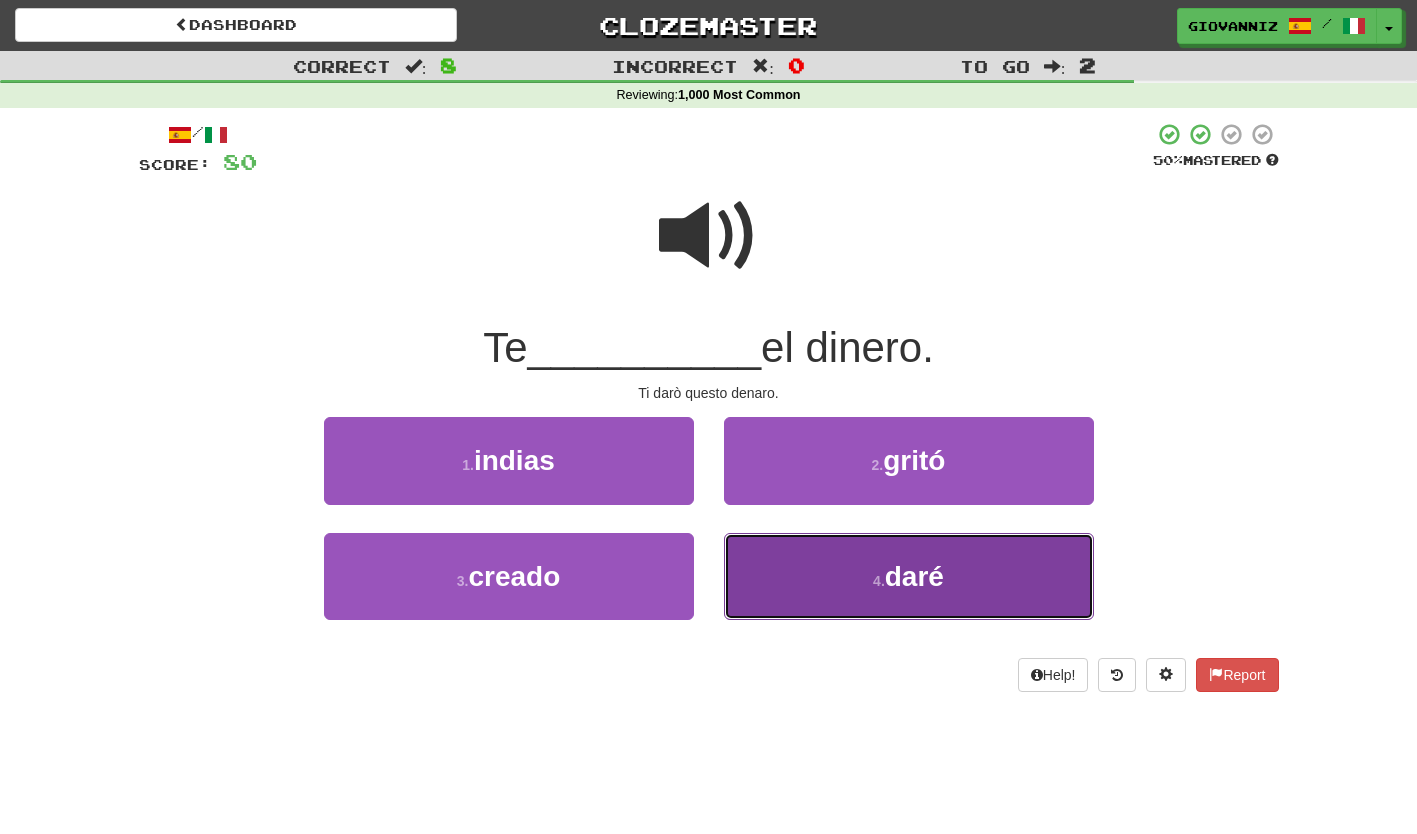 click on "4 .  daré" at bounding box center (909, 576) 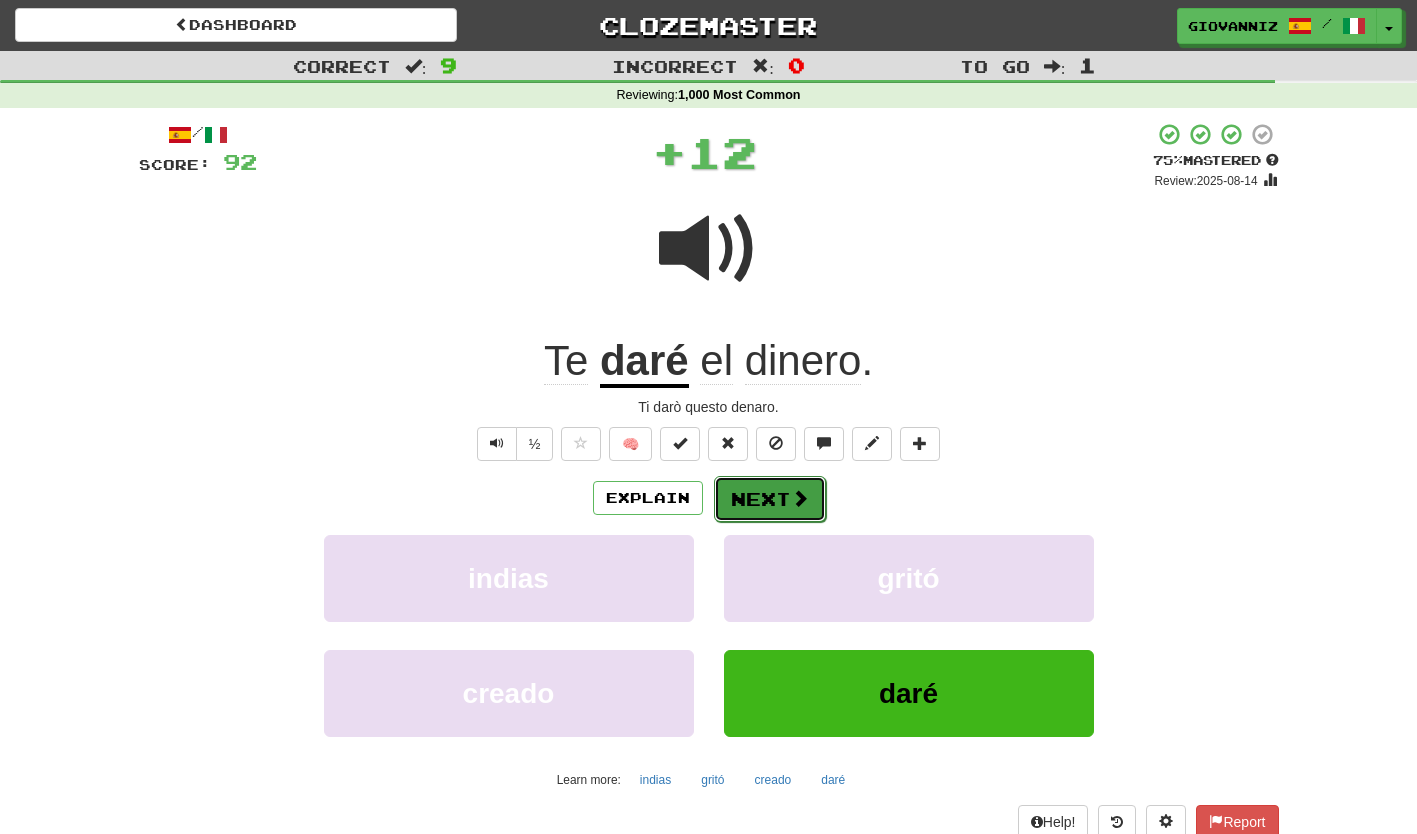 click on "Next" at bounding box center [770, 499] 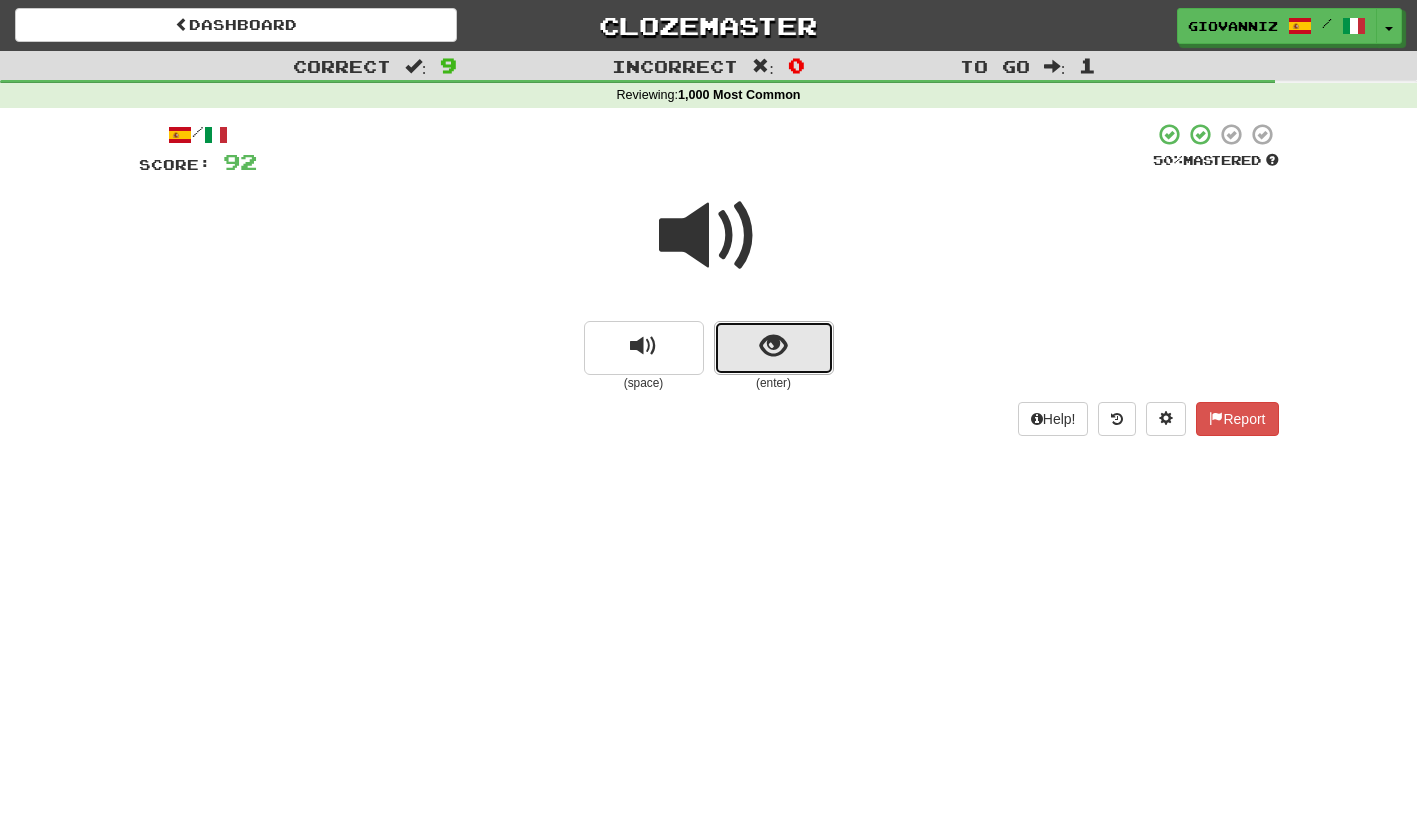 click at bounding box center (774, 348) 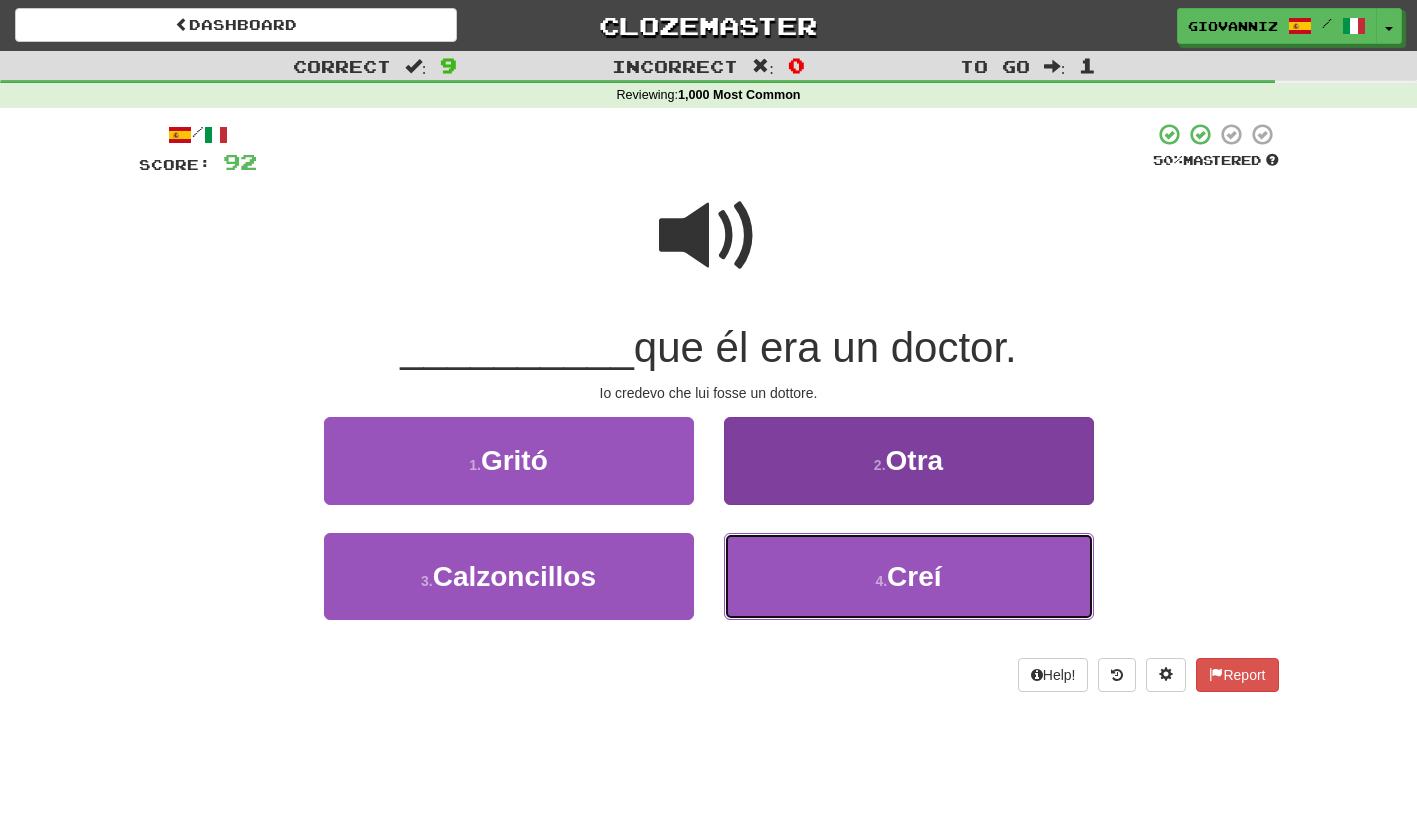 click on "4 .  Creí" at bounding box center [909, 576] 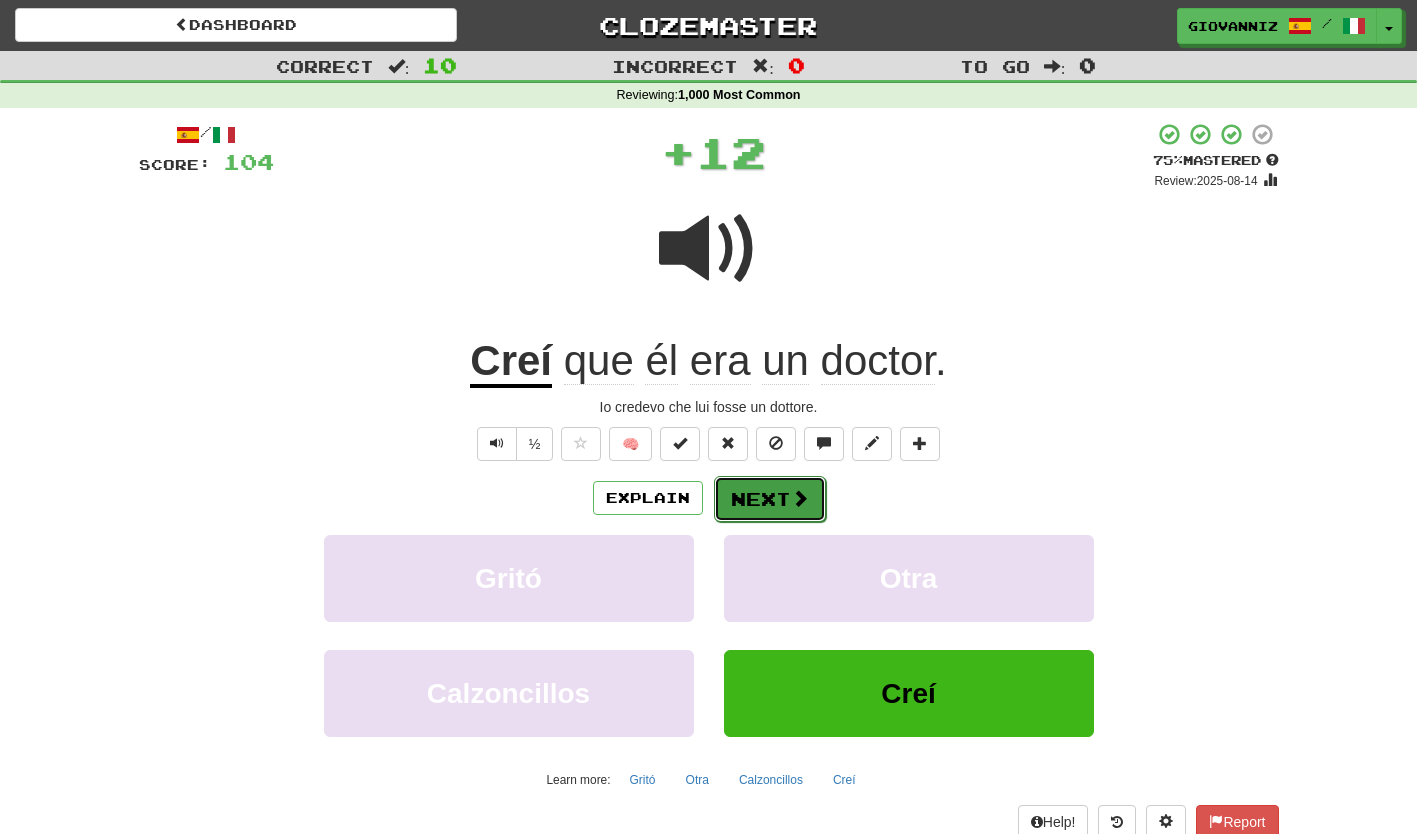 click on "Next" at bounding box center [770, 499] 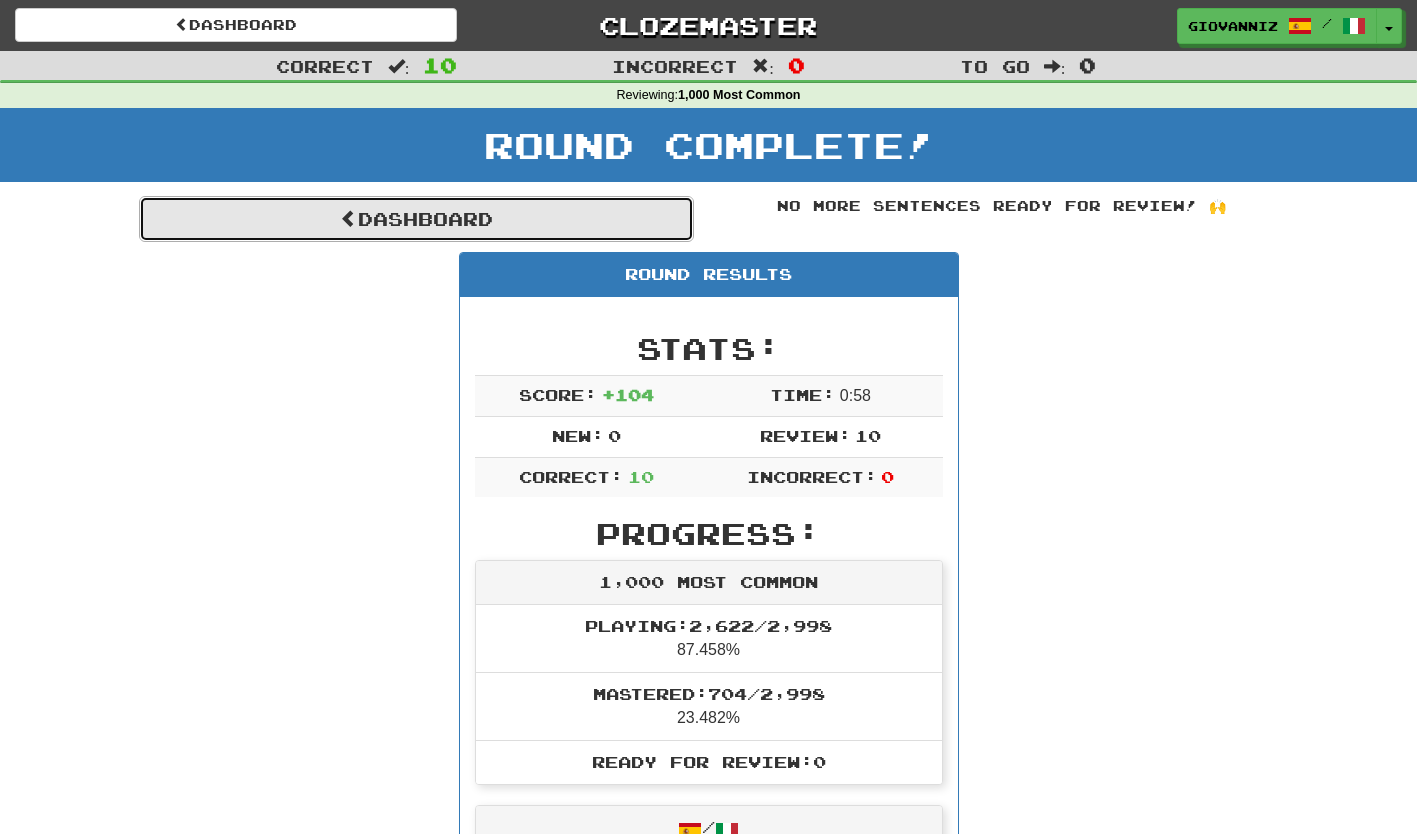 click on "Dashboard" at bounding box center [416, 219] 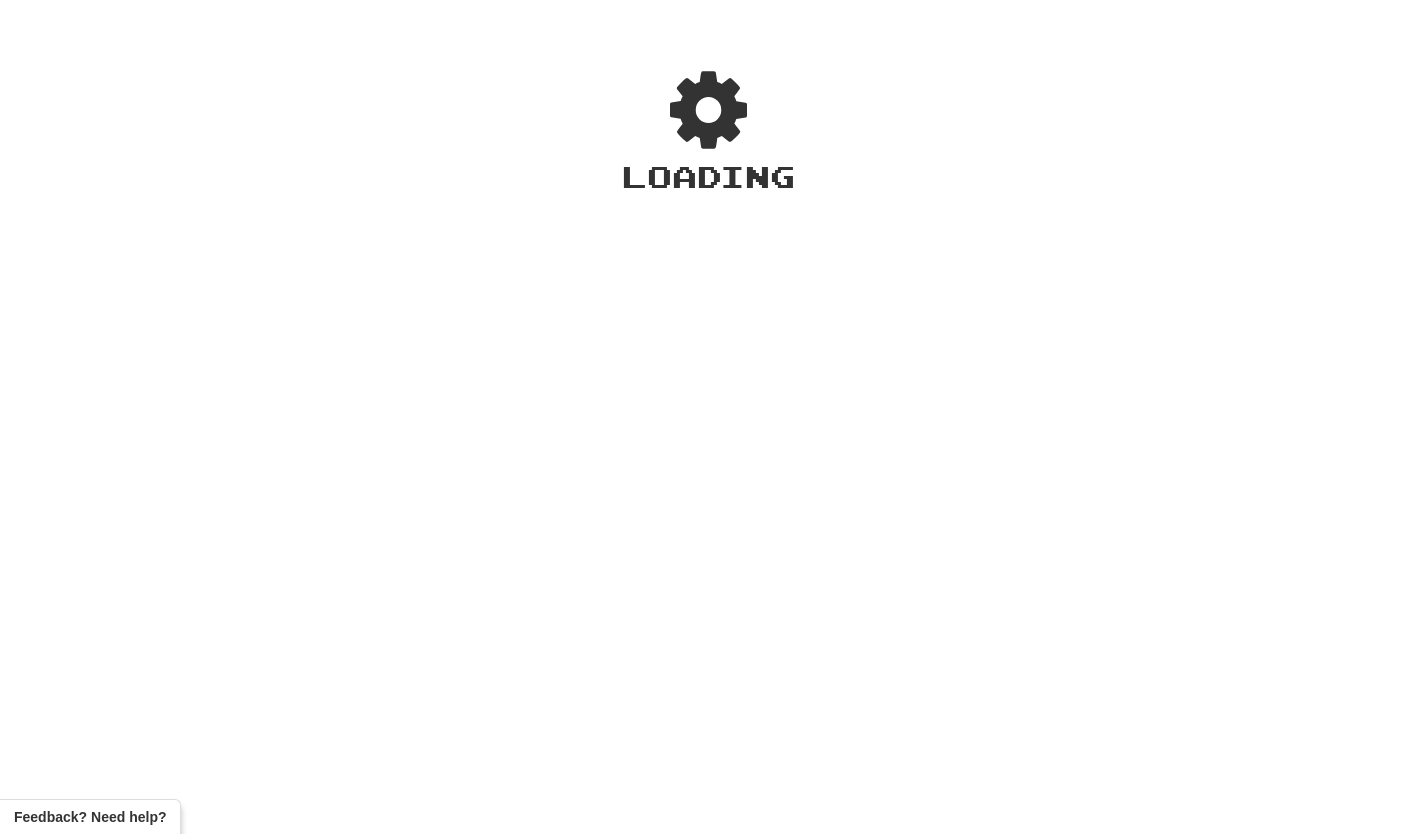 scroll, scrollTop: 0, scrollLeft: 0, axis: both 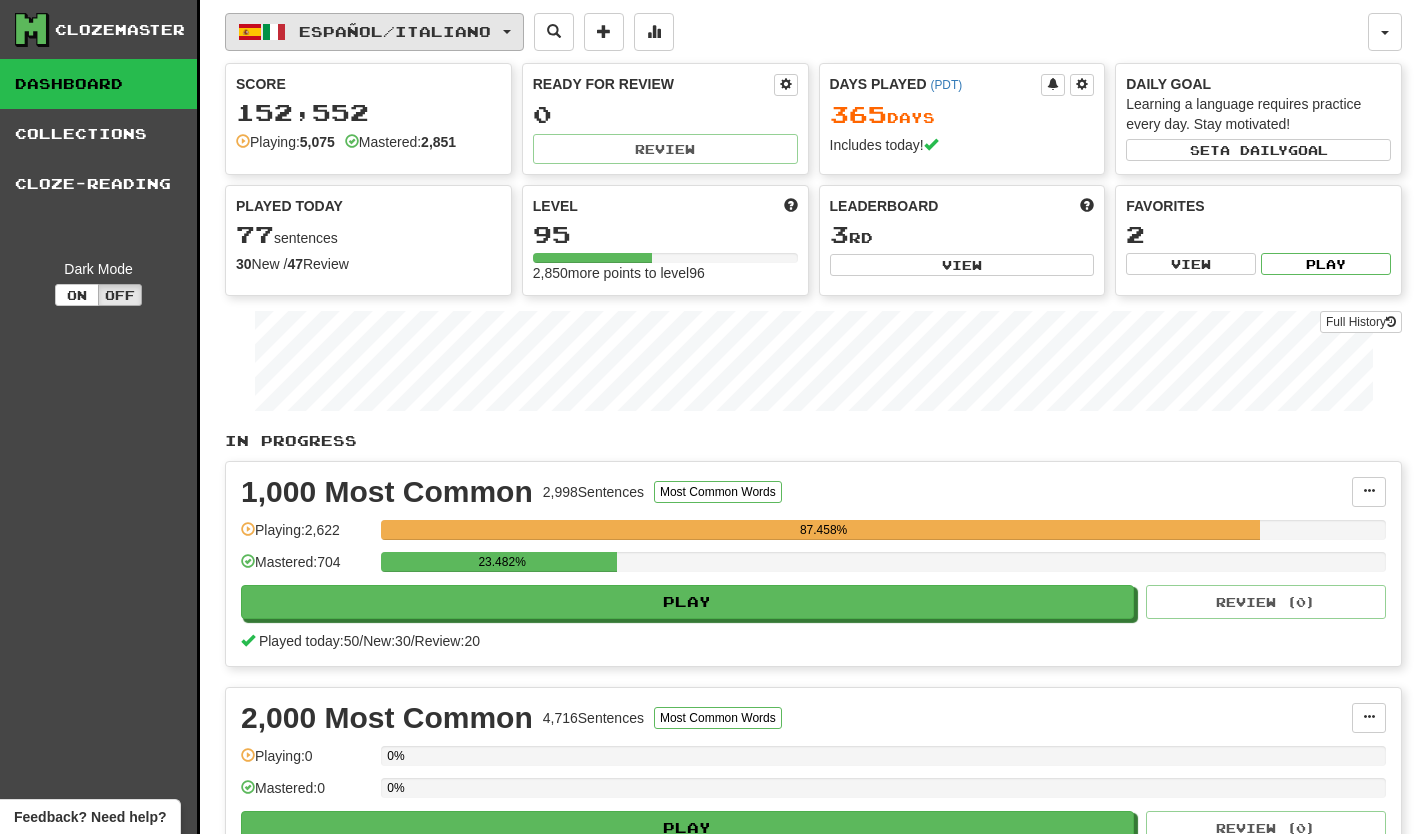 click on "Español  /  Italiano" at bounding box center (374, 32) 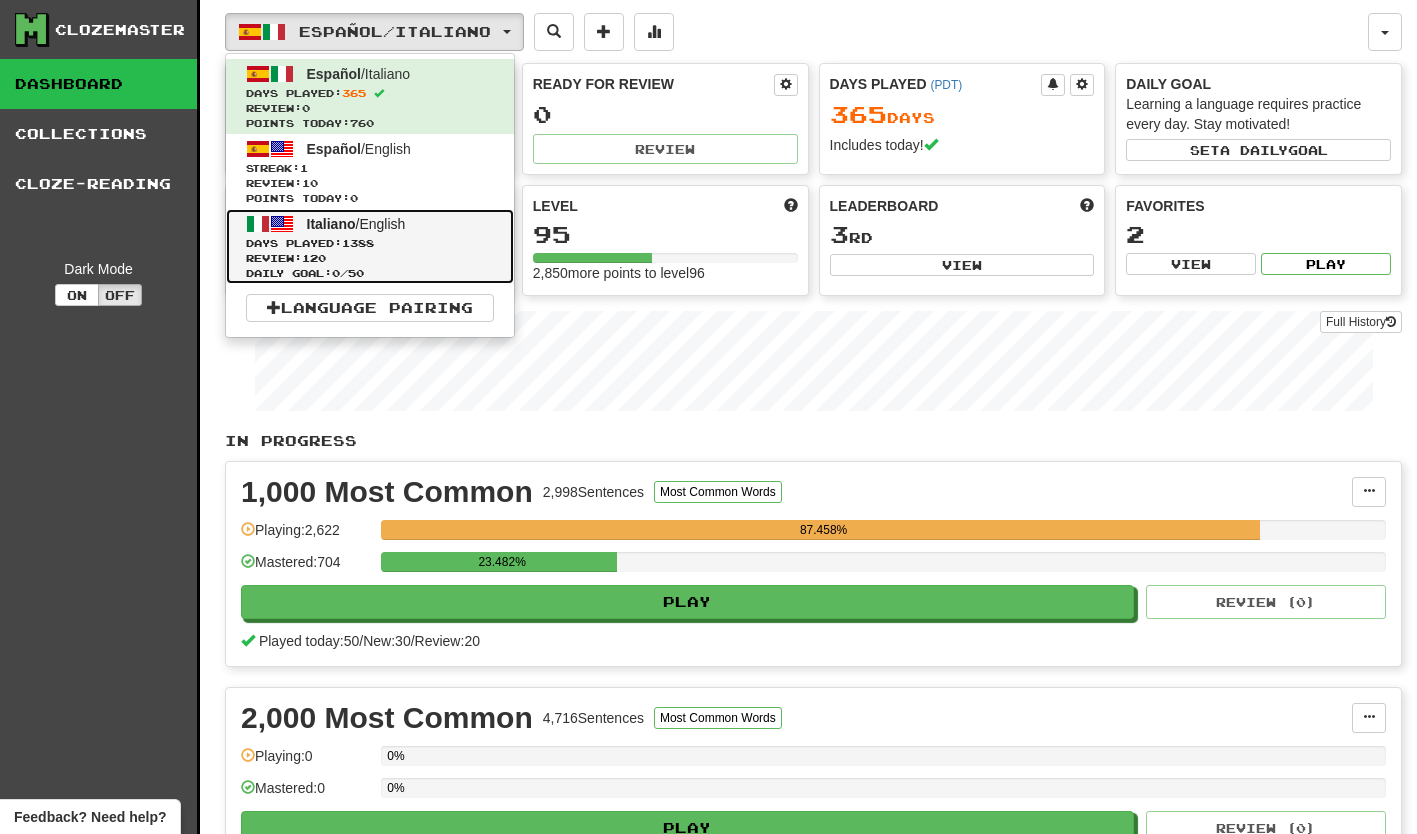 click on "Italiano" at bounding box center (331, 224) 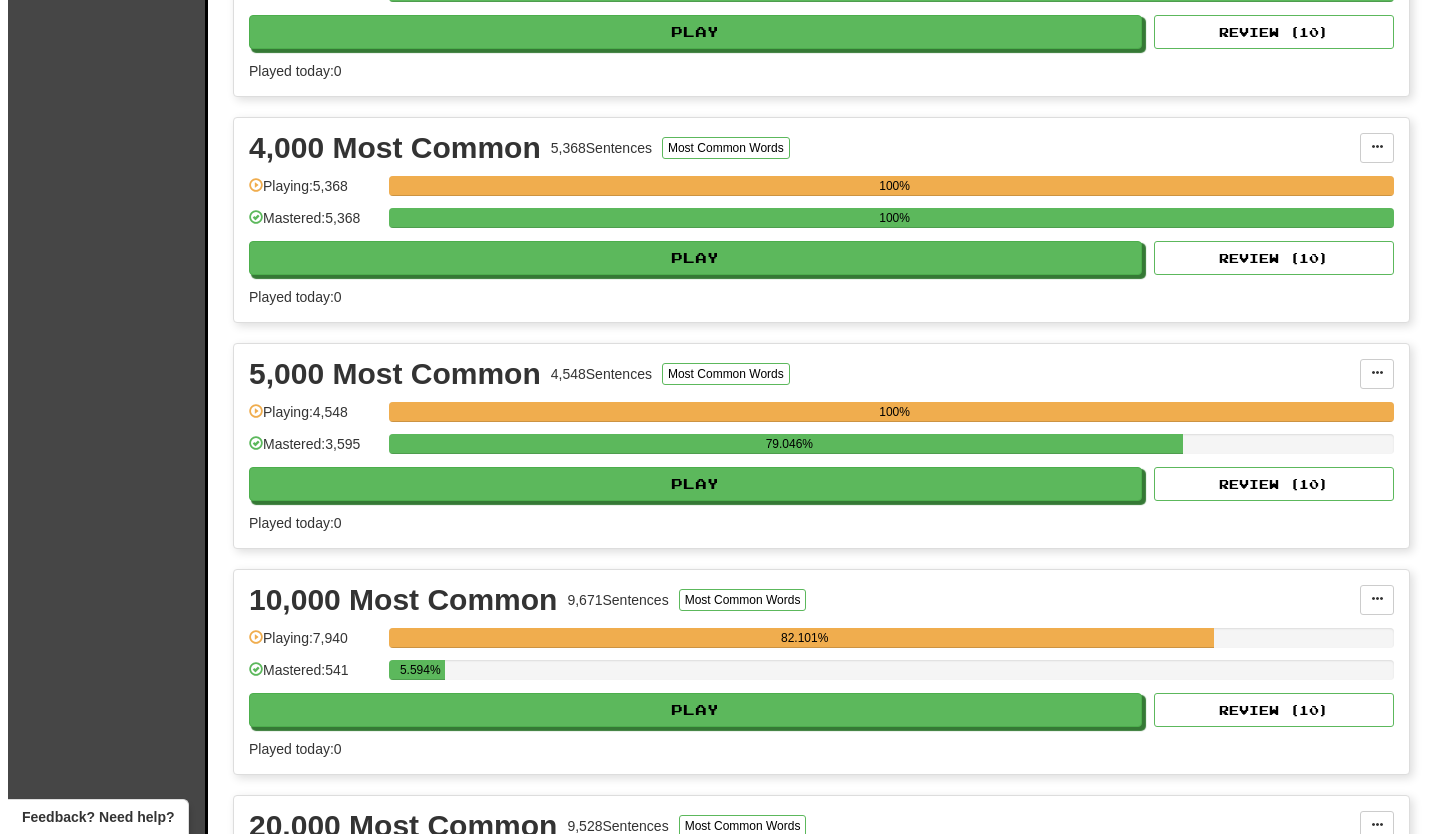 scroll, scrollTop: 1100, scrollLeft: 0, axis: vertical 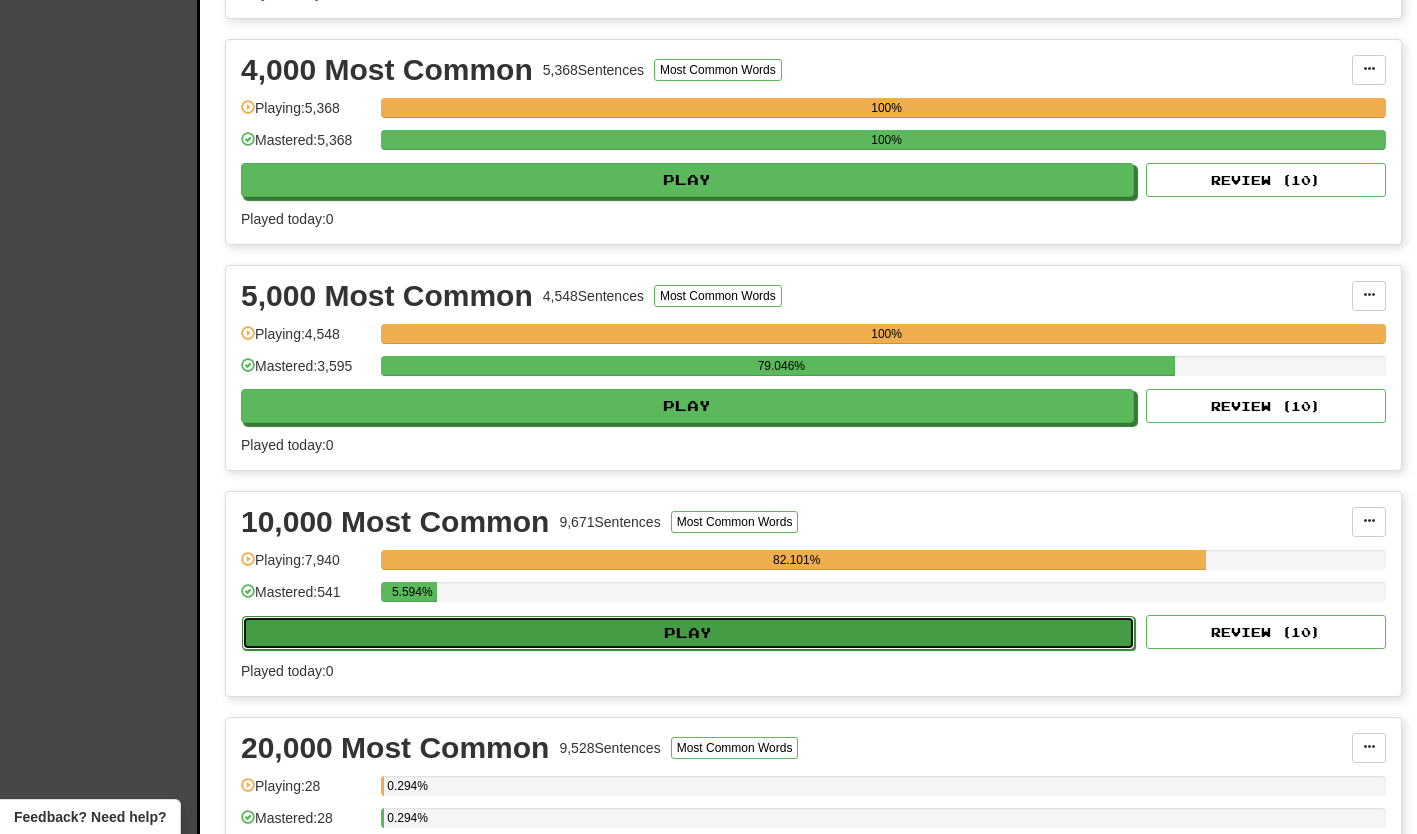 click on "Play" at bounding box center (688, 633) 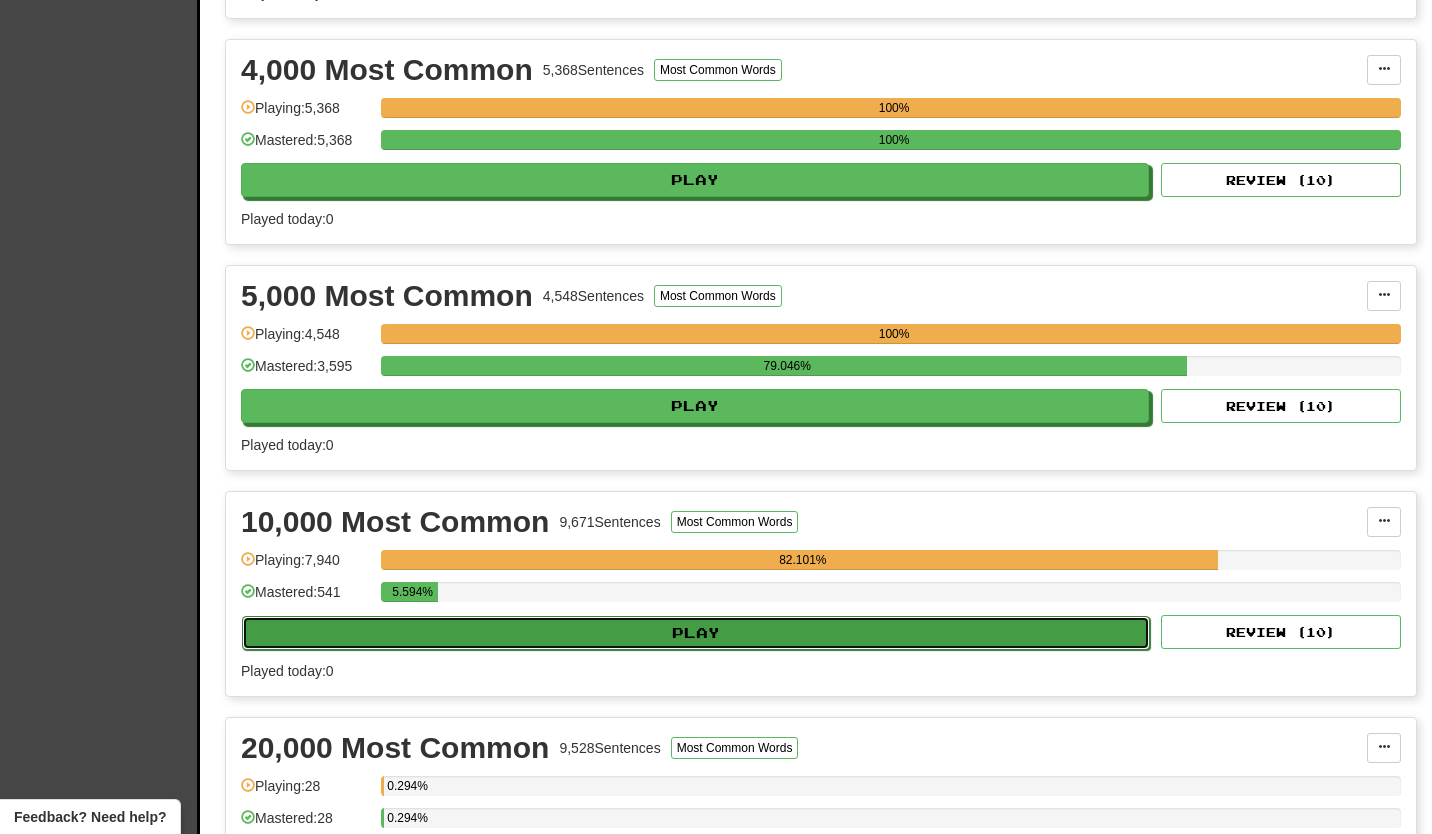 select on "**" 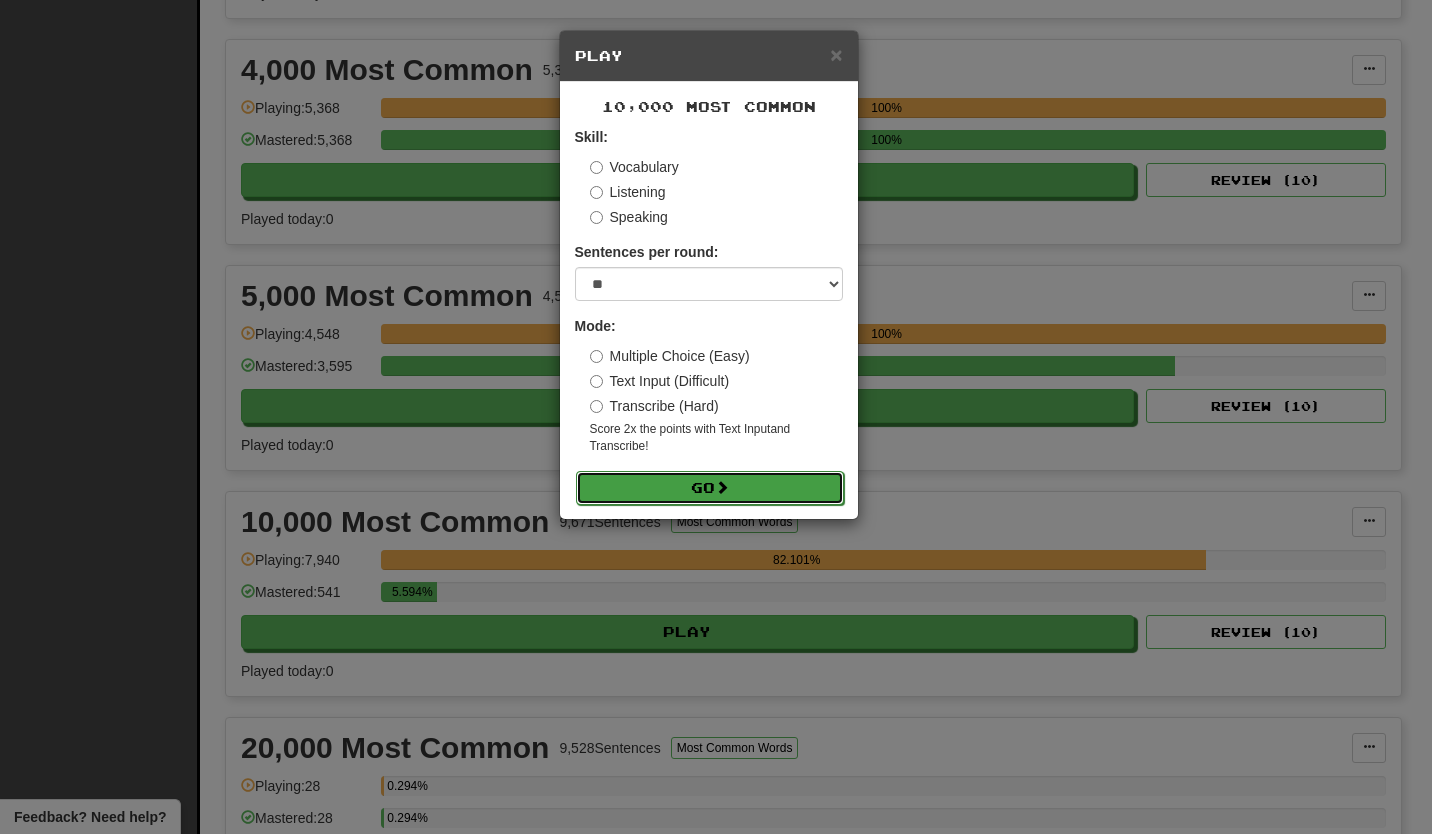 click on "Go" at bounding box center [710, 488] 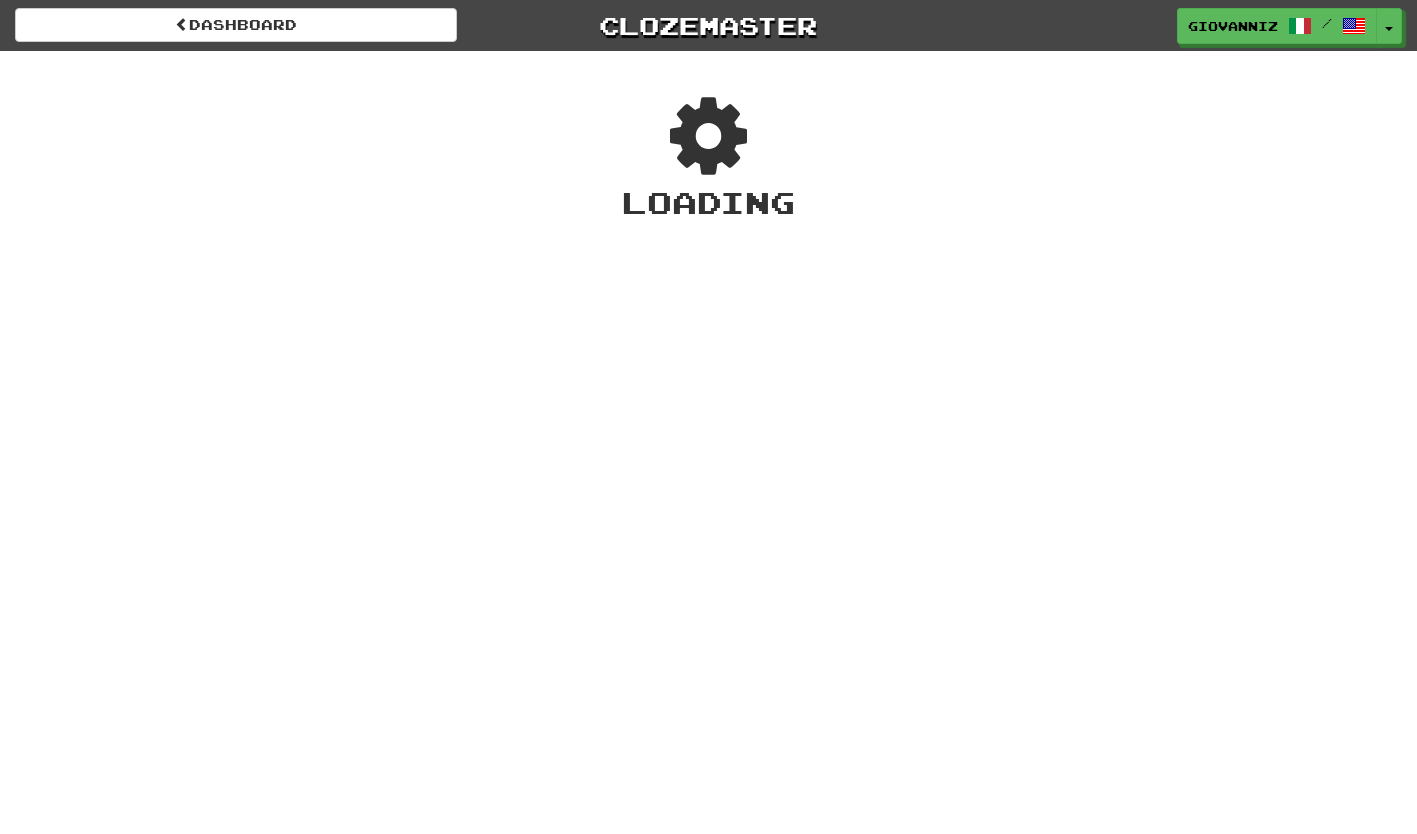 scroll, scrollTop: 0, scrollLeft: 0, axis: both 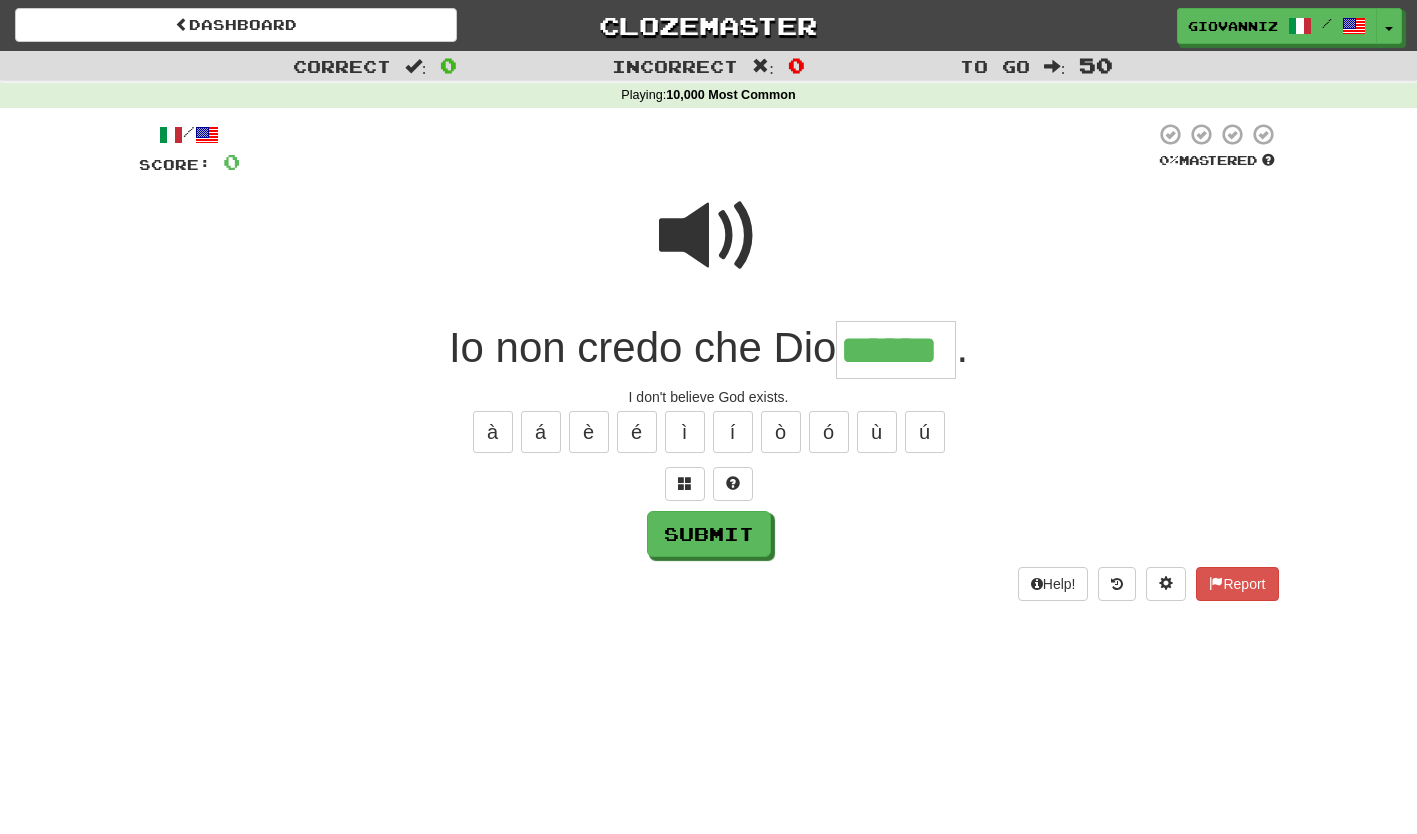 type on "******" 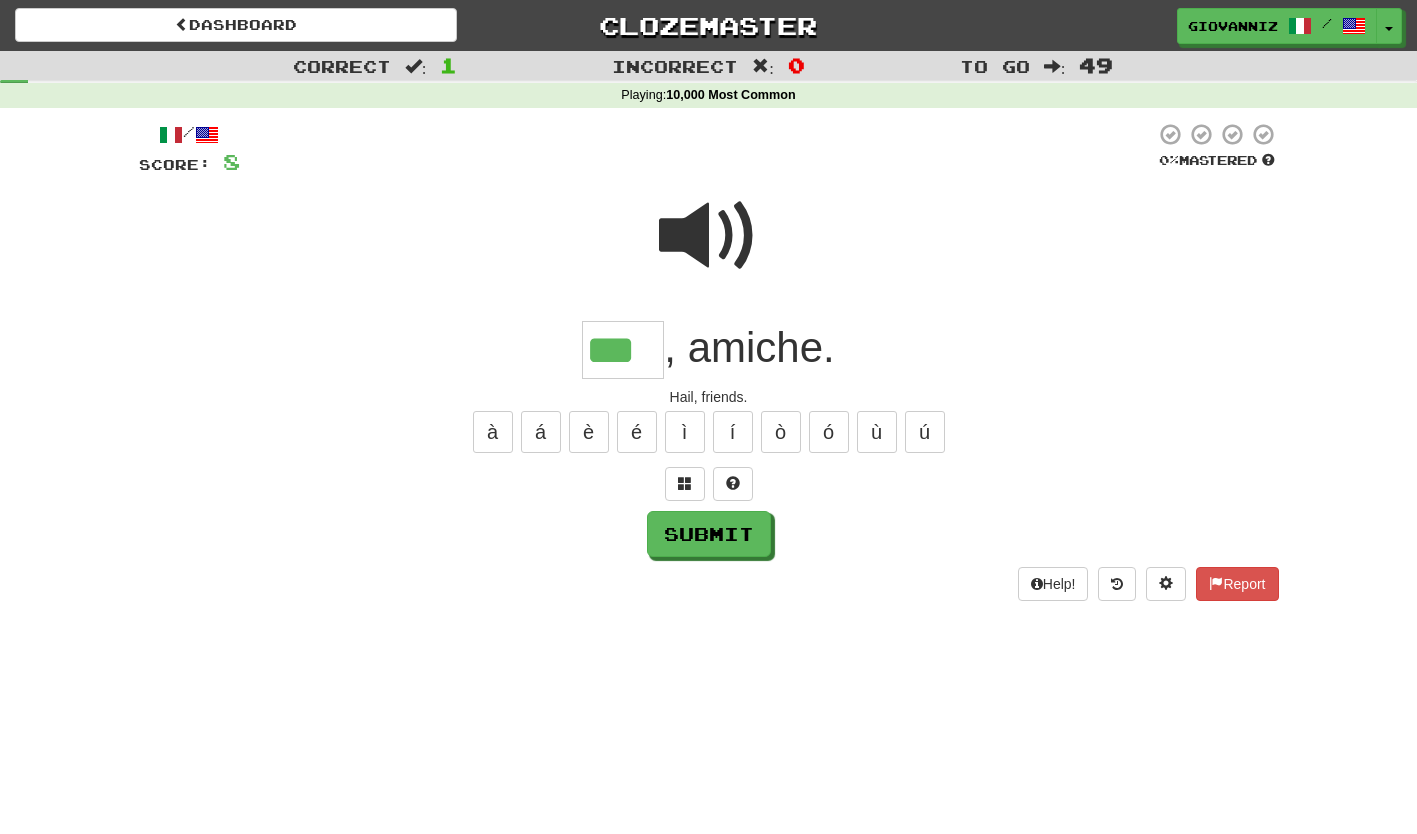 type on "***" 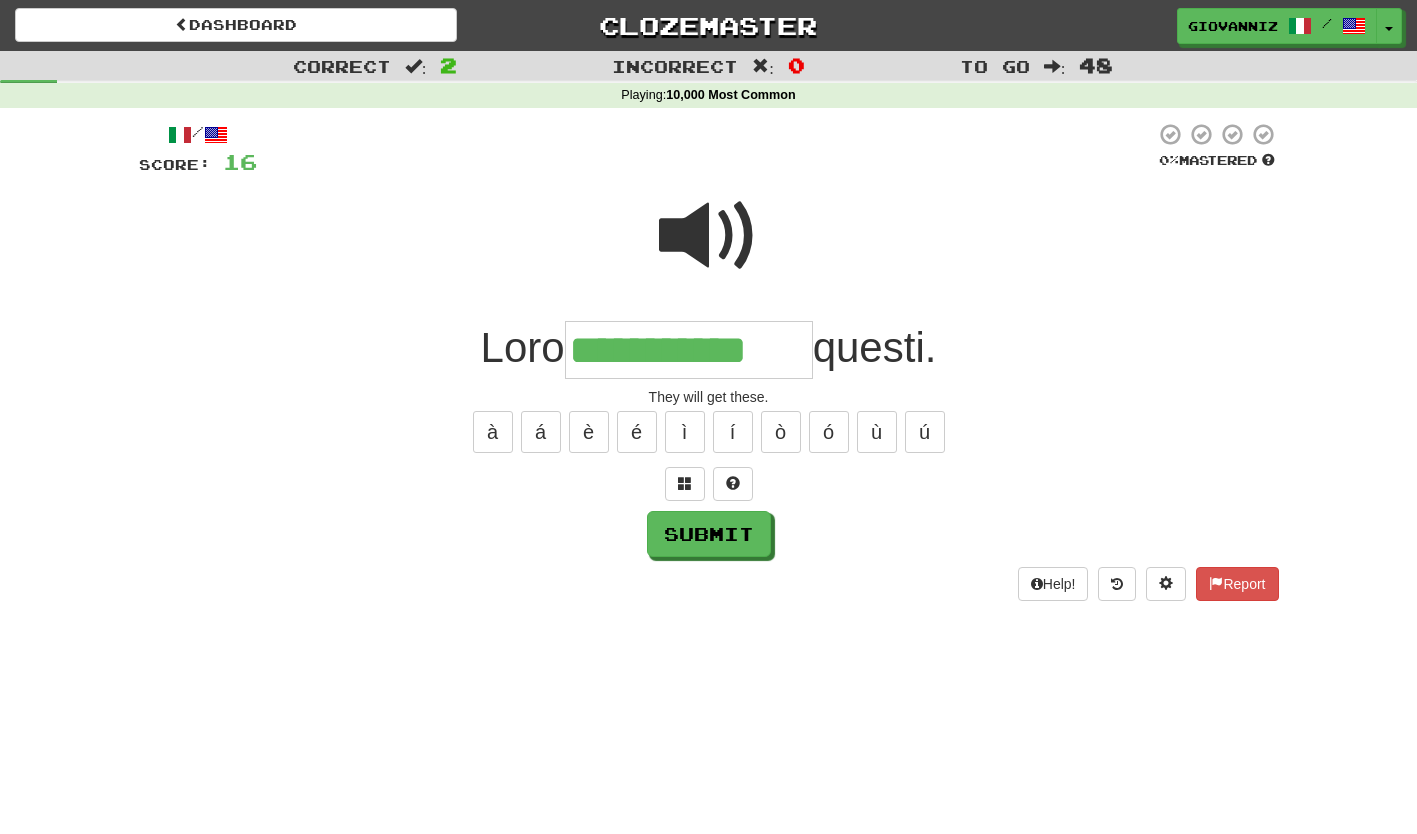 type on "**********" 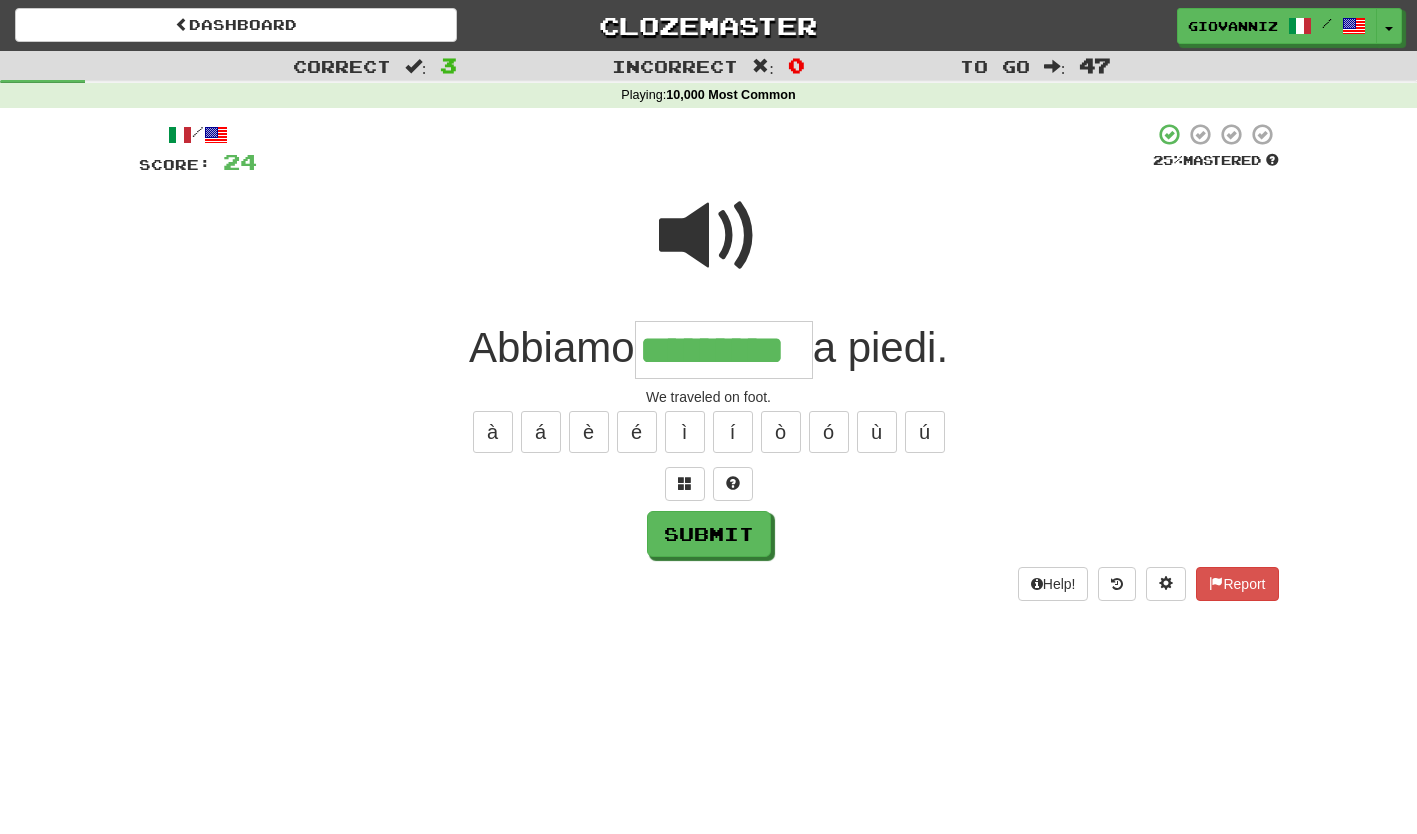 type on "*********" 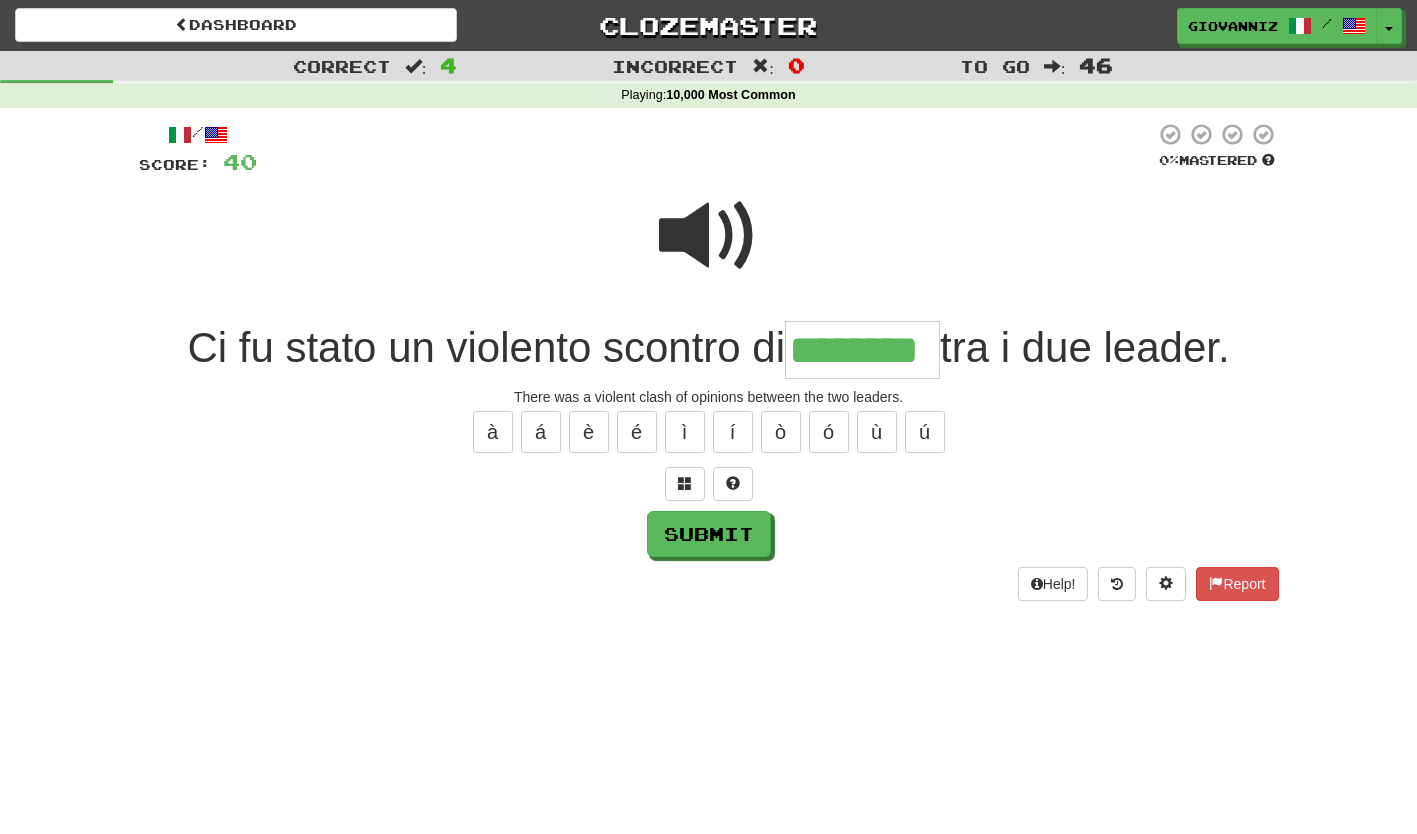 type on "********" 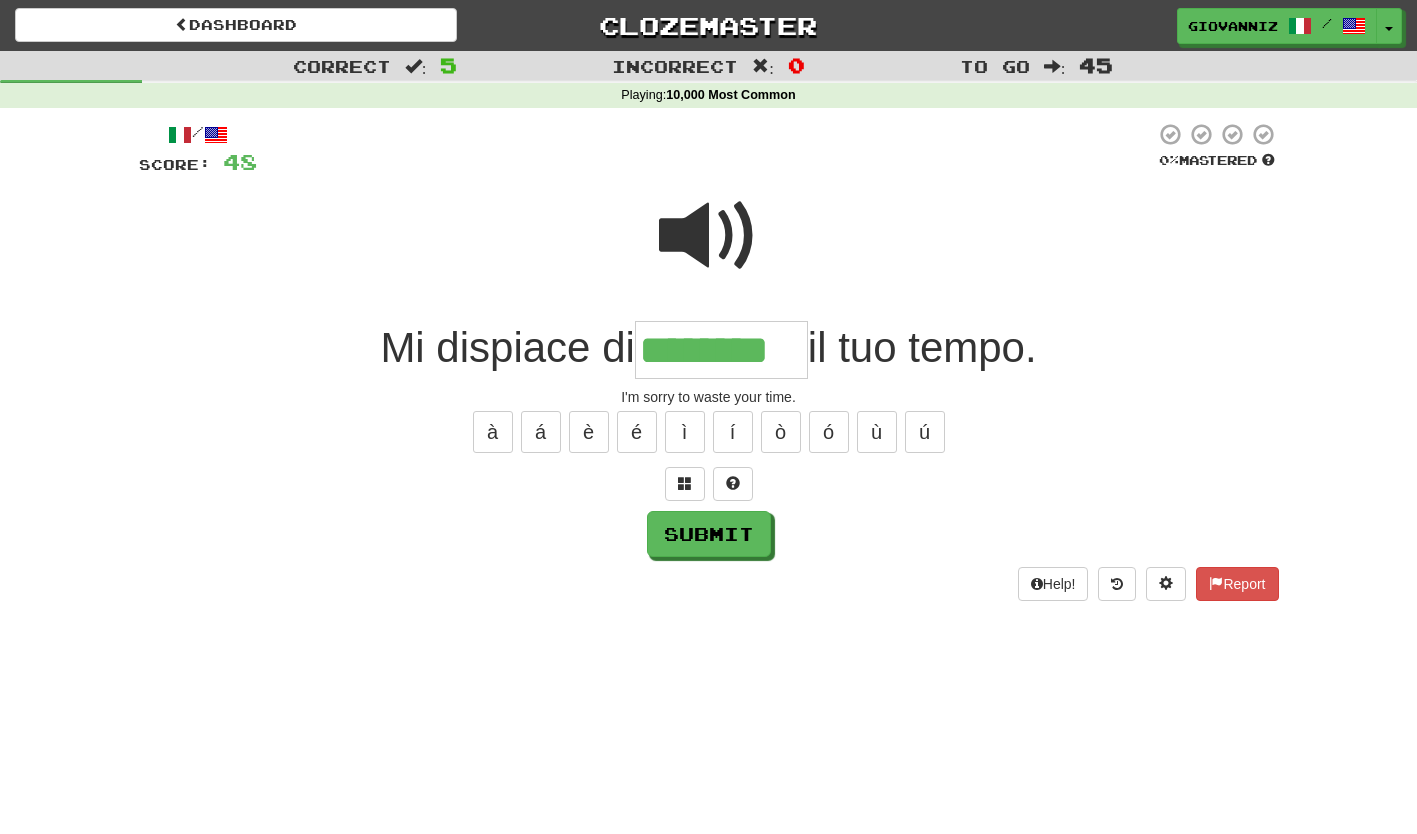 type on "********" 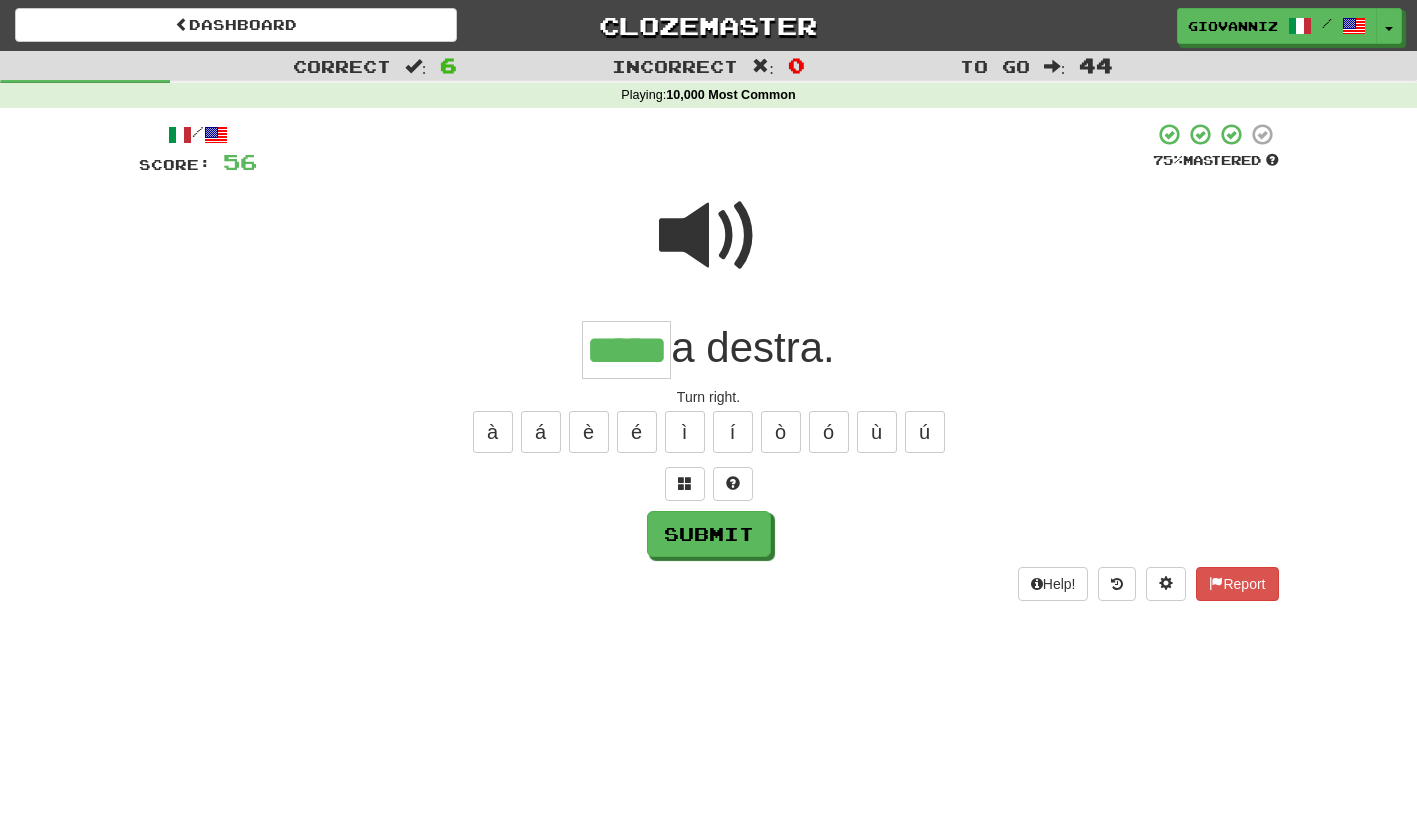 type on "*****" 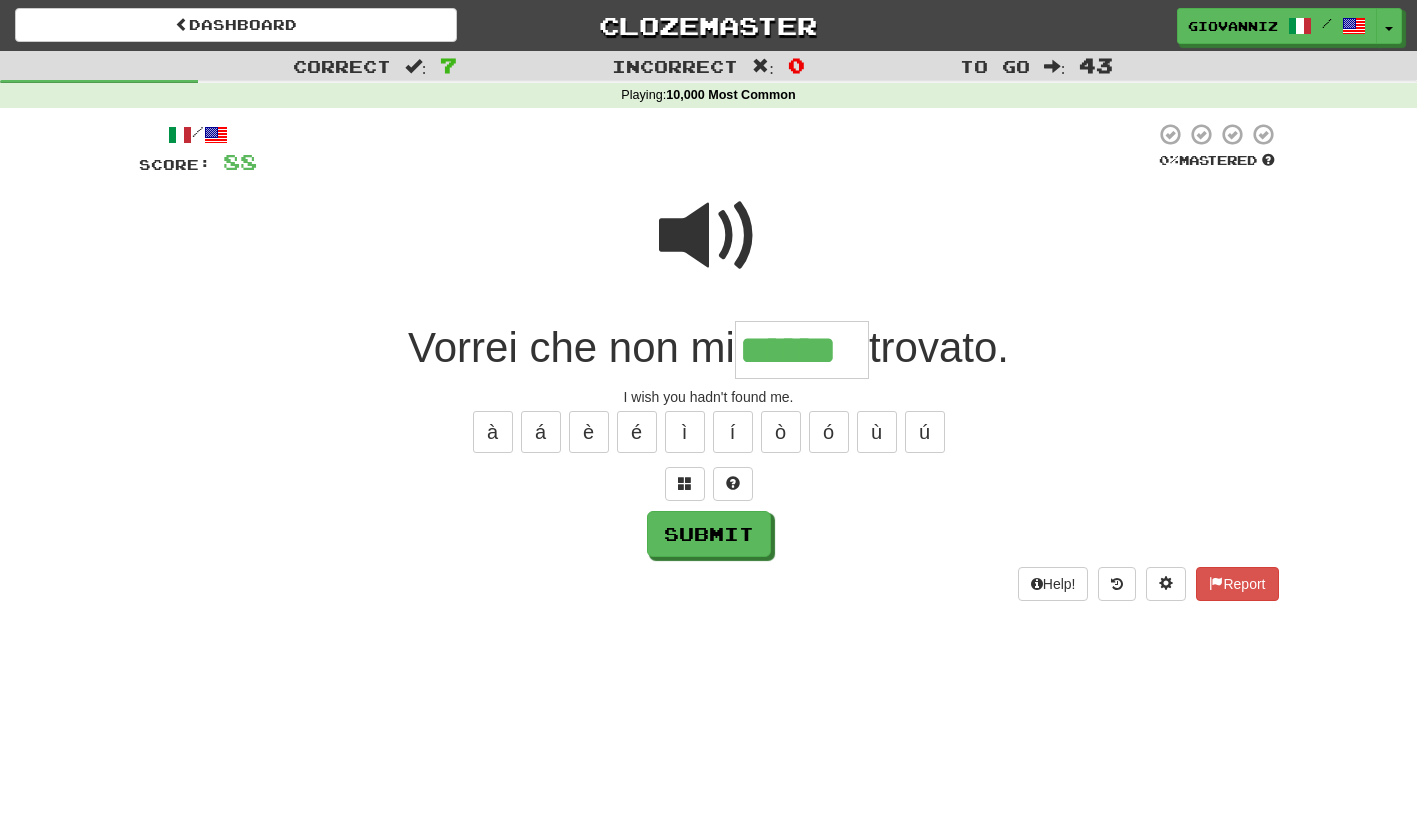 type on "******" 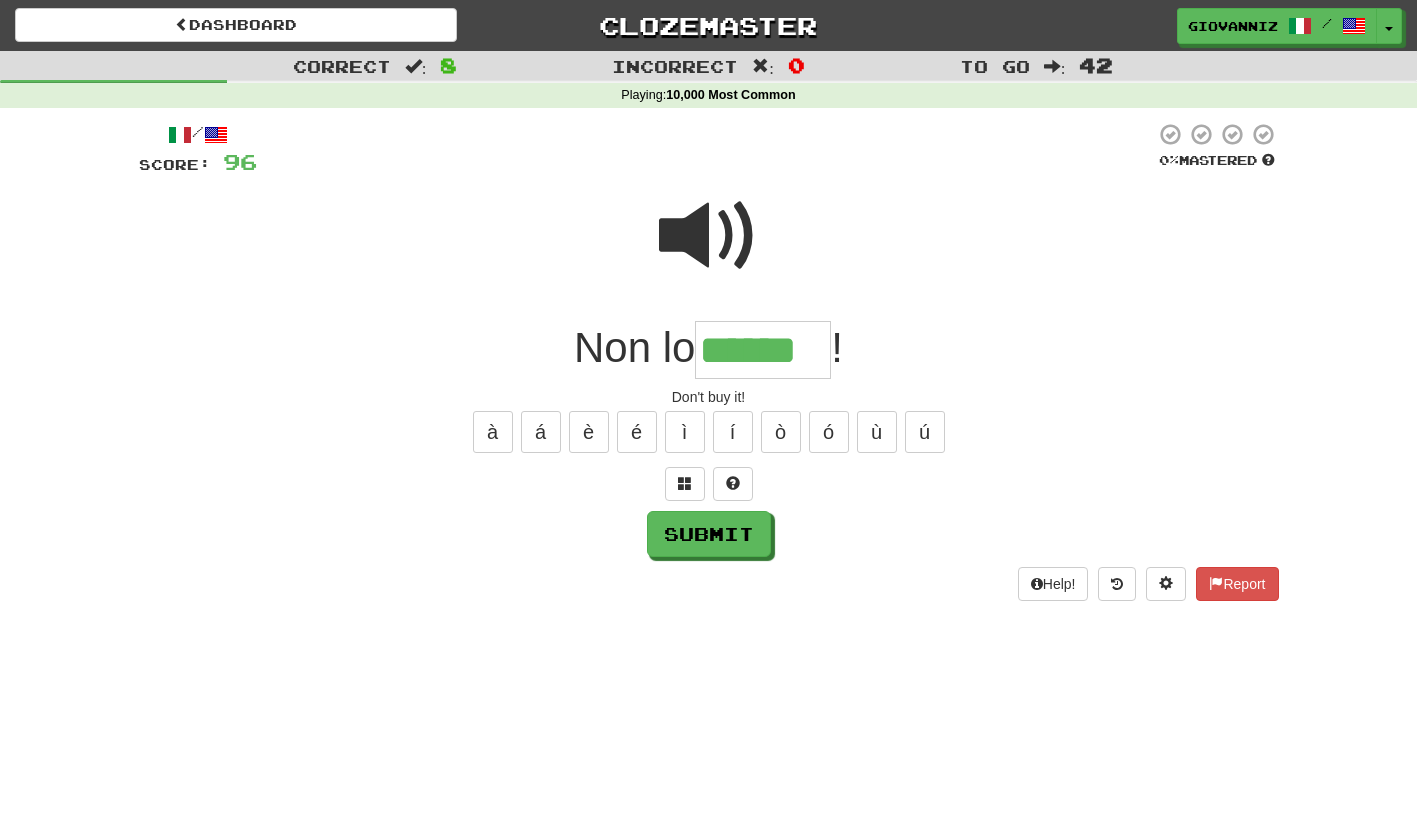 type on "******" 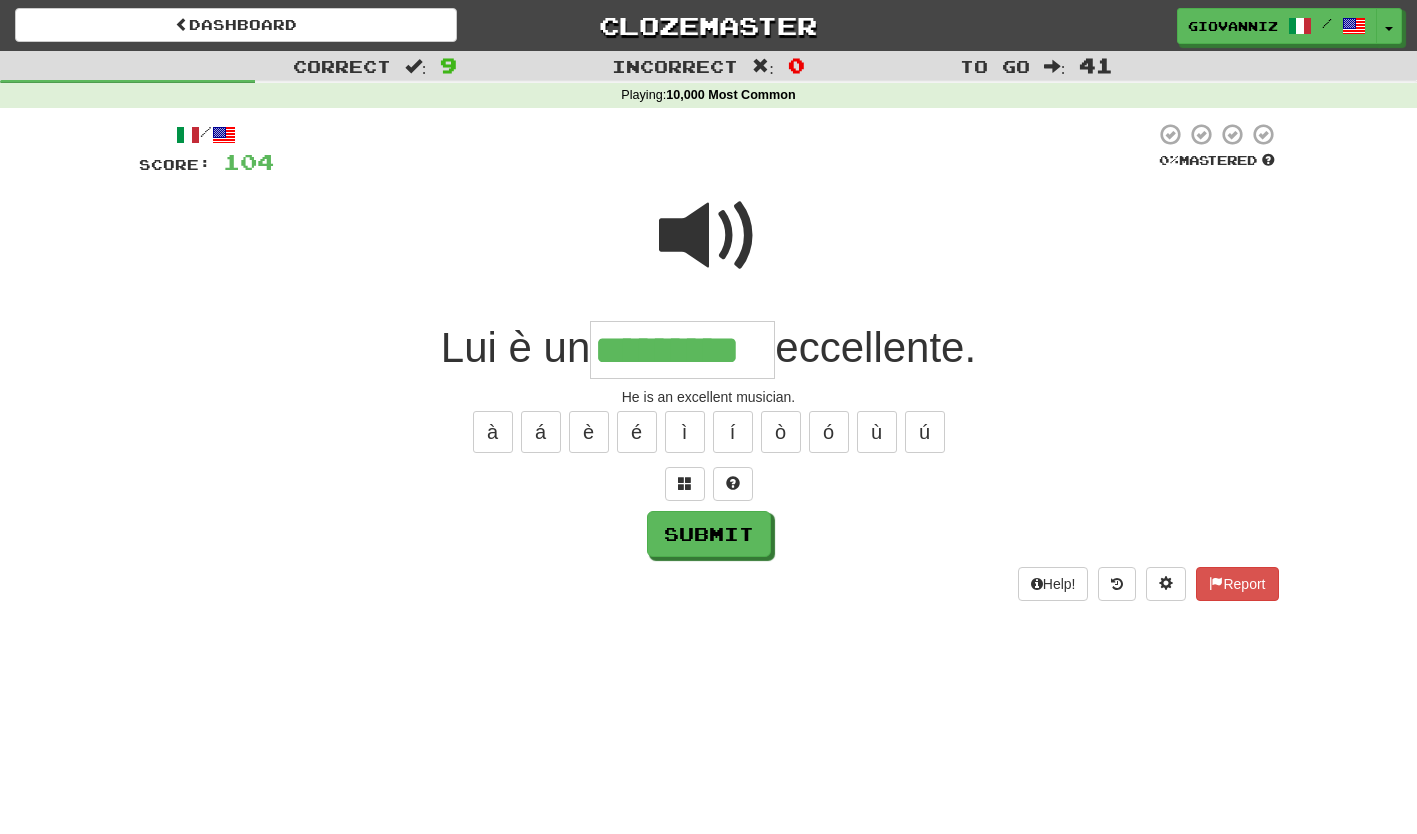 type on "*********" 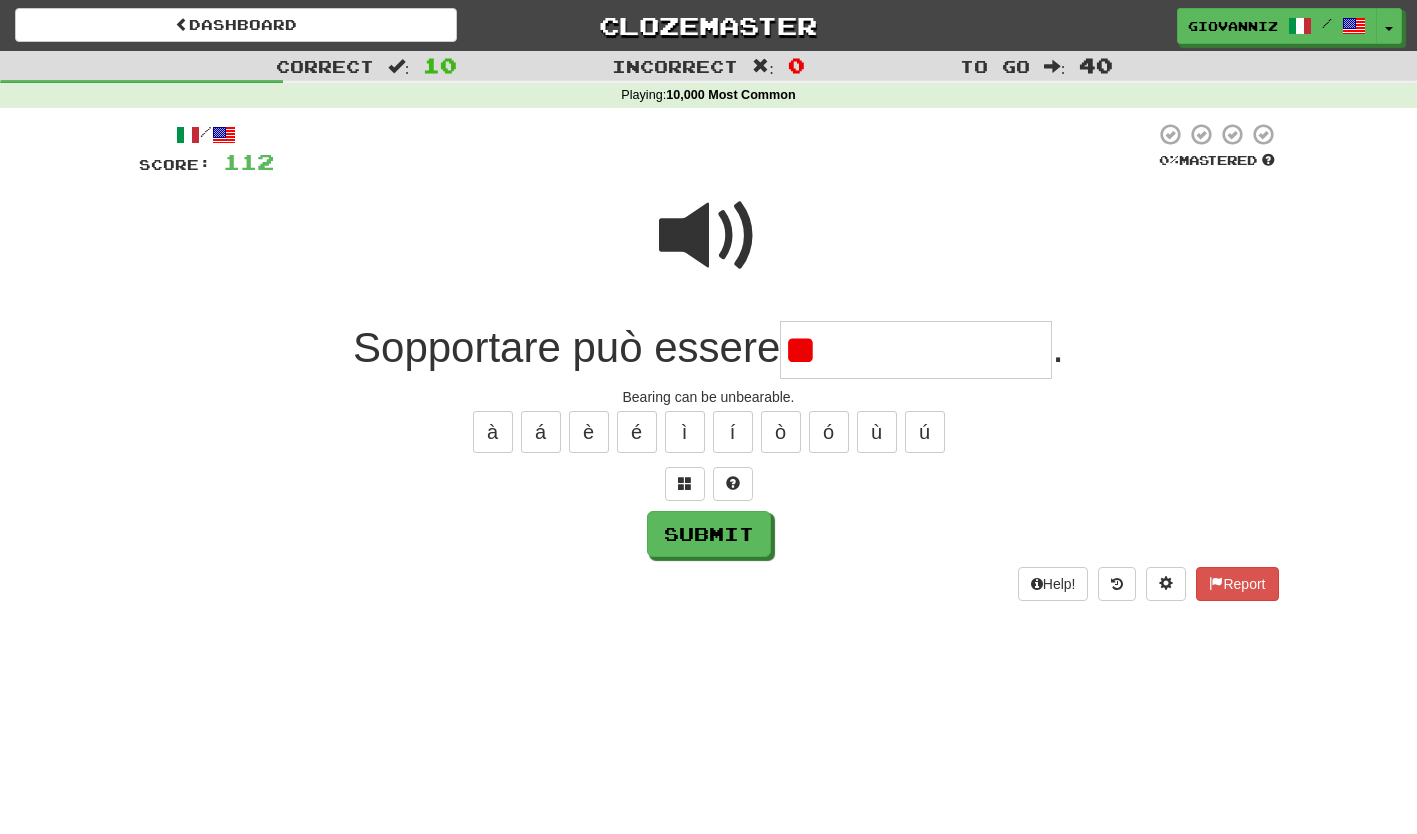 type on "*" 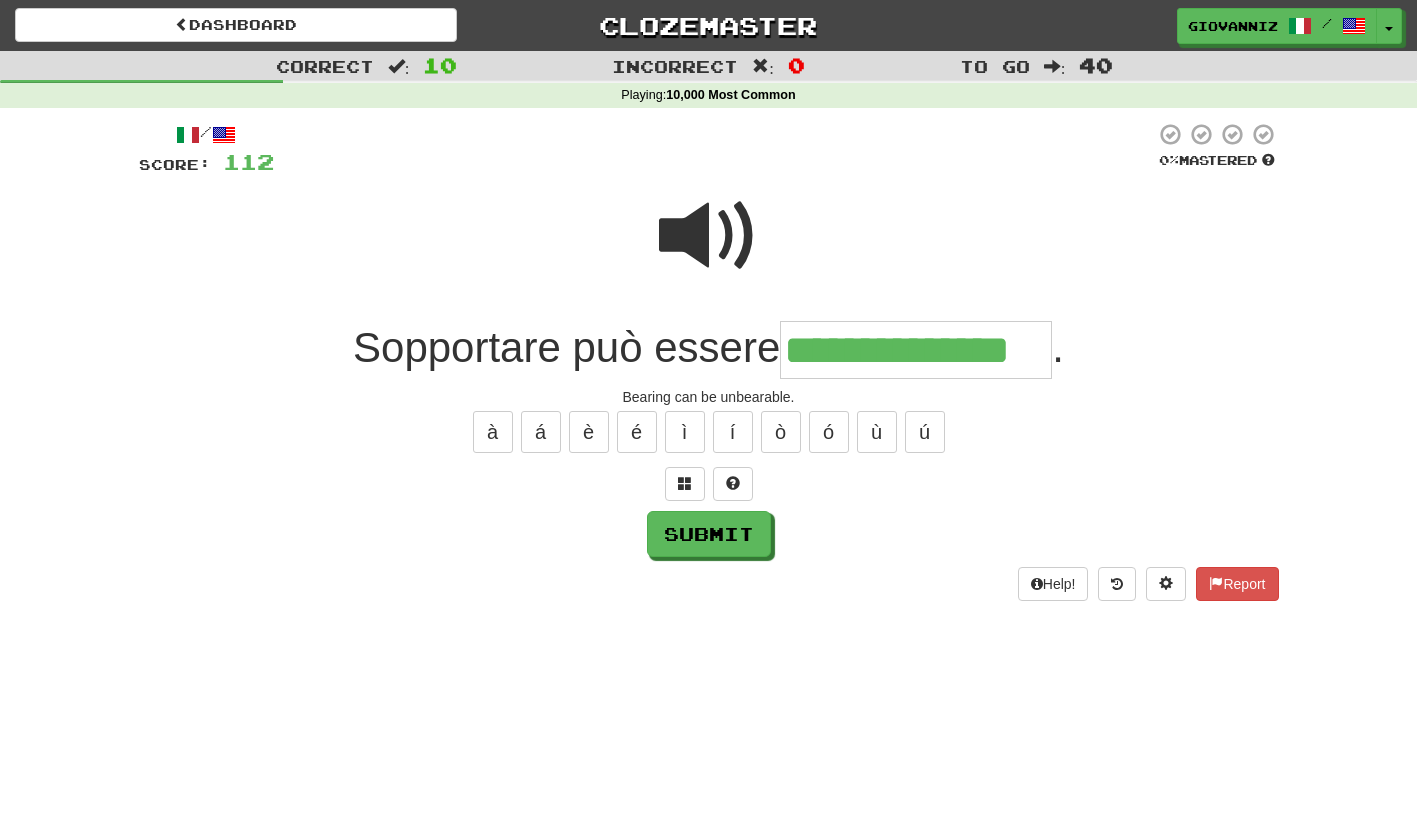 type on "**********" 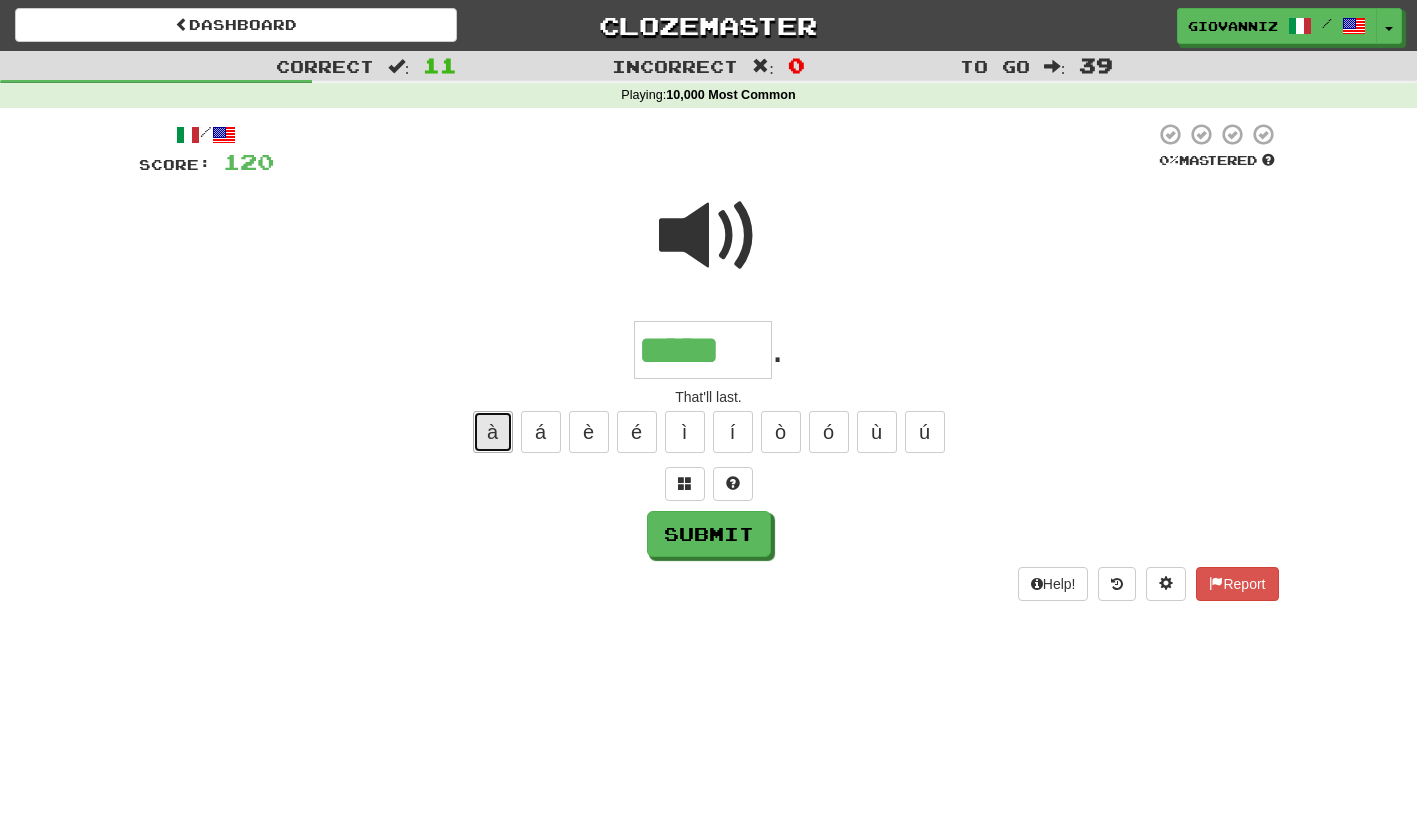 click on "à" at bounding box center (493, 432) 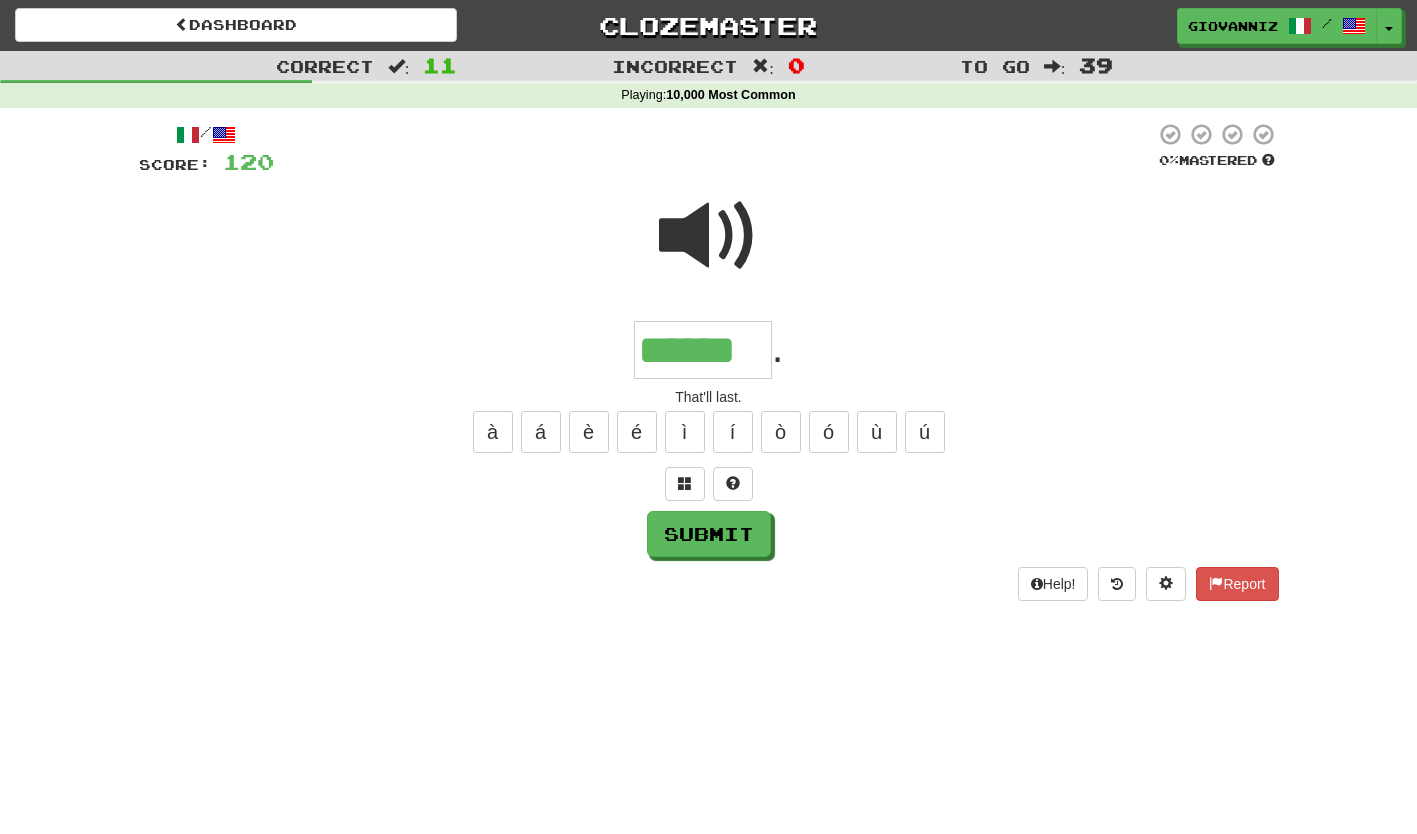 type on "******" 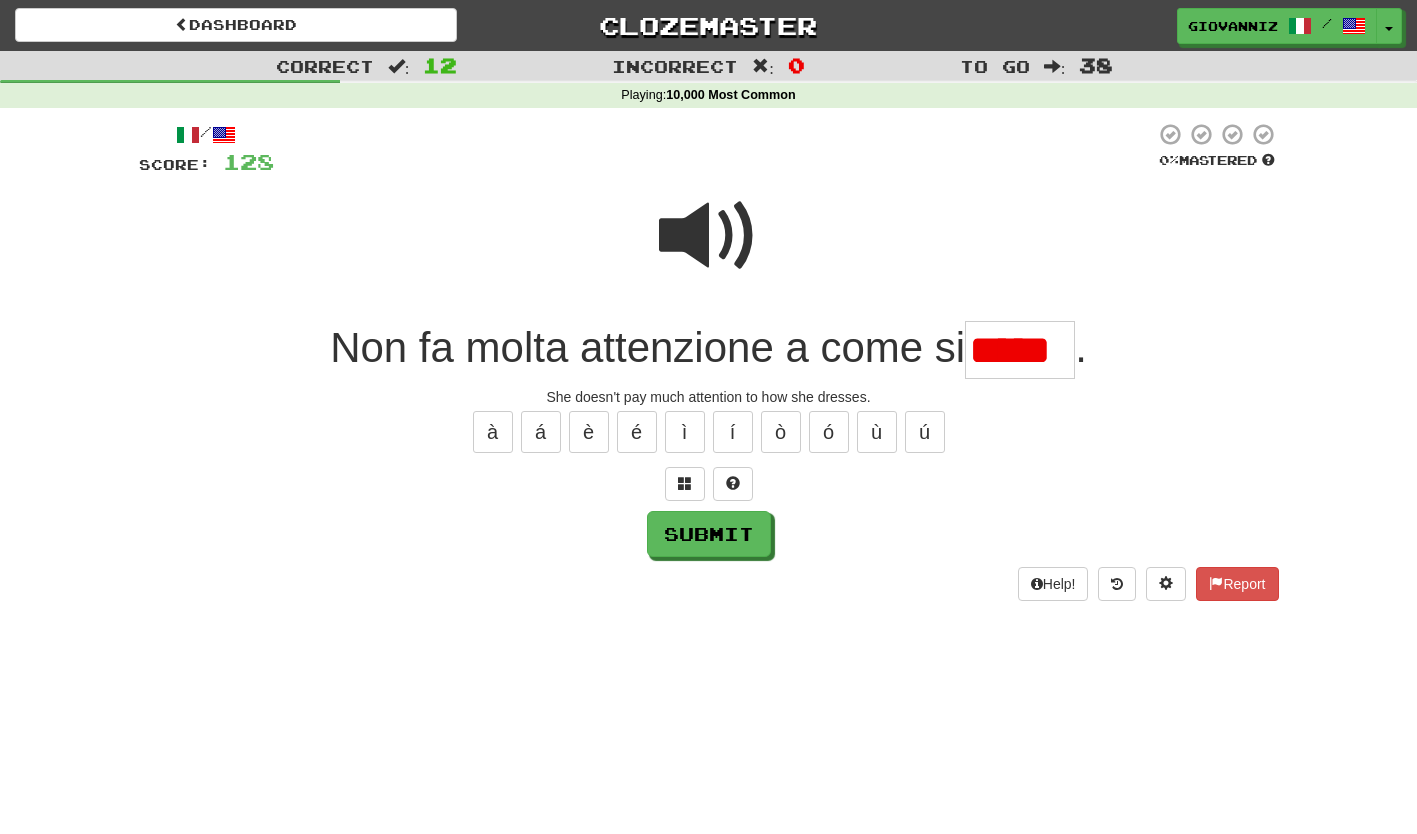 scroll, scrollTop: 0, scrollLeft: 0, axis: both 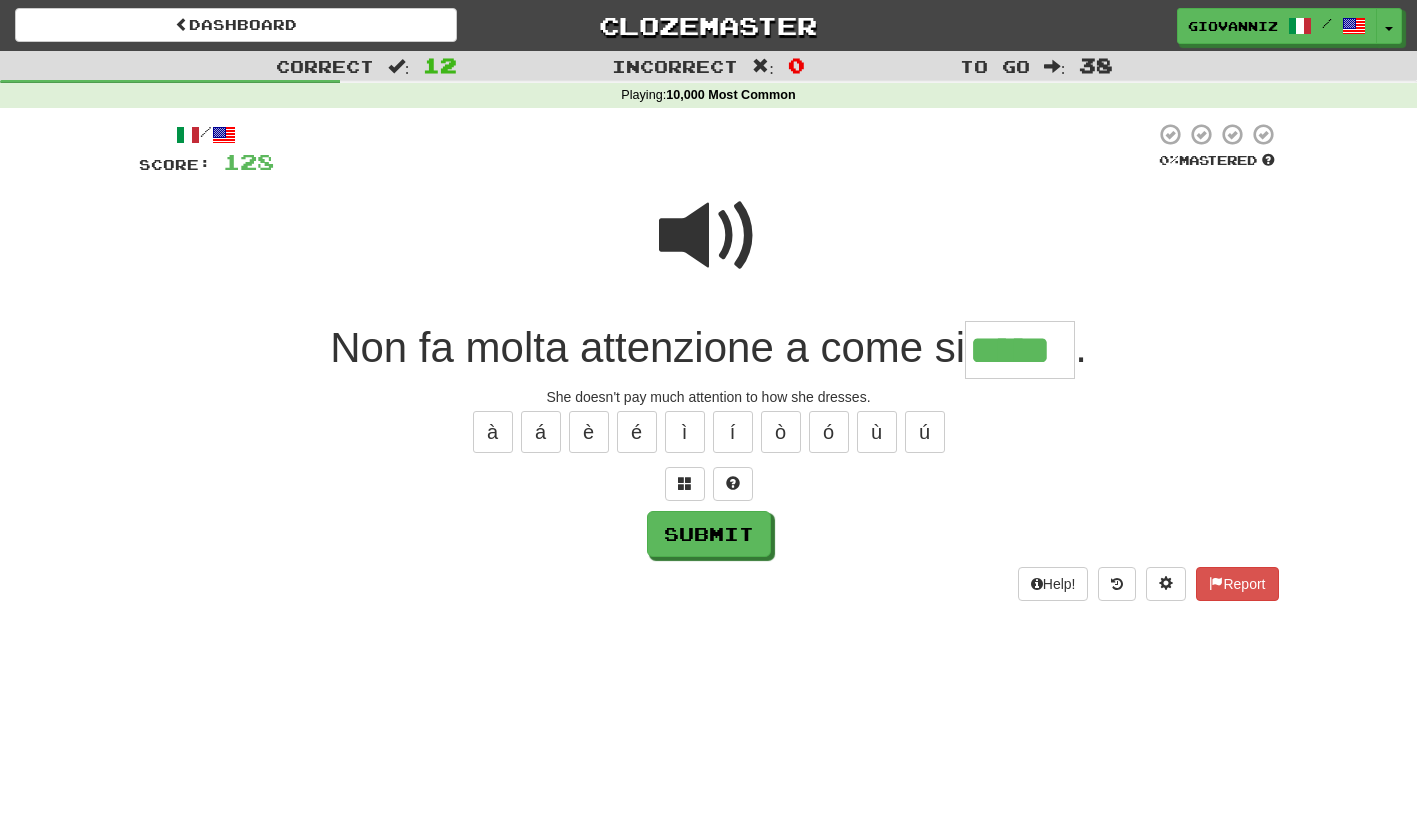 type on "*****" 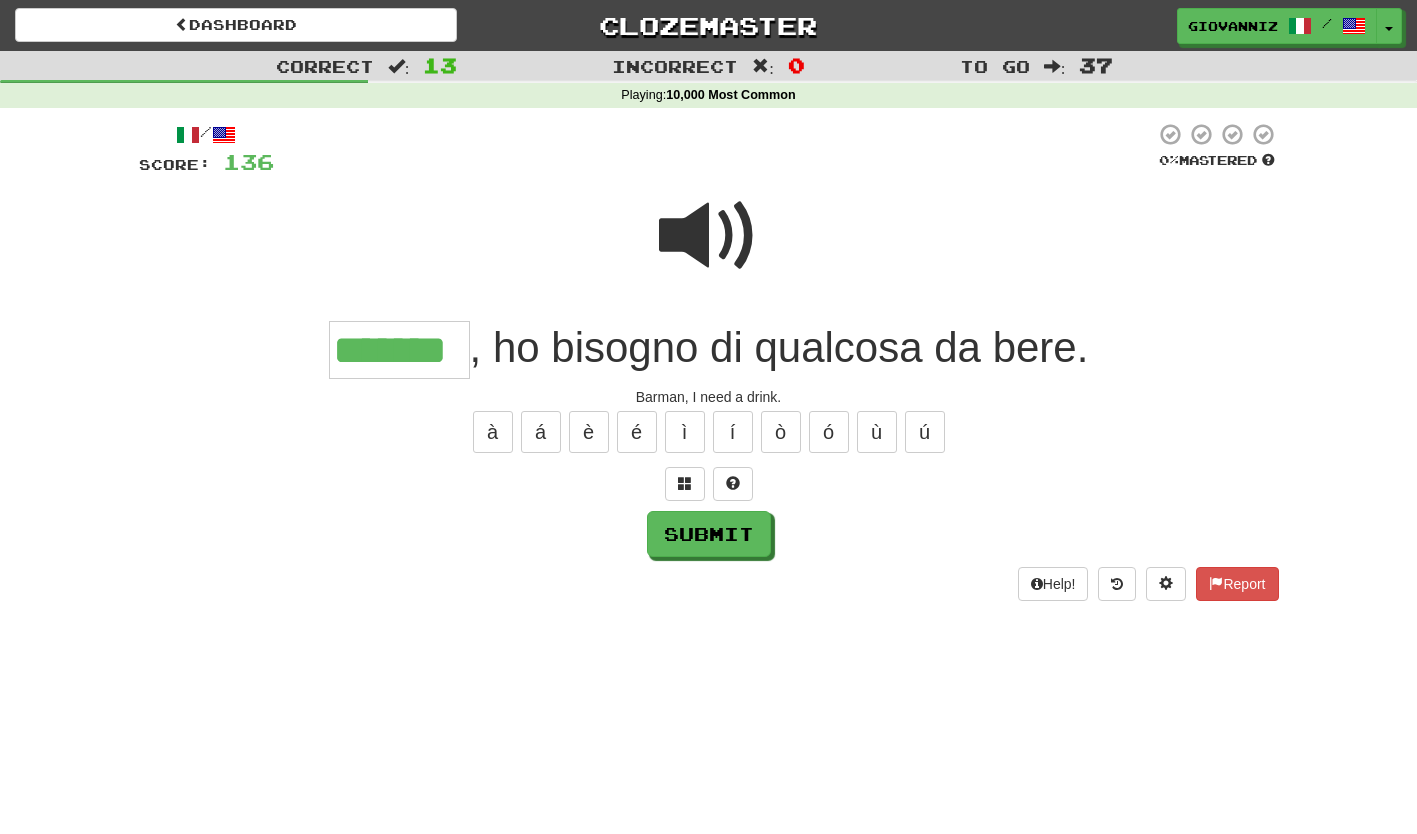 type on "*******" 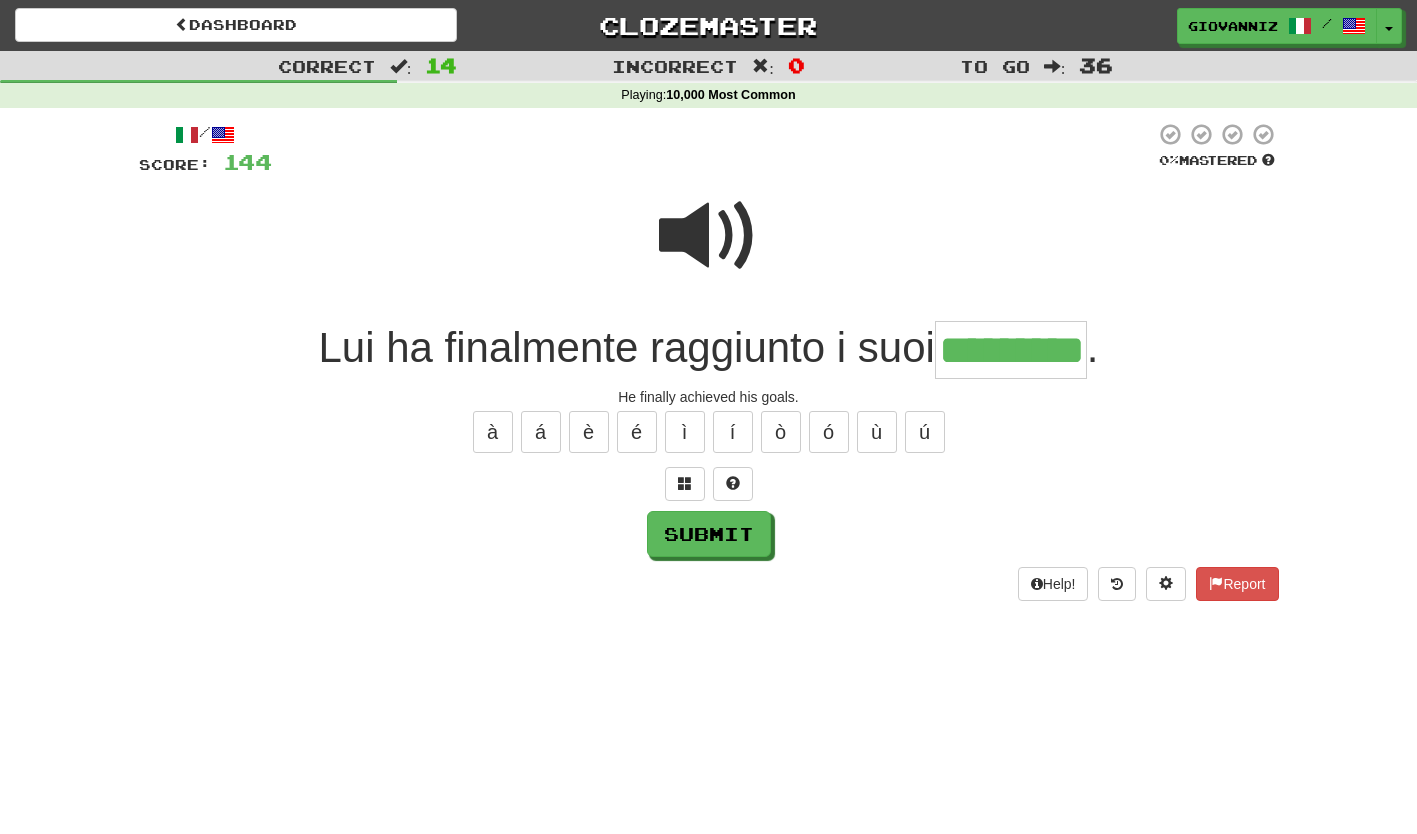 type on "*********" 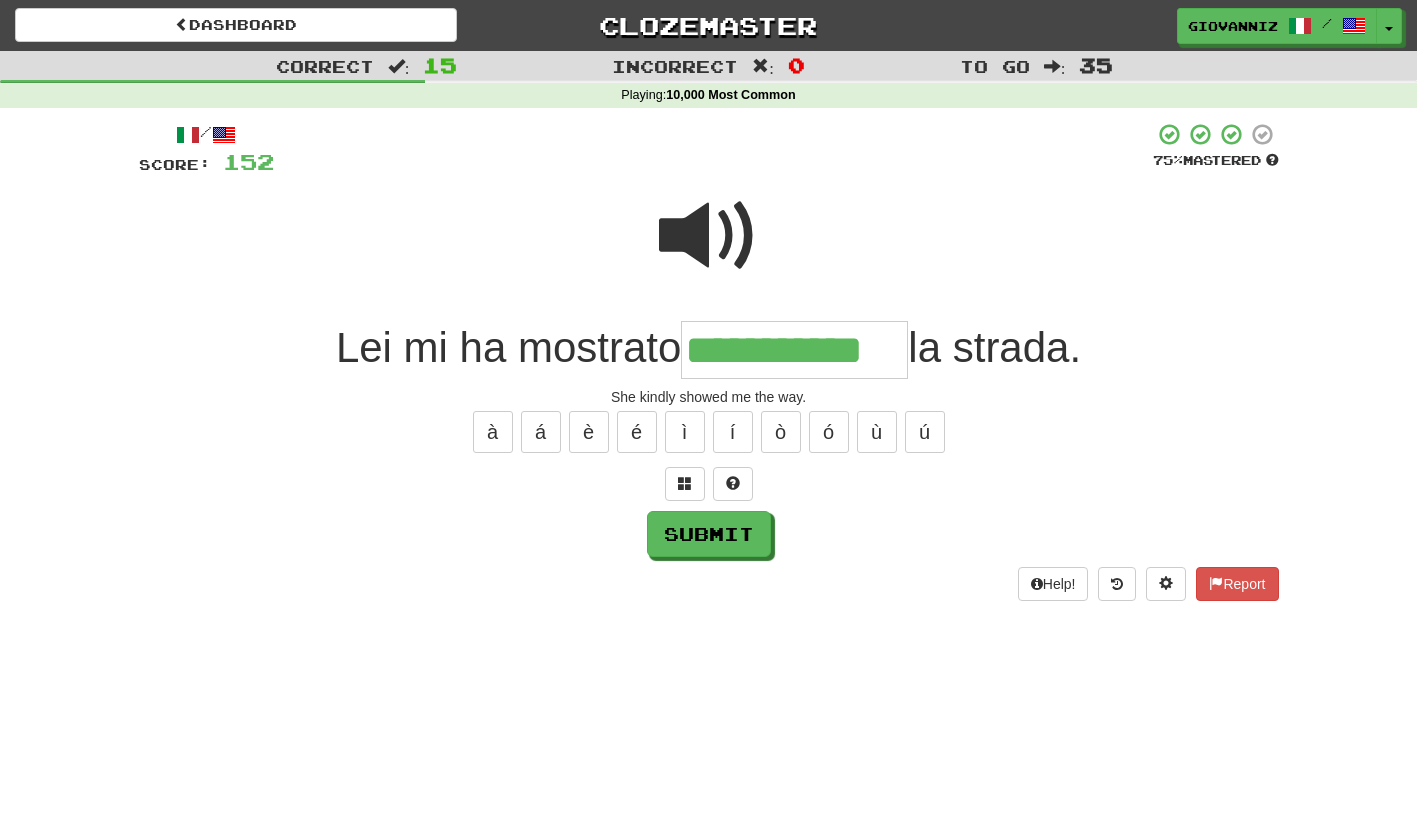 type on "**********" 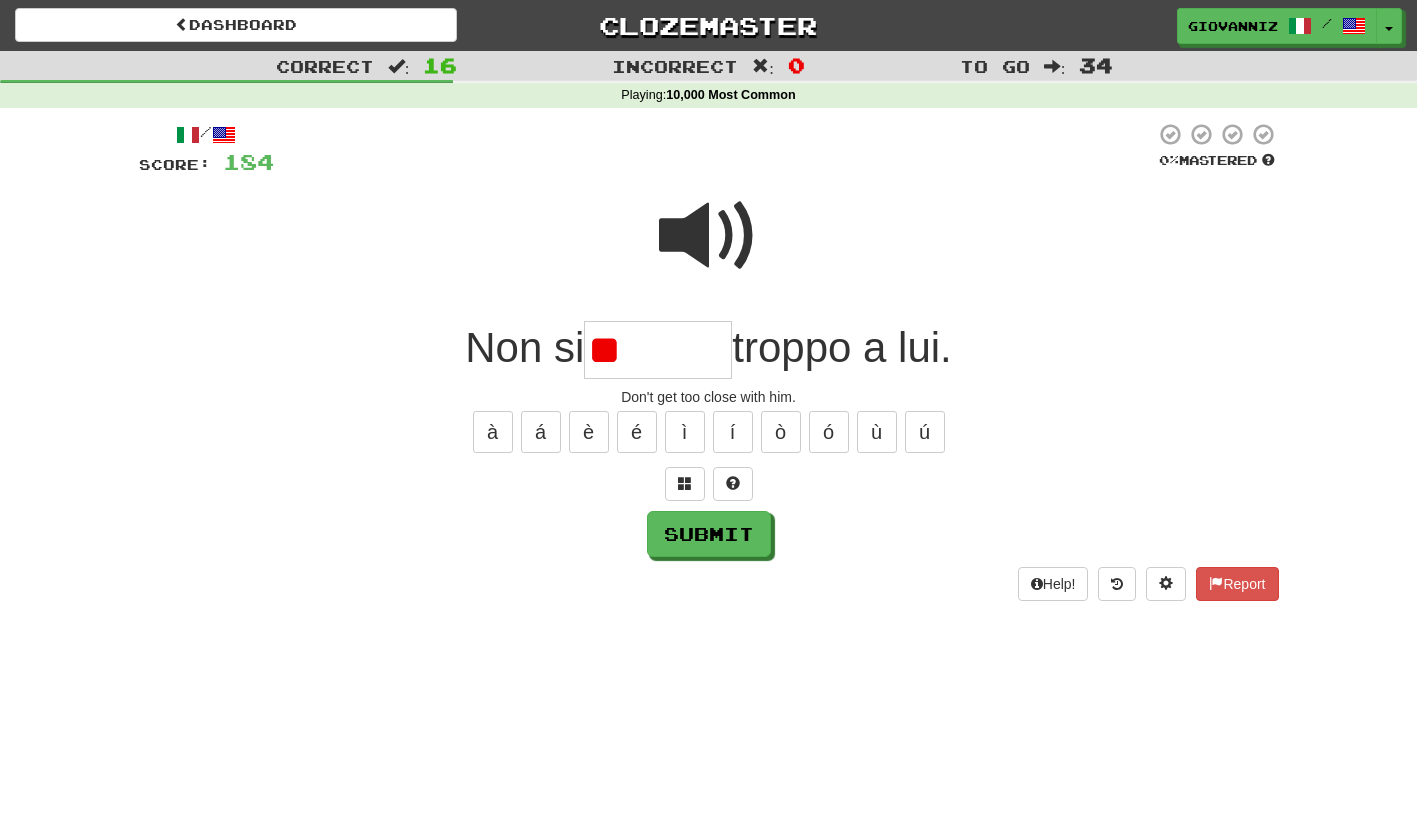 type on "*" 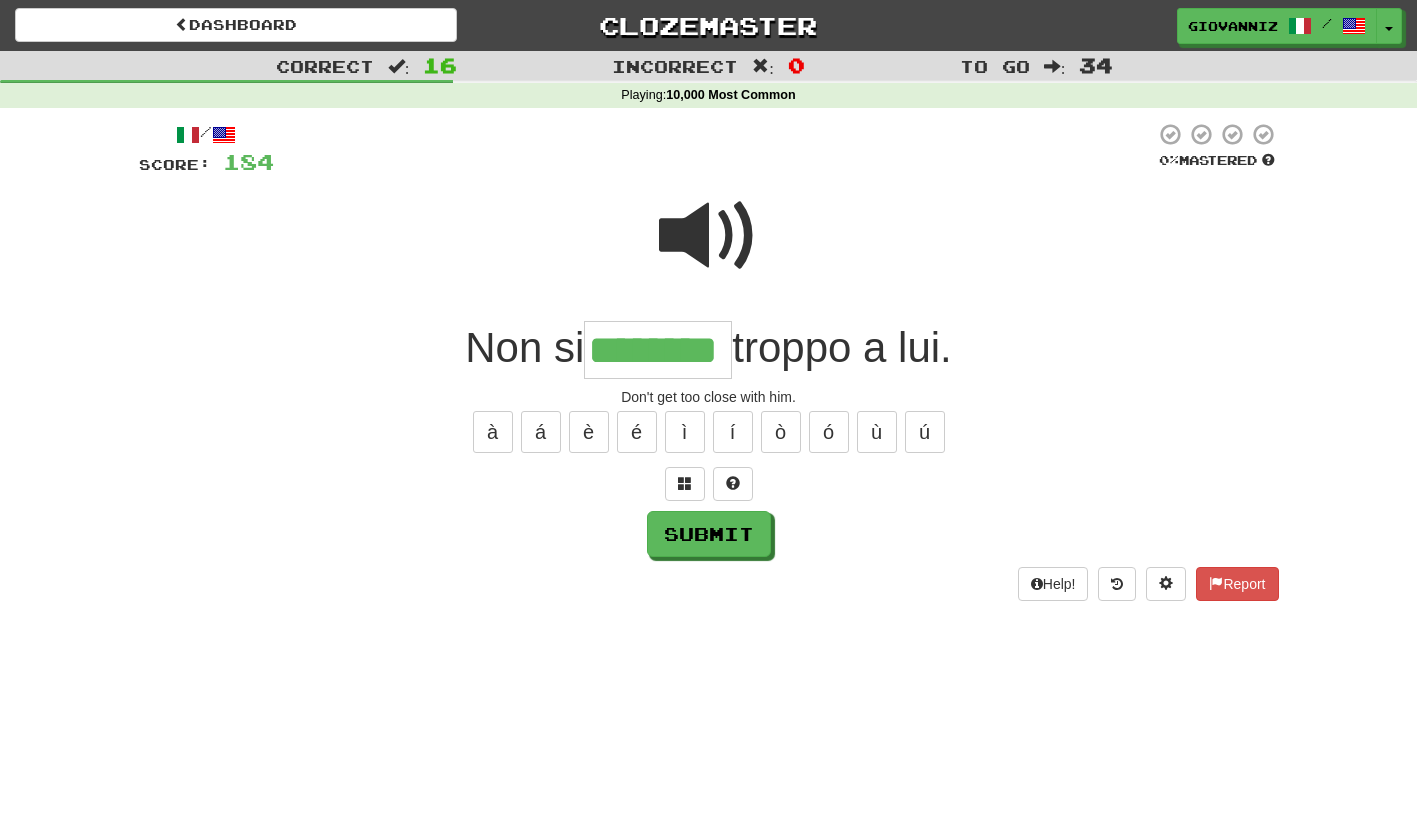 type on "********" 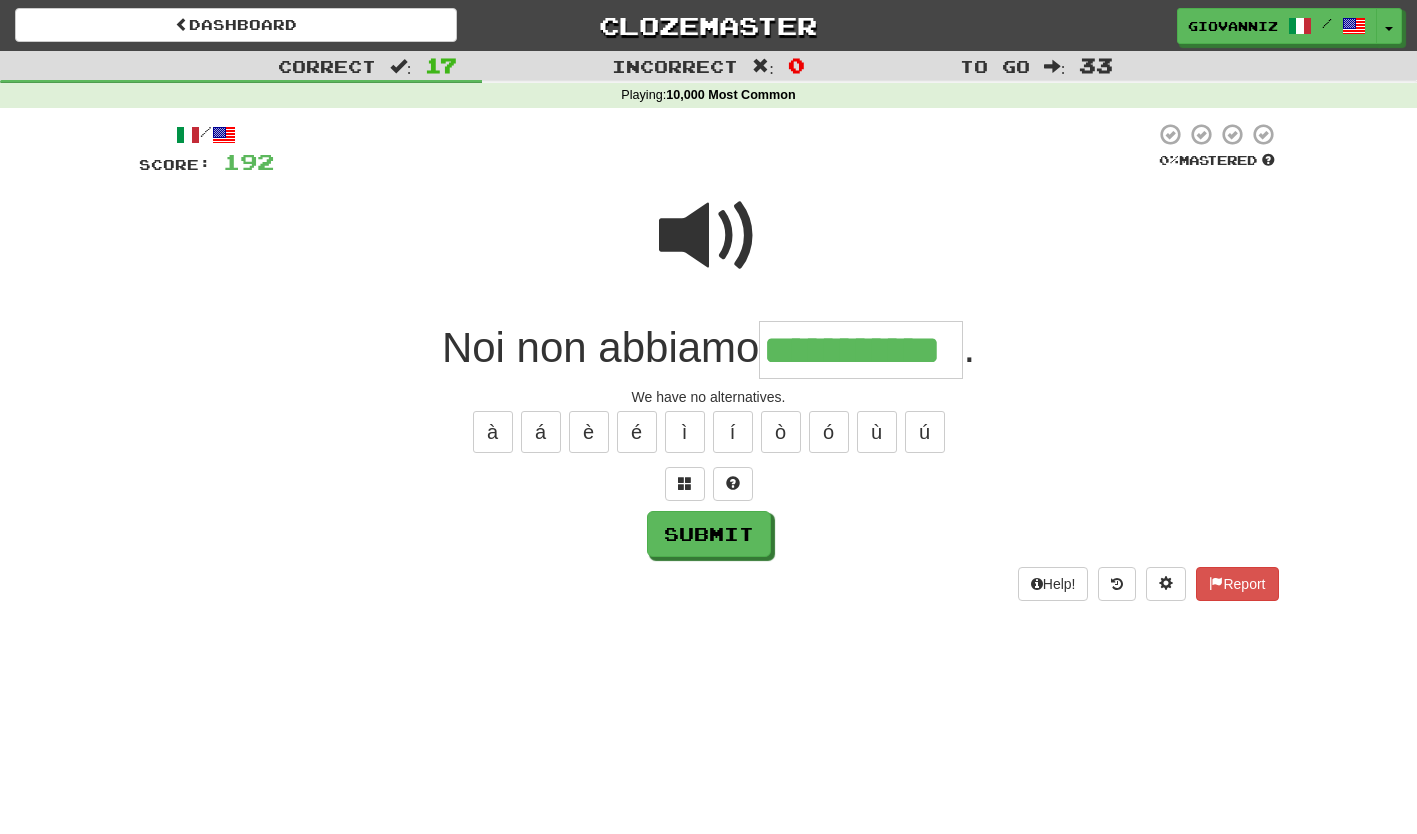 type on "**********" 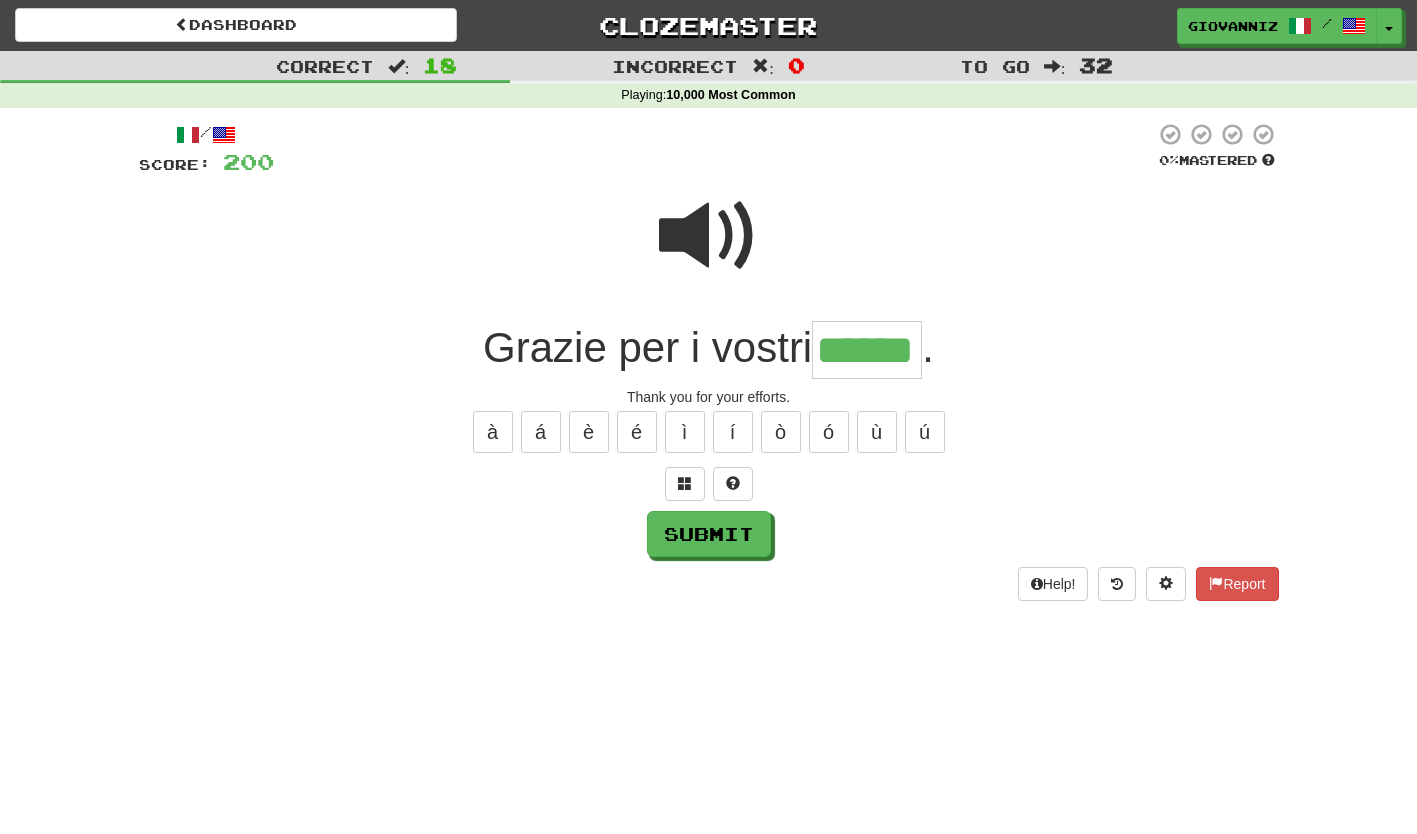type on "******" 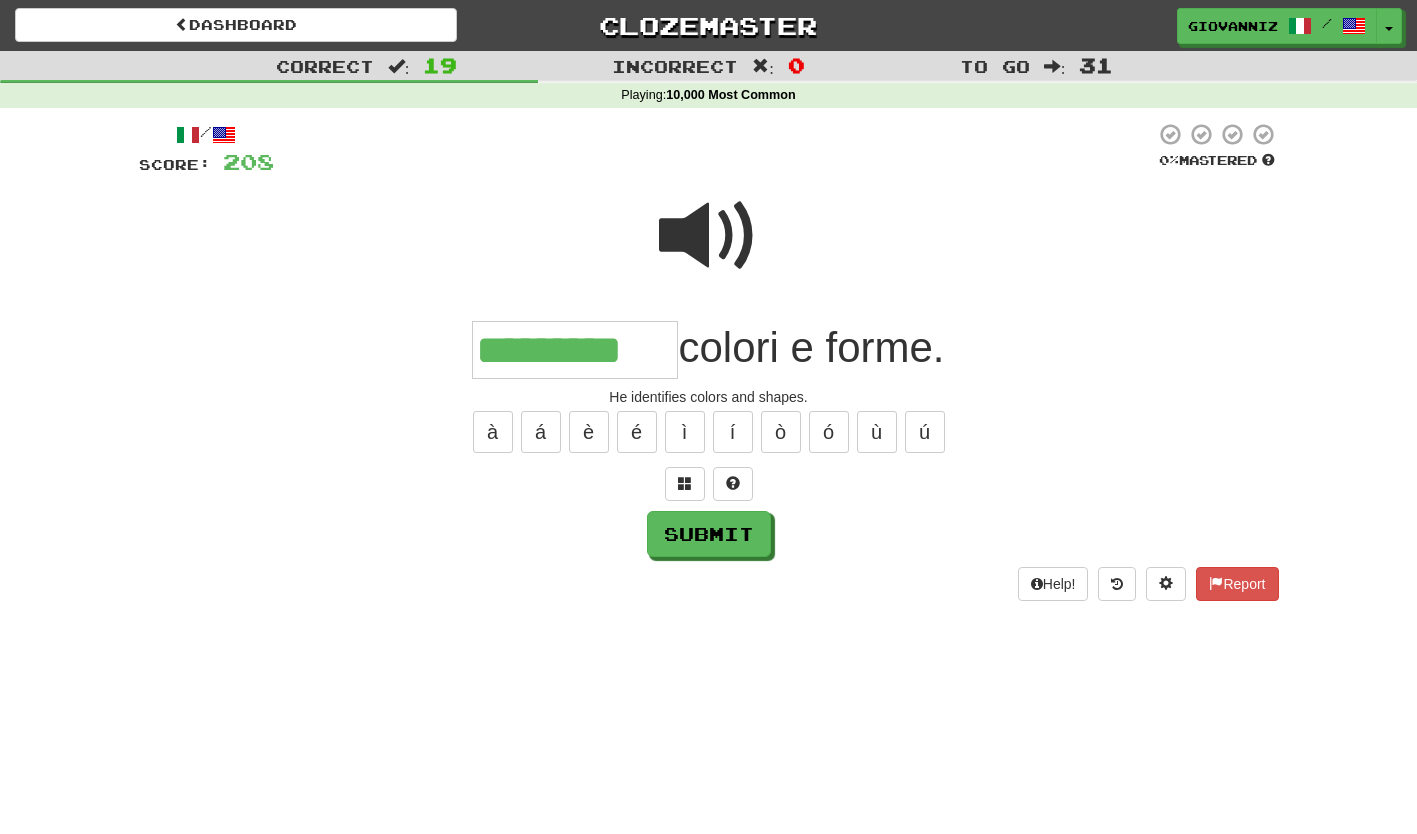 type on "*********" 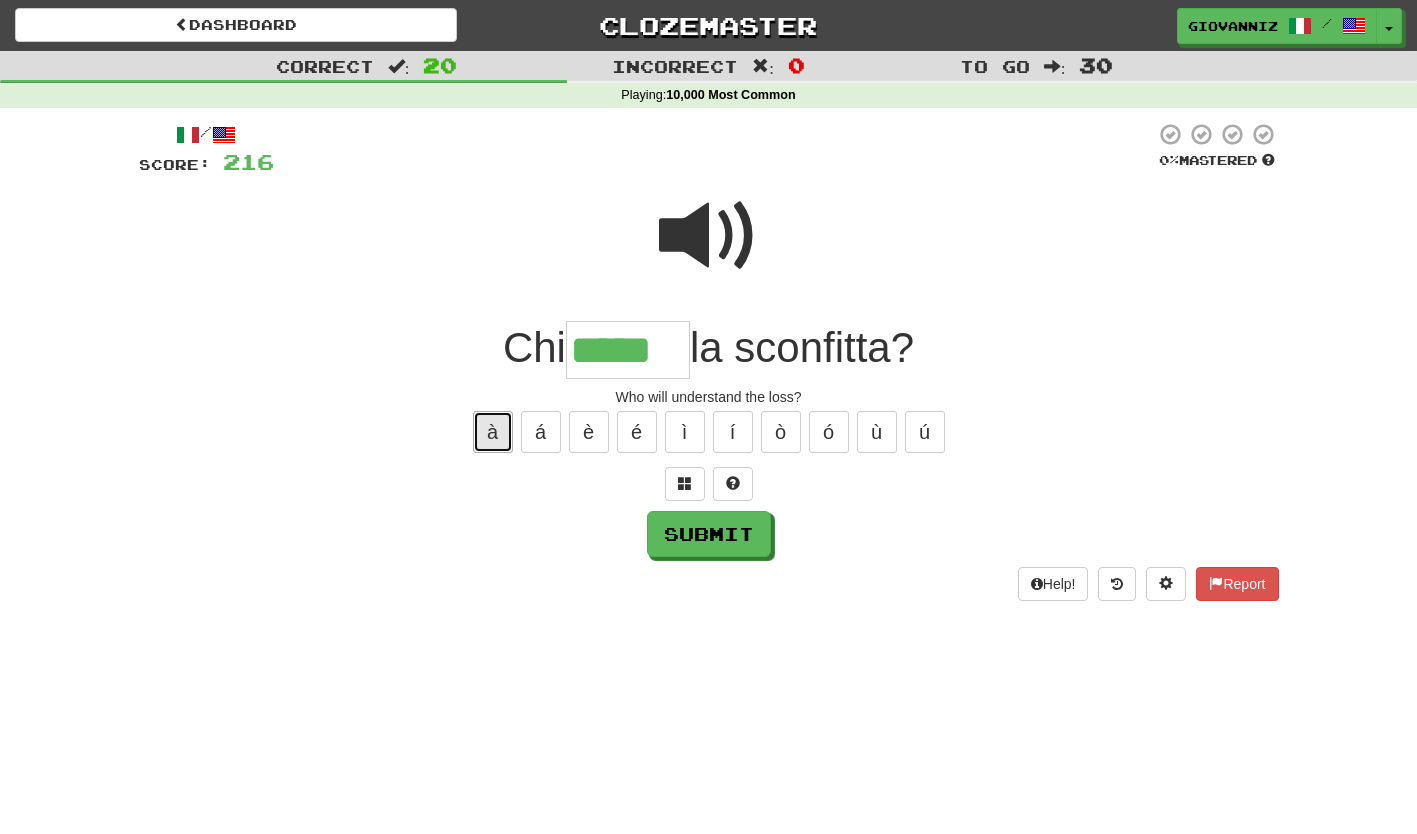 click on "à" at bounding box center [493, 432] 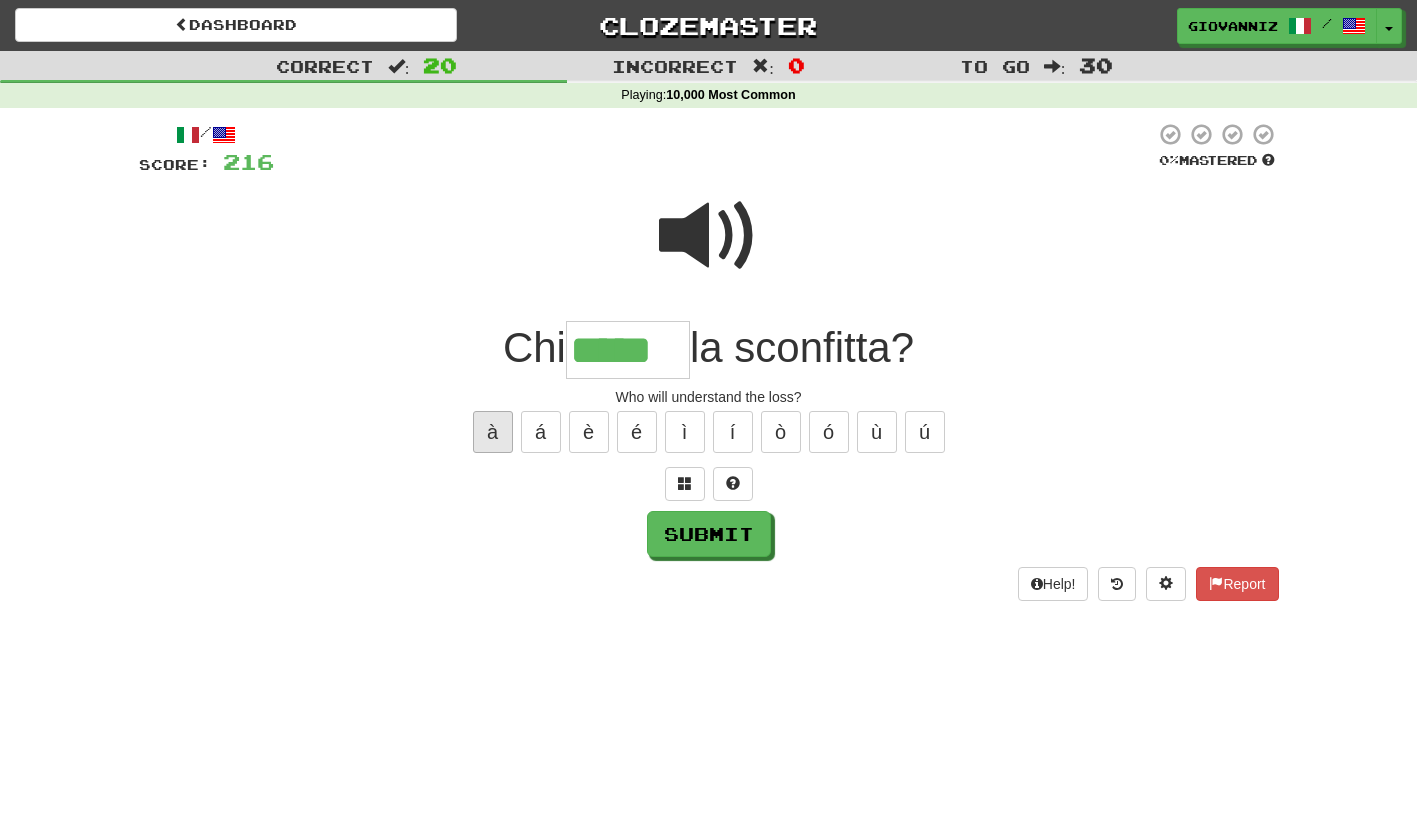 type on "******" 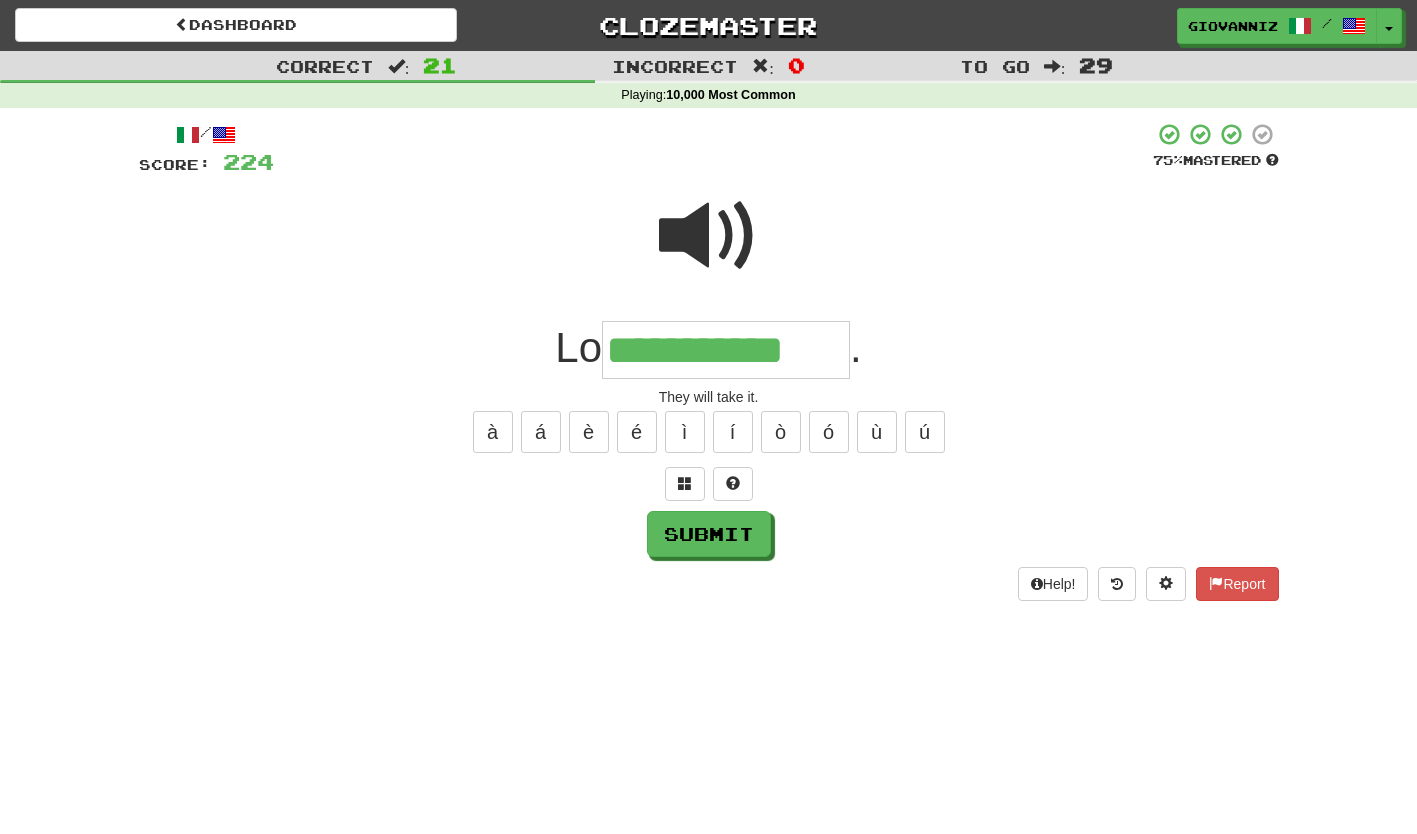 type on "**********" 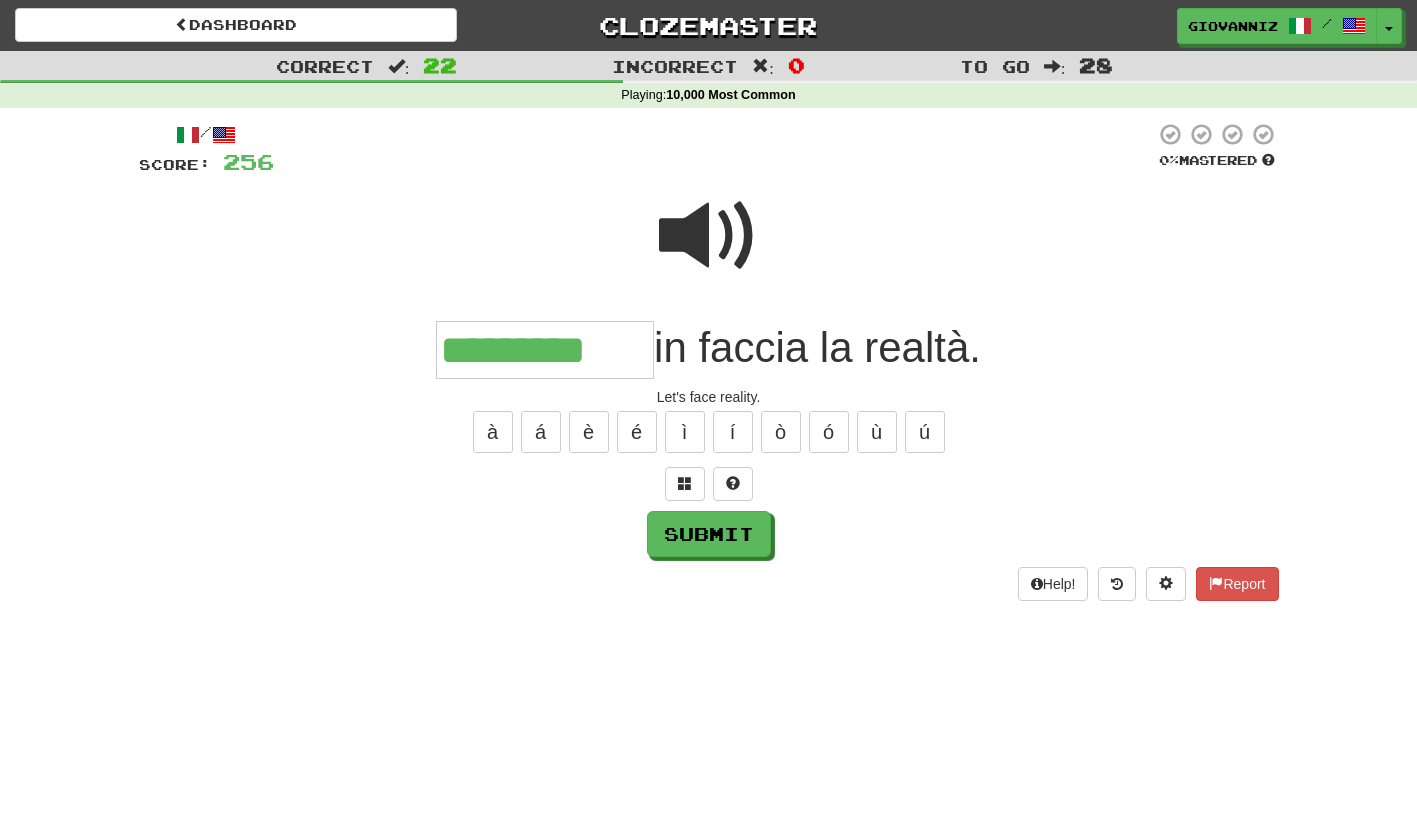 type on "*********" 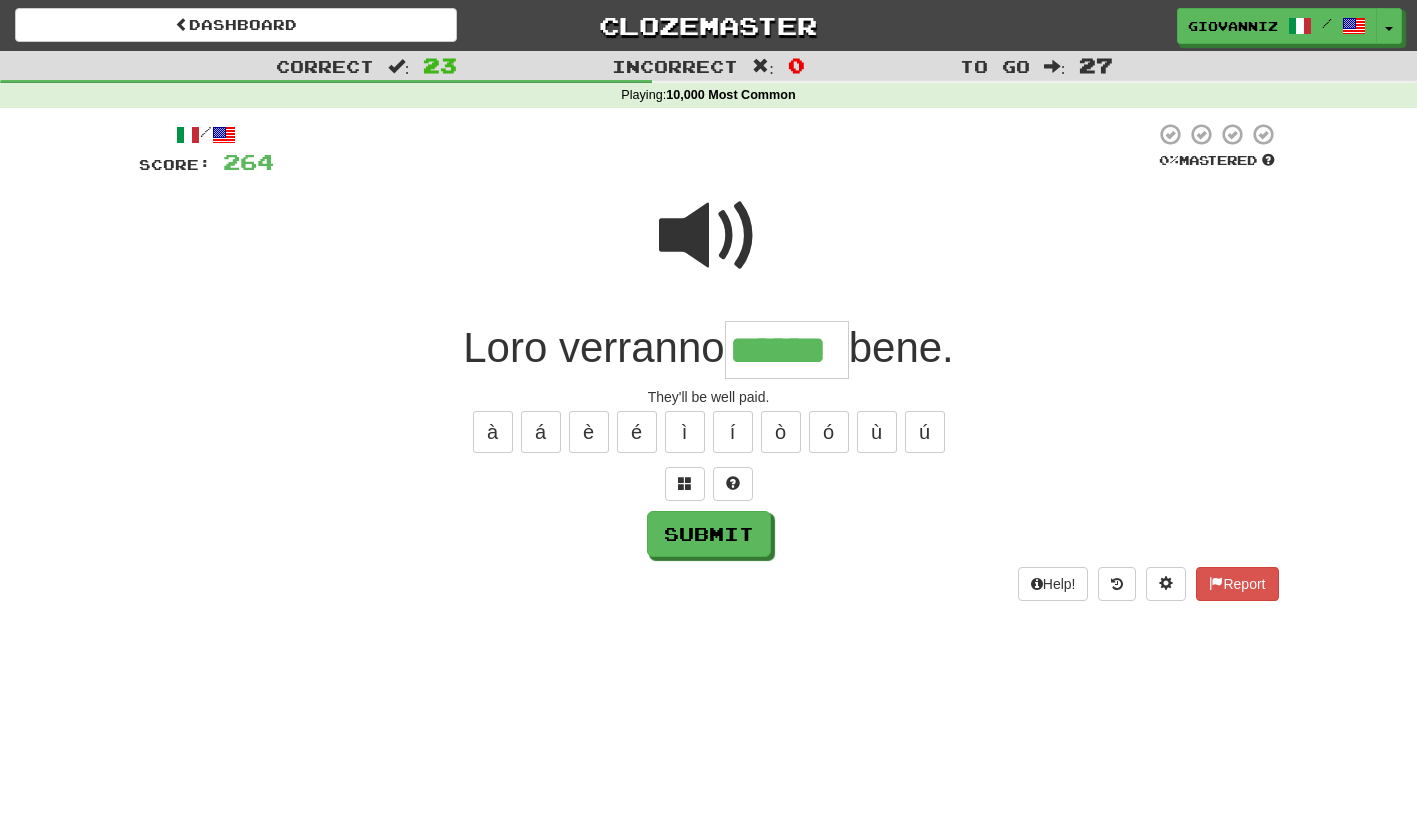 type on "******" 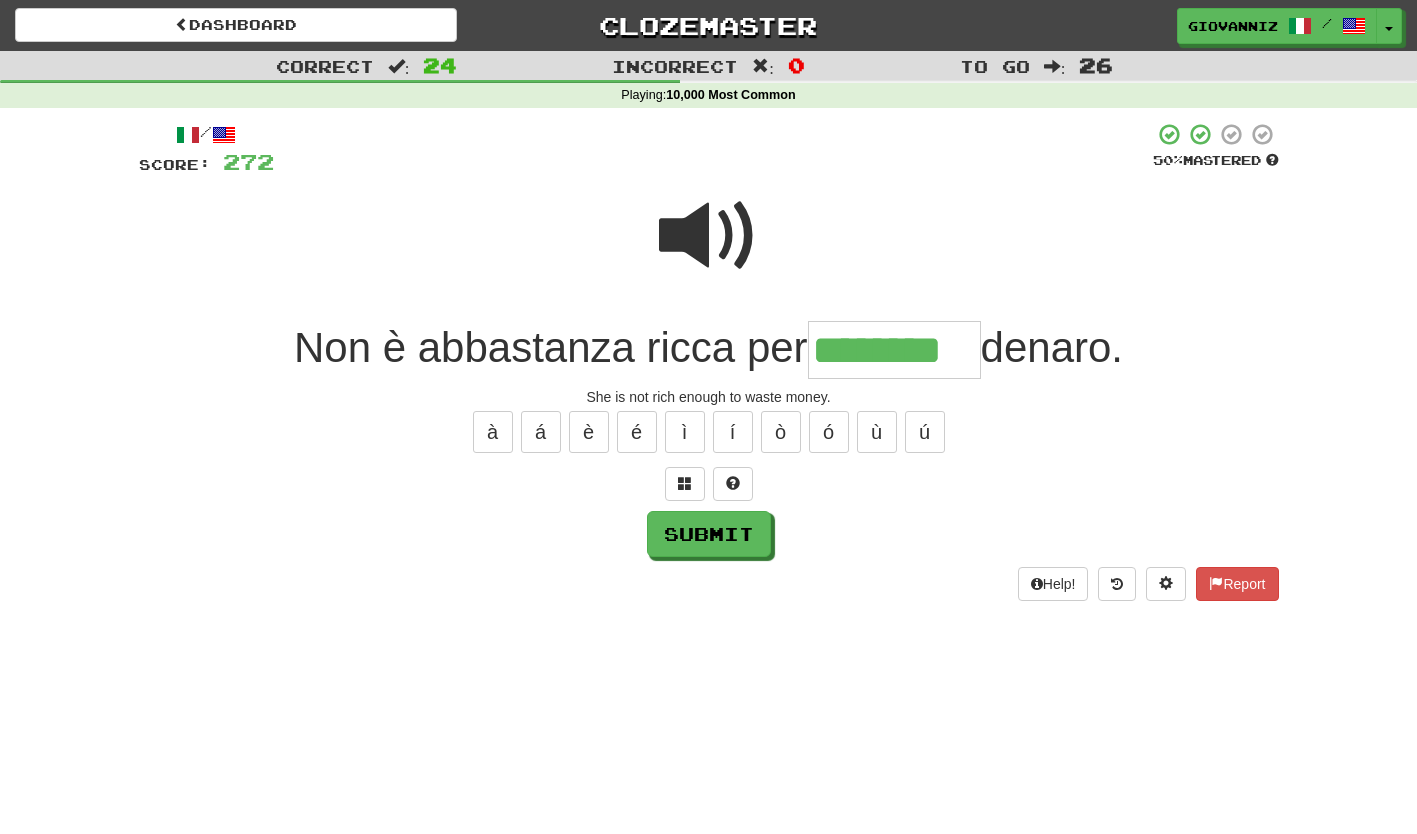 type on "********" 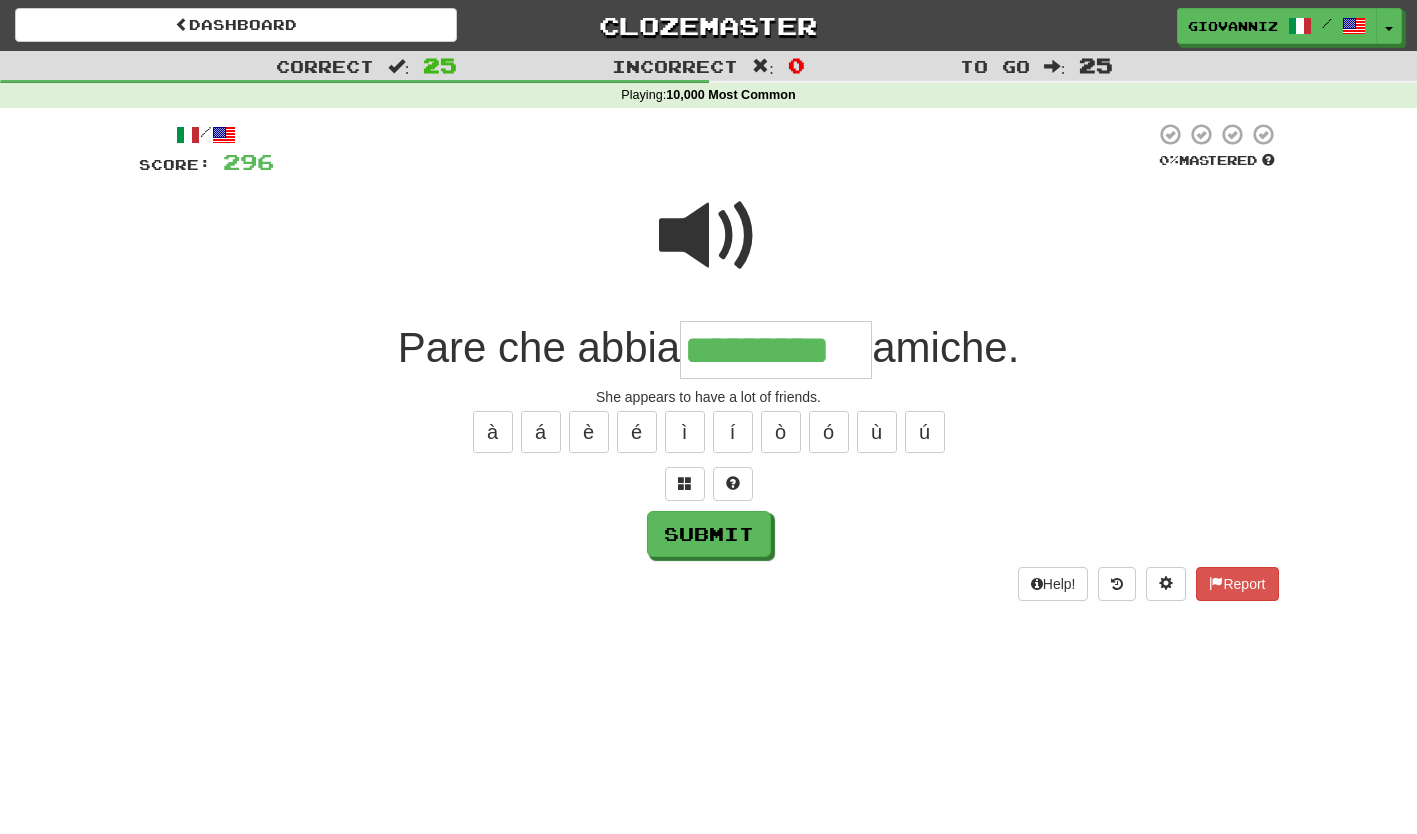 type on "*********" 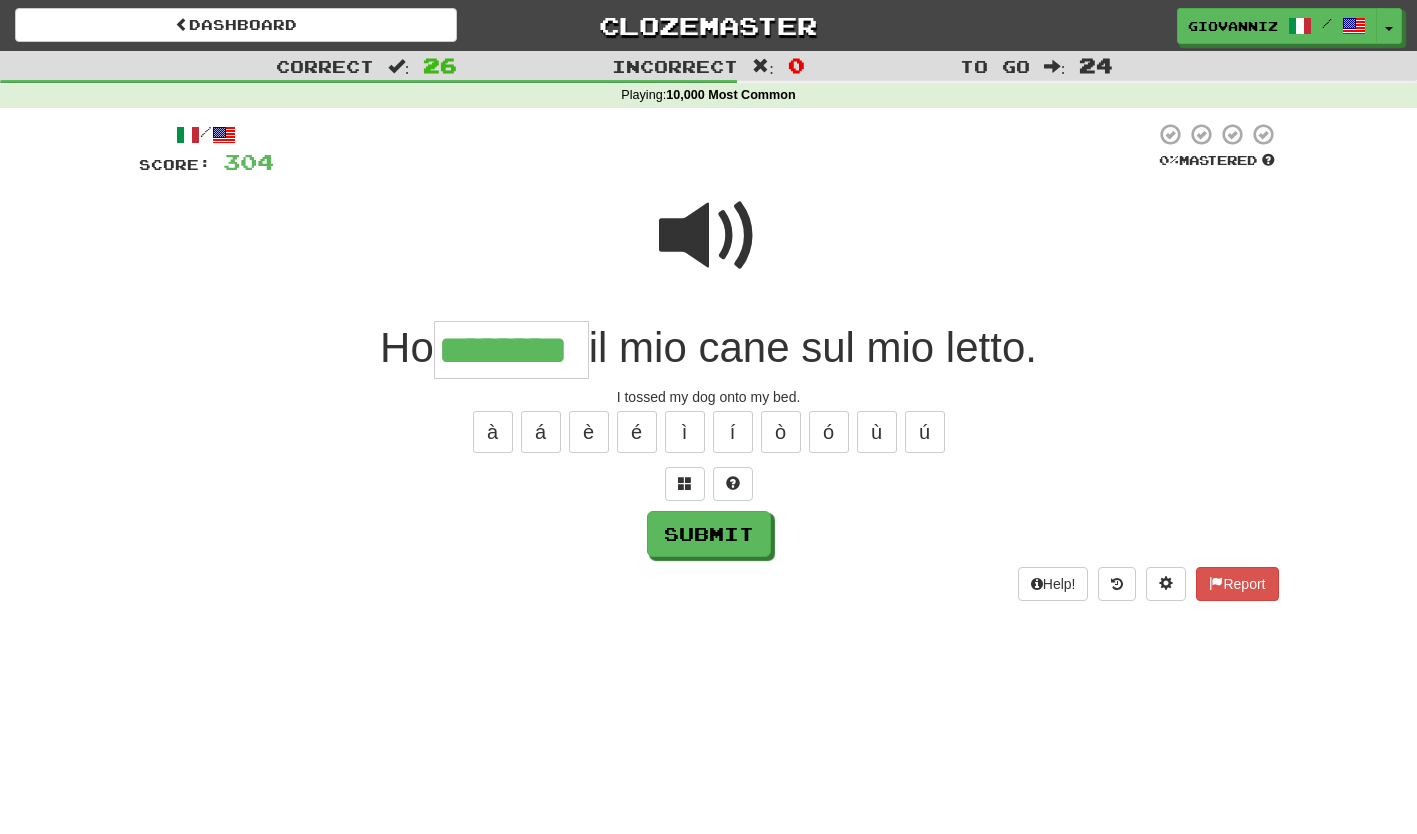 type on "********" 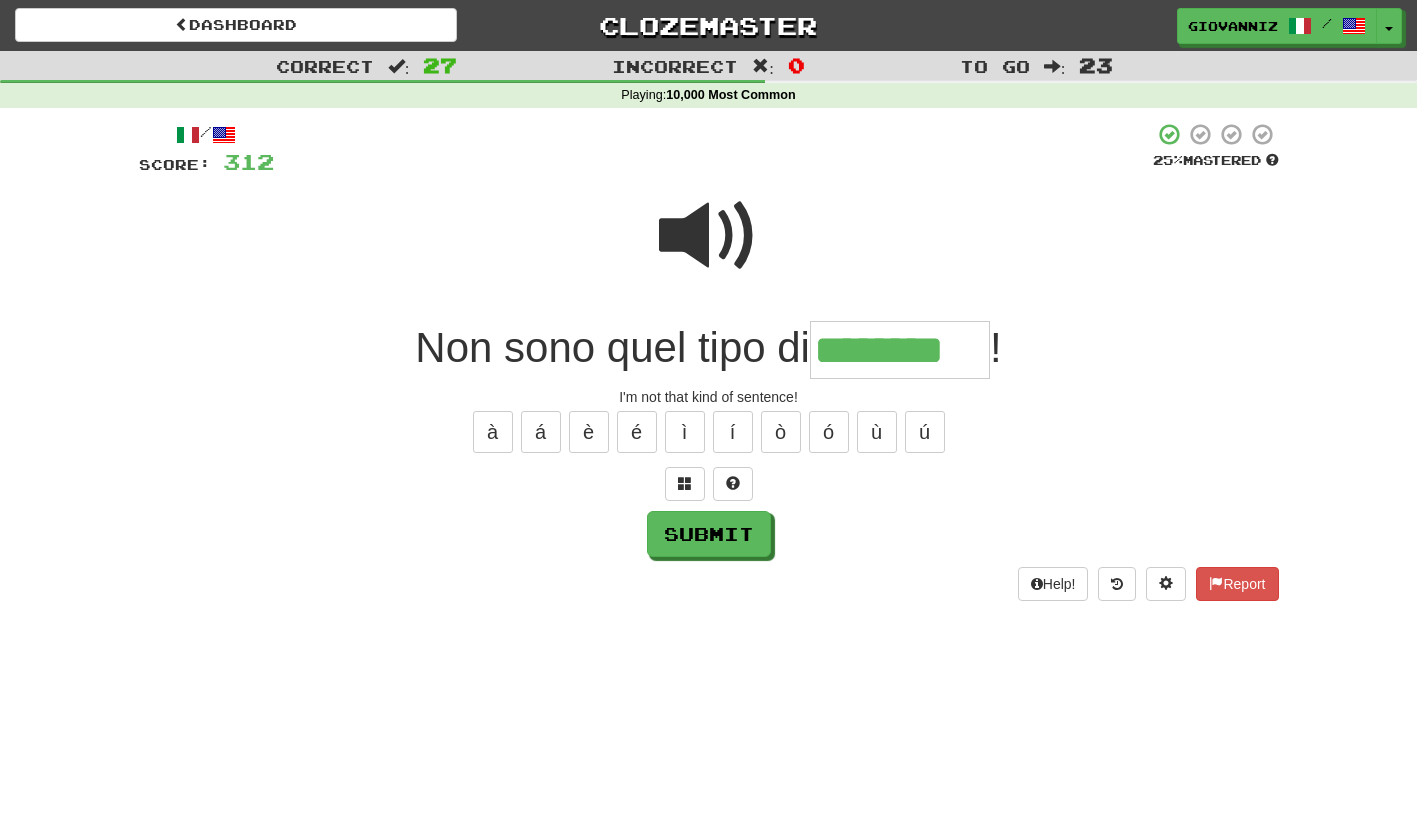 type on "********" 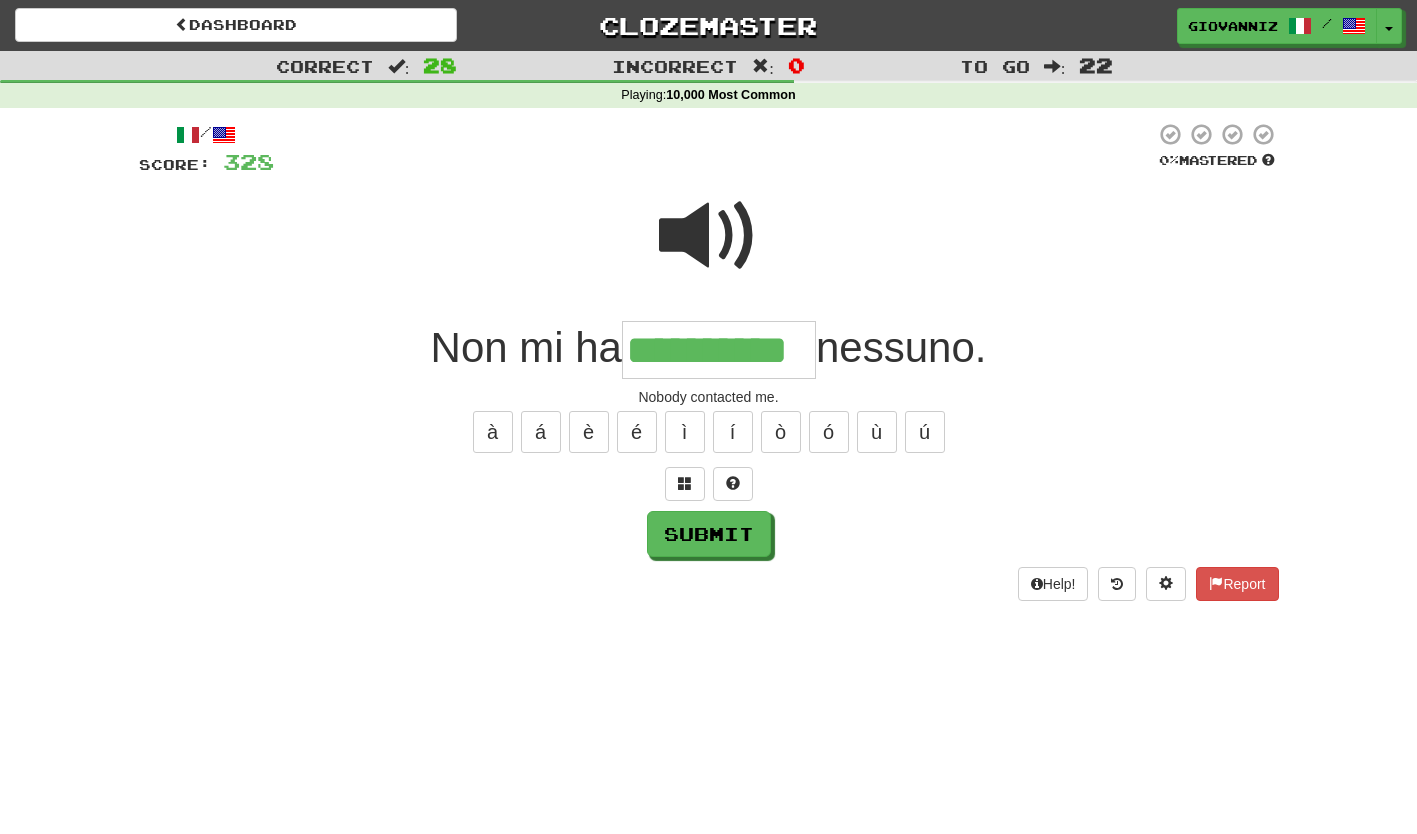 type on "**********" 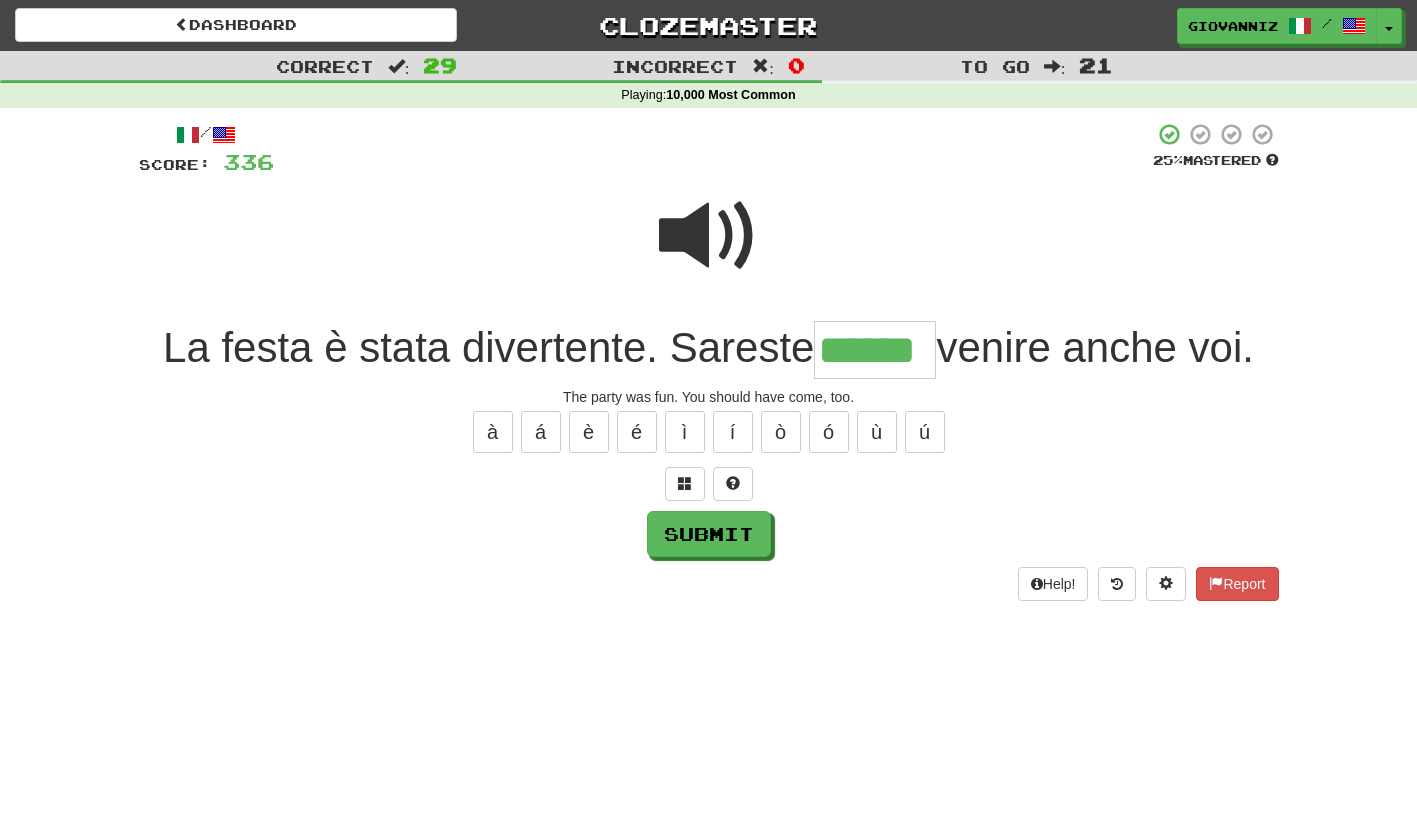 type on "******" 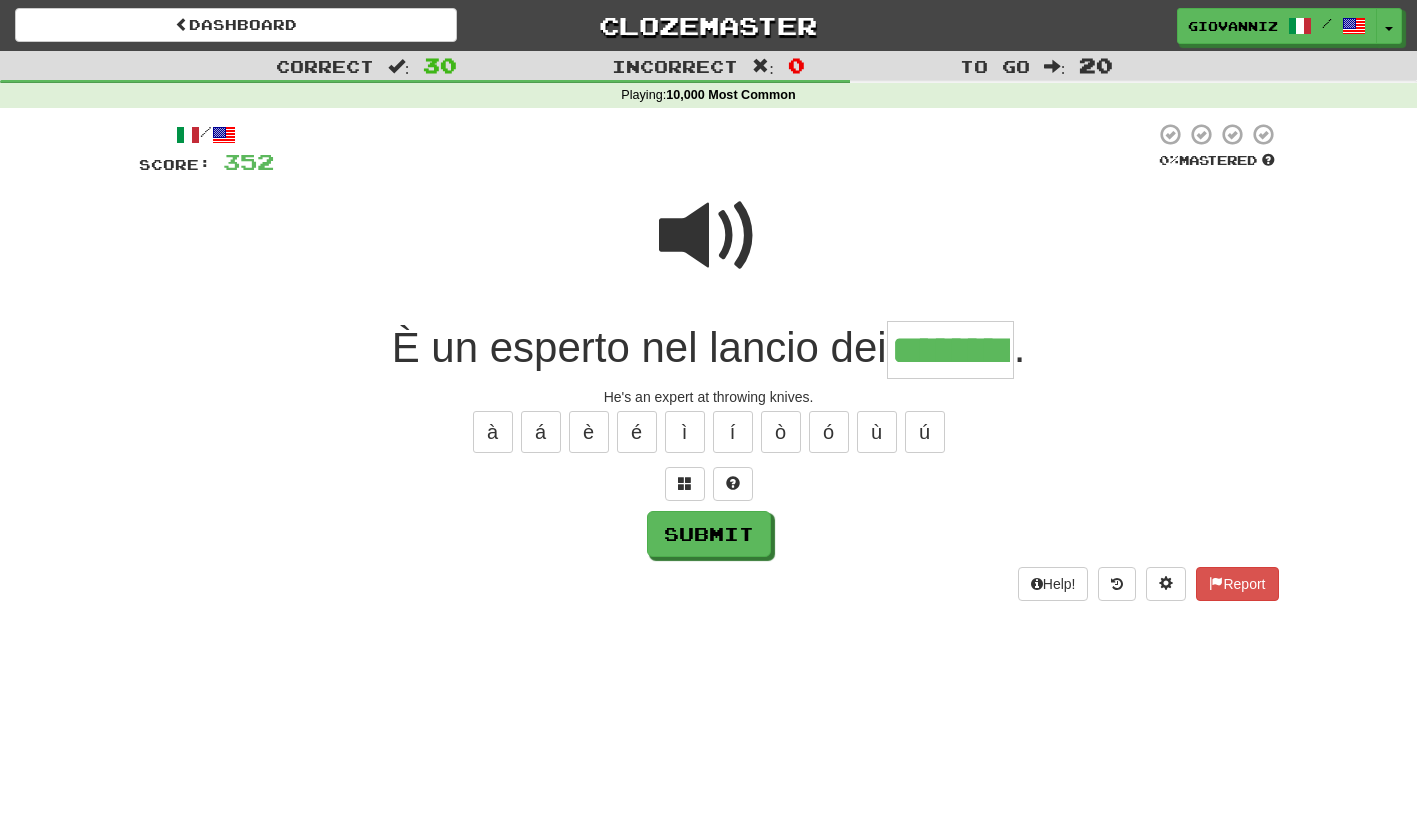 type on "********" 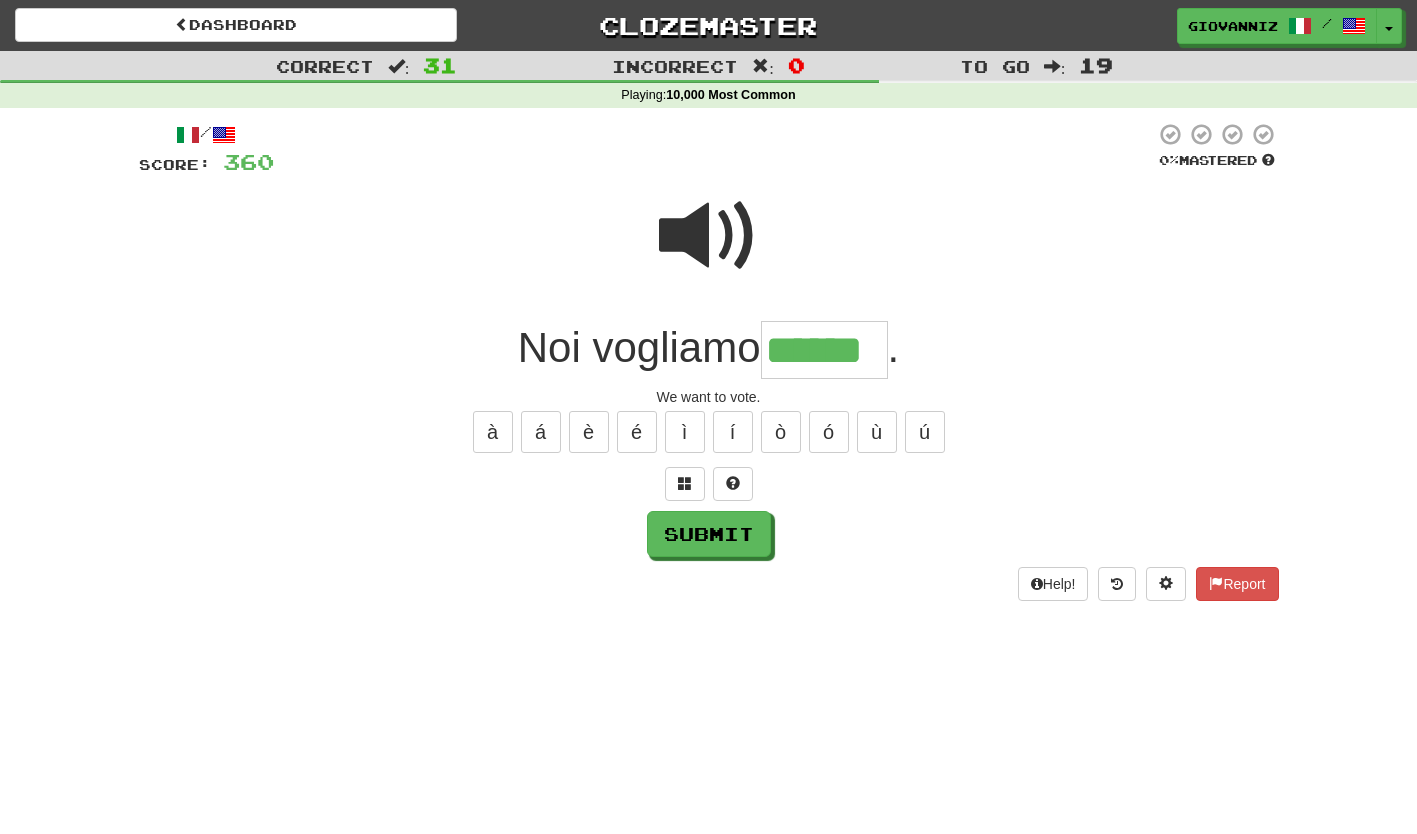type on "******" 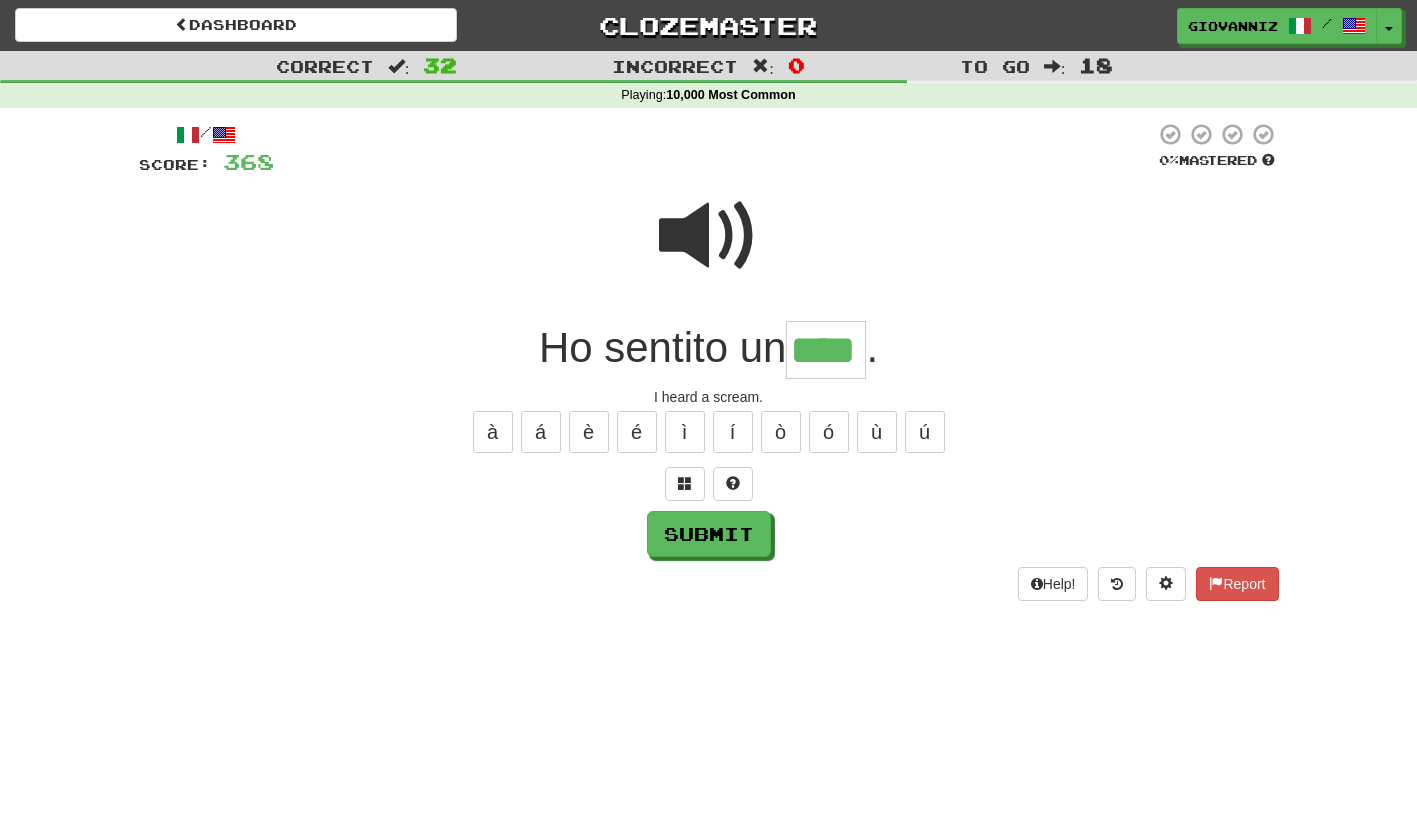 type on "****" 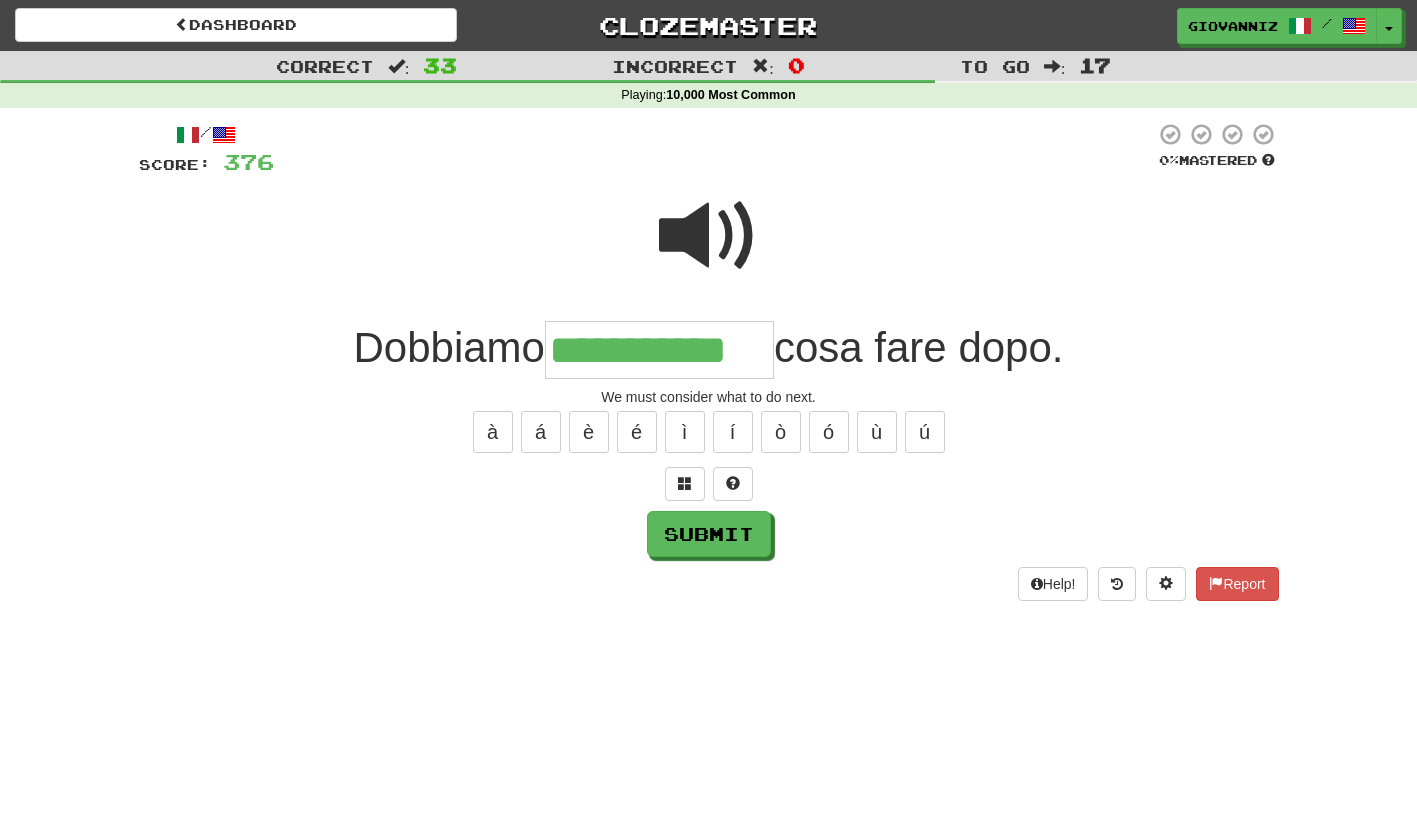 type on "**********" 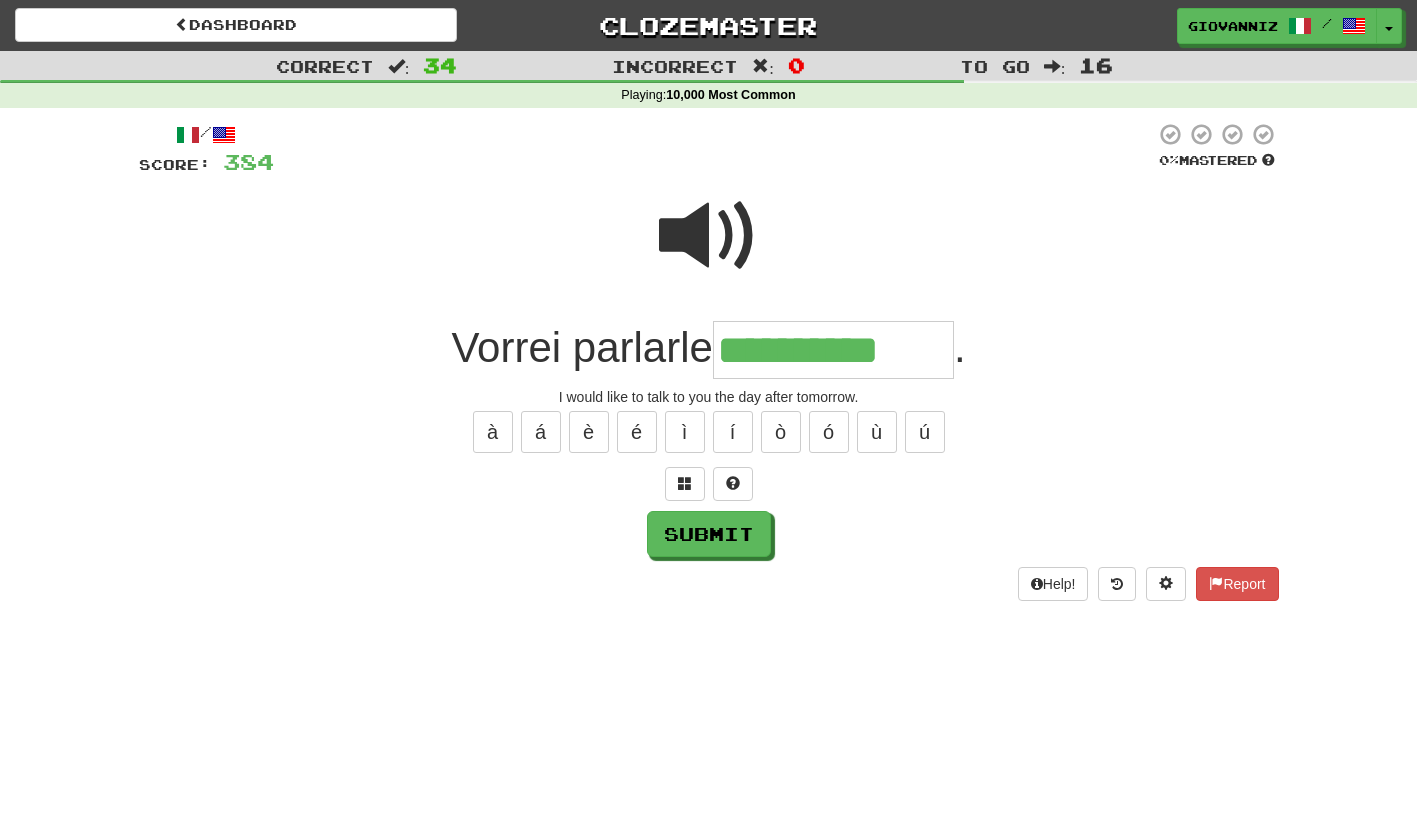 type on "**********" 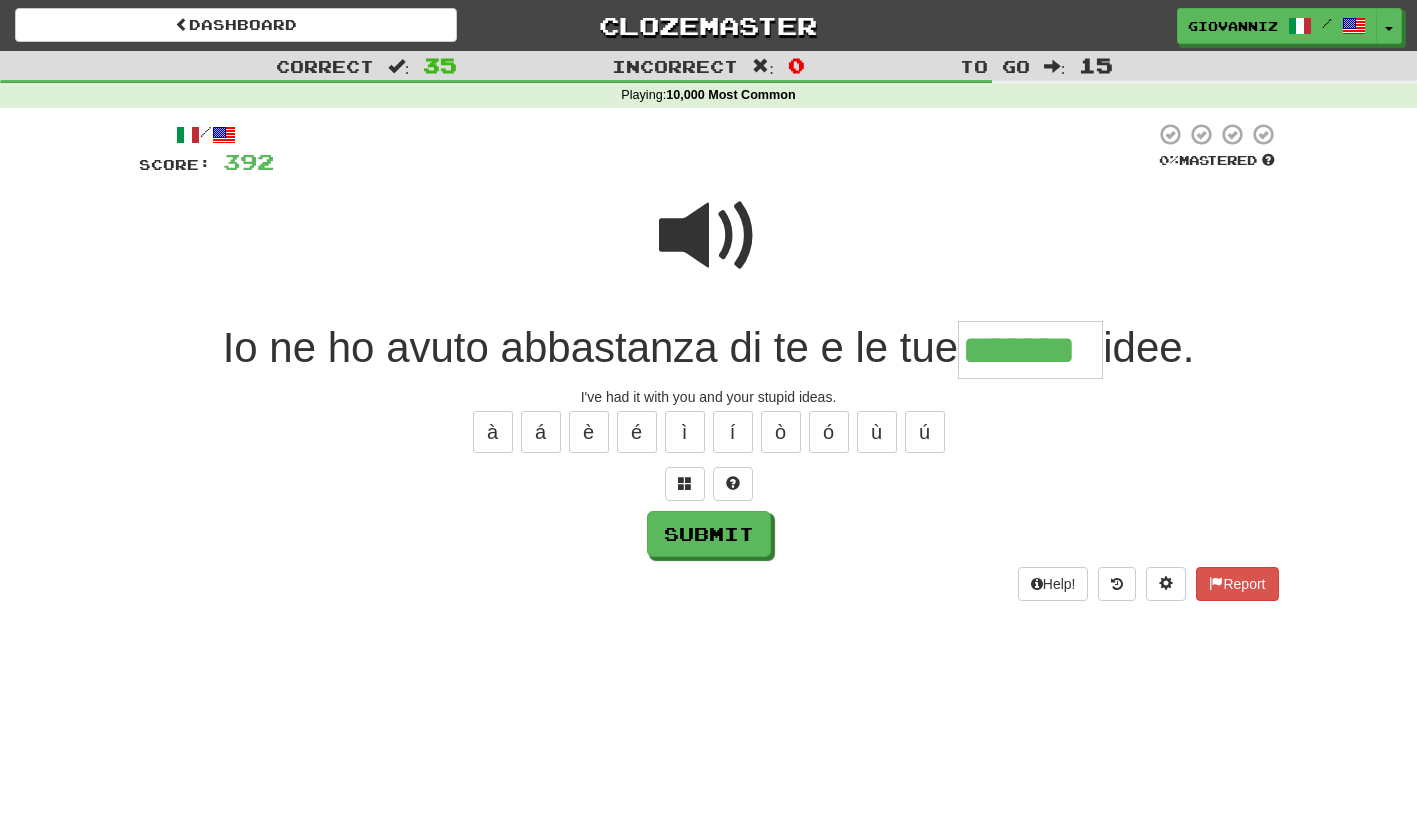 type on "*******" 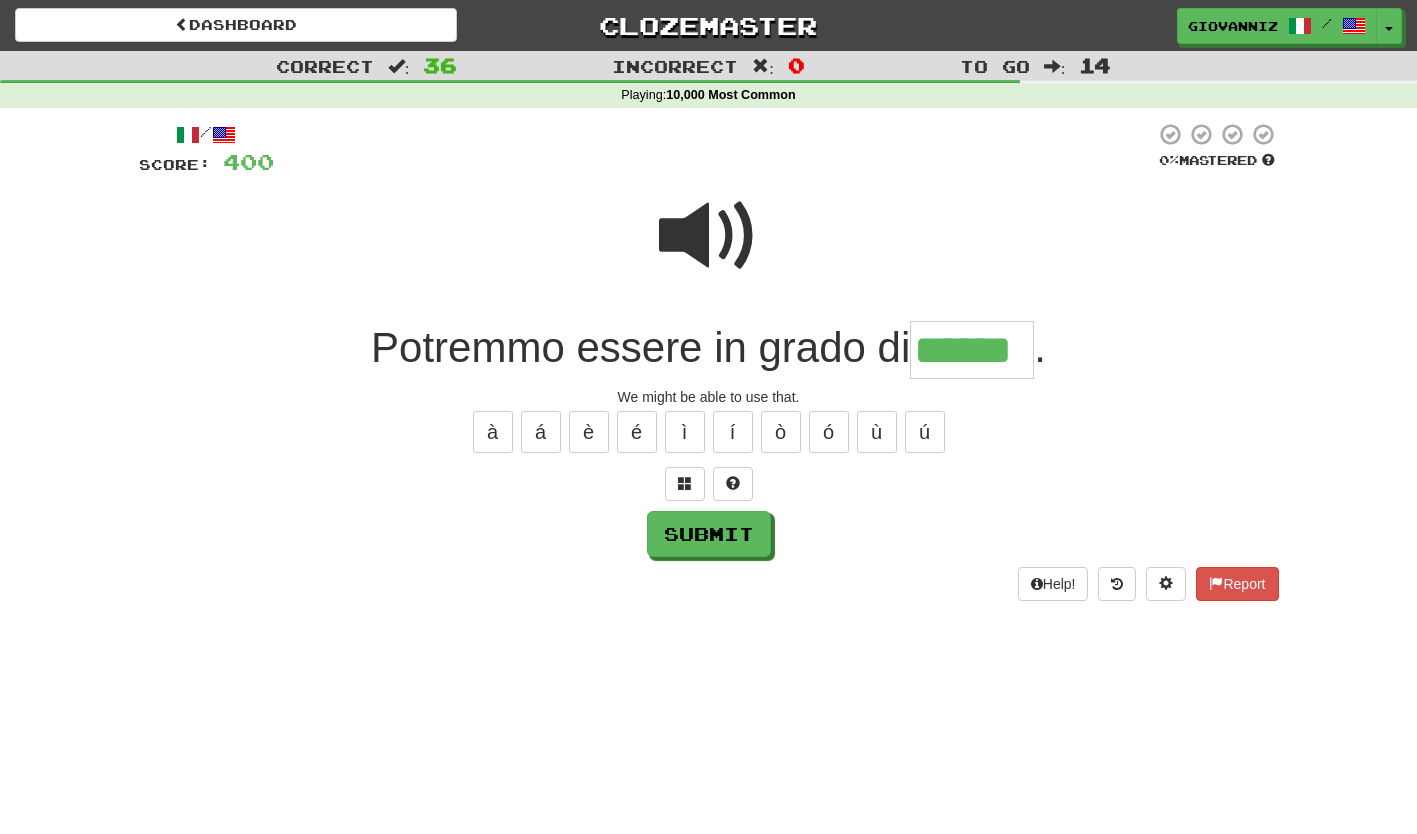 type on "******" 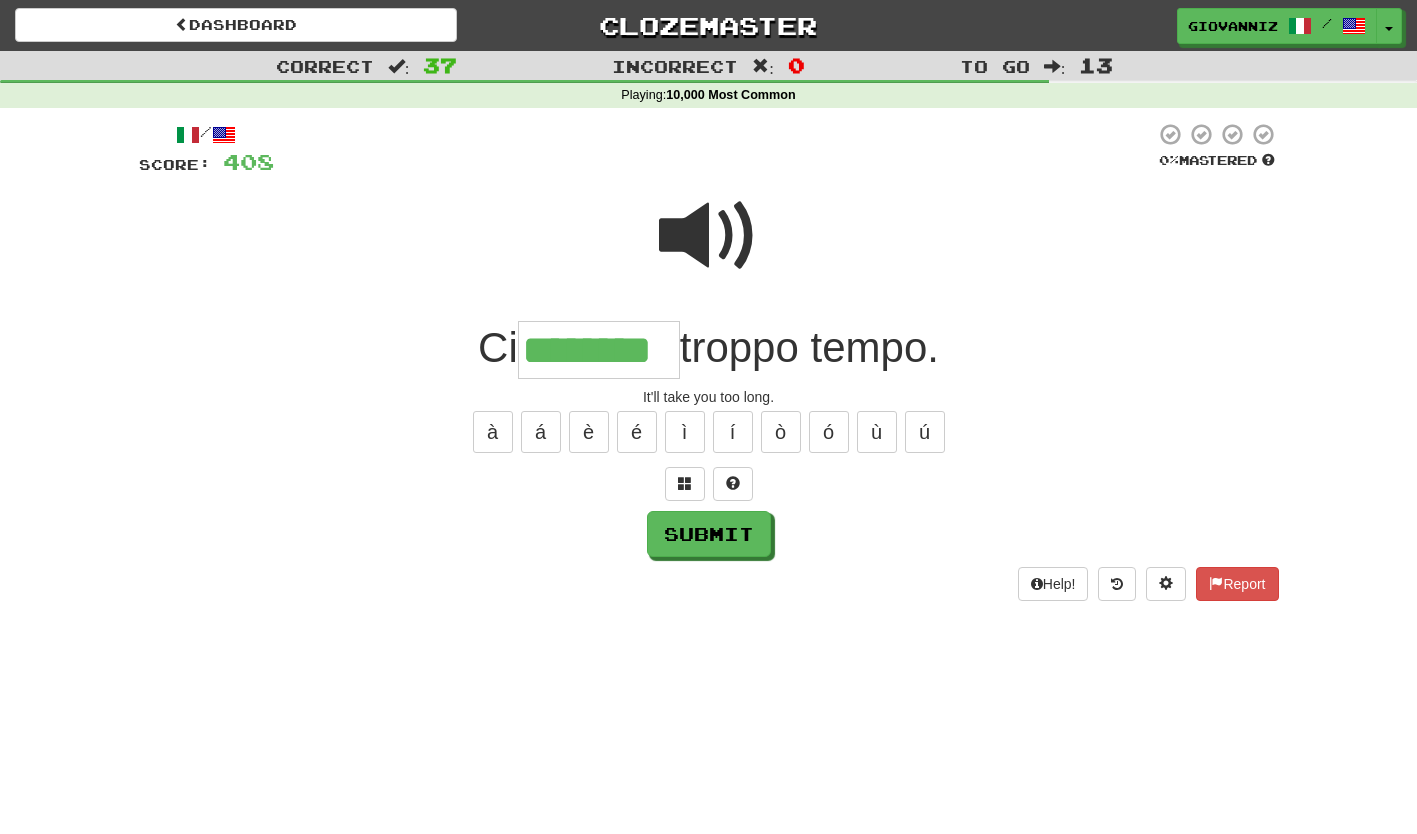 type on "********" 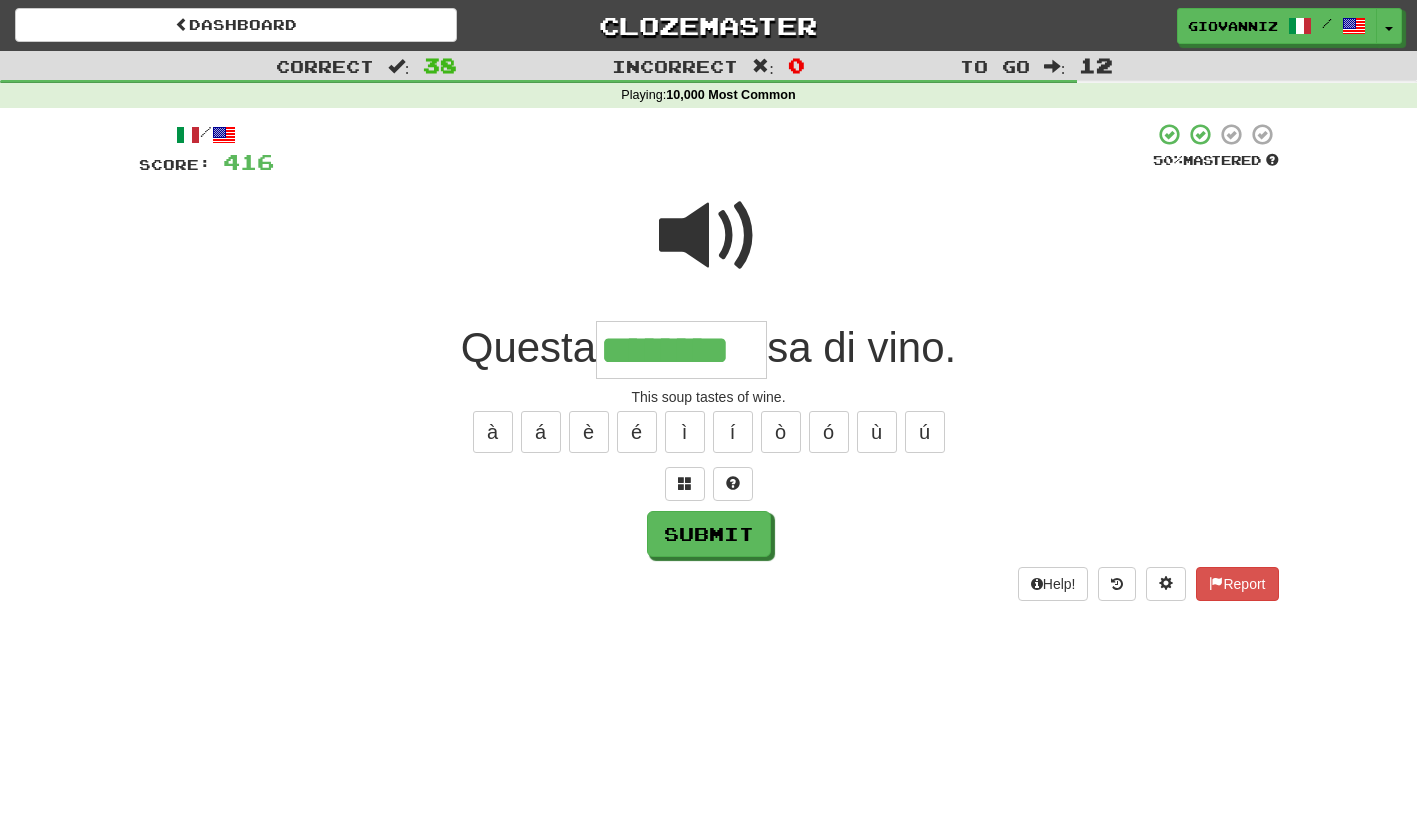 type on "********" 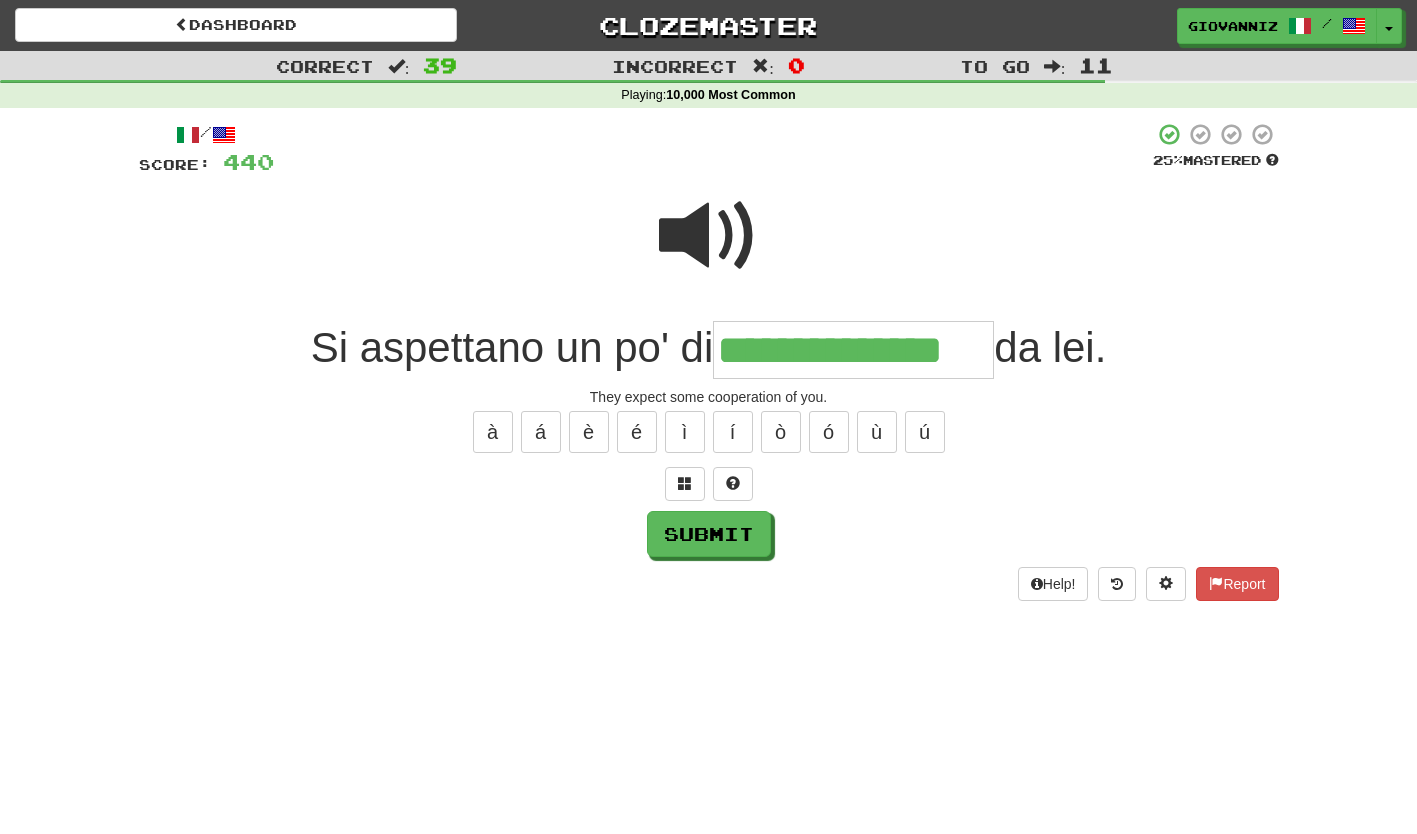 type on "**********" 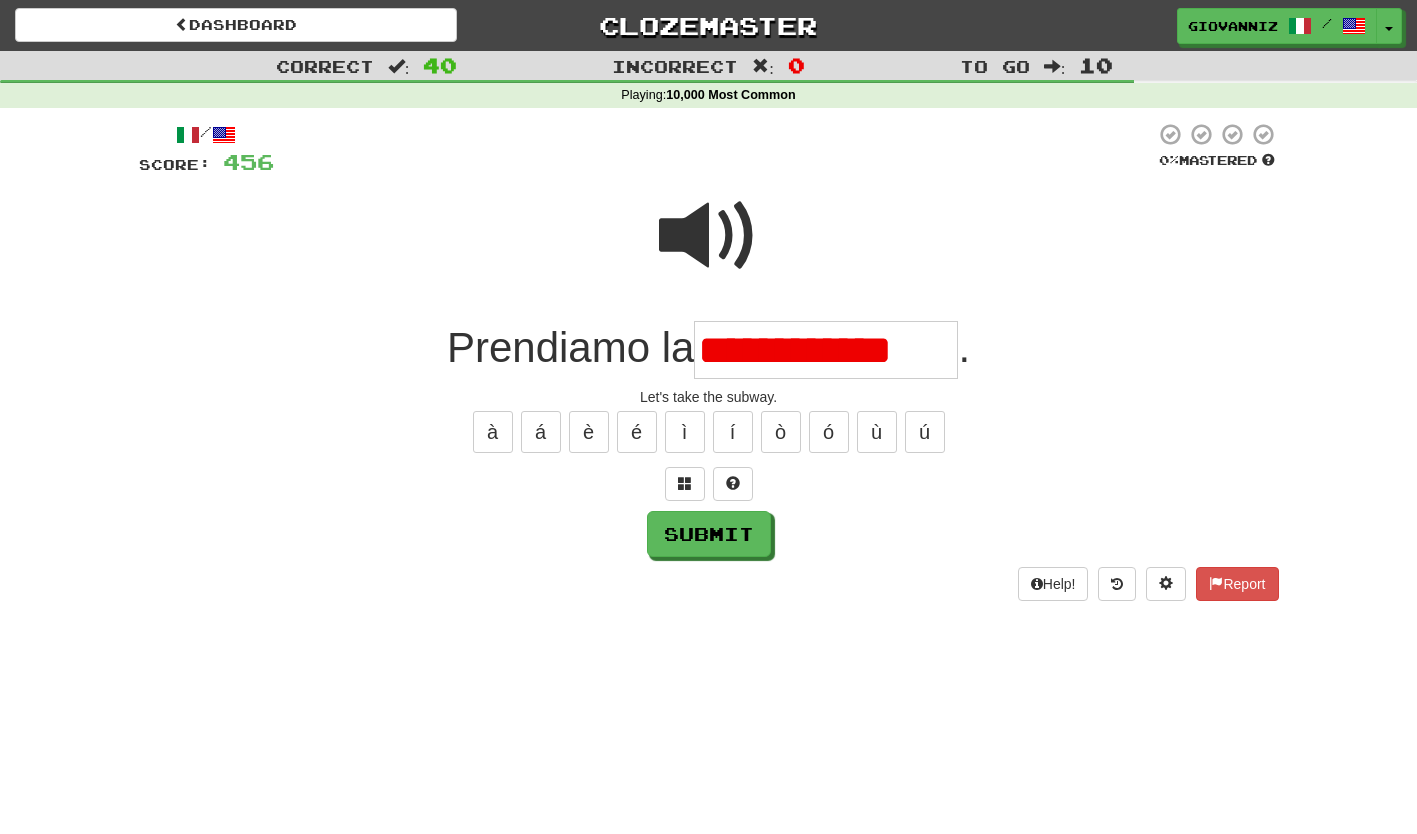 scroll, scrollTop: 0, scrollLeft: 0, axis: both 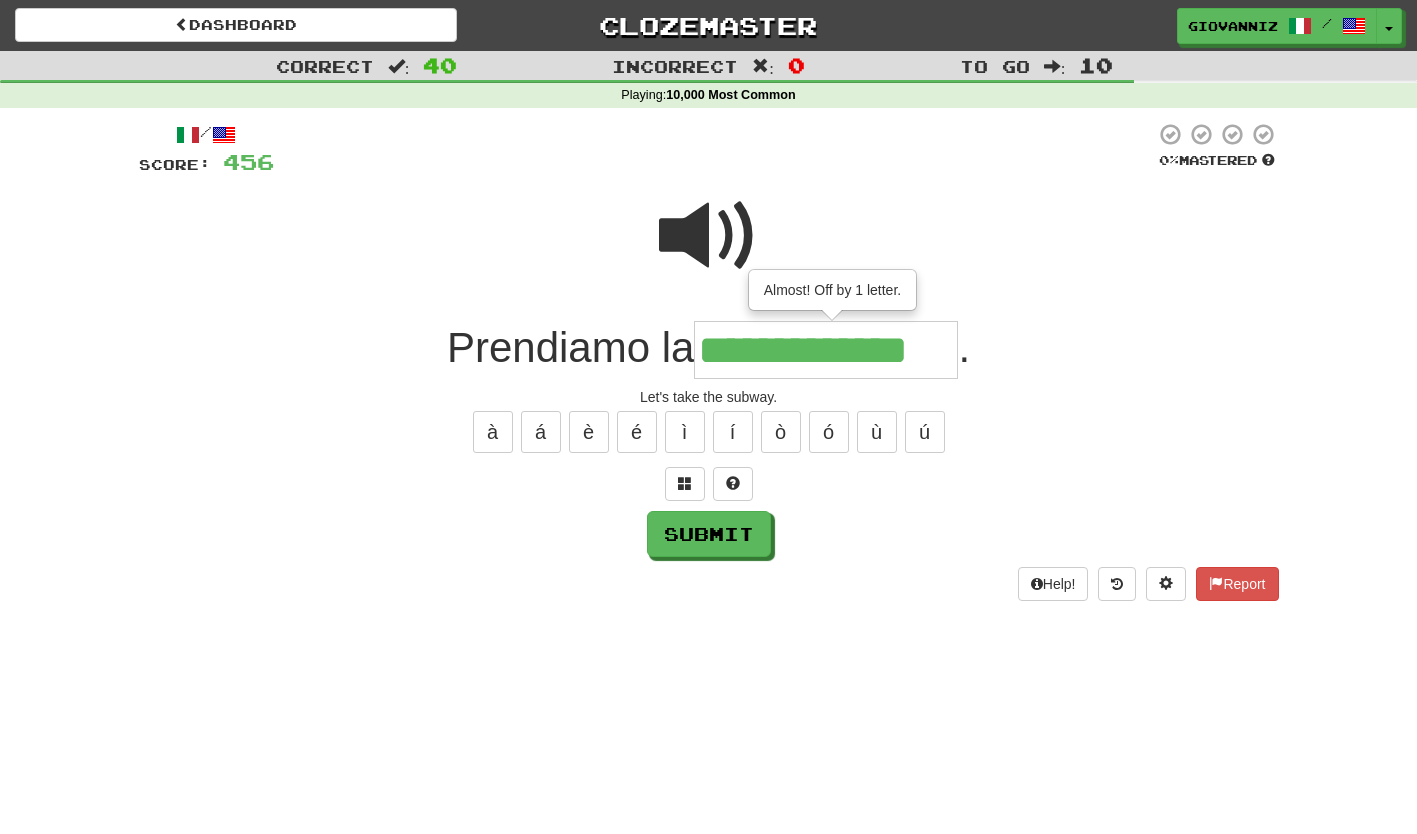 type on "**********" 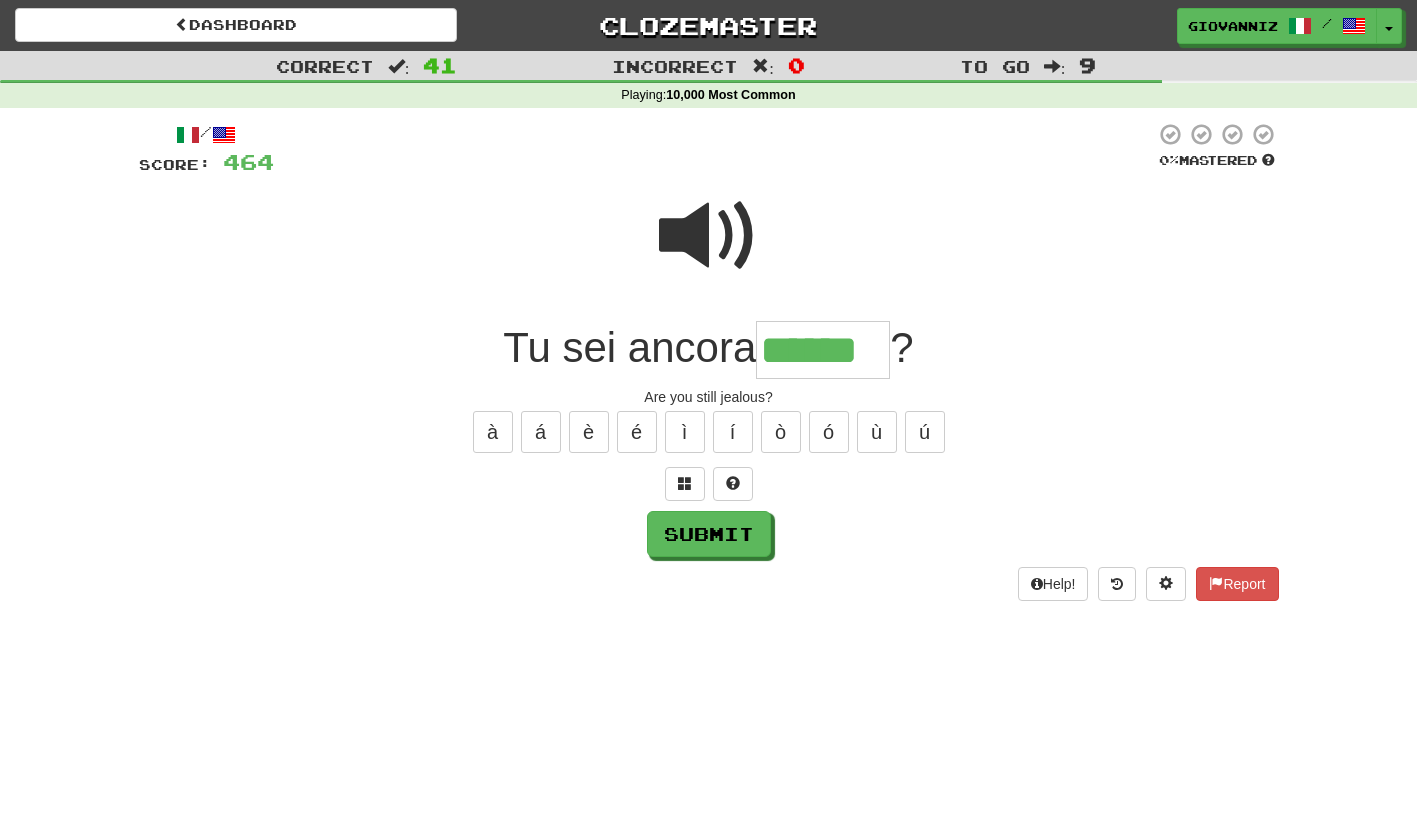 type on "******" 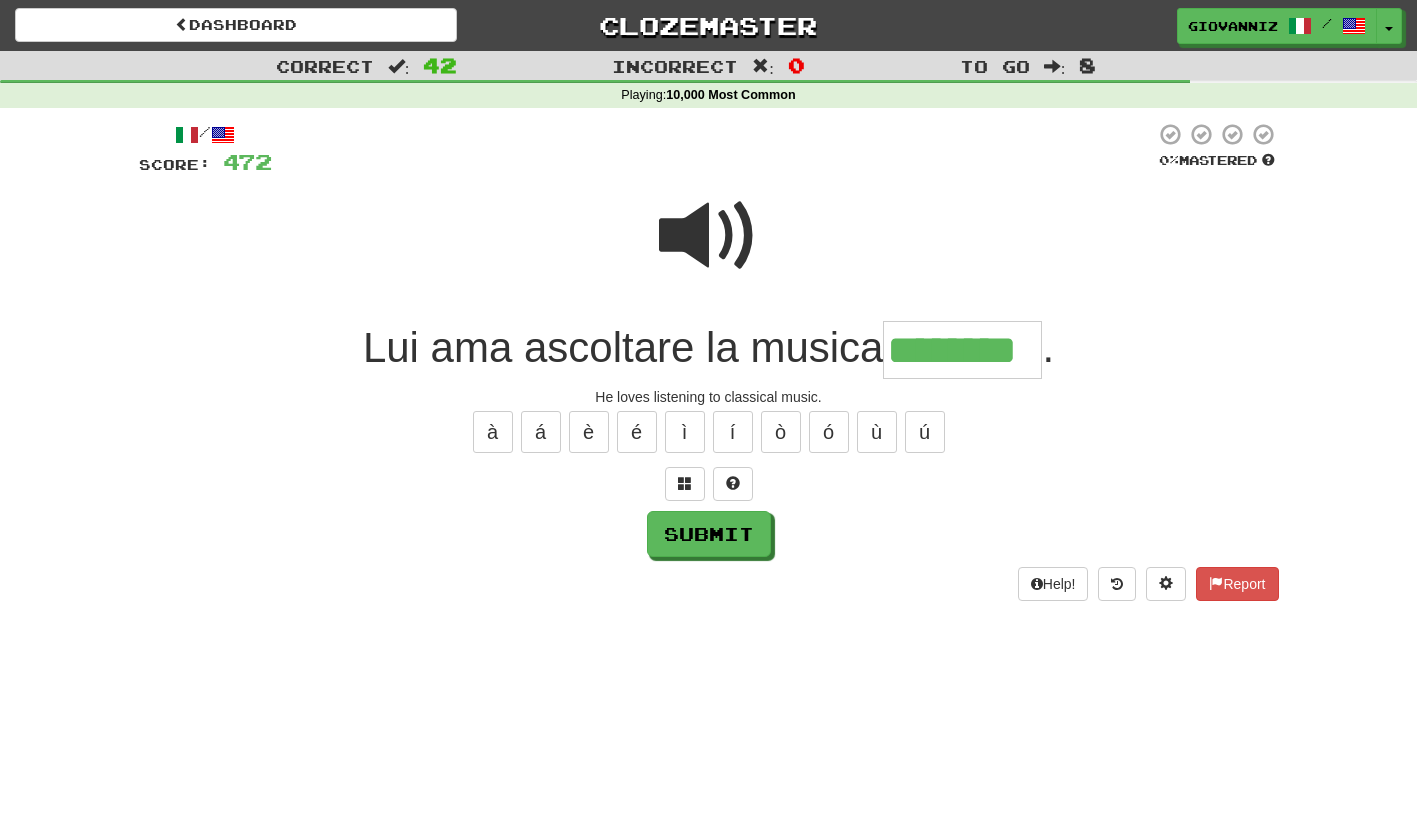 type on "********" 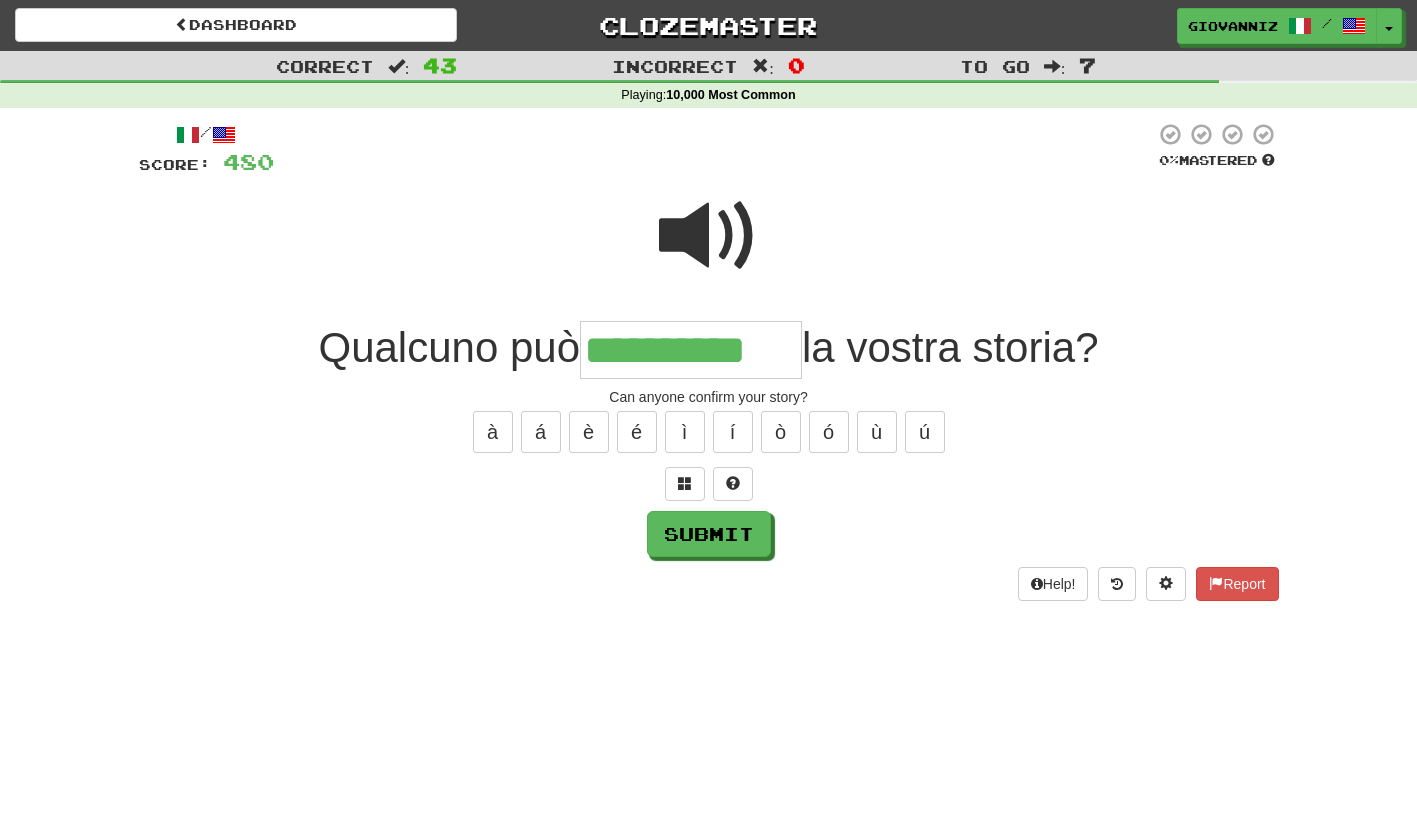 type on "**********" 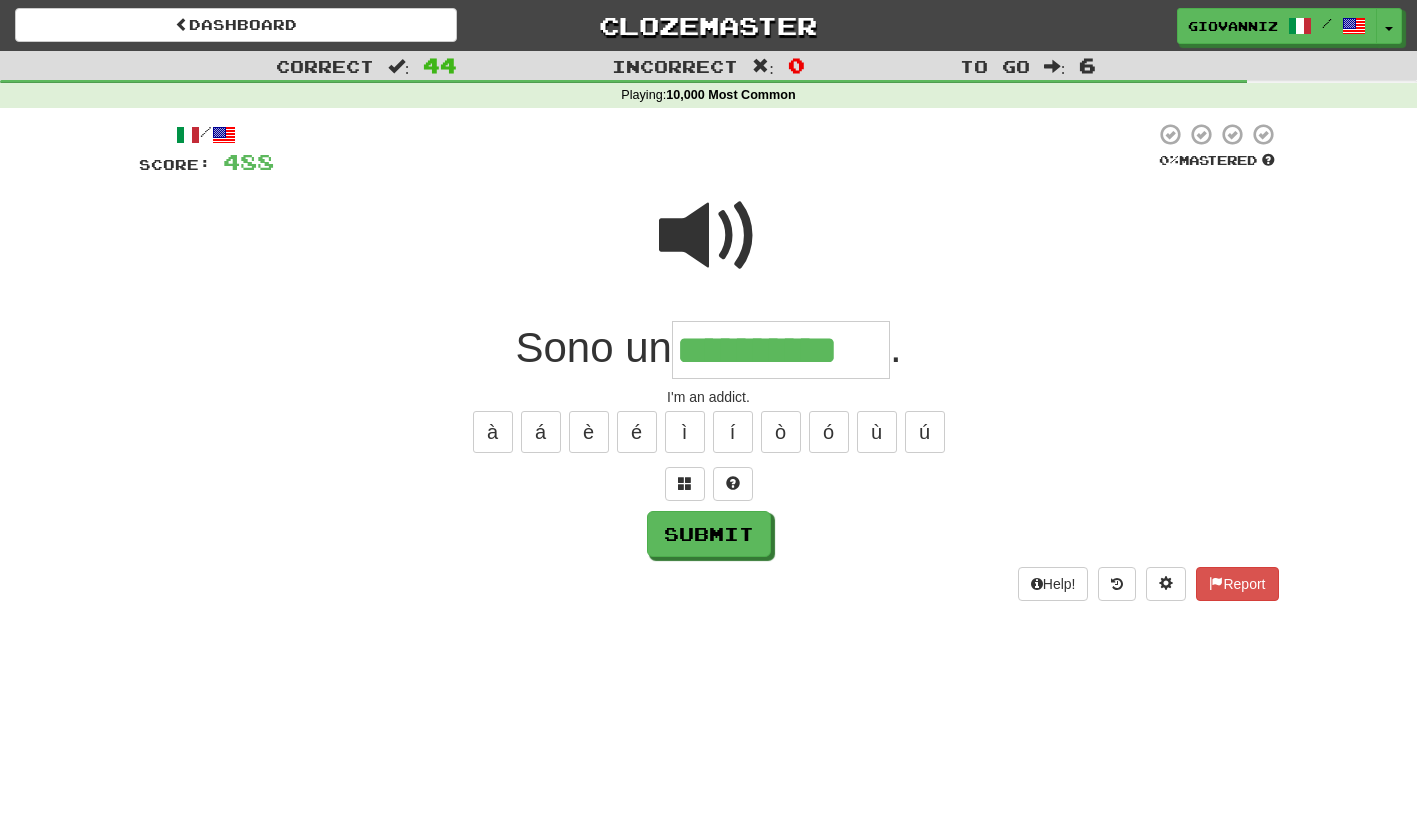 type on "**********" 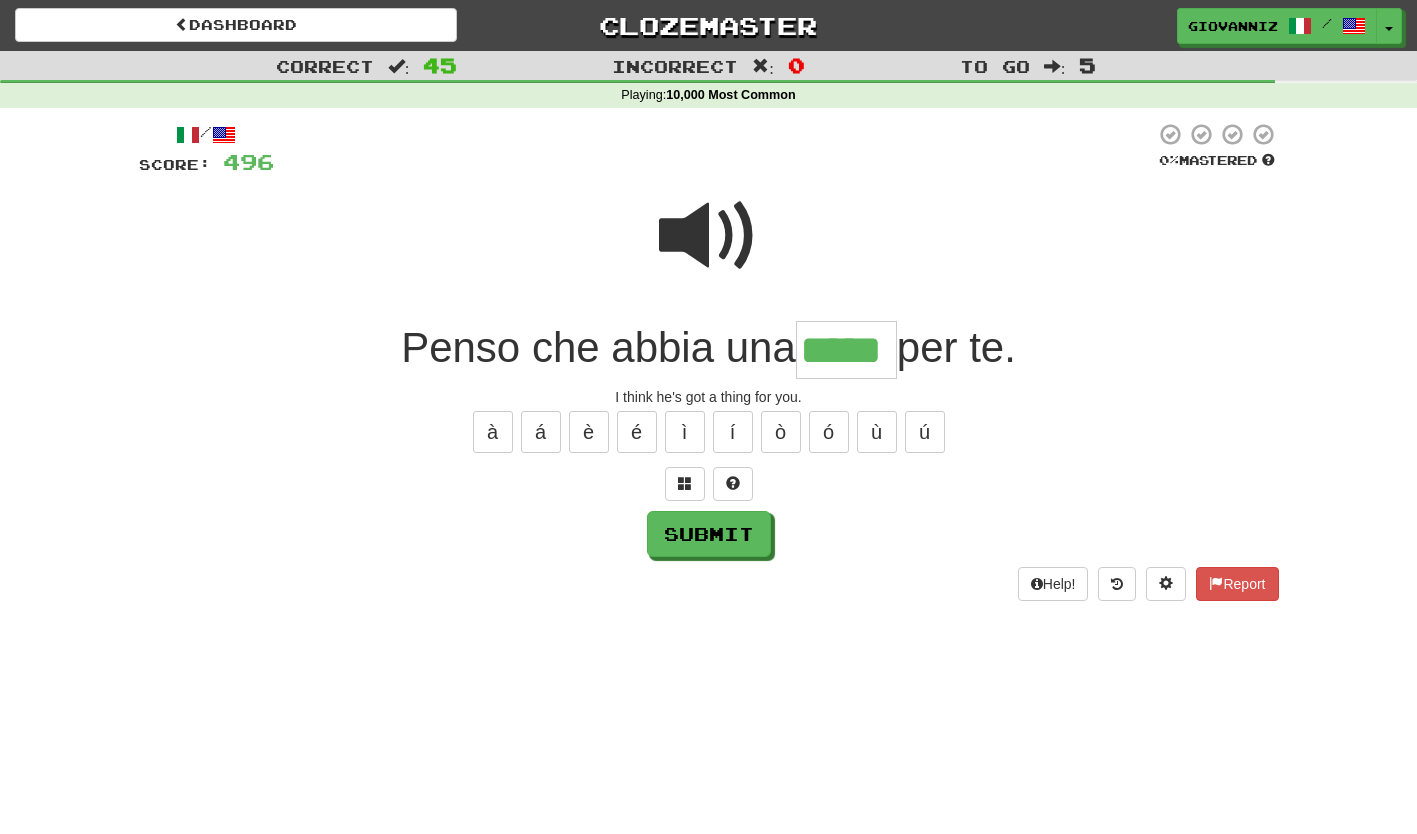 type on "*****" 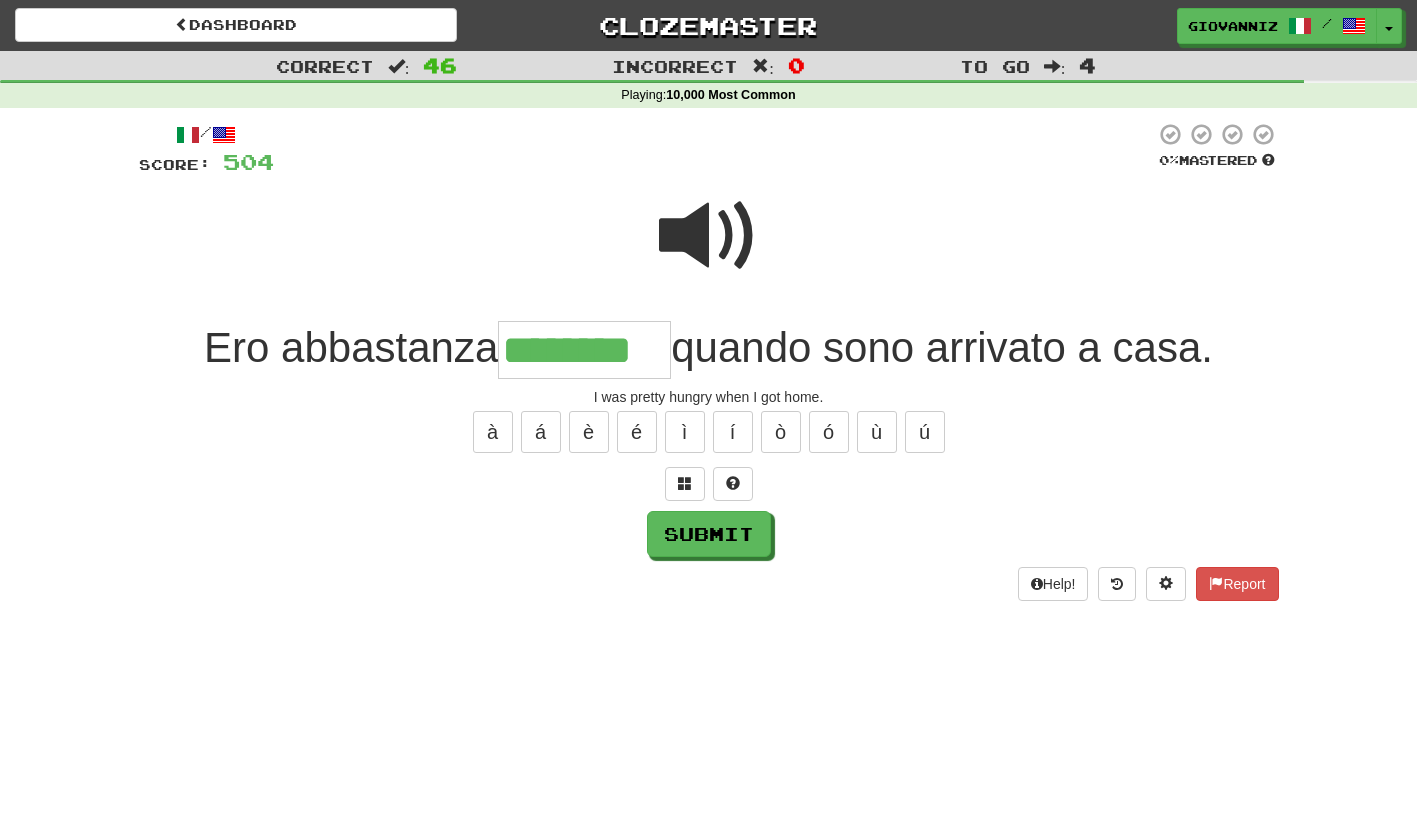 type on "********" 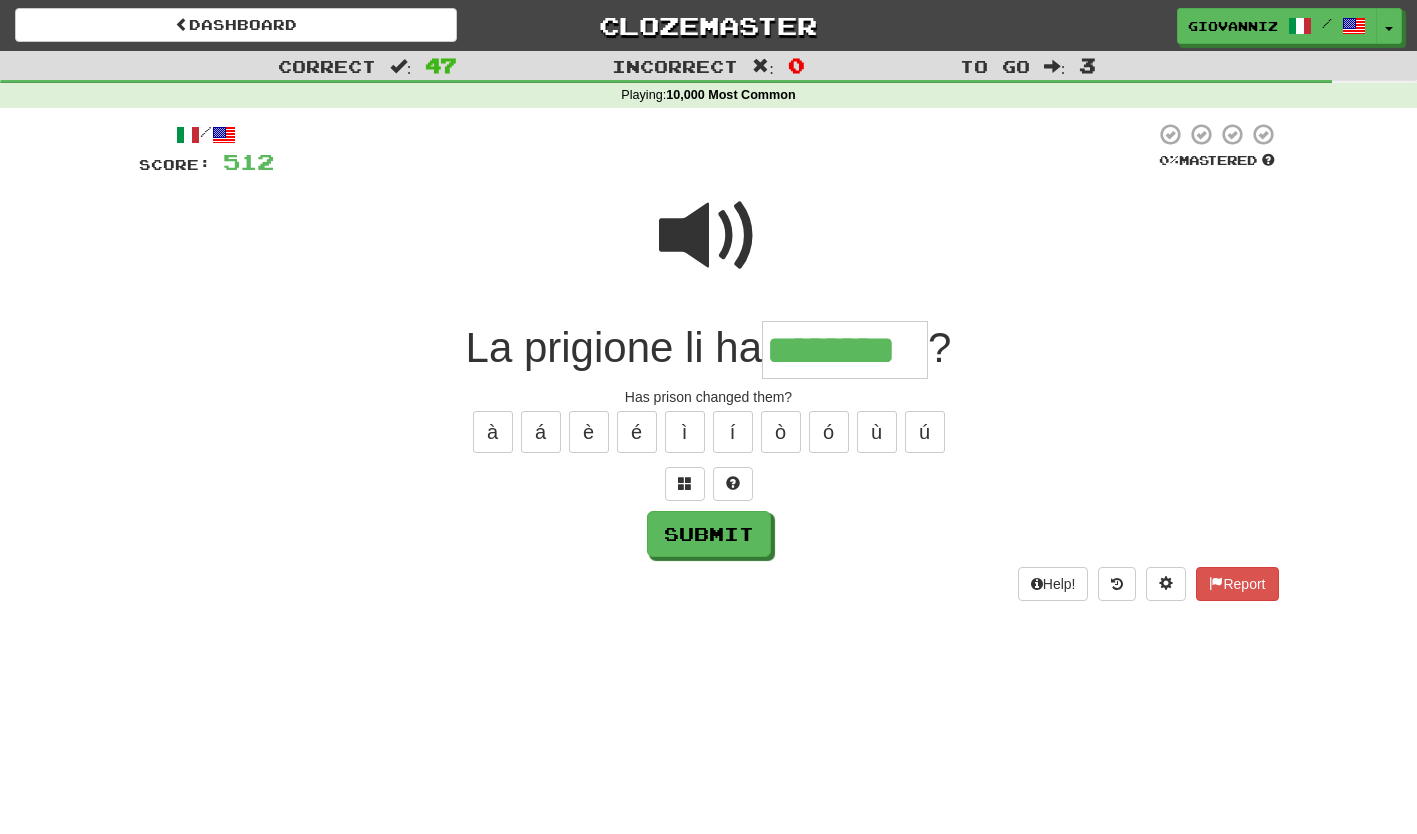 type on "********" 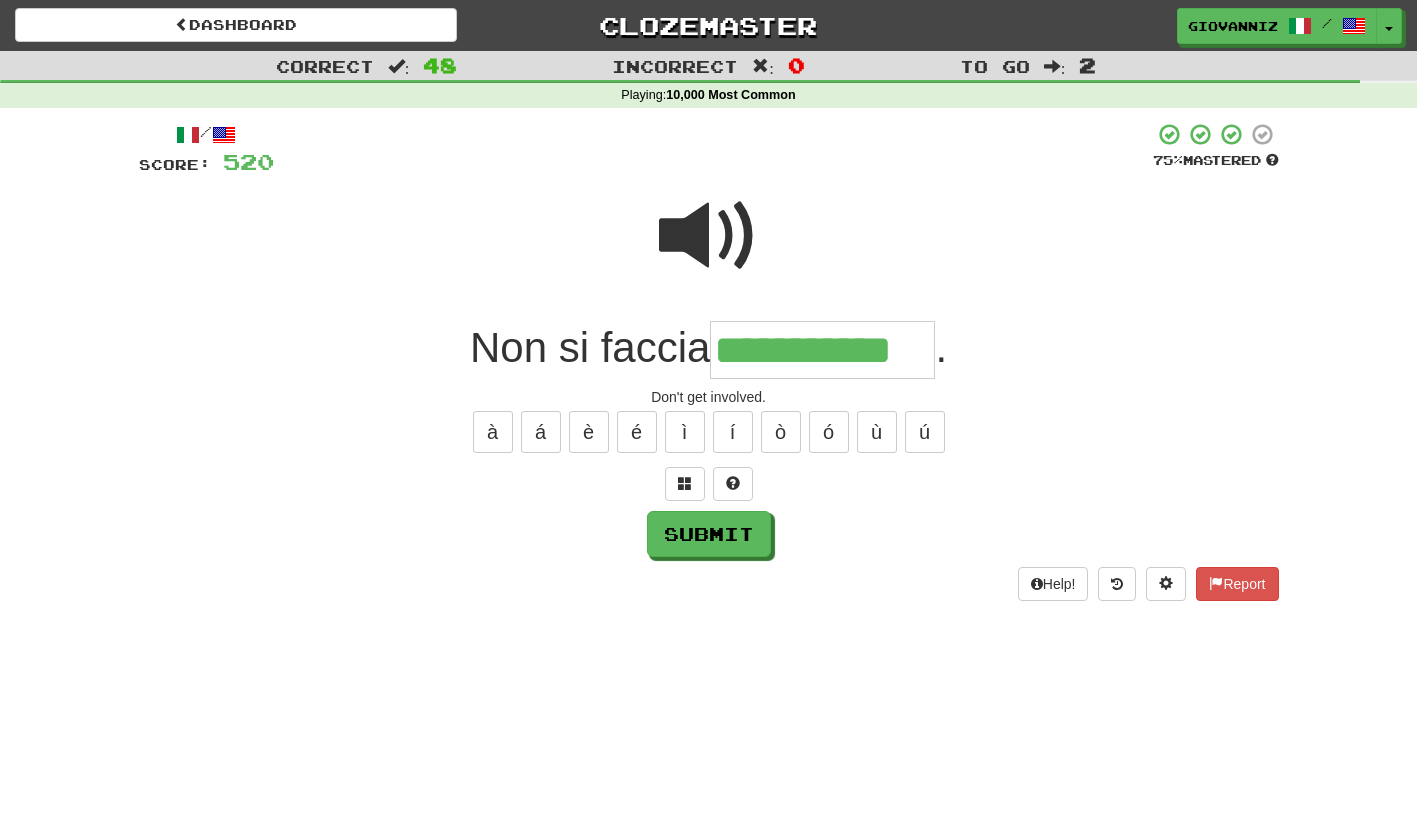 type on "**********" 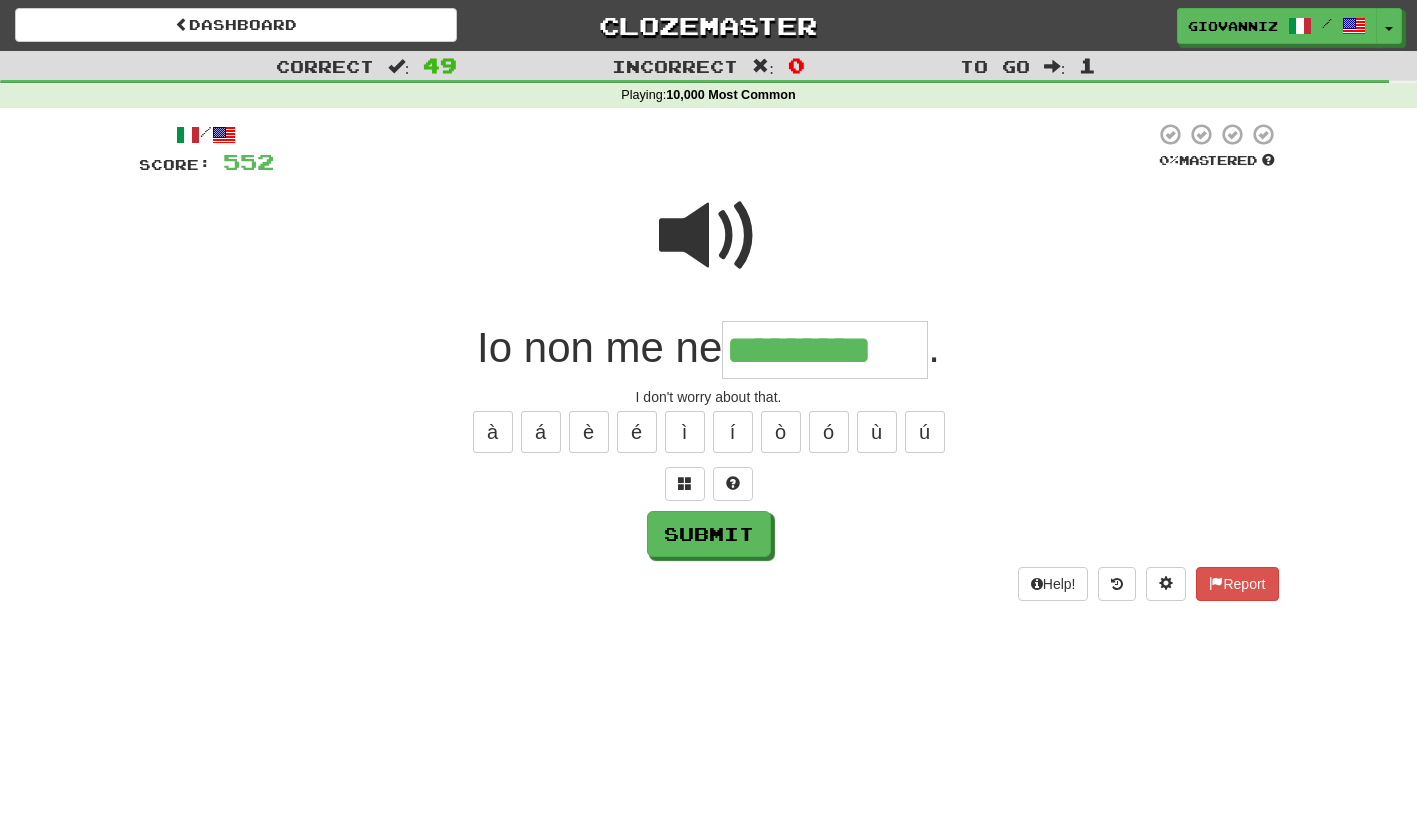 type on "*********" 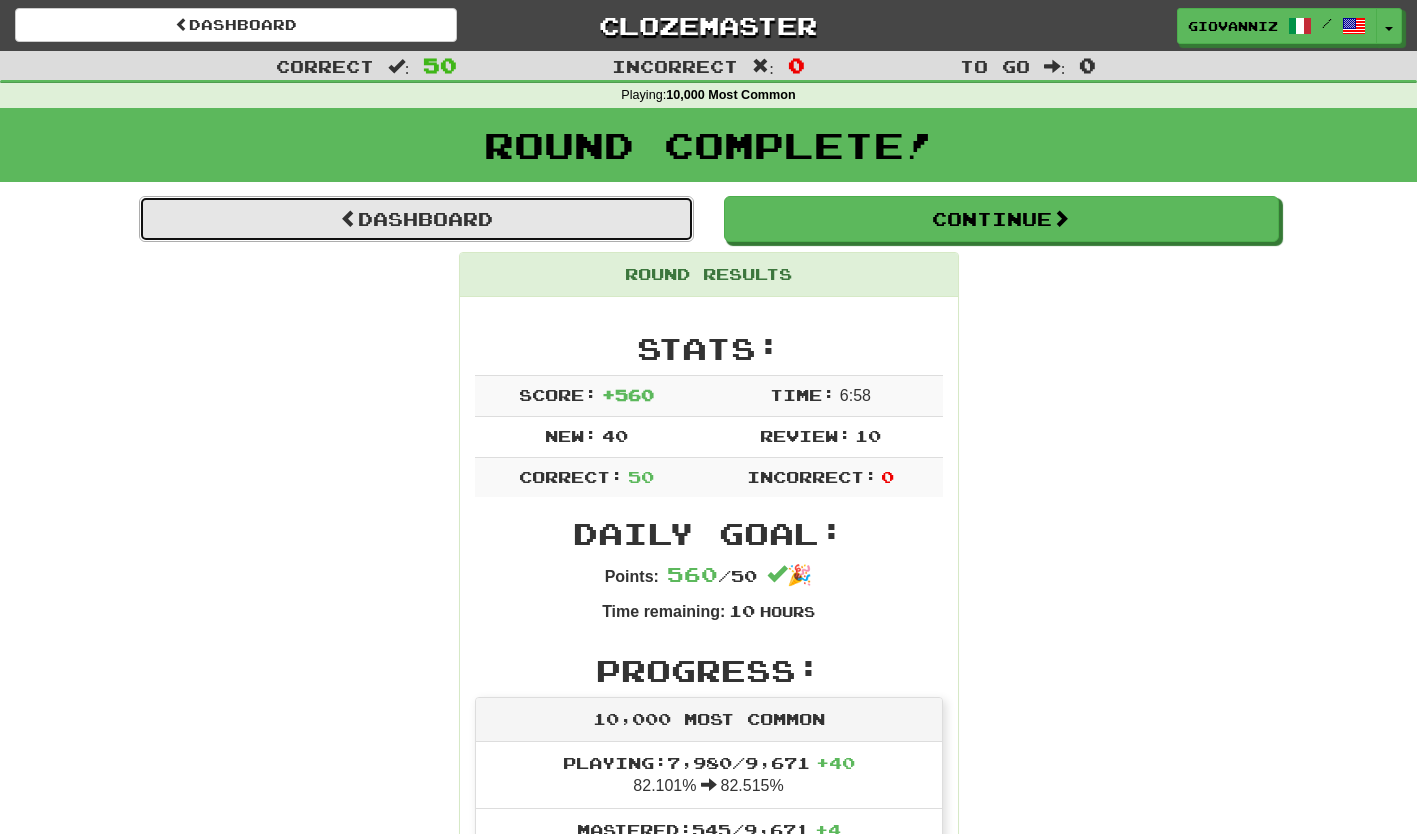 click on "Dashboard" at bounding box center [416, 219] 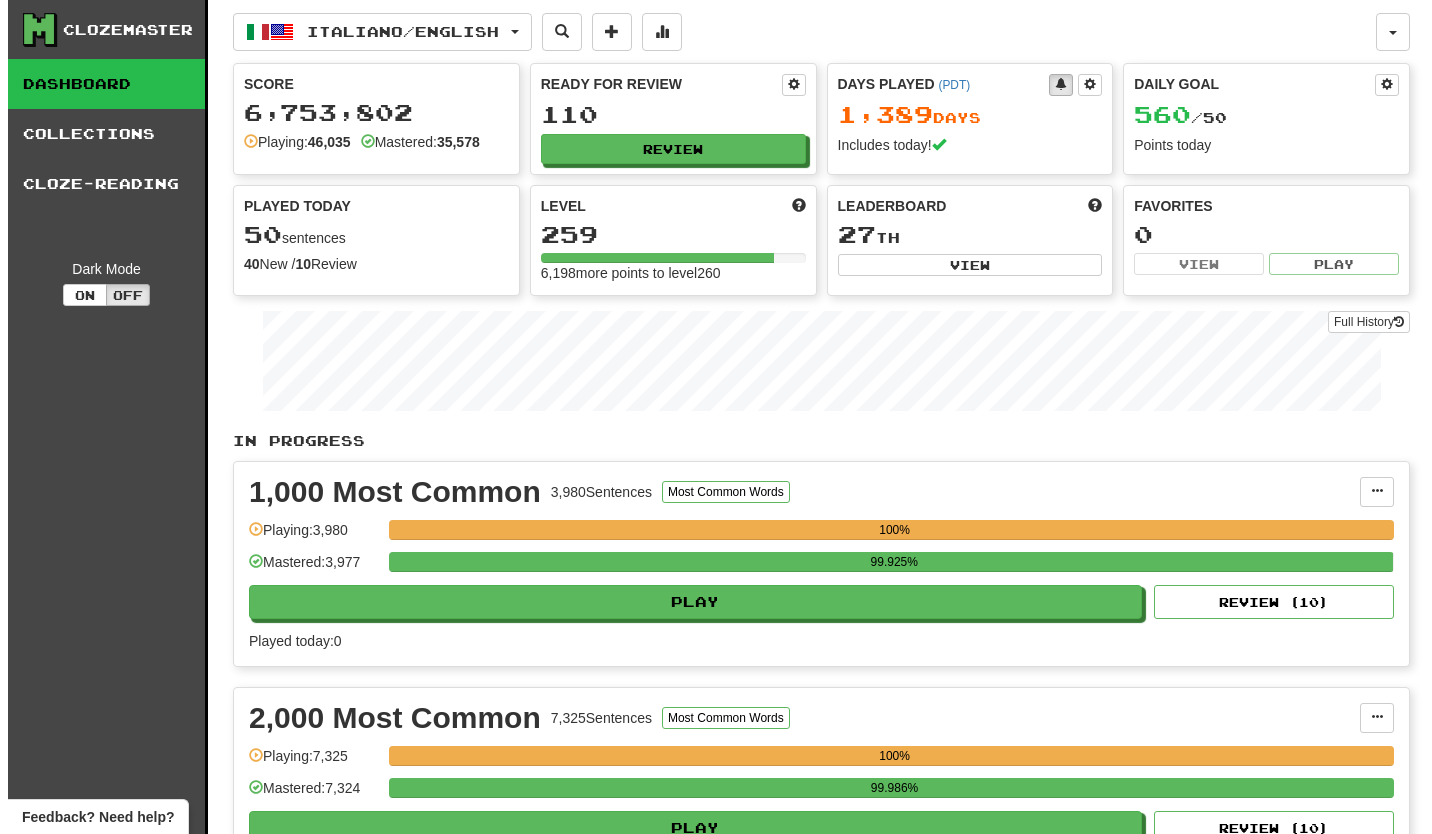 scroll, scrollTop: 0, scrollLeft: 0, axis: both 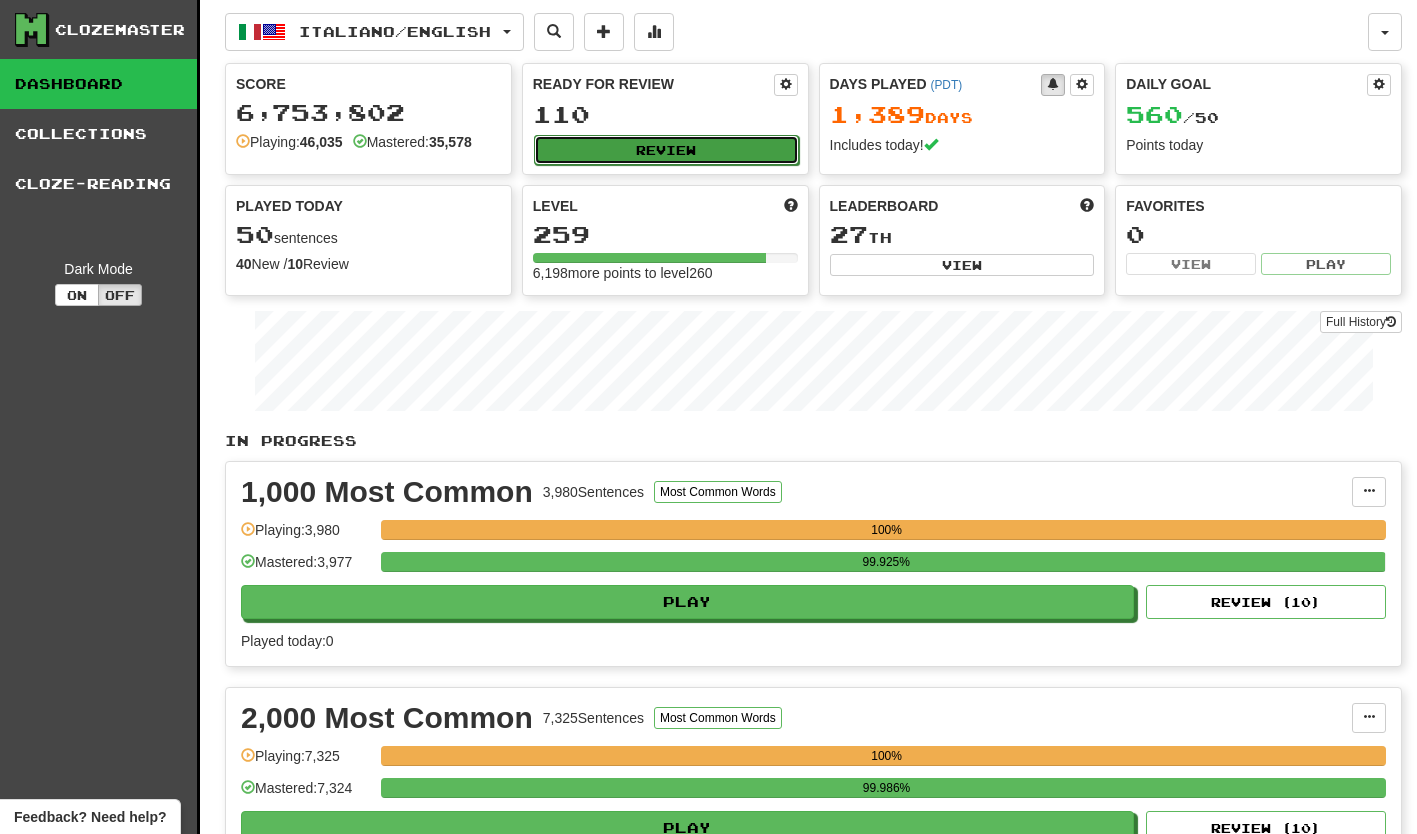 click on "Review" at bounding box center (666, 150) 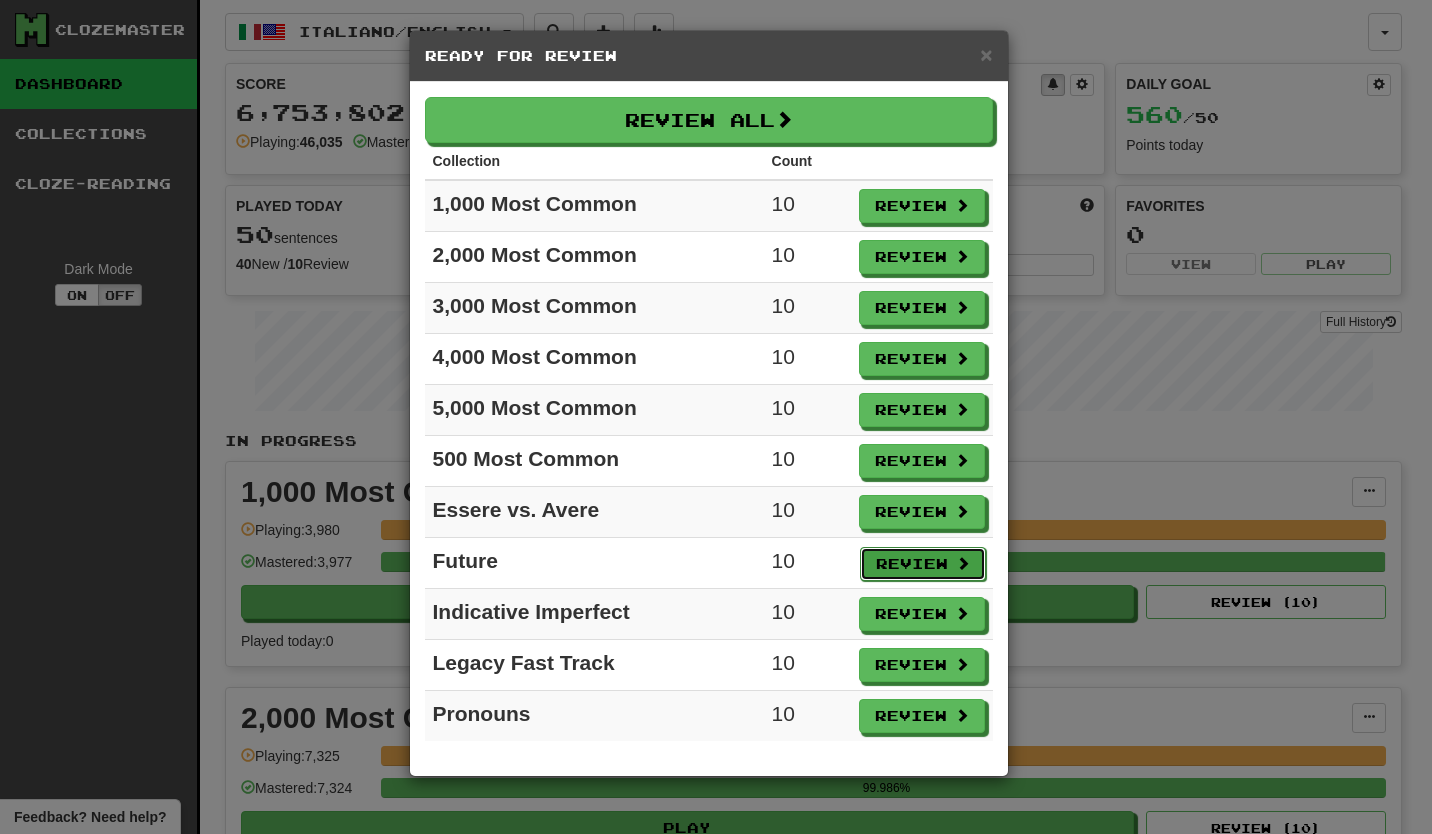 click on "Review" at bounding box center [923, 564] 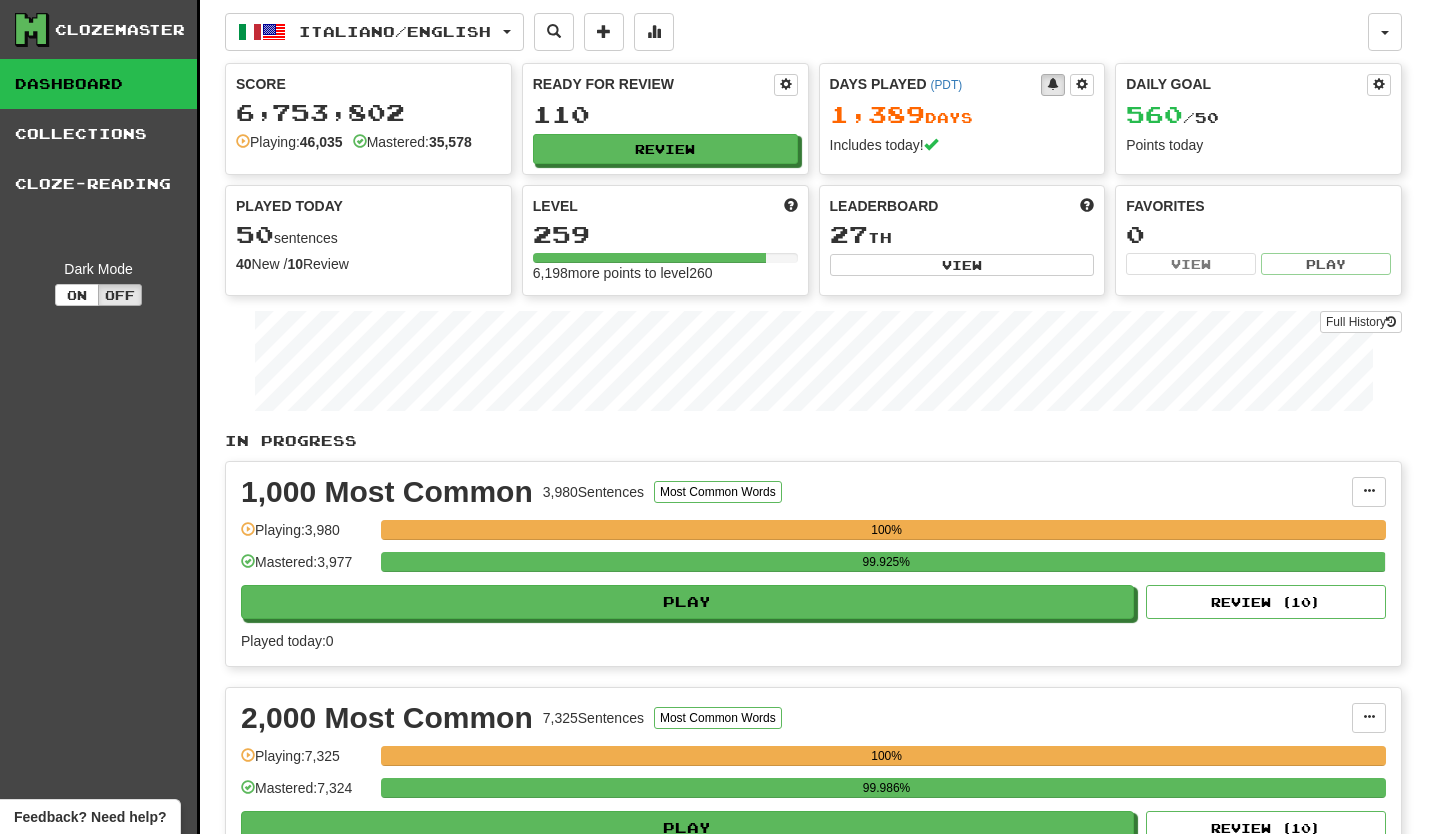 select on "**" 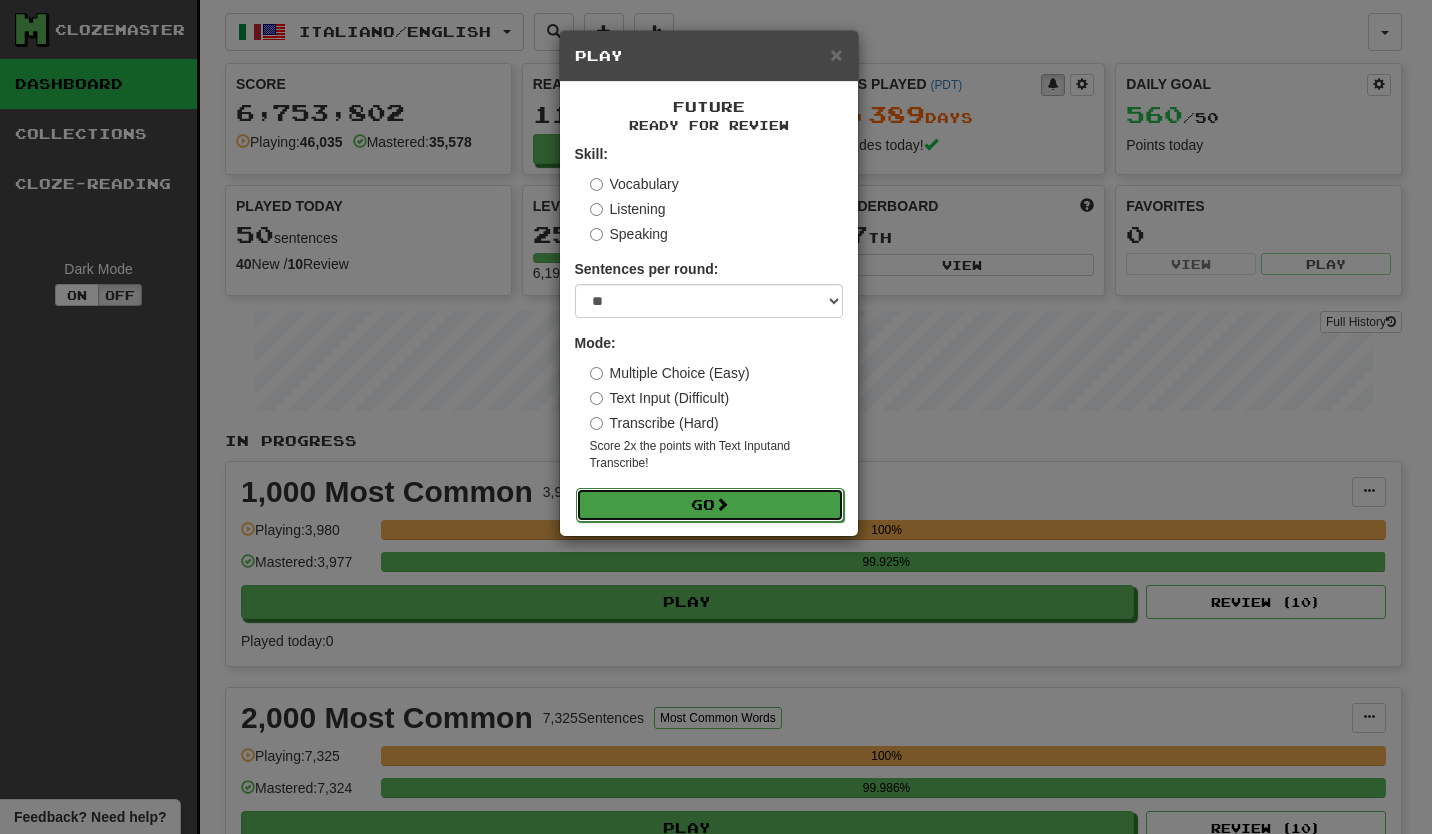 click on "Go" at bounding box center (710, 505) 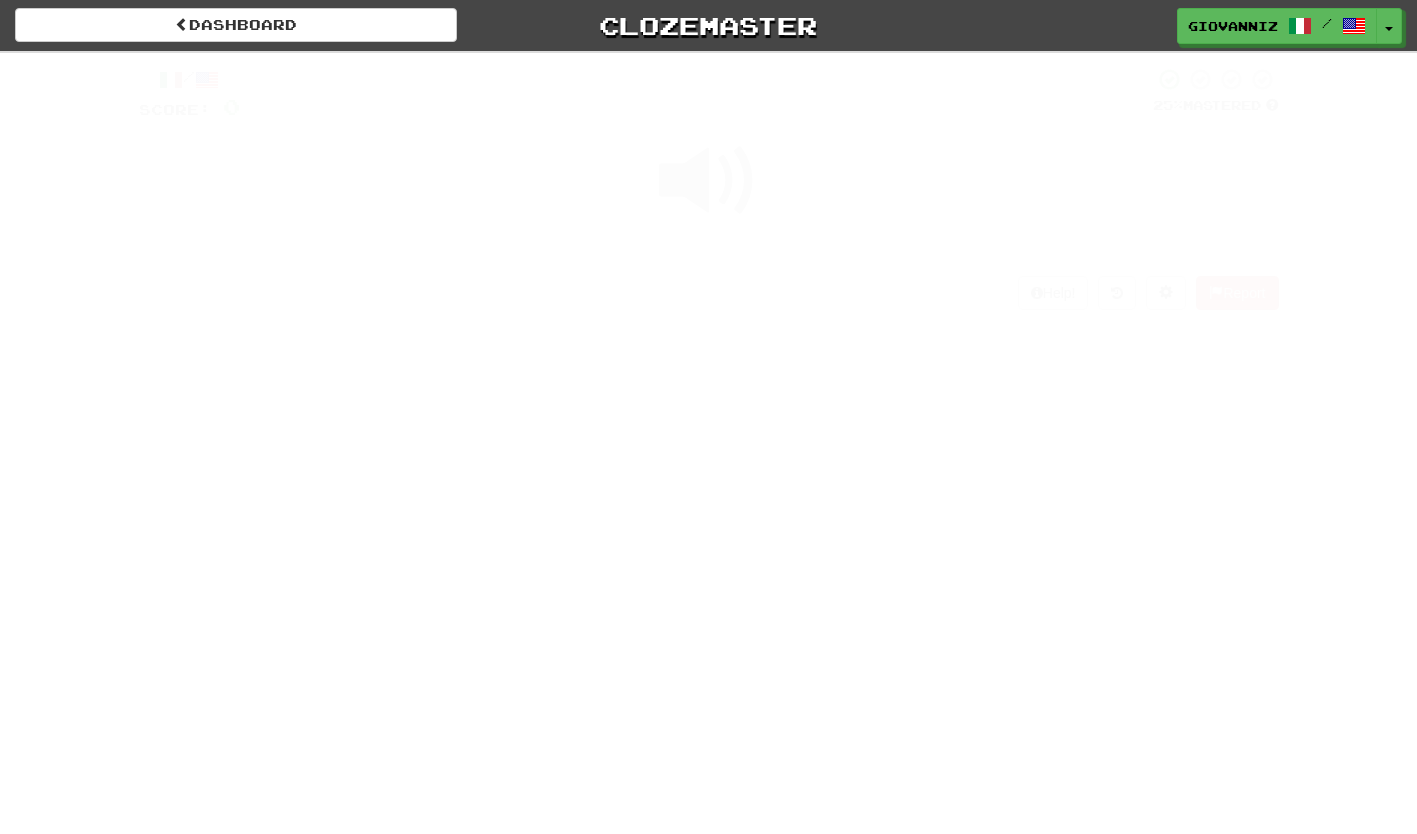 scroll, scrollTop: 0, scrollLeft: 0, axis: both 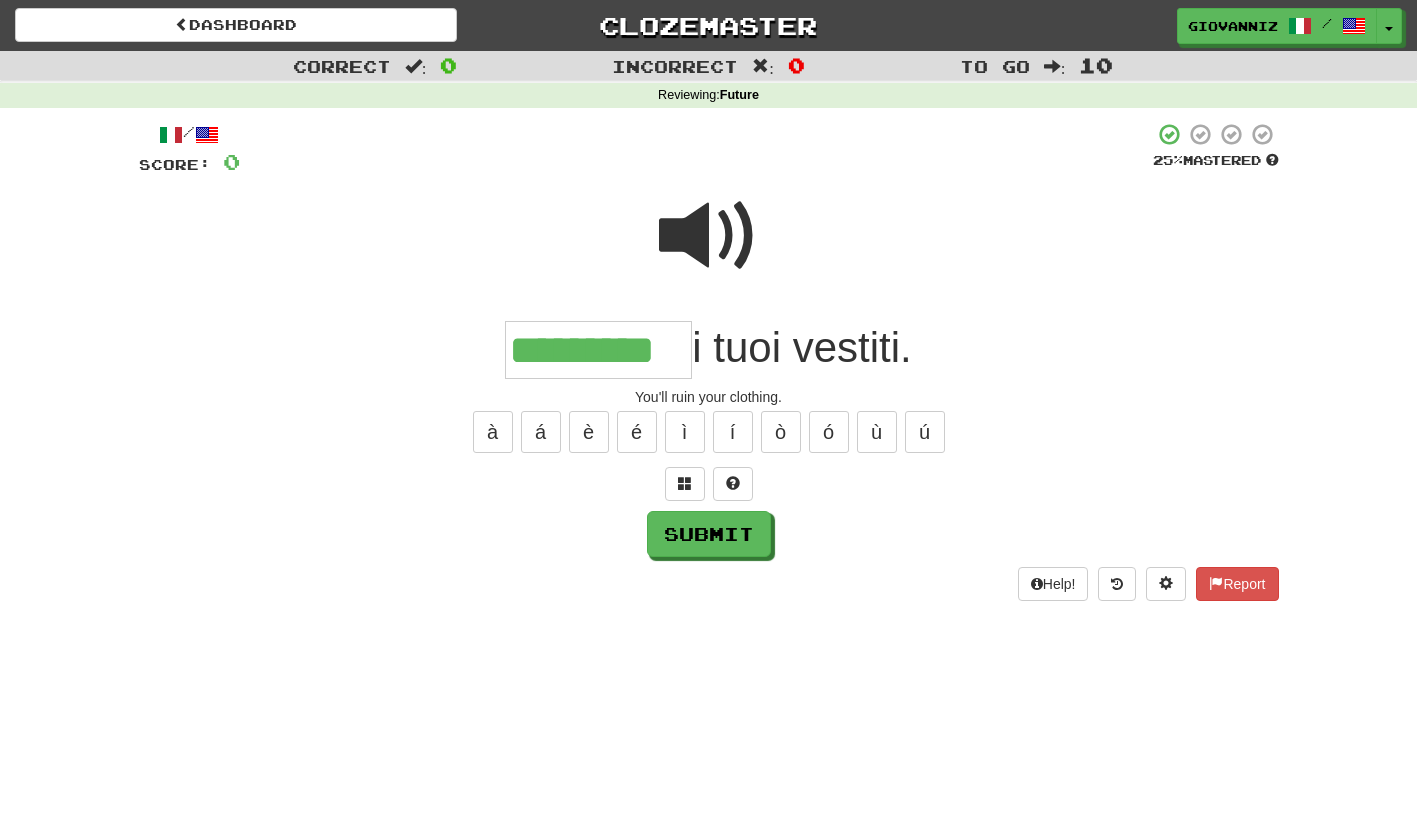 type on "*********" 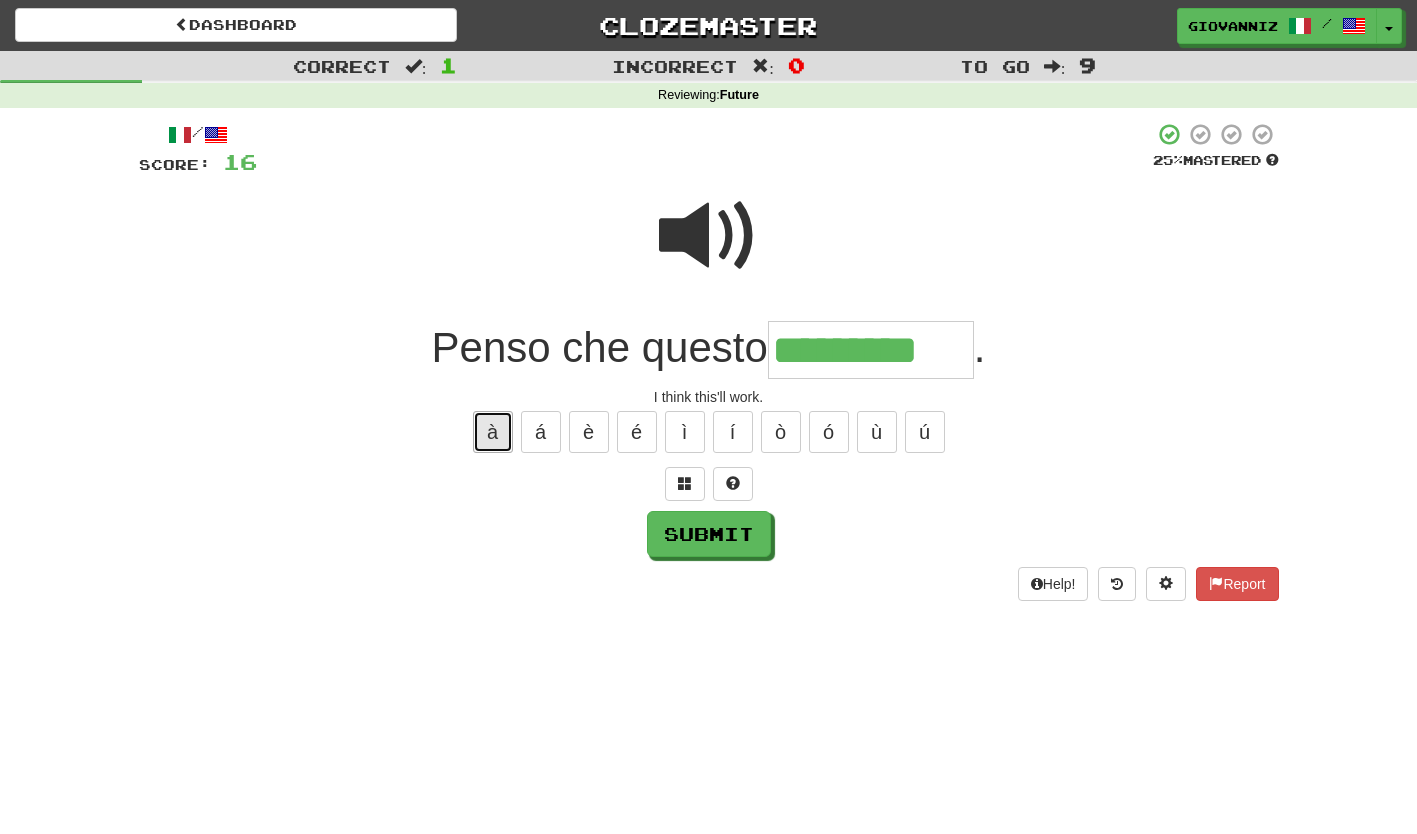 click on "à" at bounding box center (493, 432) 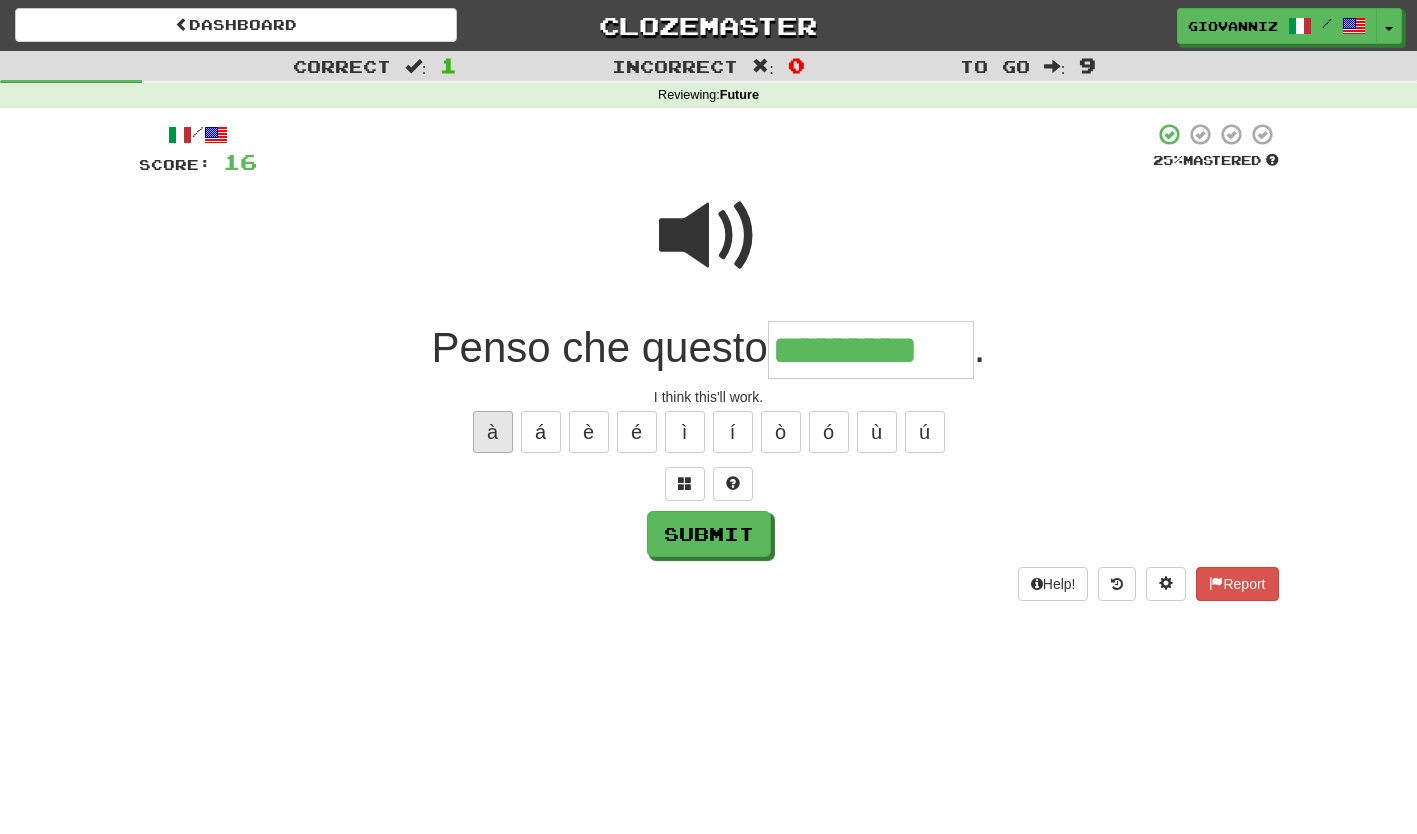 type on "**********" 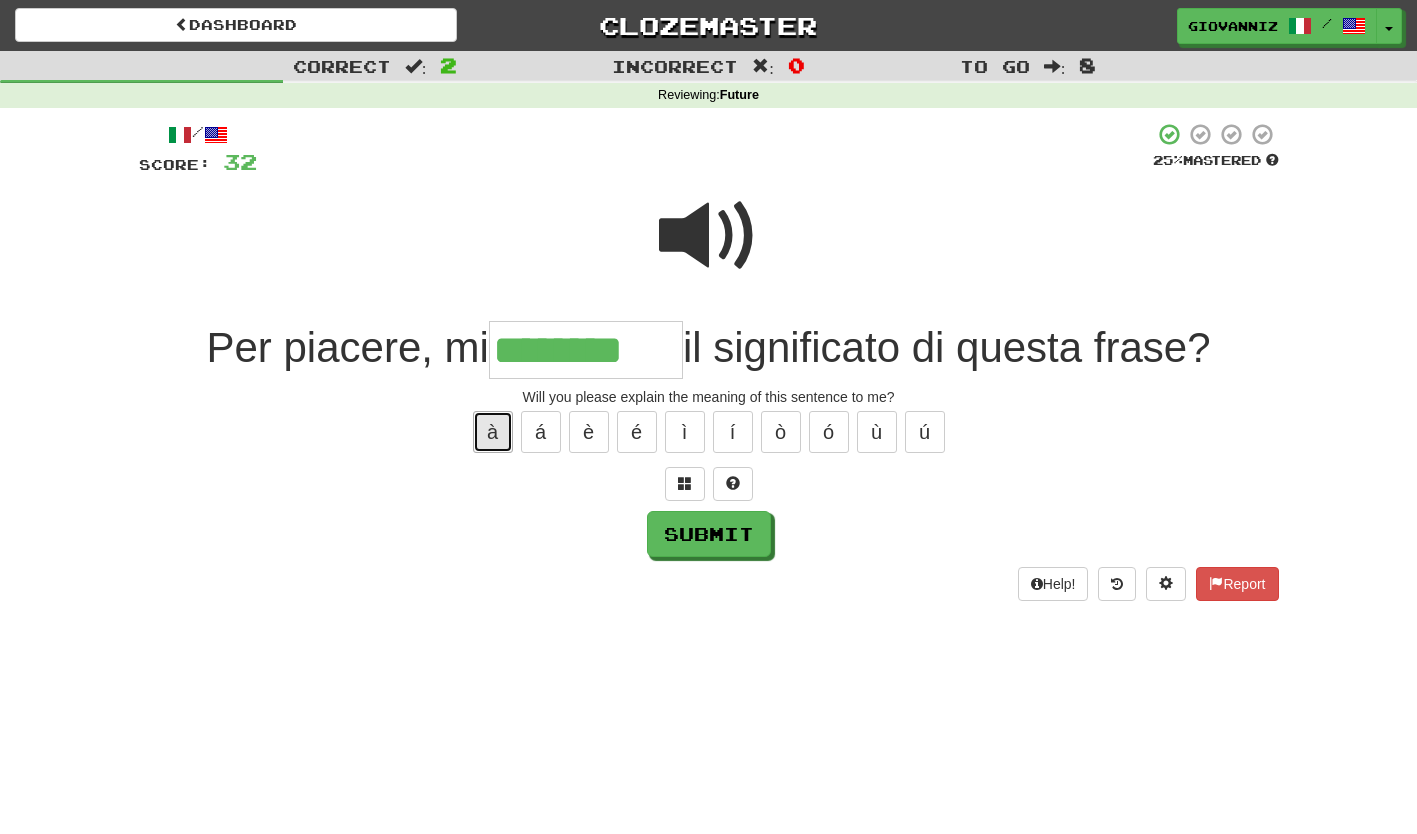 click on "à" at bounding box center (493, 432) 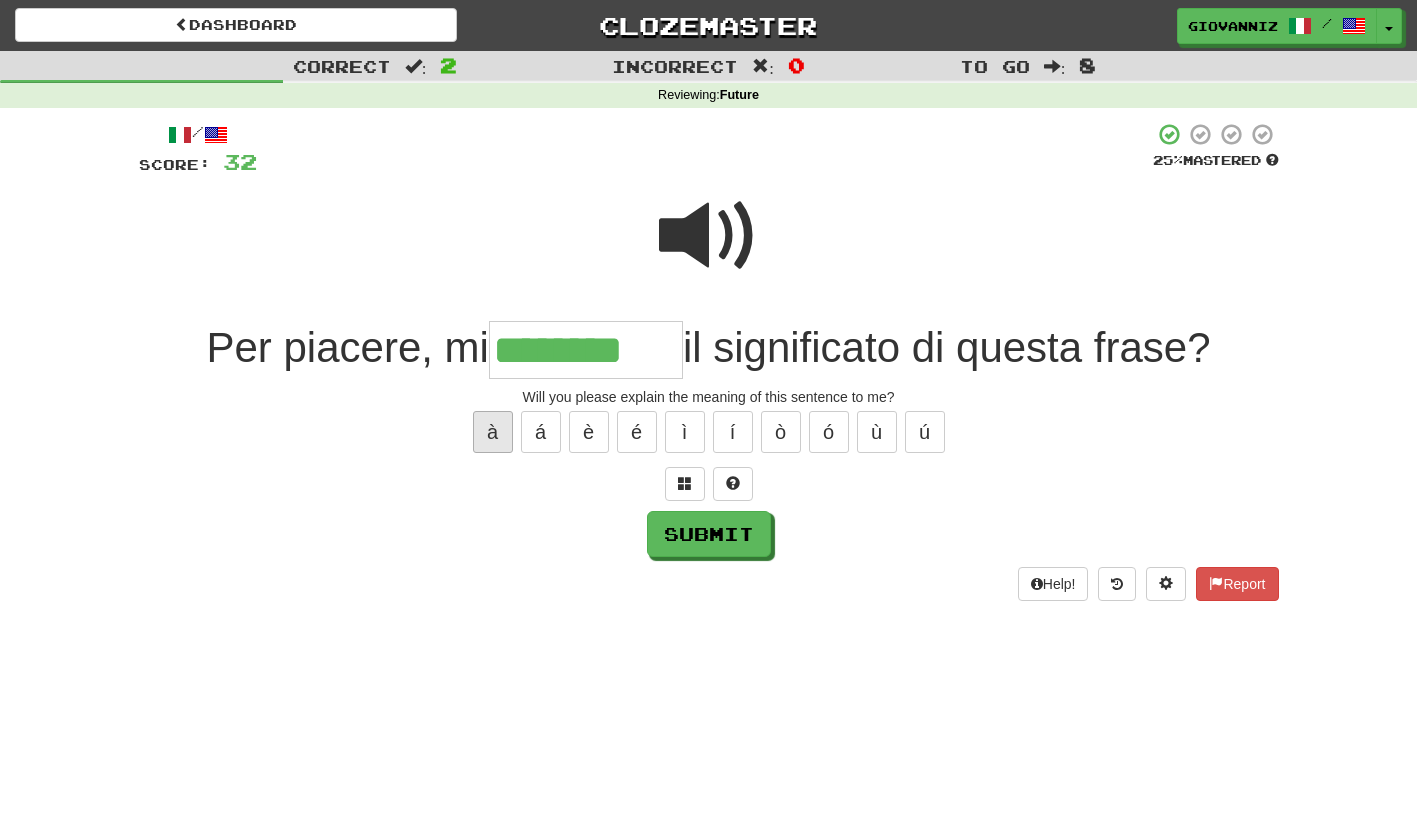 type on "*********" 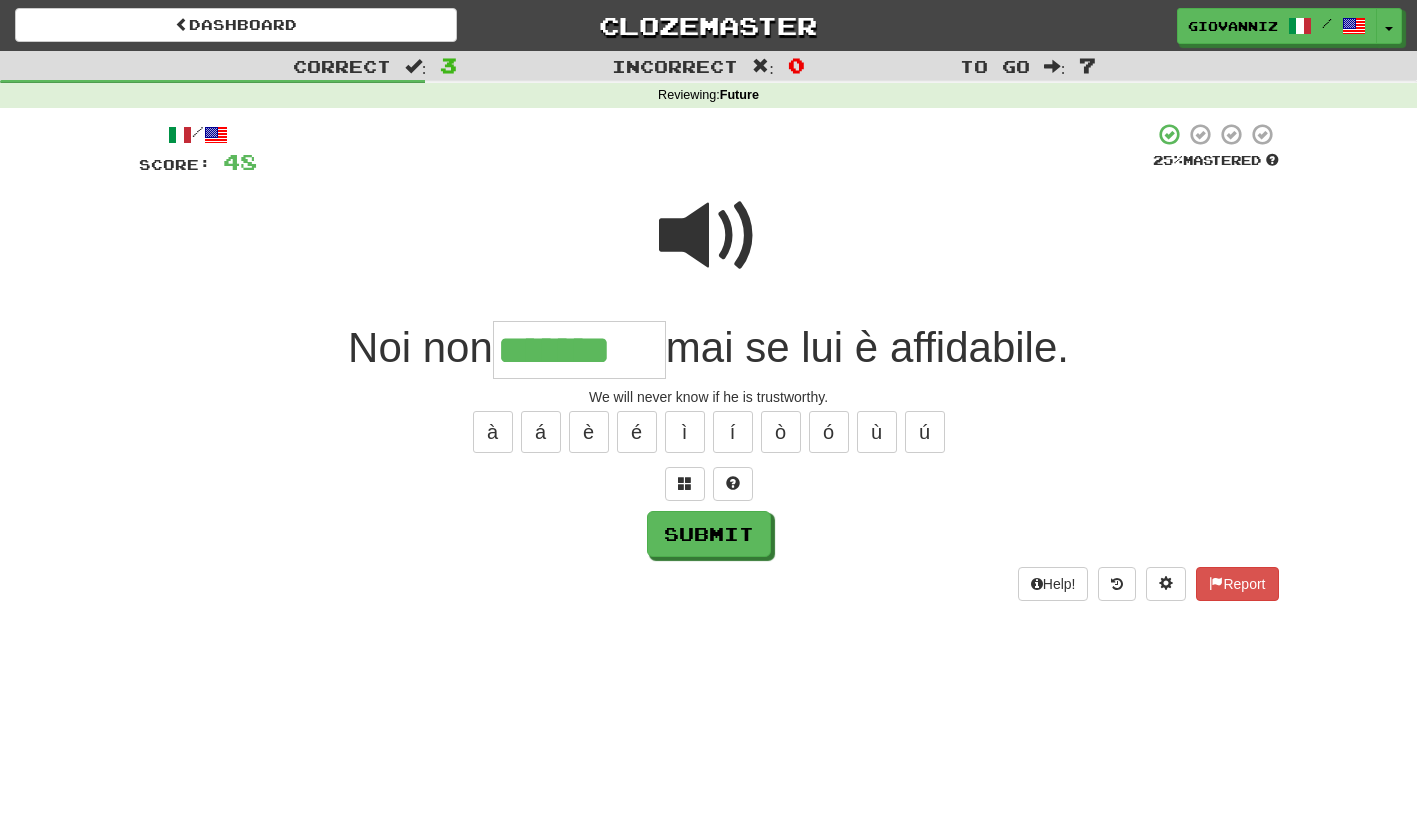 type on "*******" 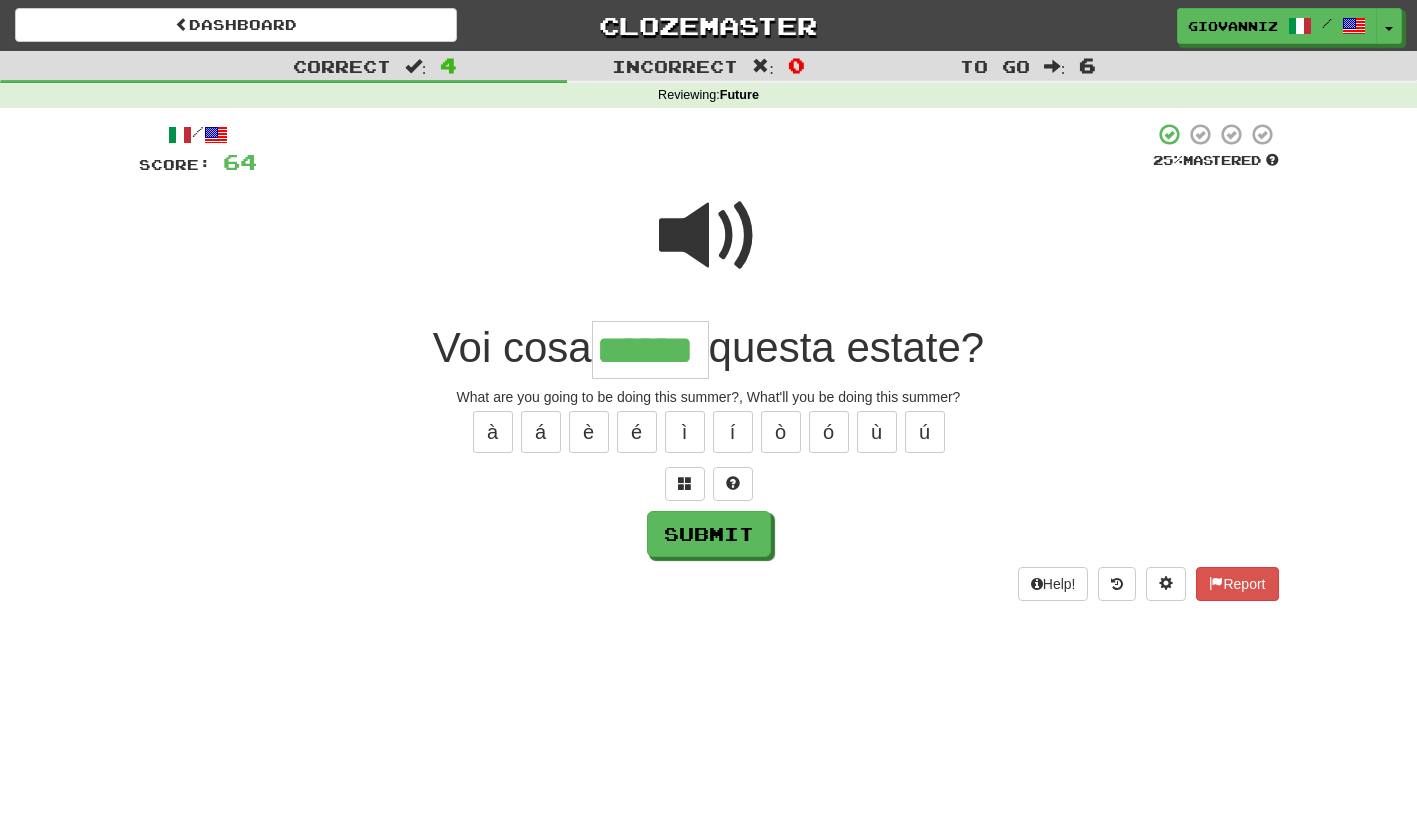 type on "******" 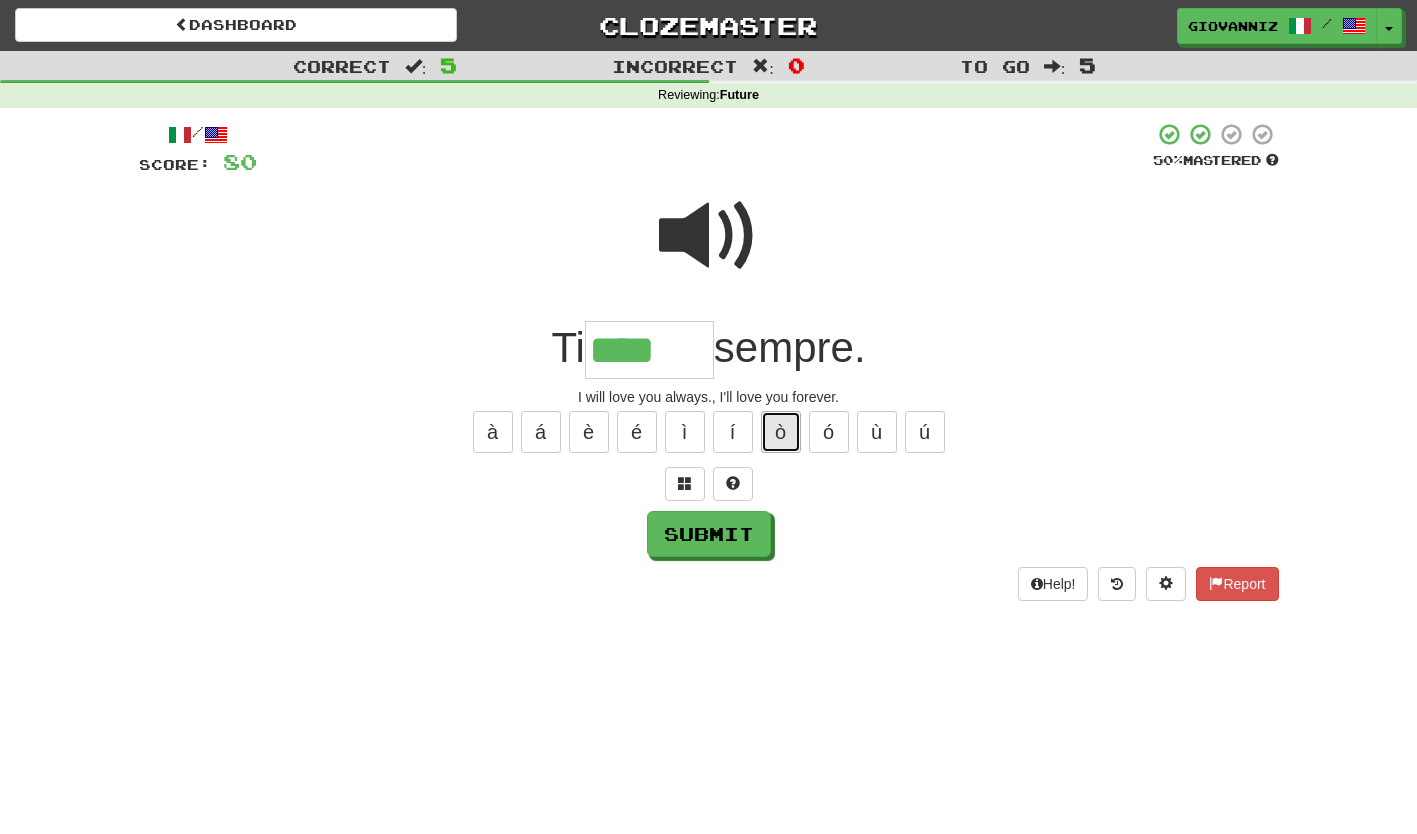 click on "ò" at bounding box center [781, 432] 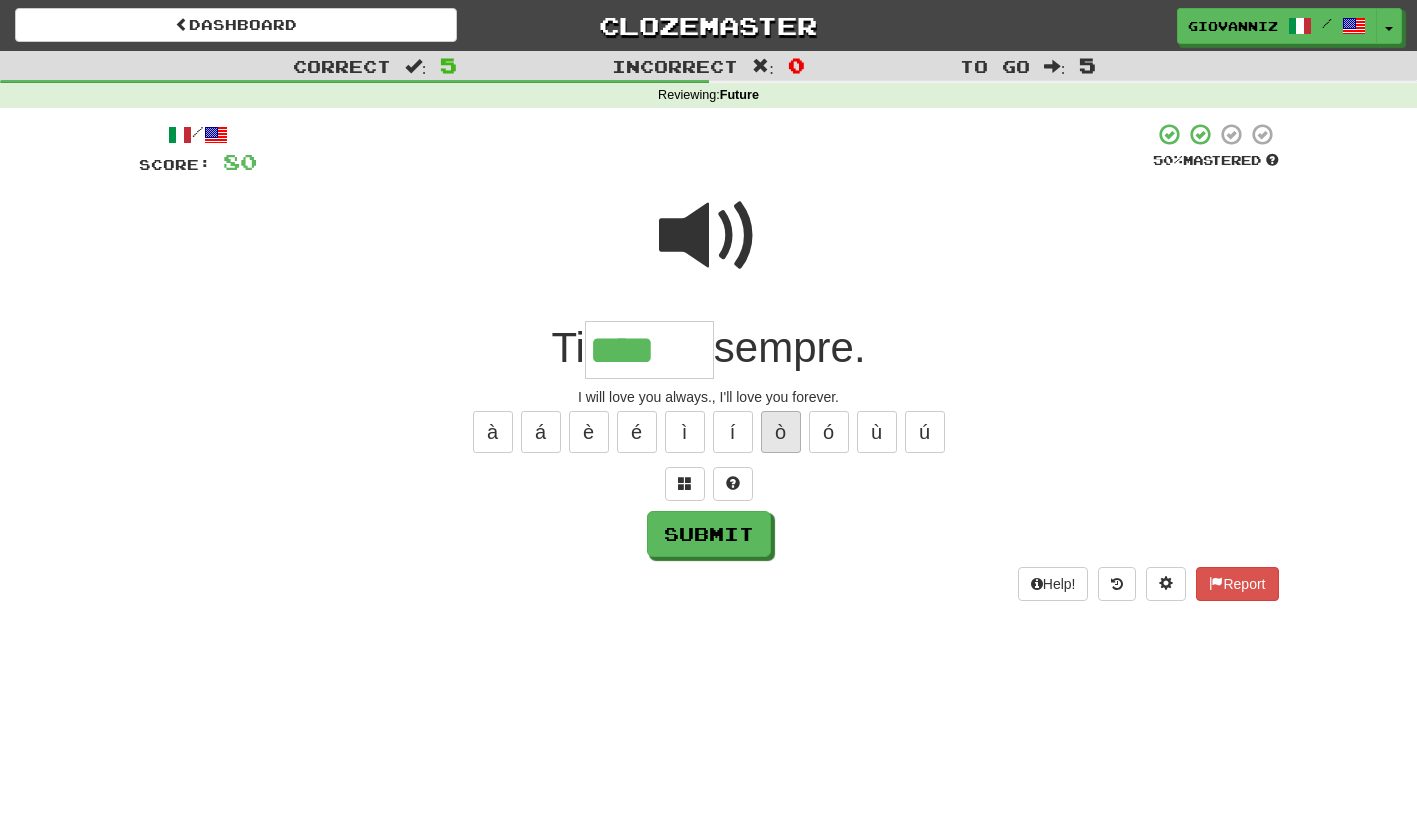 type on "*****" 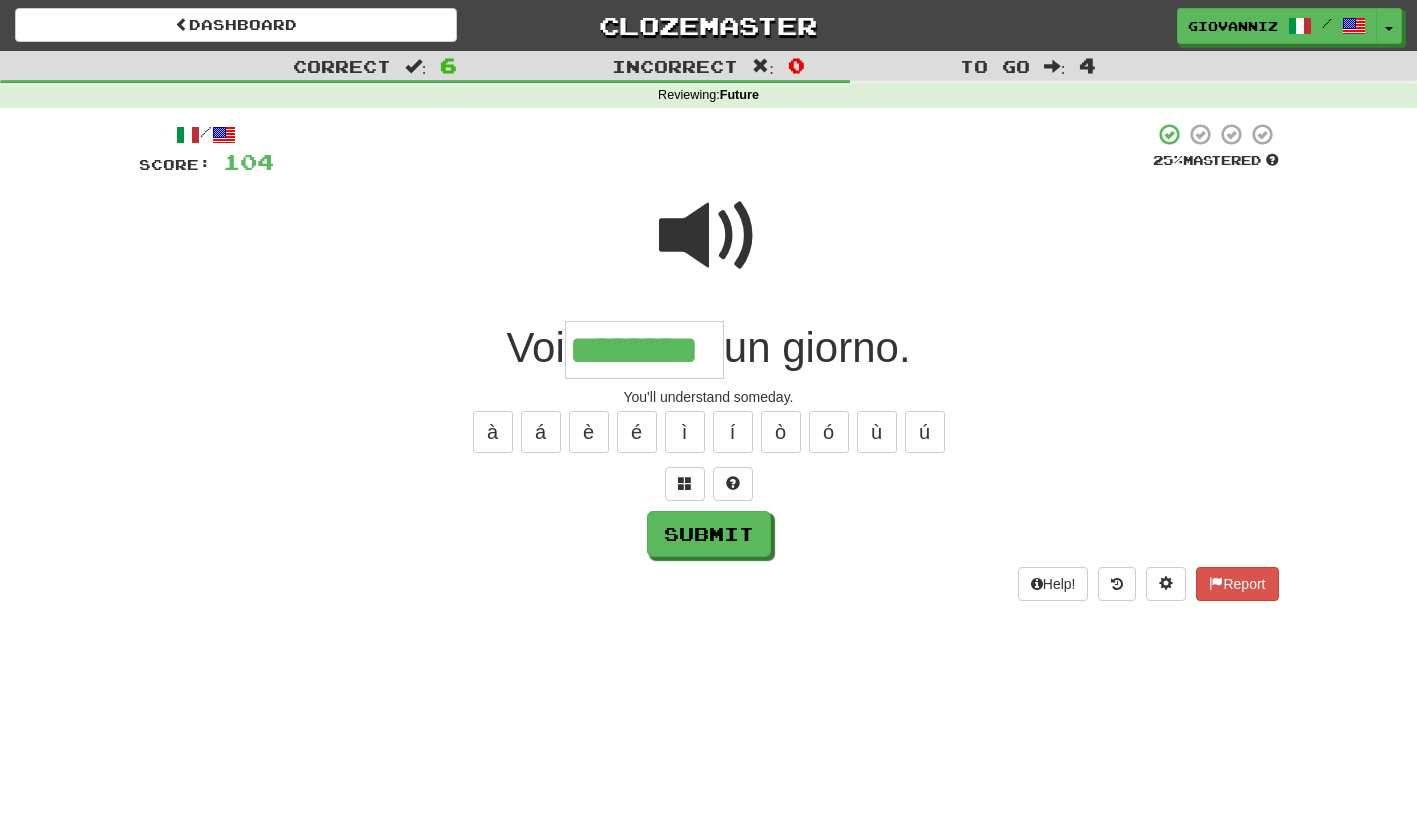 type on "********" 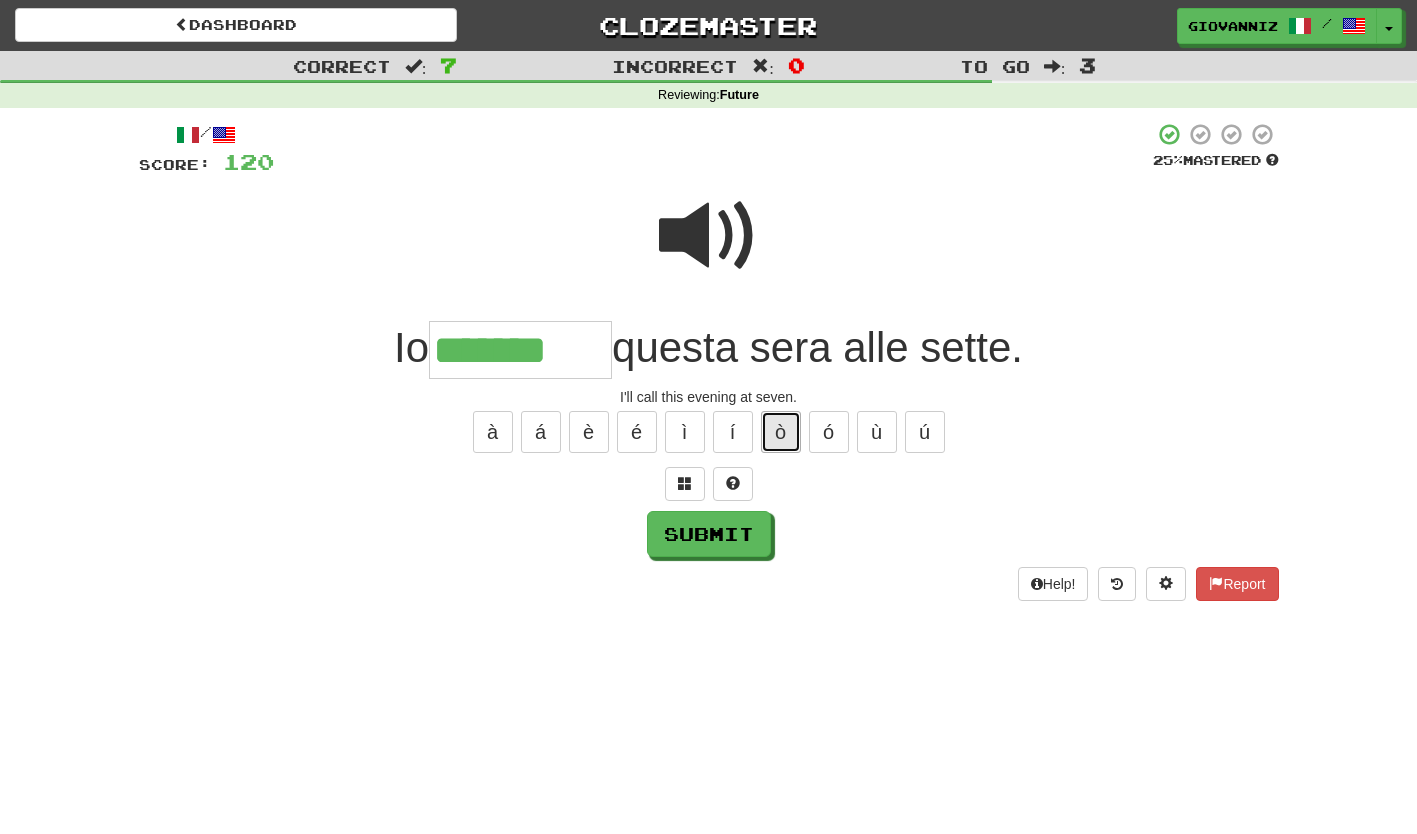 click on "ò" at bounding box center (781, 432) 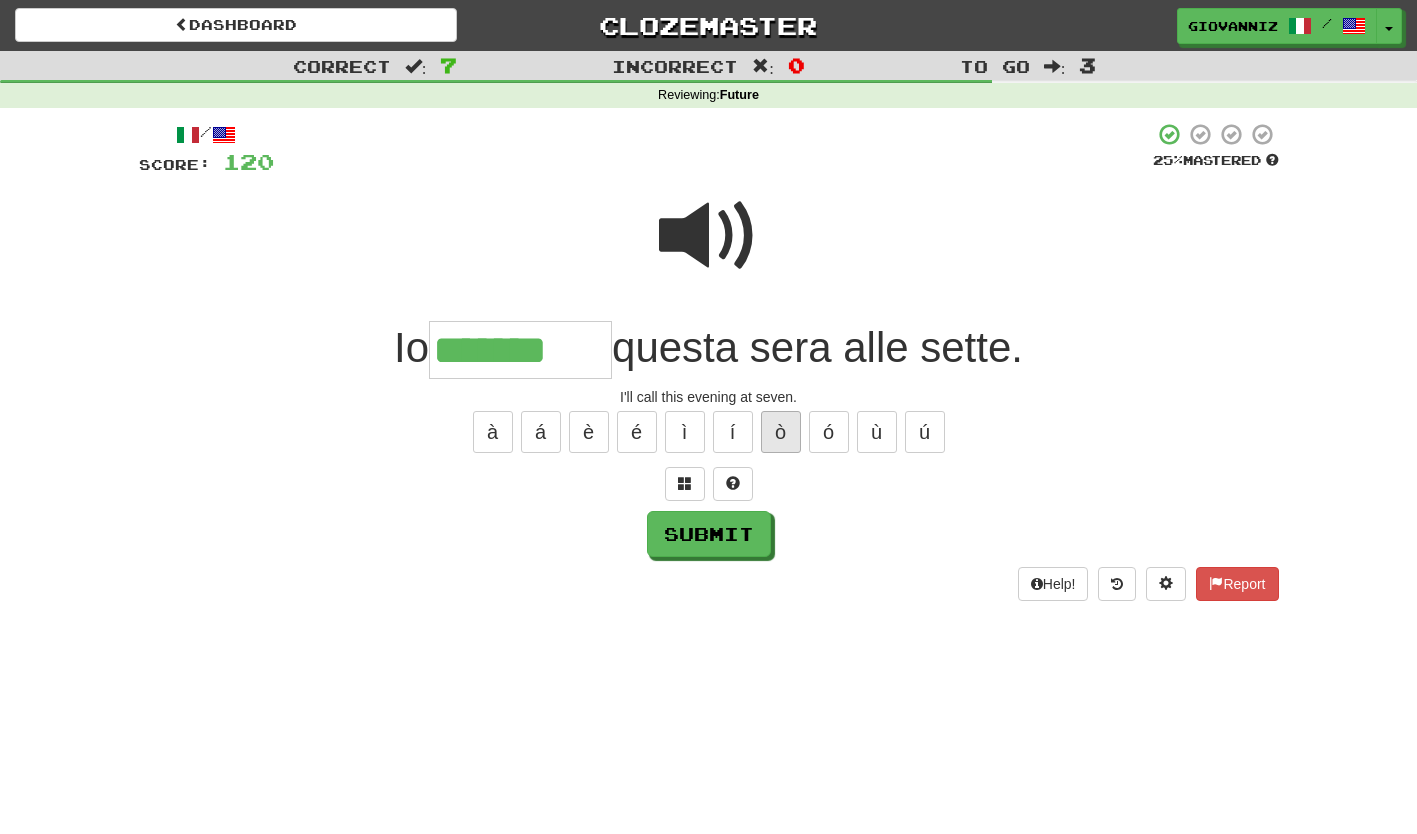 type on "********" 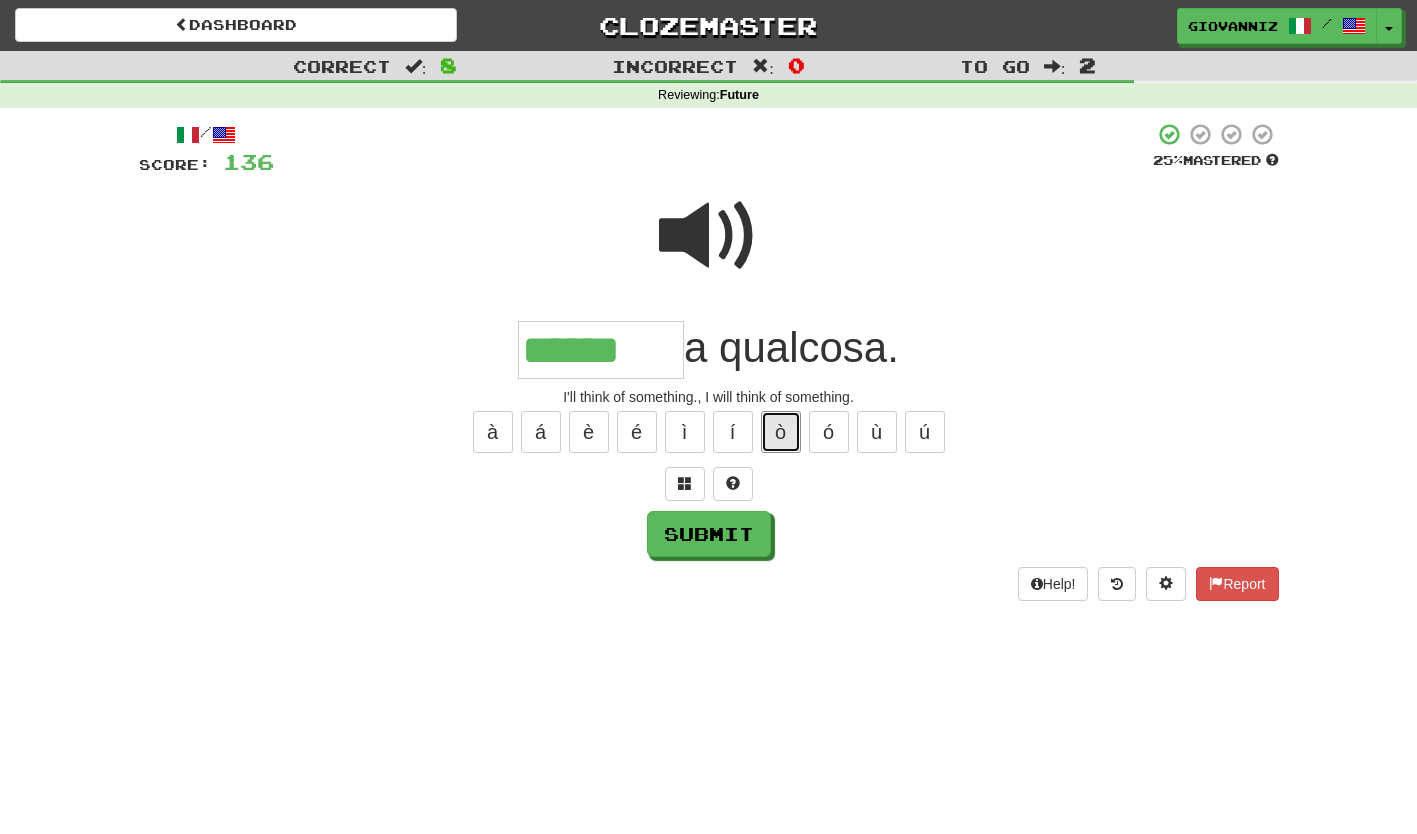 click on "ò" at bounding box center [781, 432] 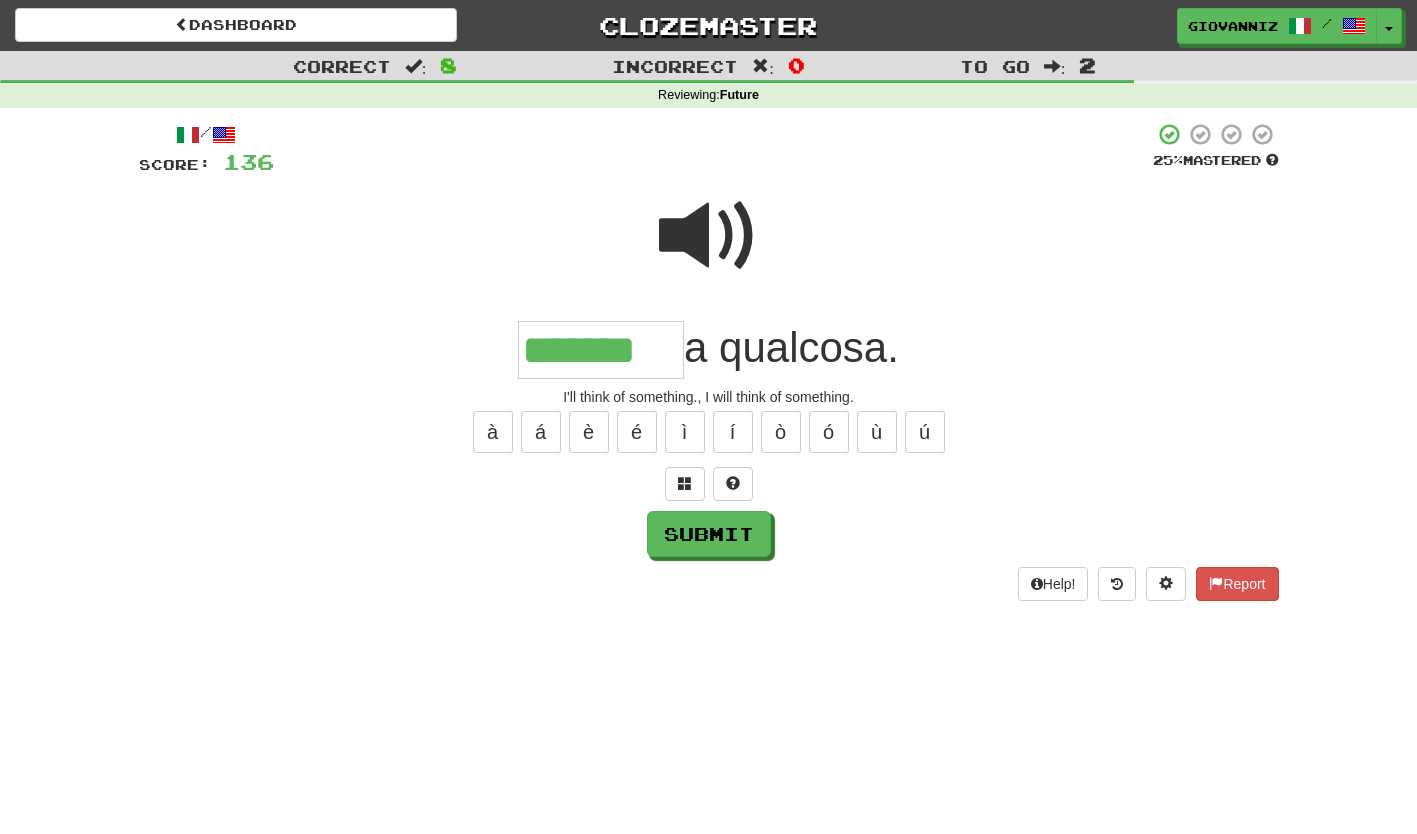 type on "*******" 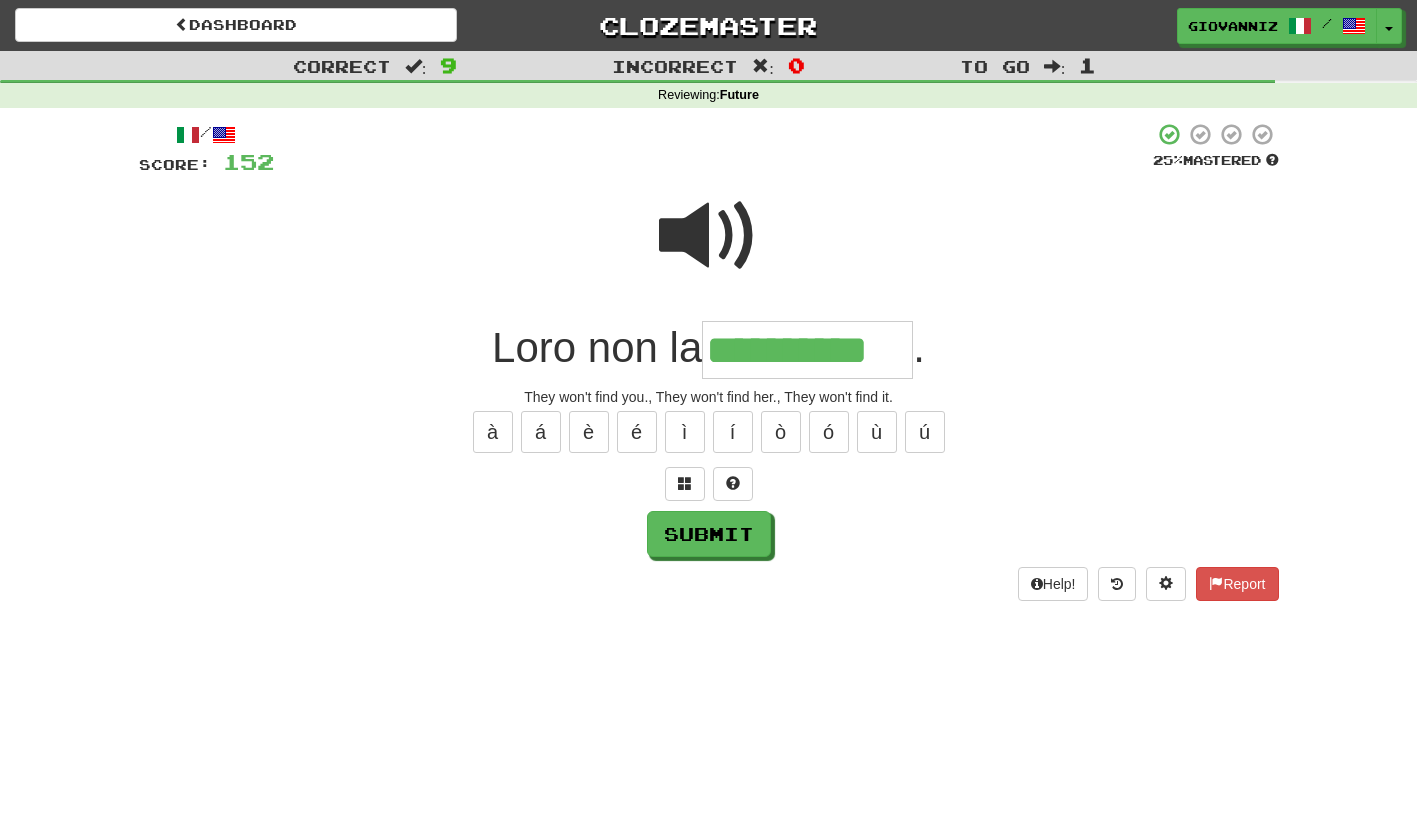 type on "**********" 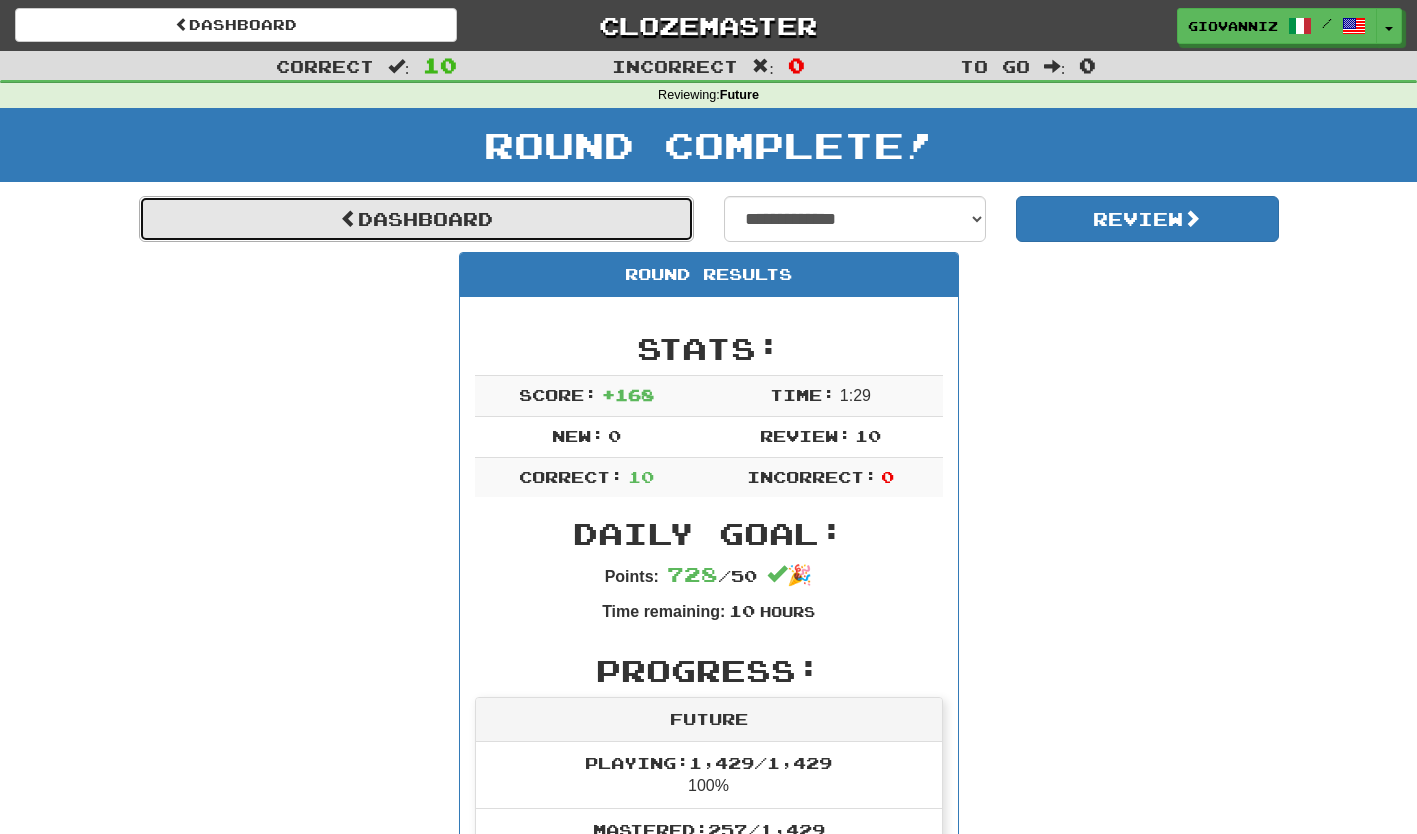click on "Dashboard" at bounding box center [416, 219] 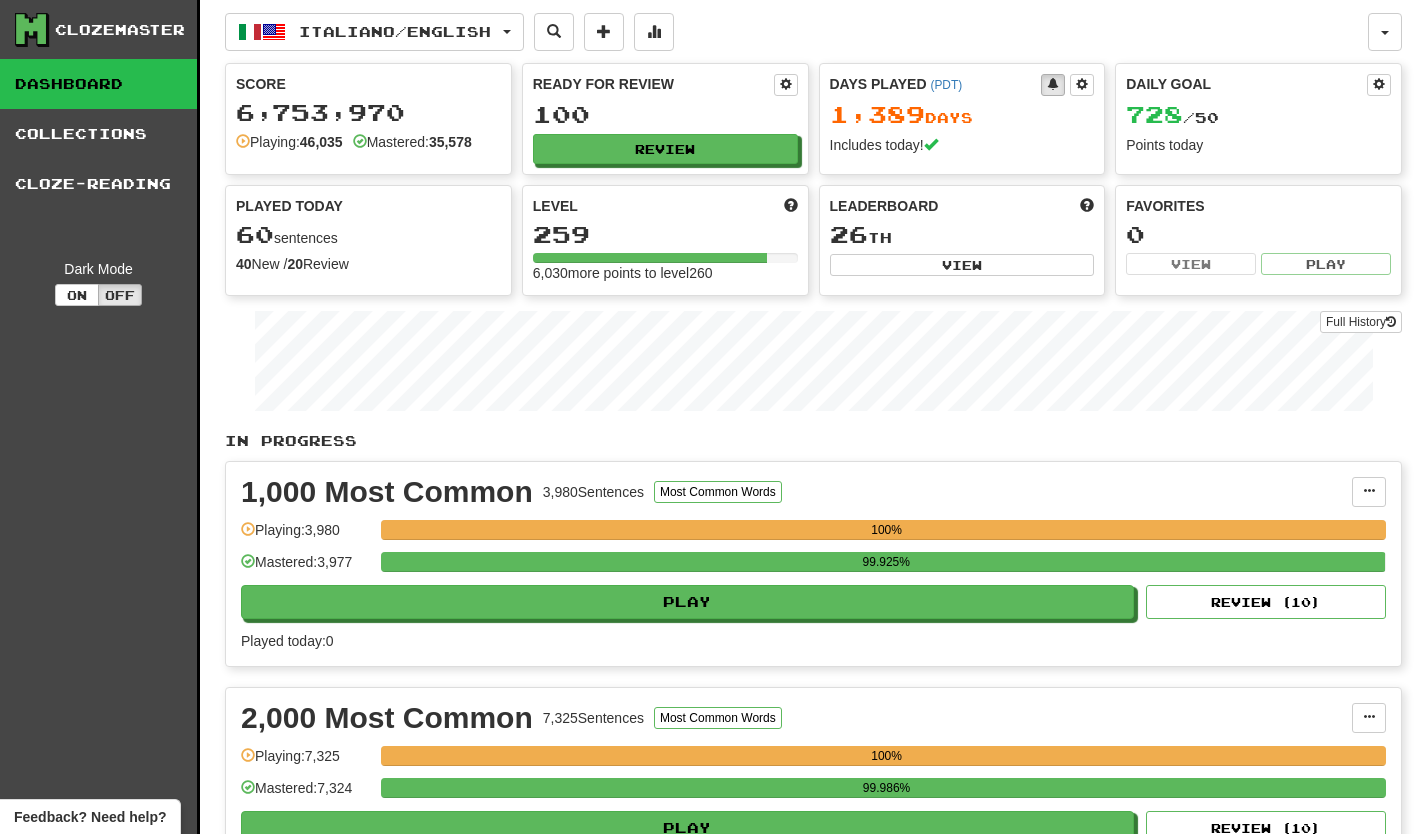 scroll, scrollTop: 0, scrollLeft: 0, axis: both 